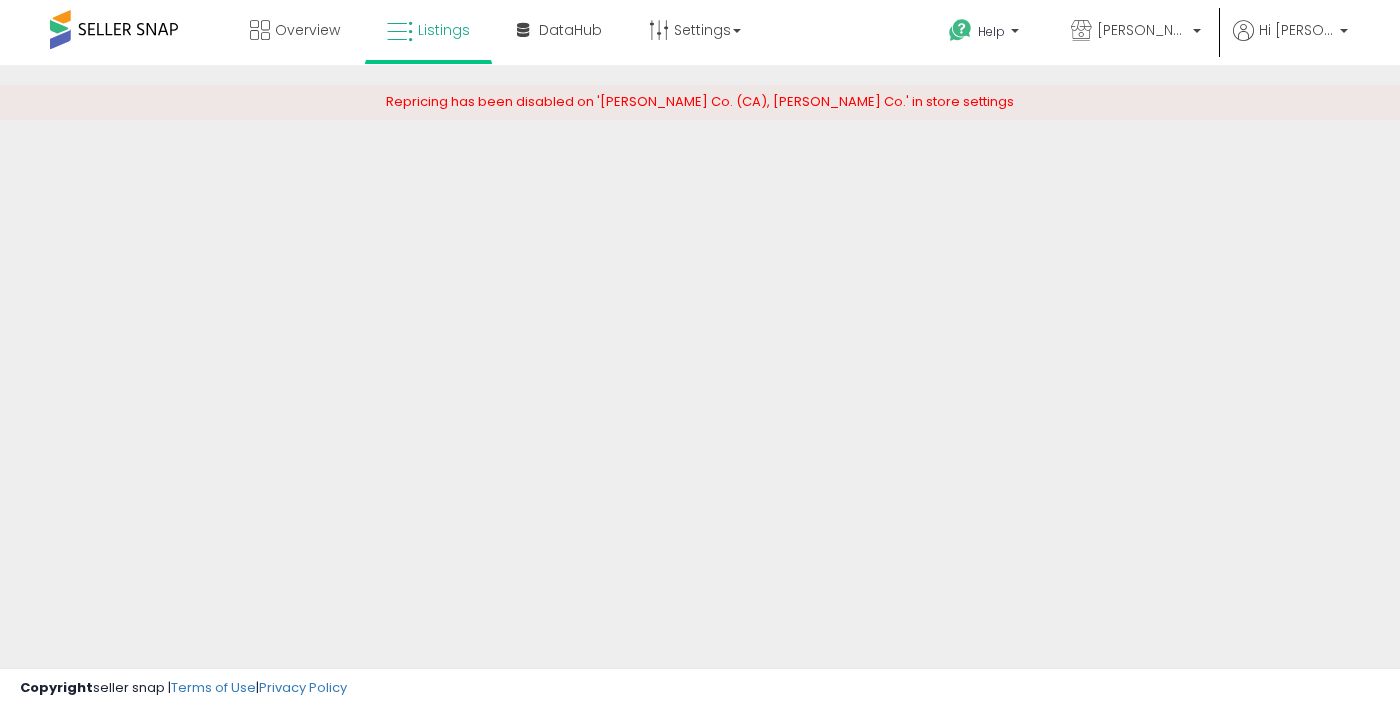 scroll, scrollTop: 0, scrollLeft: 0, axis: both 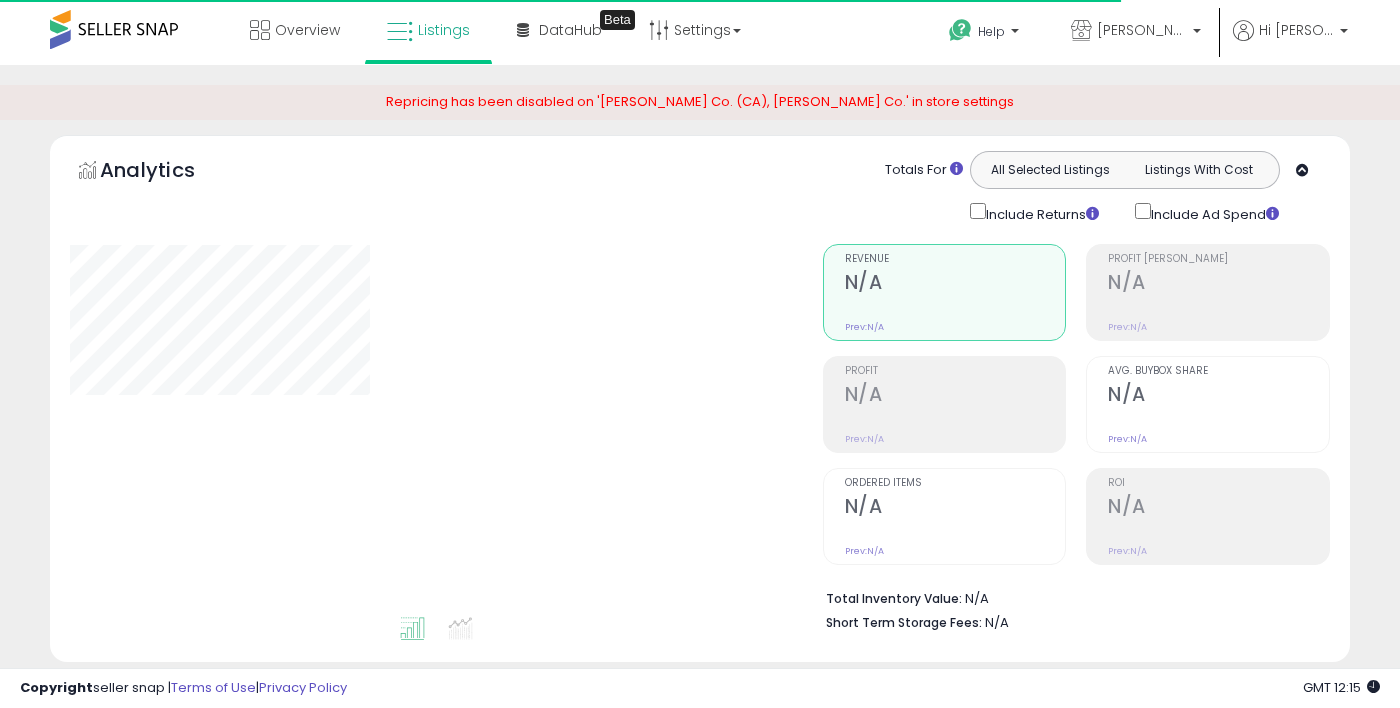 select on "**" 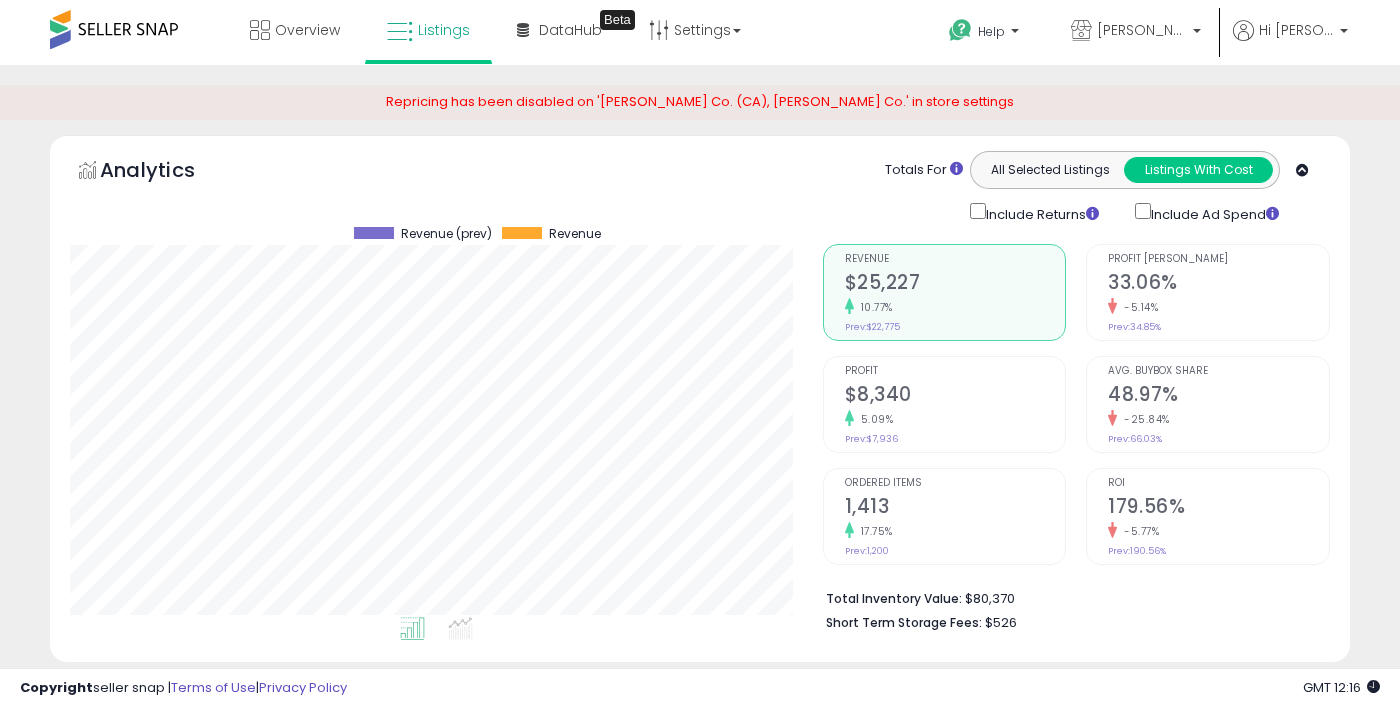 scroll, scrollTop: 999590, scrollLeft: 999247, axis: both 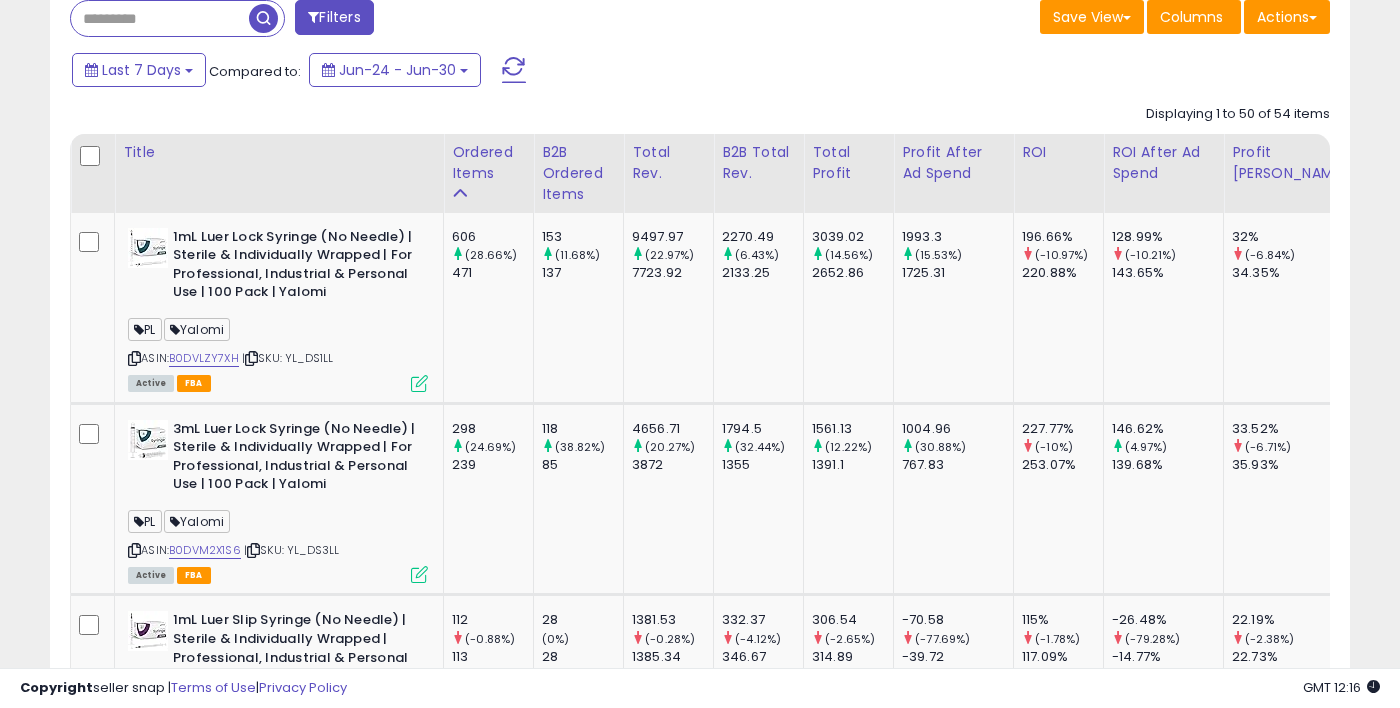 click at bounding box center (160, 18) 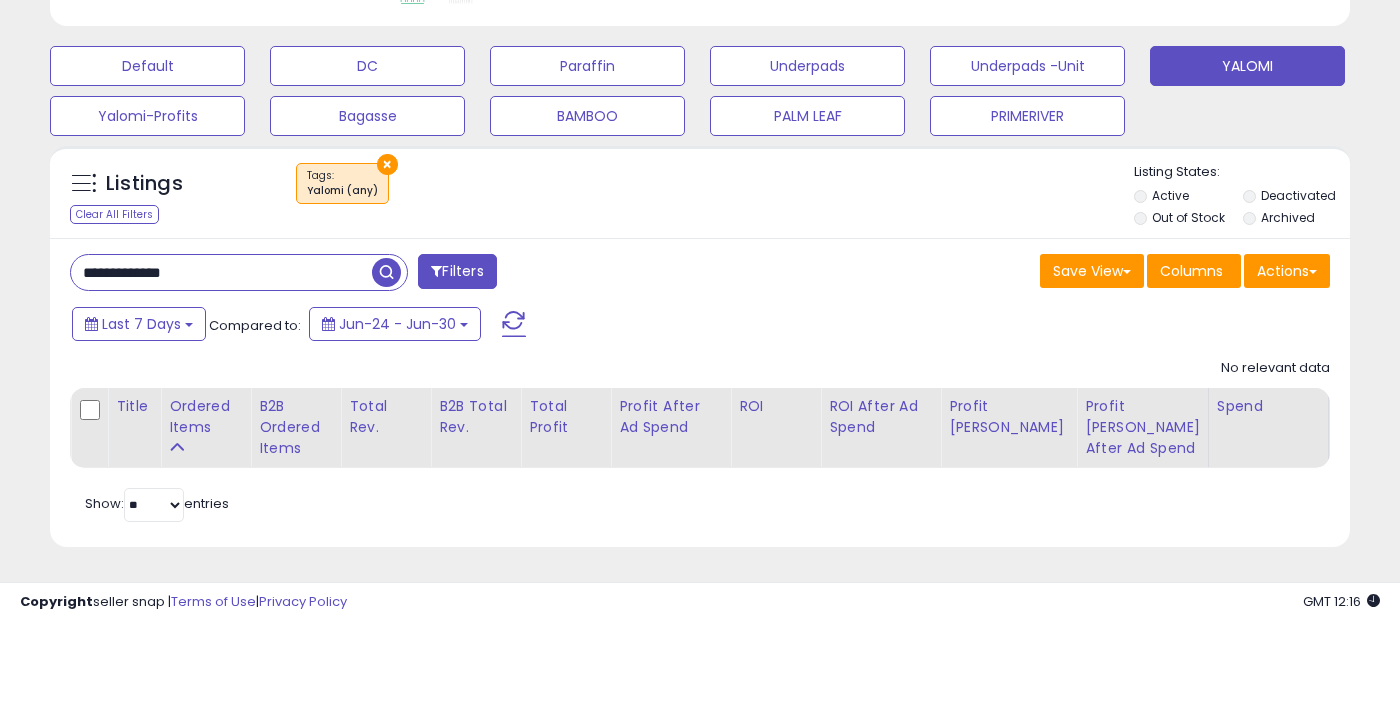 scroll, scrollTop: 569, scrollLeft: 0, axis: vertical 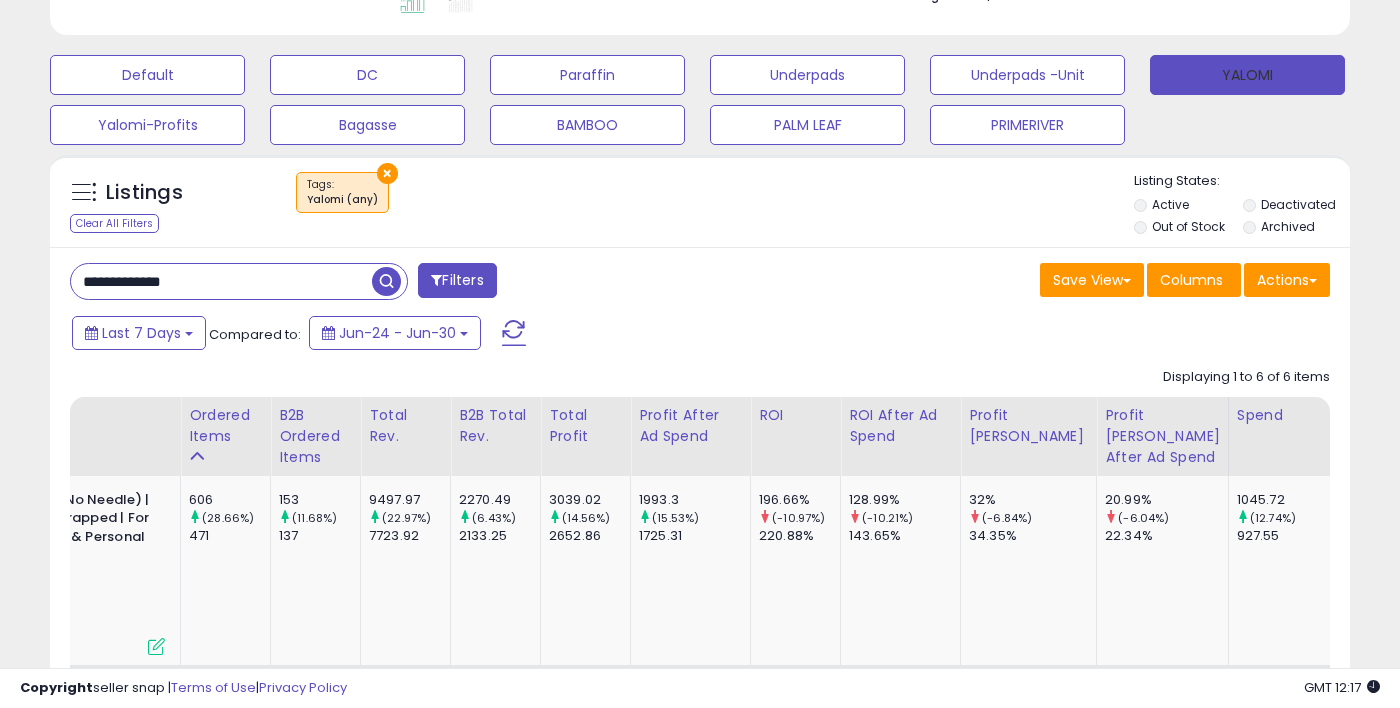 click on "YALOMI" at bounding box center (1247, 75) 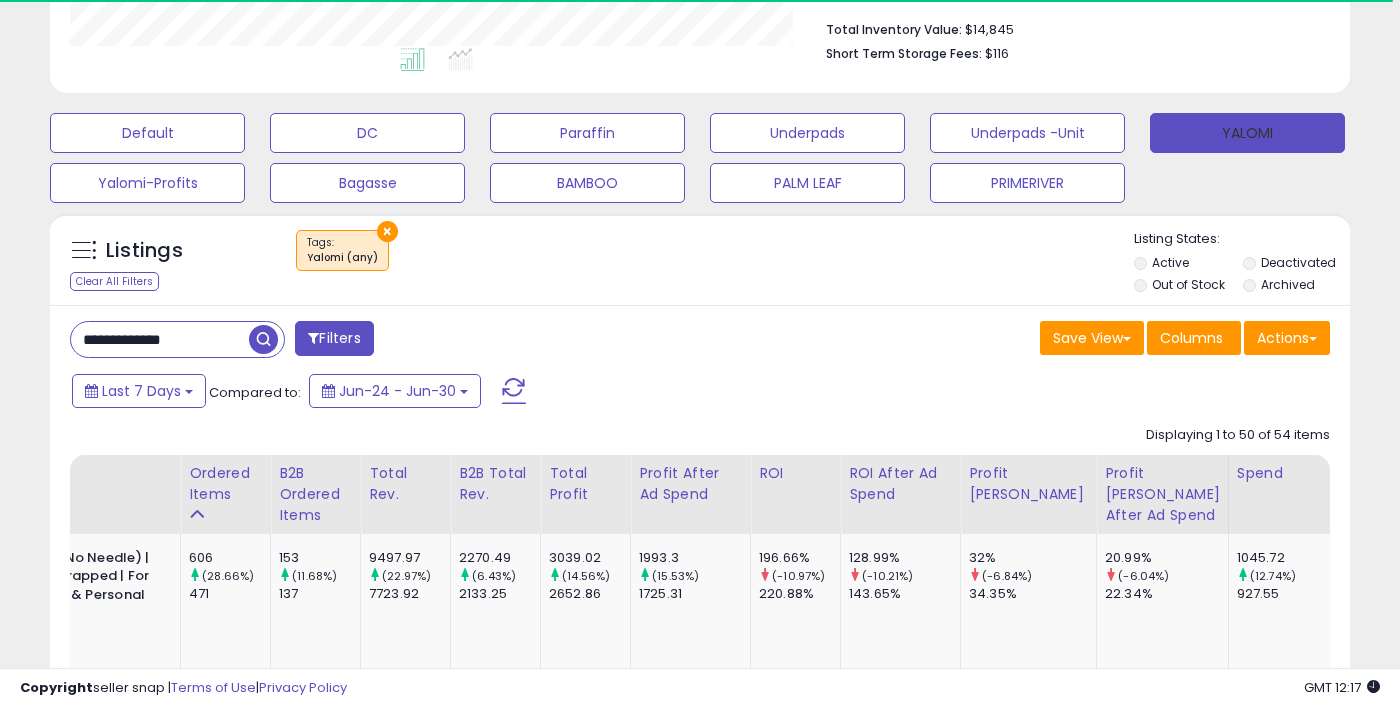 type 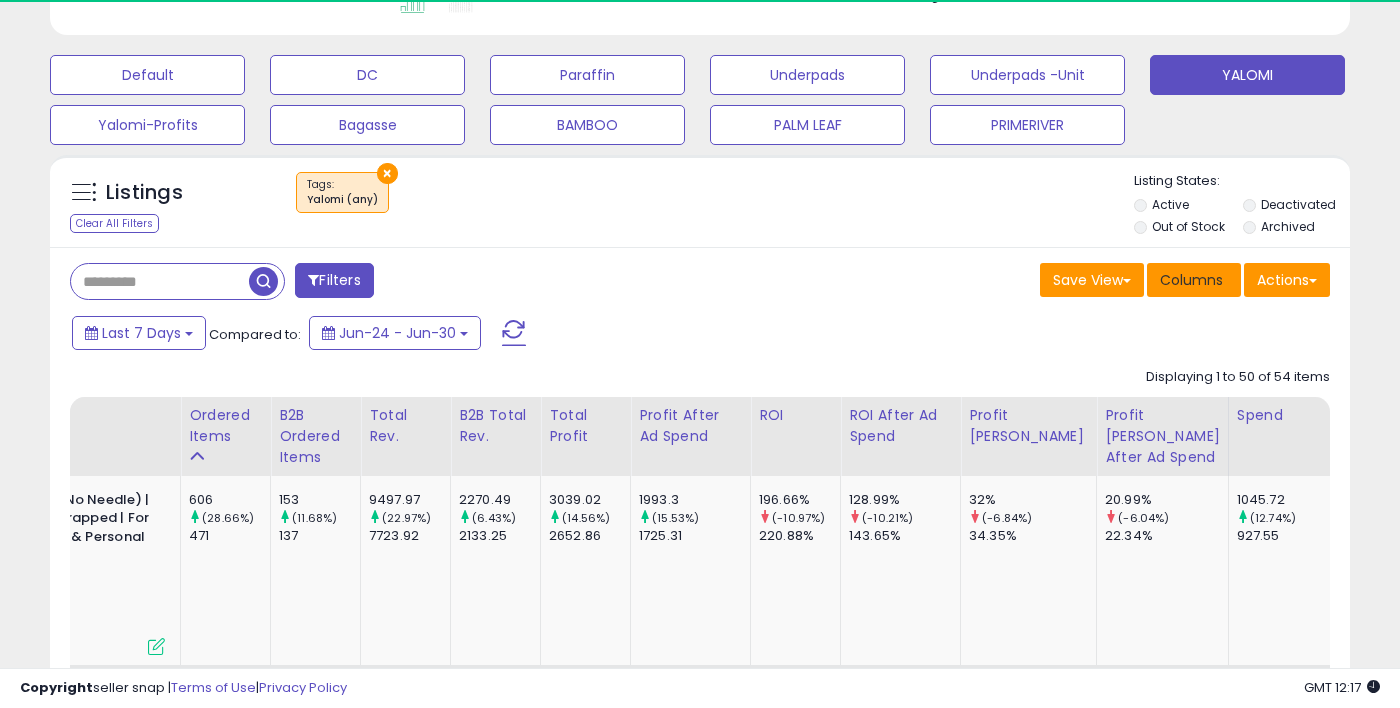 click on "Columns" at bounding box center [1191, 280] 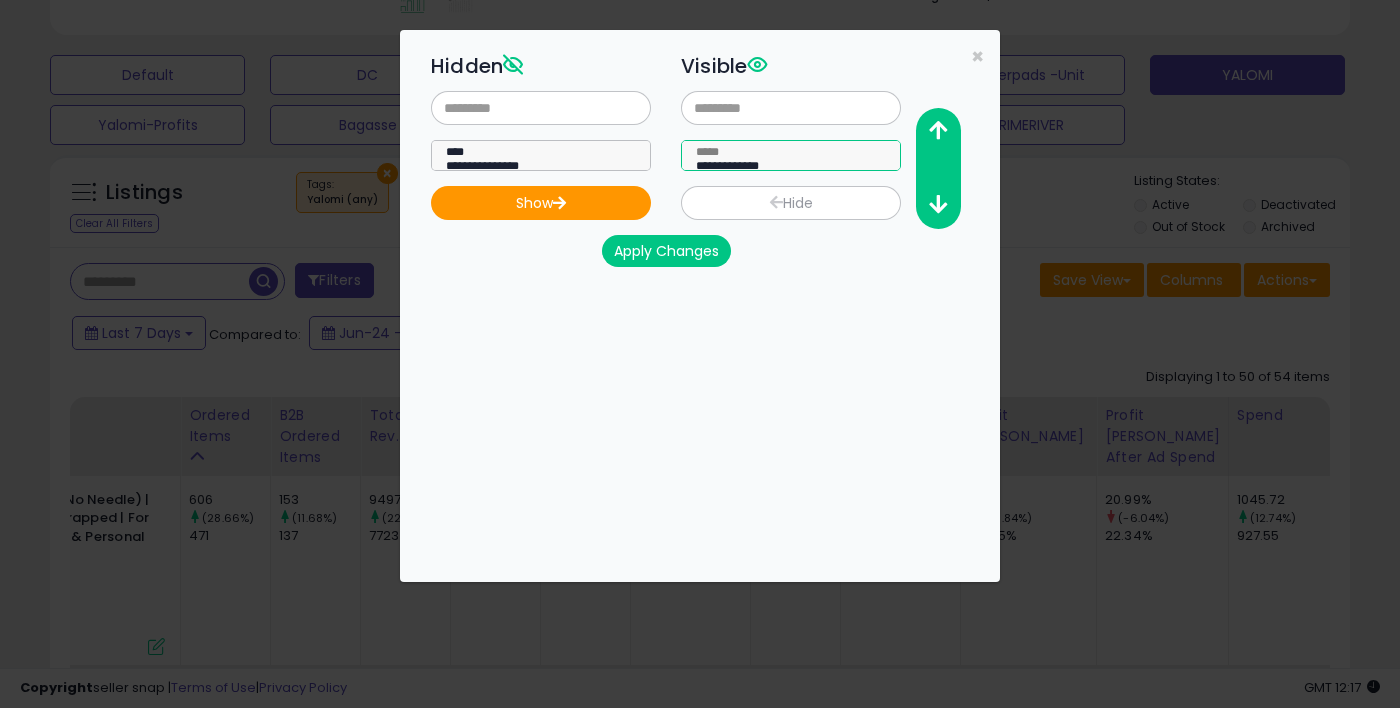 click on "**********" at bounding box center [791, 155] 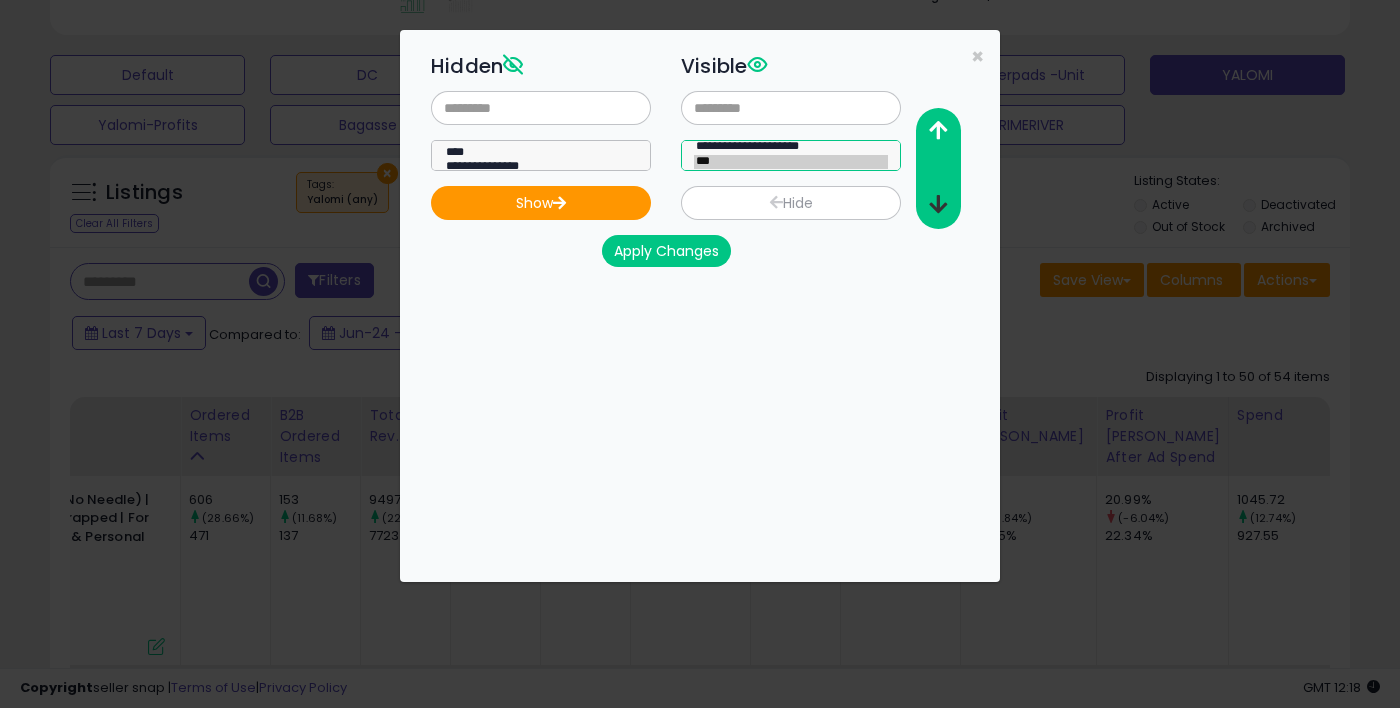 select on "***" 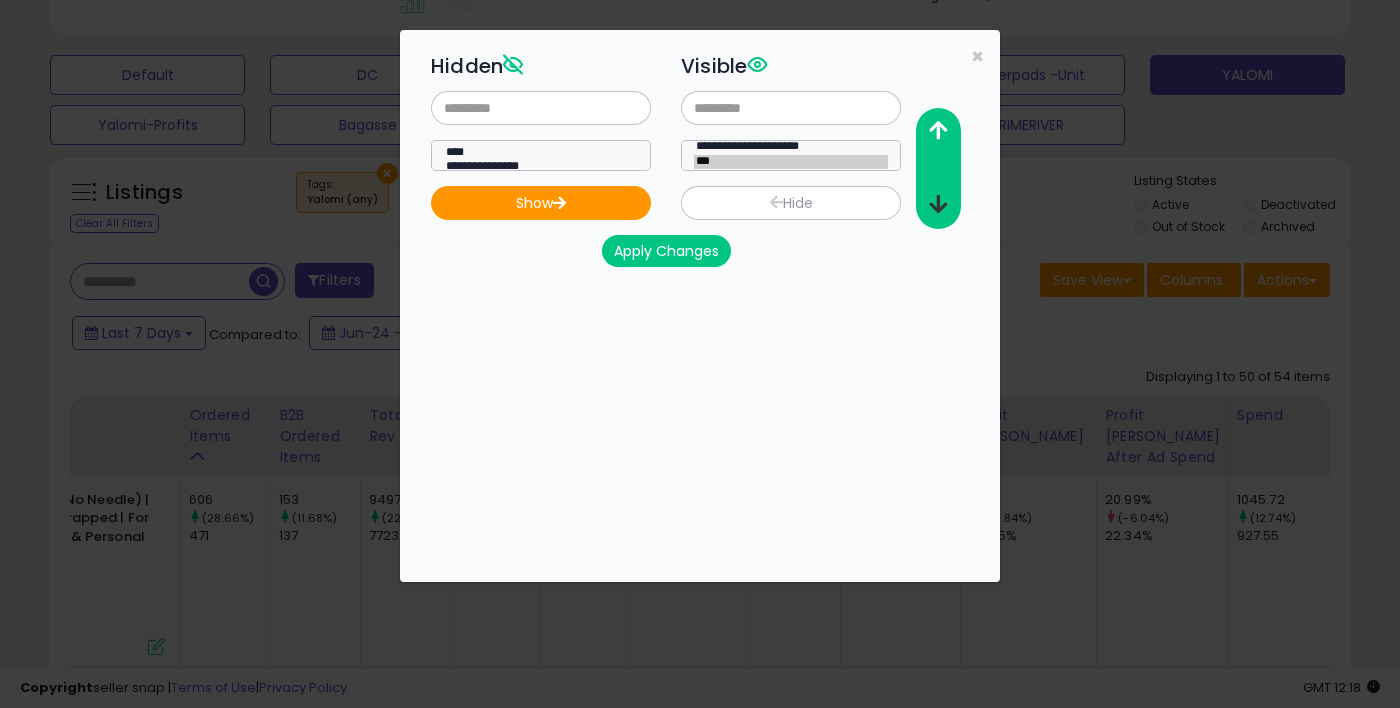 click at bounding box center (938, 204) 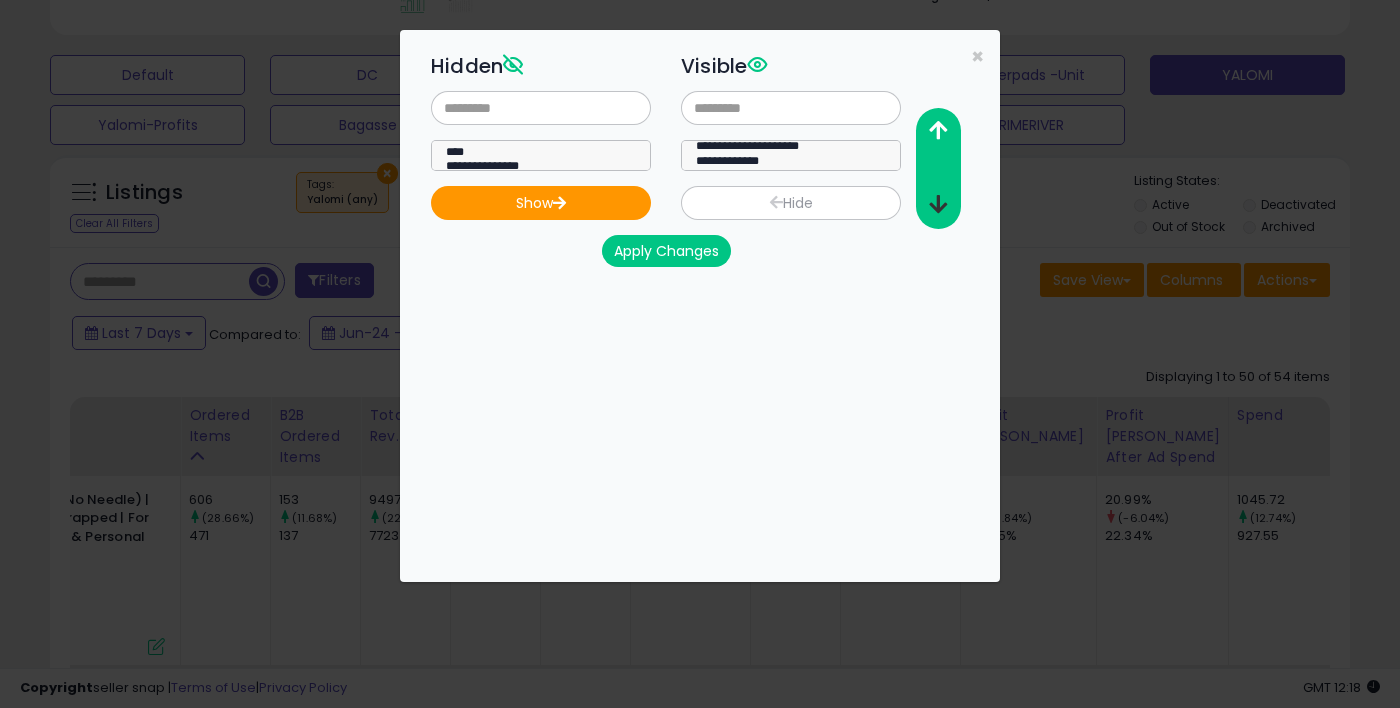 click at bounding box center [938, 204] 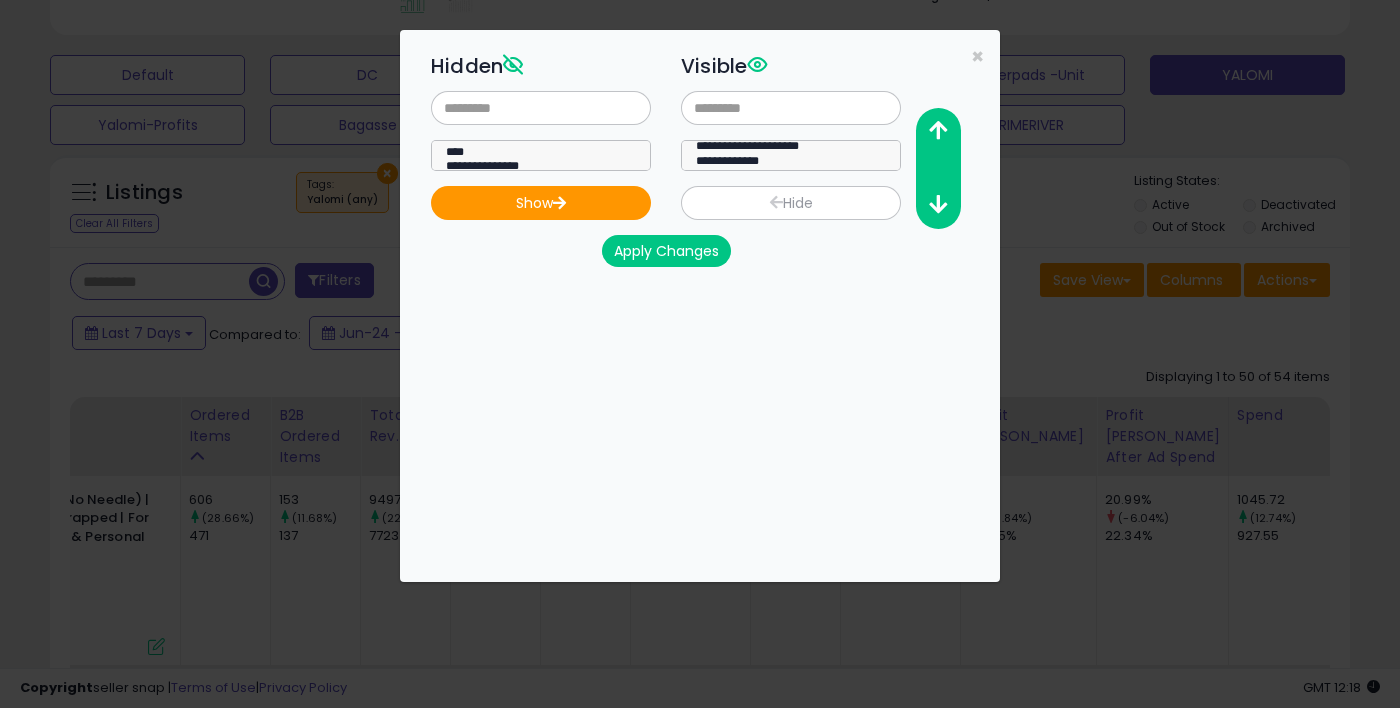 click on "**********" at bounding box center [791, 155] 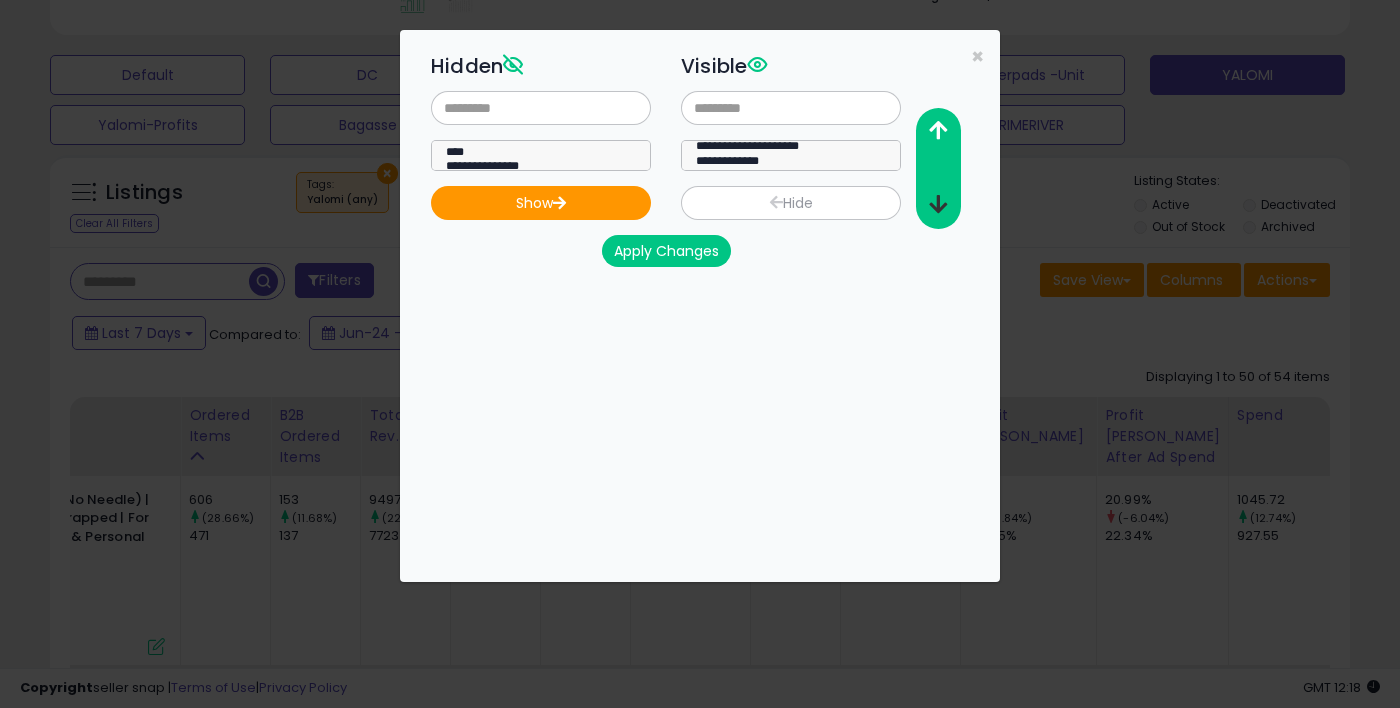 click at bounding box center (938, 204) 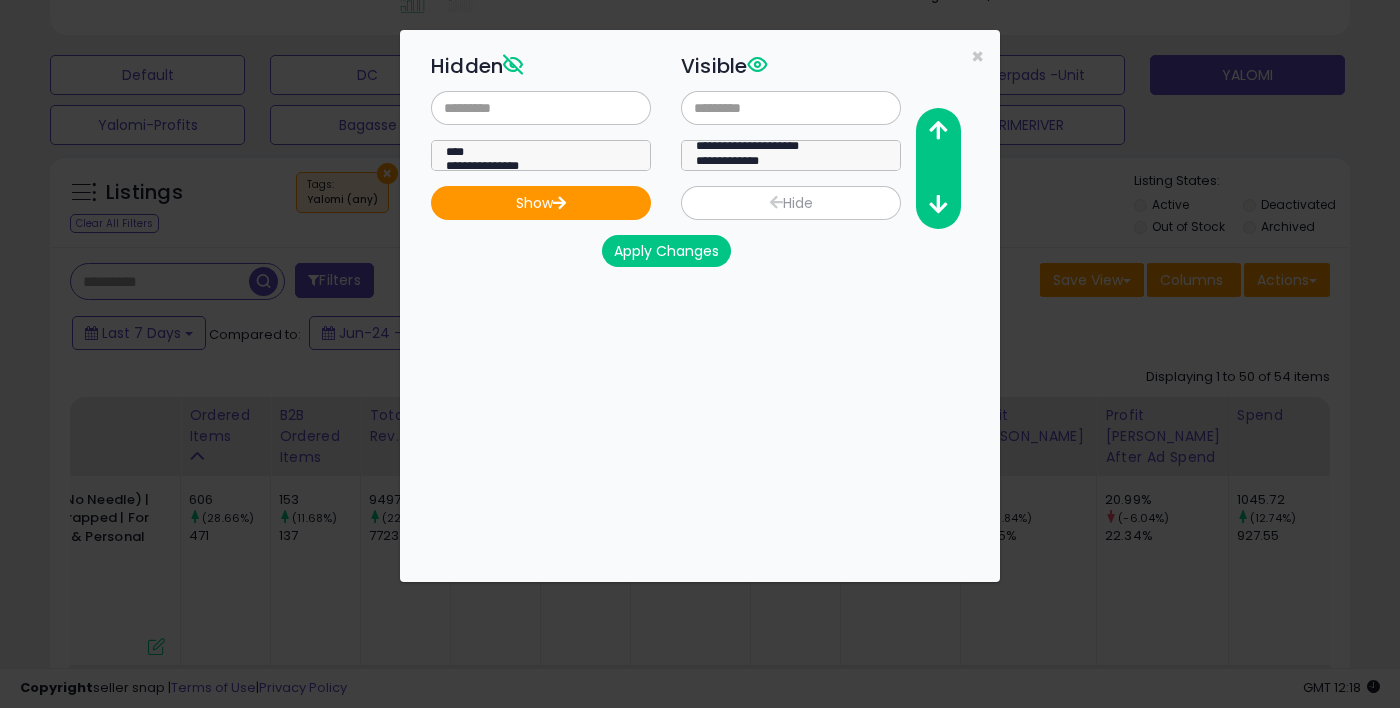 click at bounding box center [757, 64] 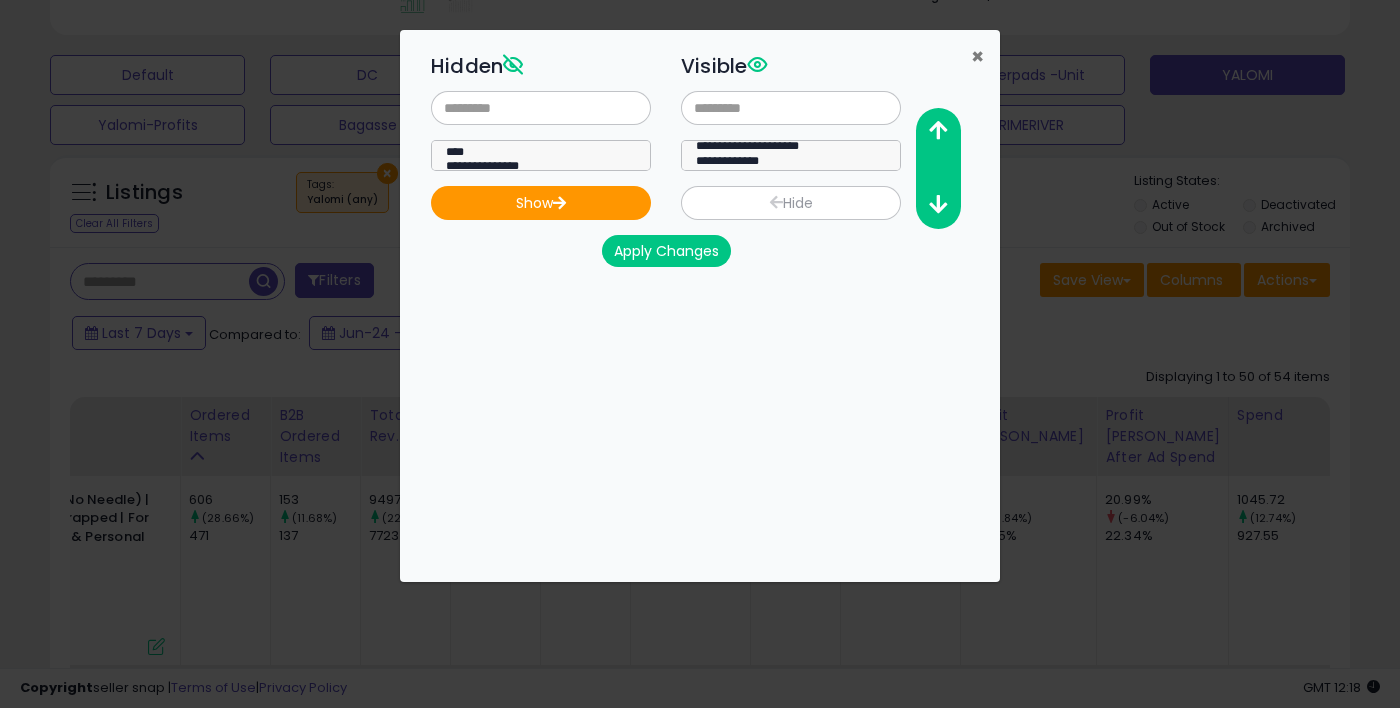 click on "×" at bounding box center (977, 56) 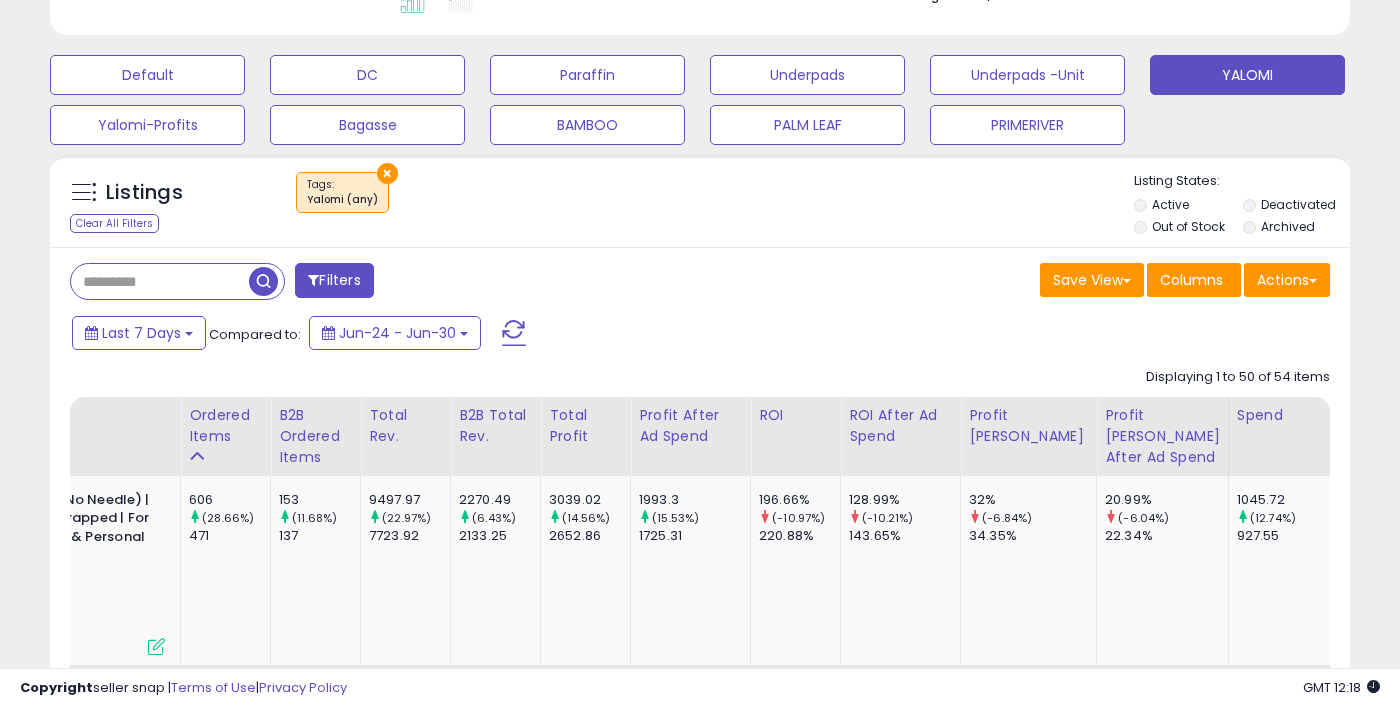 scroll, scrollTop: 0, scrollLeft: 258, axis: horizontal 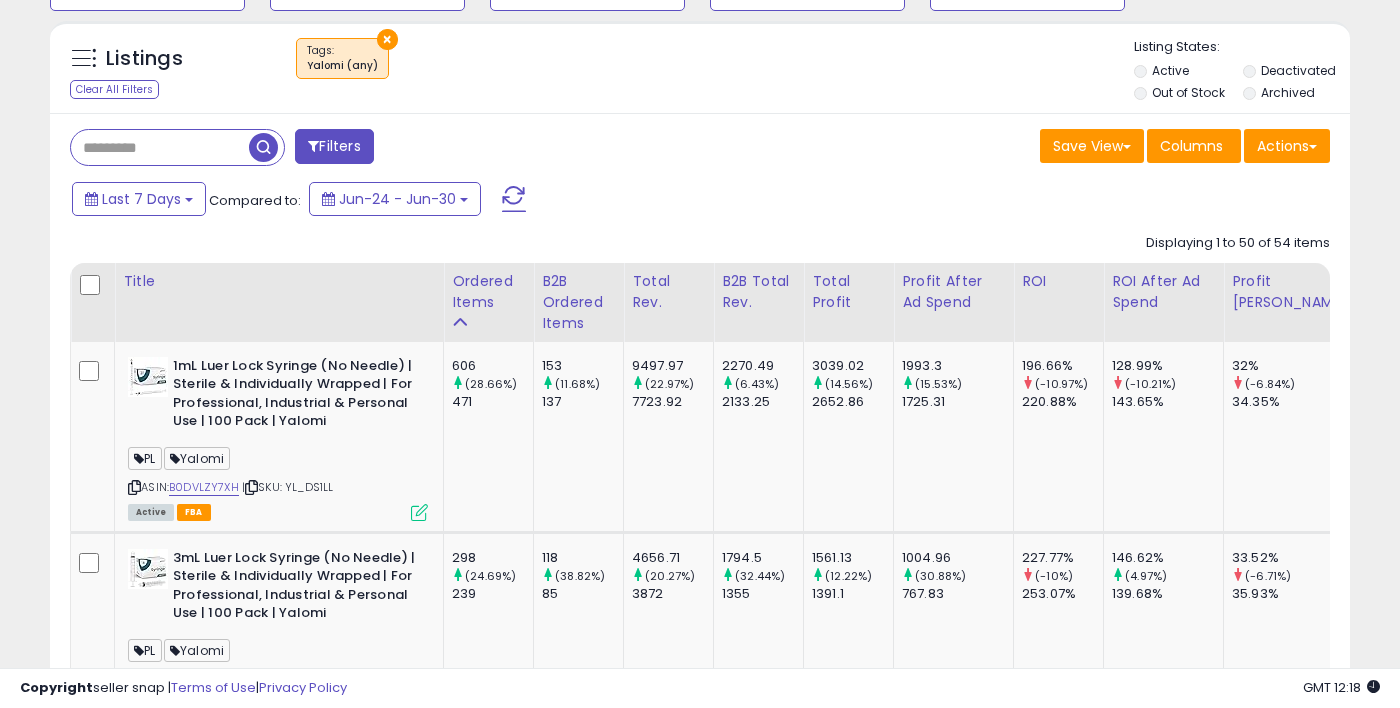 click at bounding box center (160, 147) 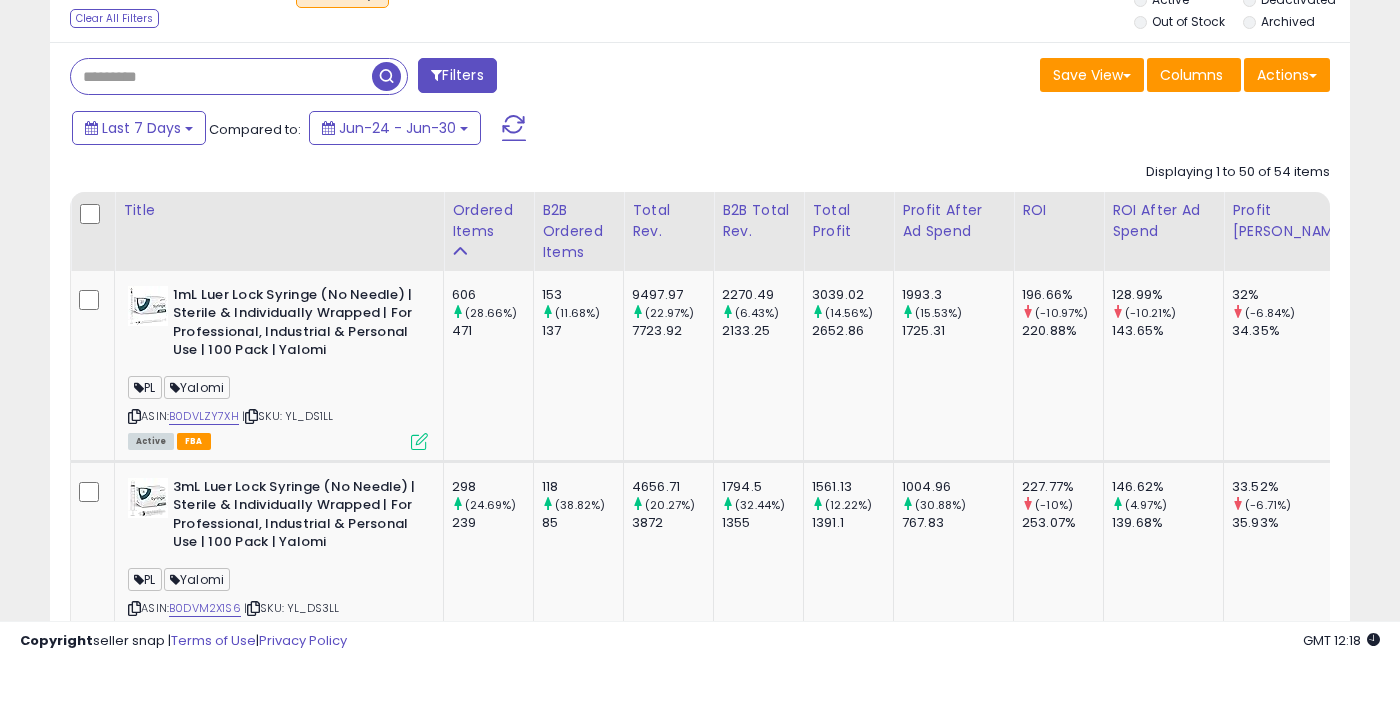 scroll, scrollTop: 809, scrollLeft: 0, axis: vertical 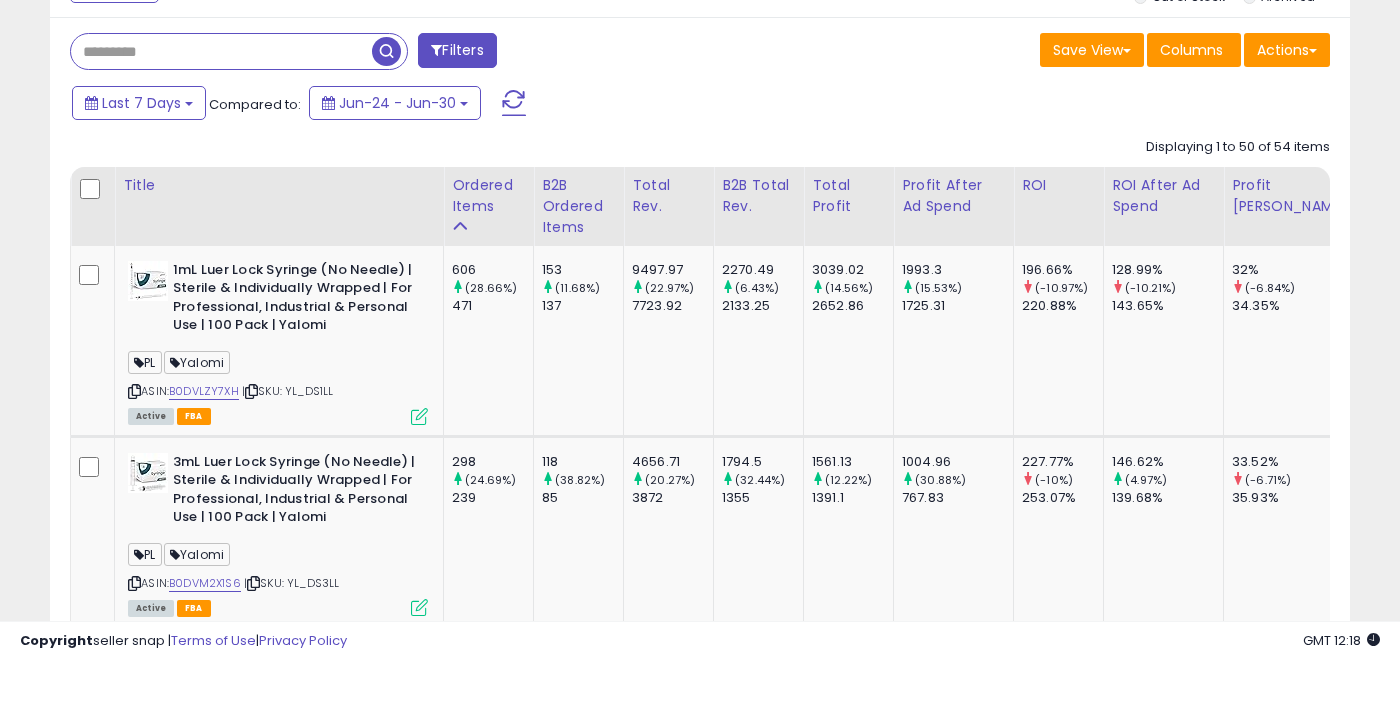 type on "**********" 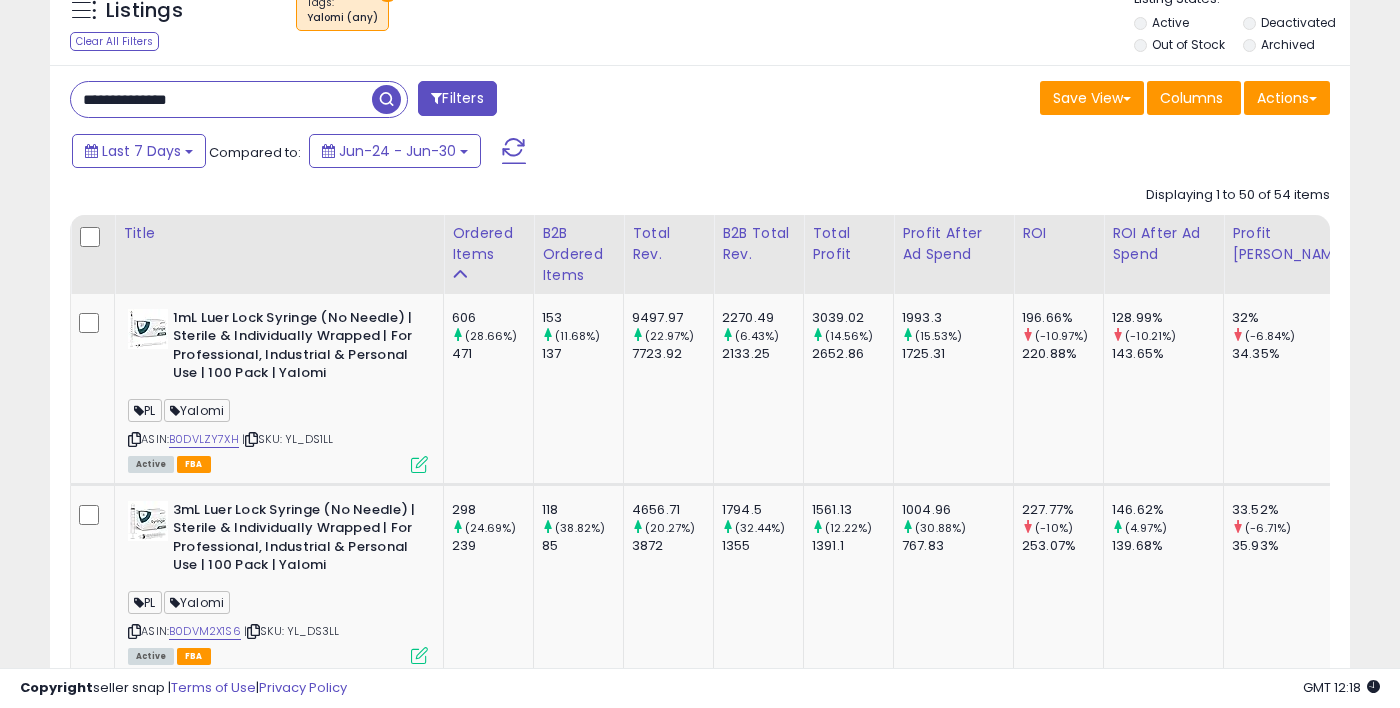 click at bounding box center [386, 99] 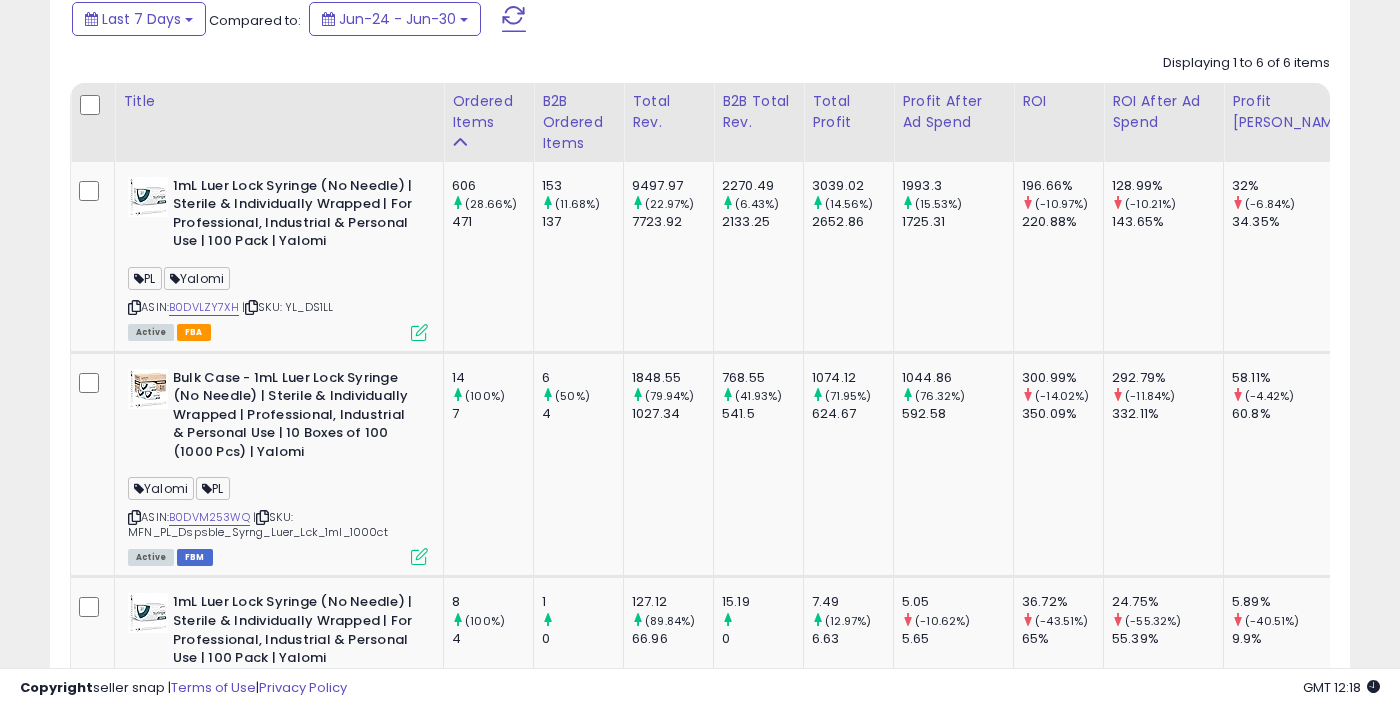 scroll, scrollTop: 1017, scrollLeft: 0, axis: vertical 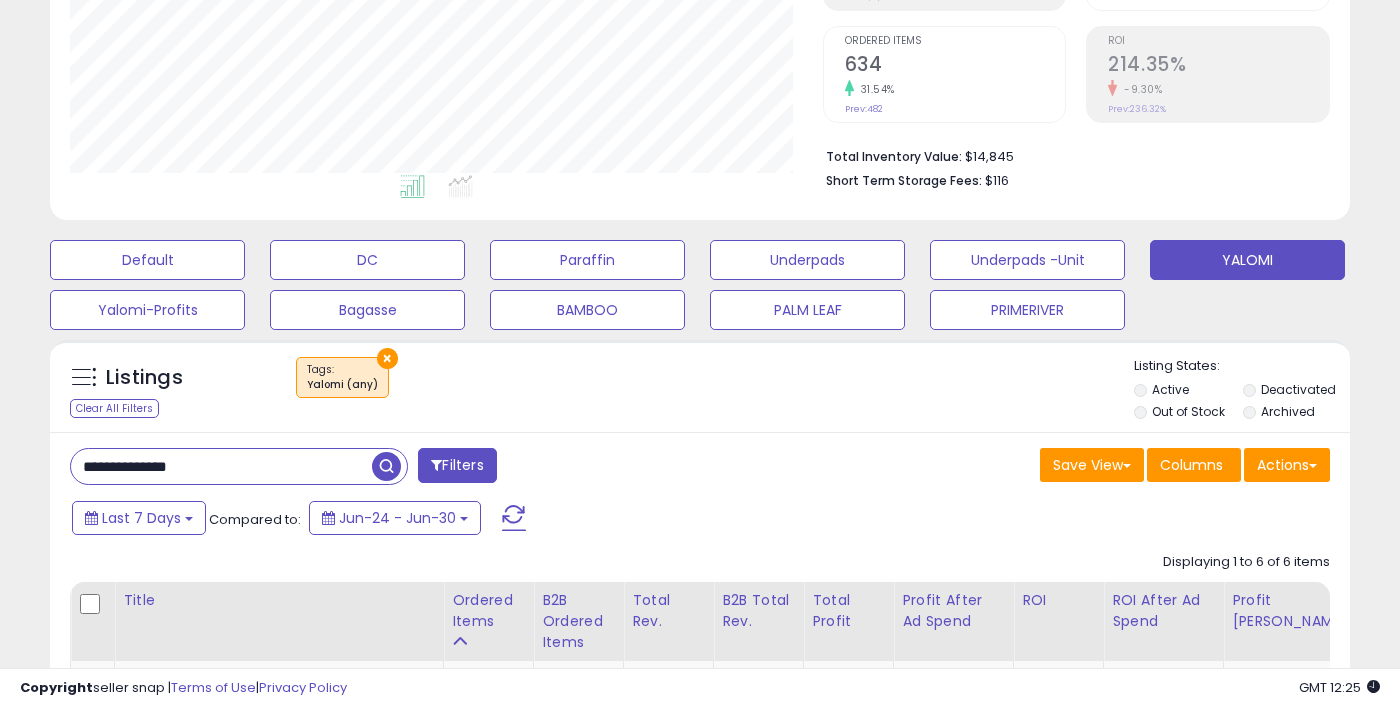 click on "×" at bounding box center [387, 358] 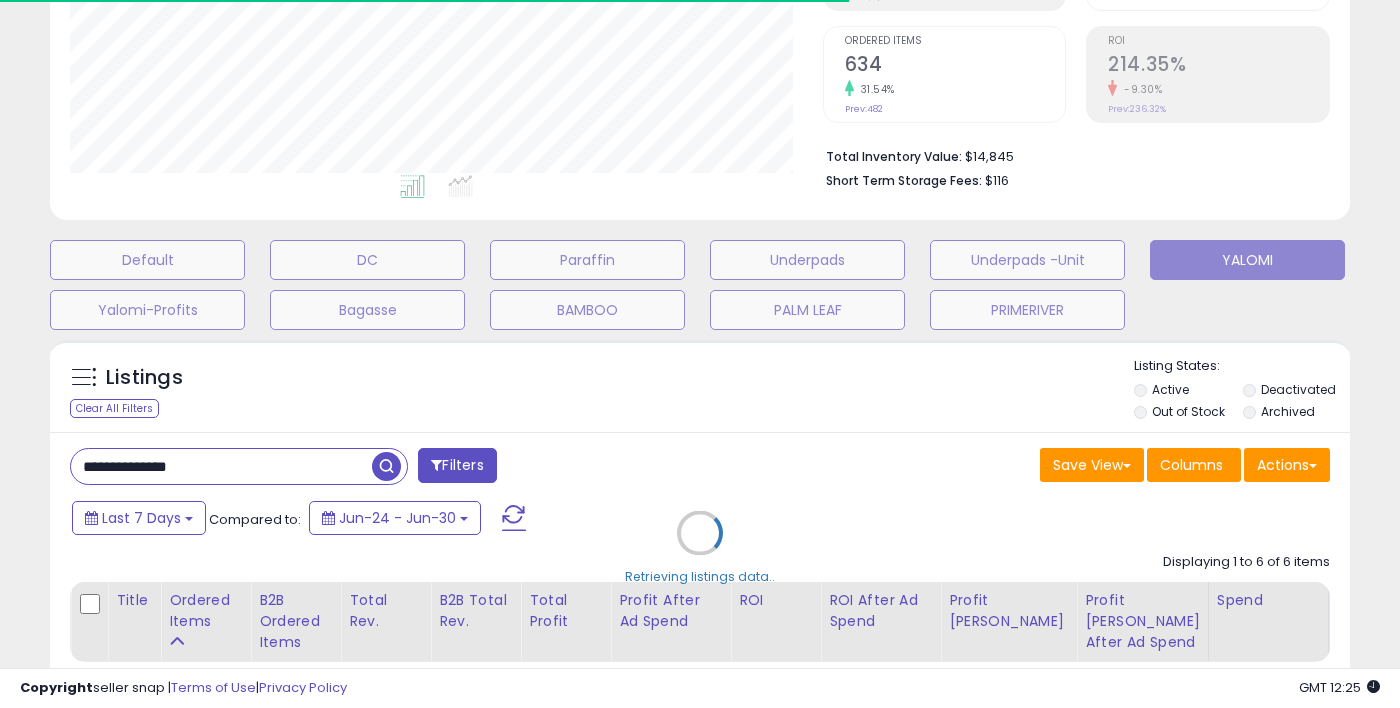 click on "Retrieving listings data.." at bounding box center (700, 547) 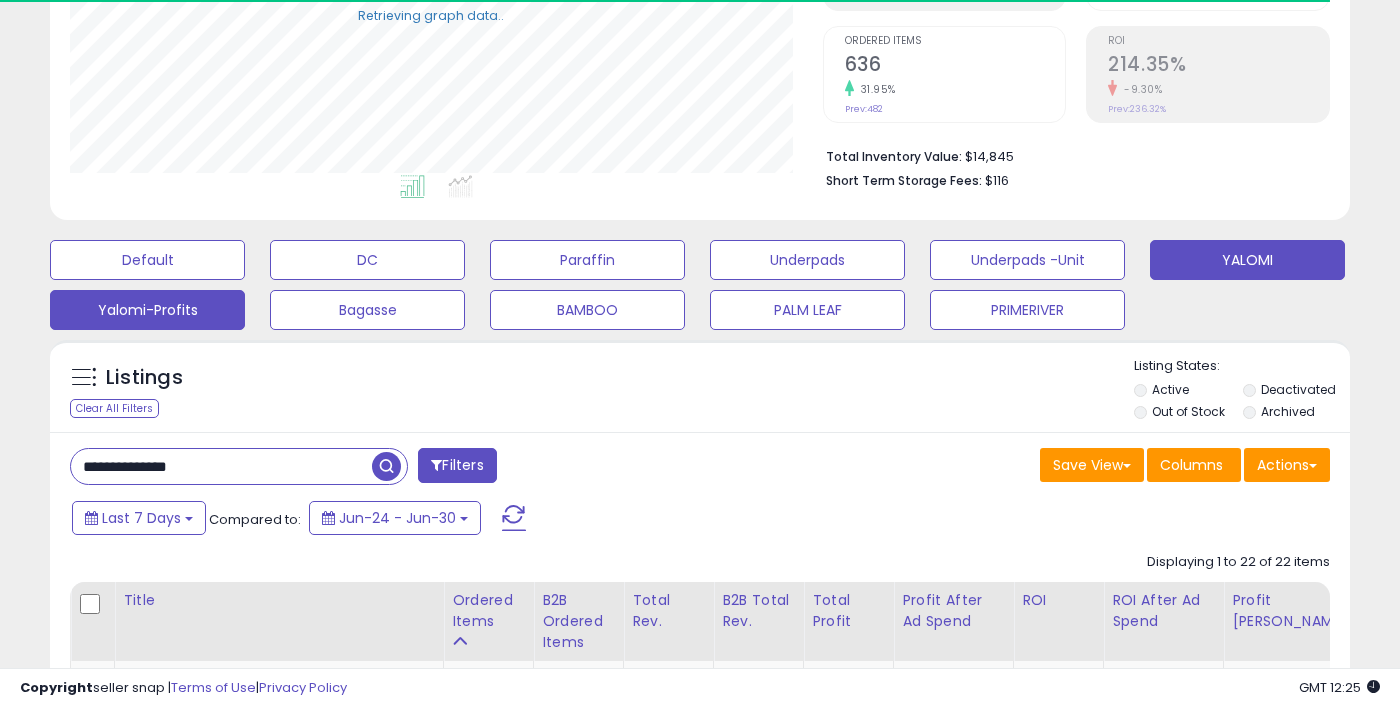 click on "Yalomi-Profits" at bounding box center (147, 260) 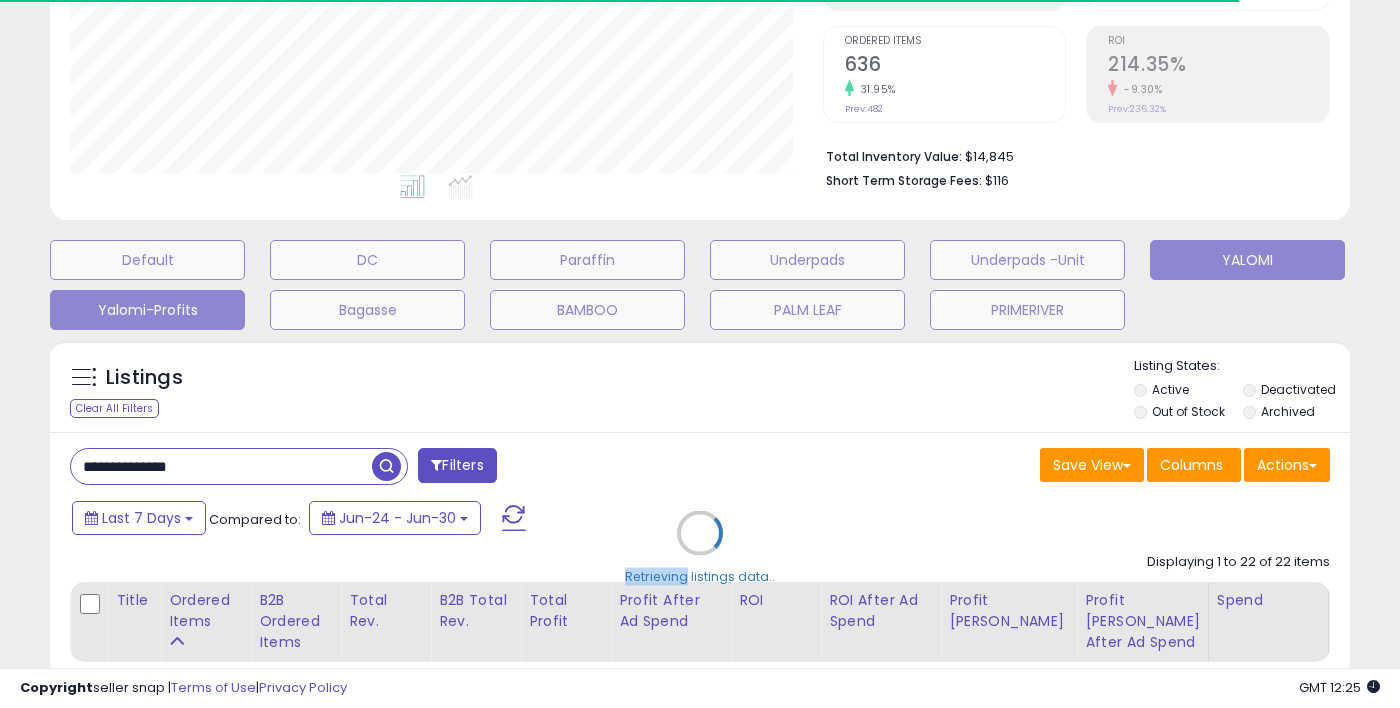 type 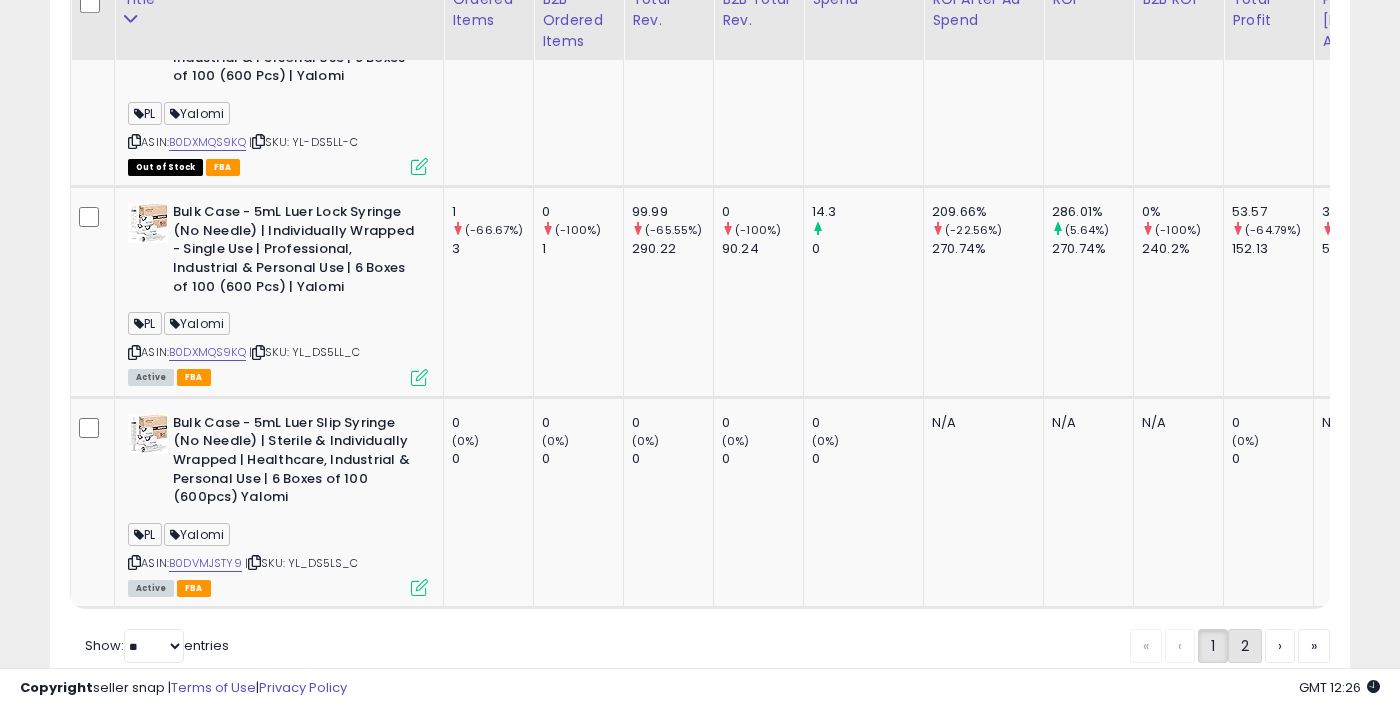 click on "2" 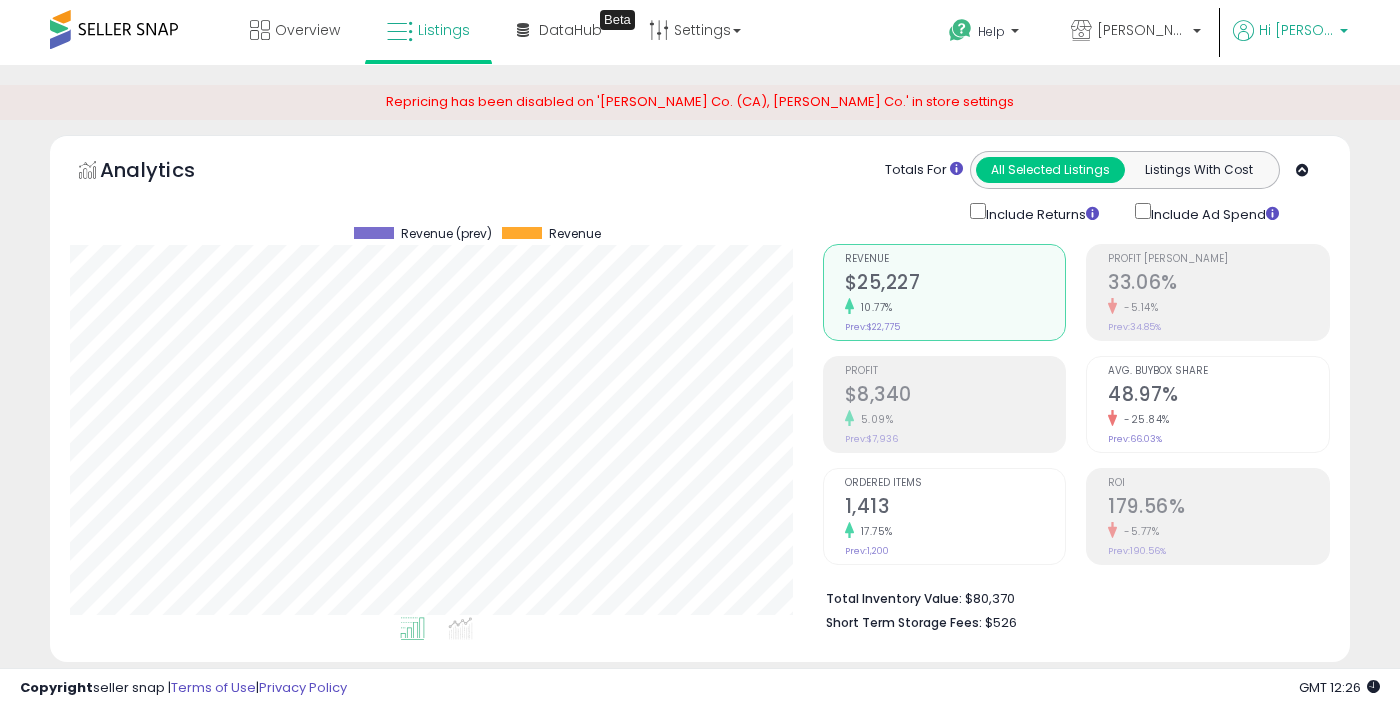 click on "Hi [PERSON_NAME]" at bounding box center [1296, 30] 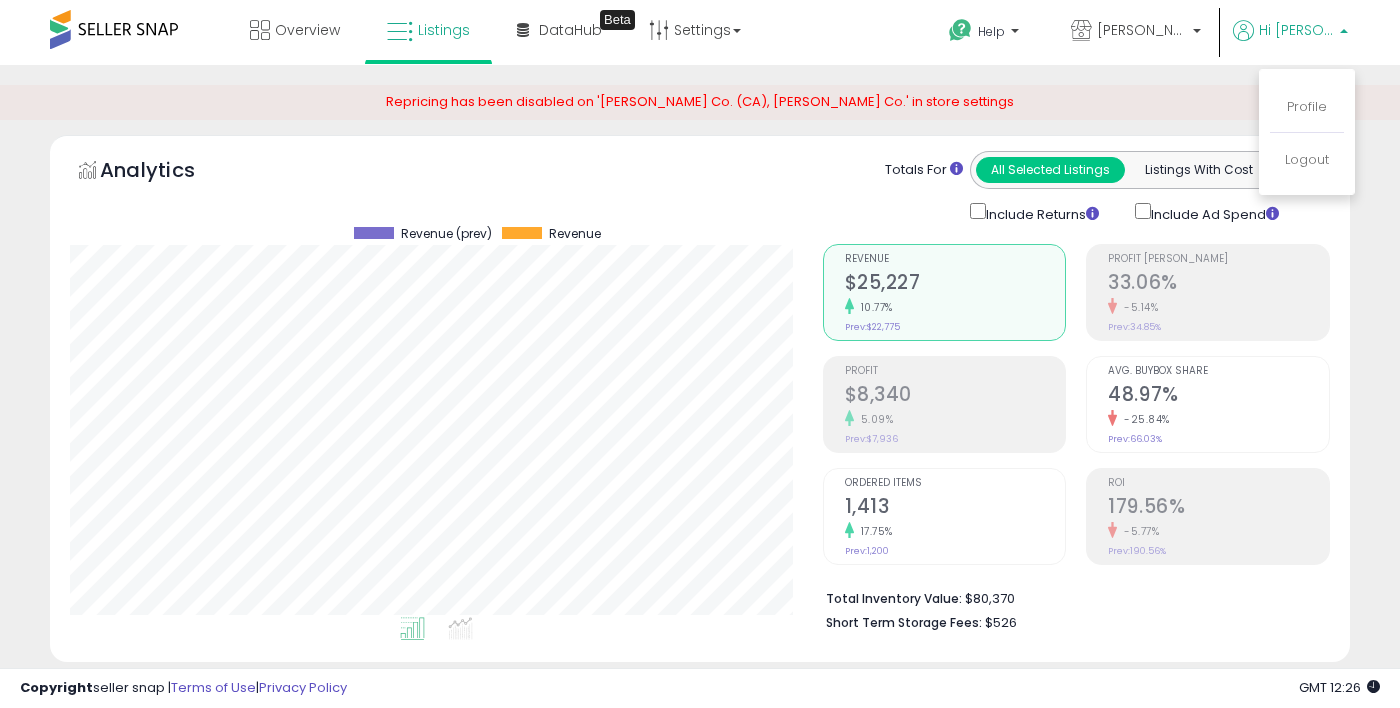click at bounding box center [700, 354] 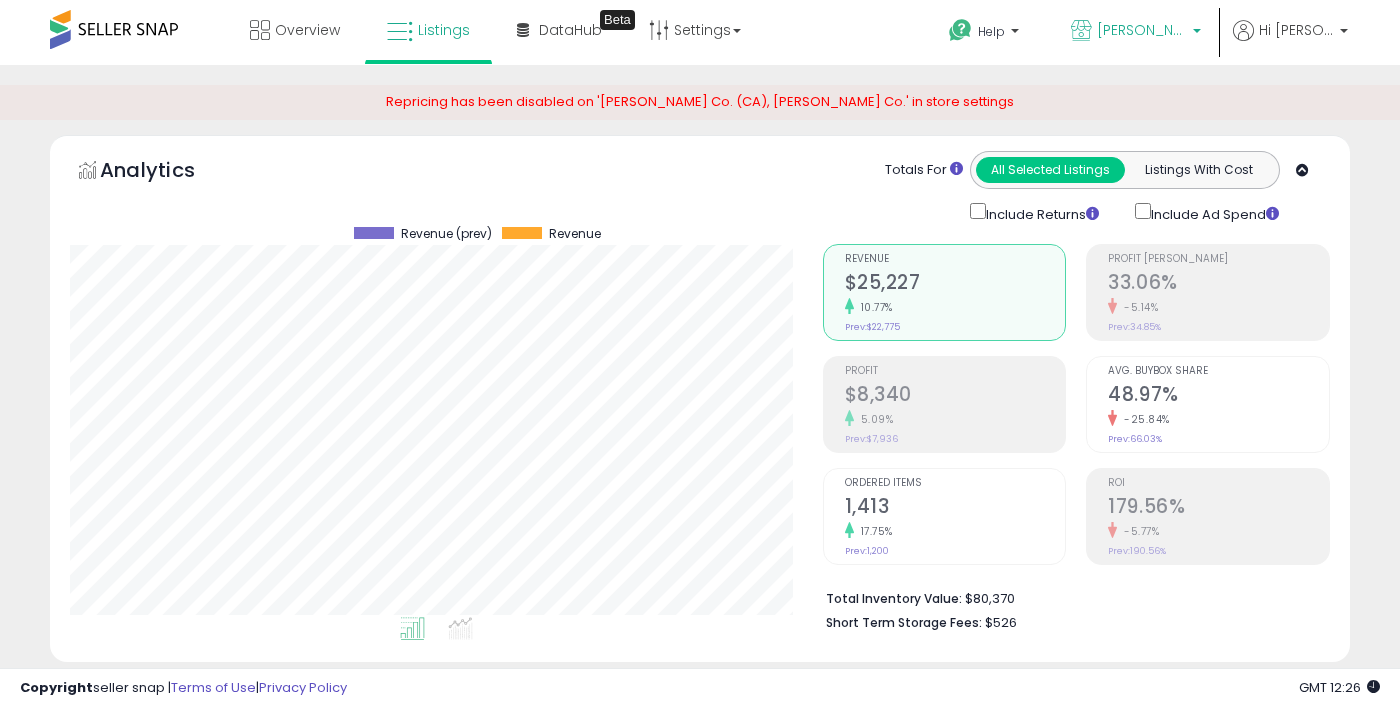 click on "[PERSON_NAME] Co." at bounding box center (1142, 30) 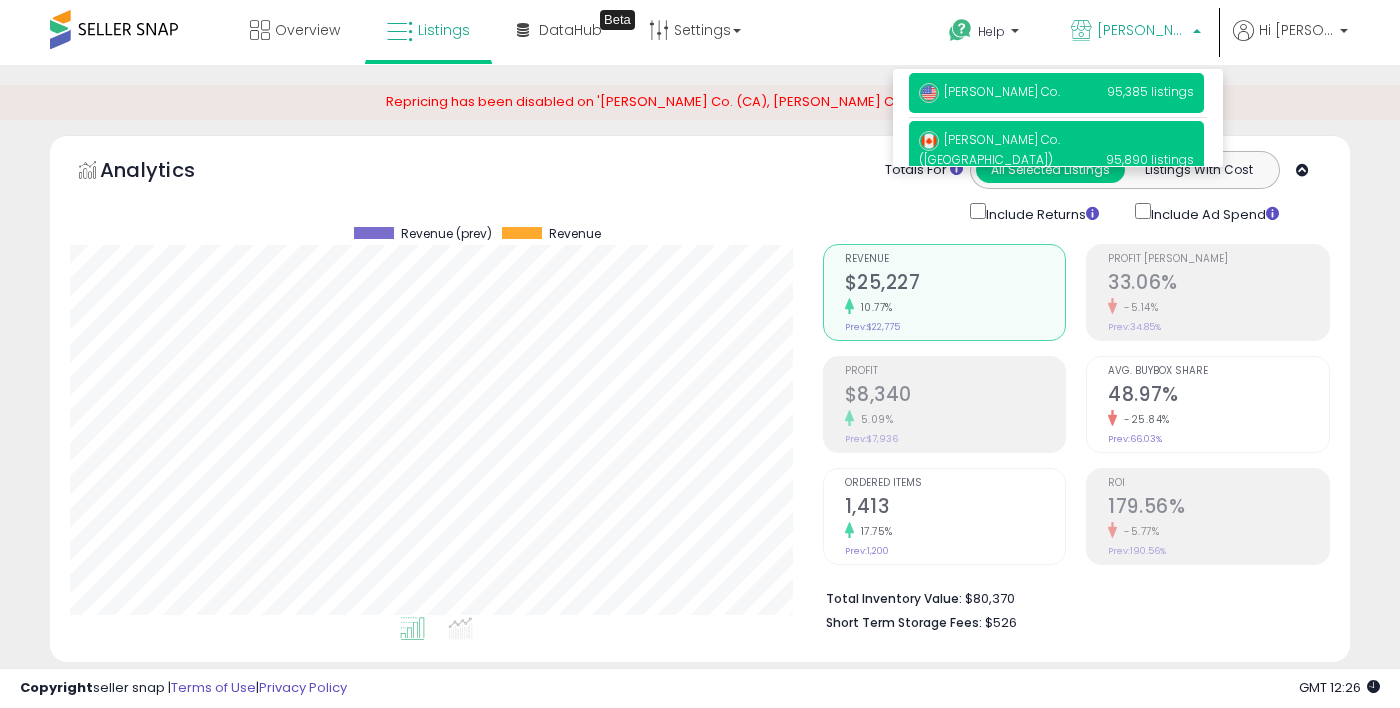 click on "95,890
listings" at bounding box center (1150, 159) 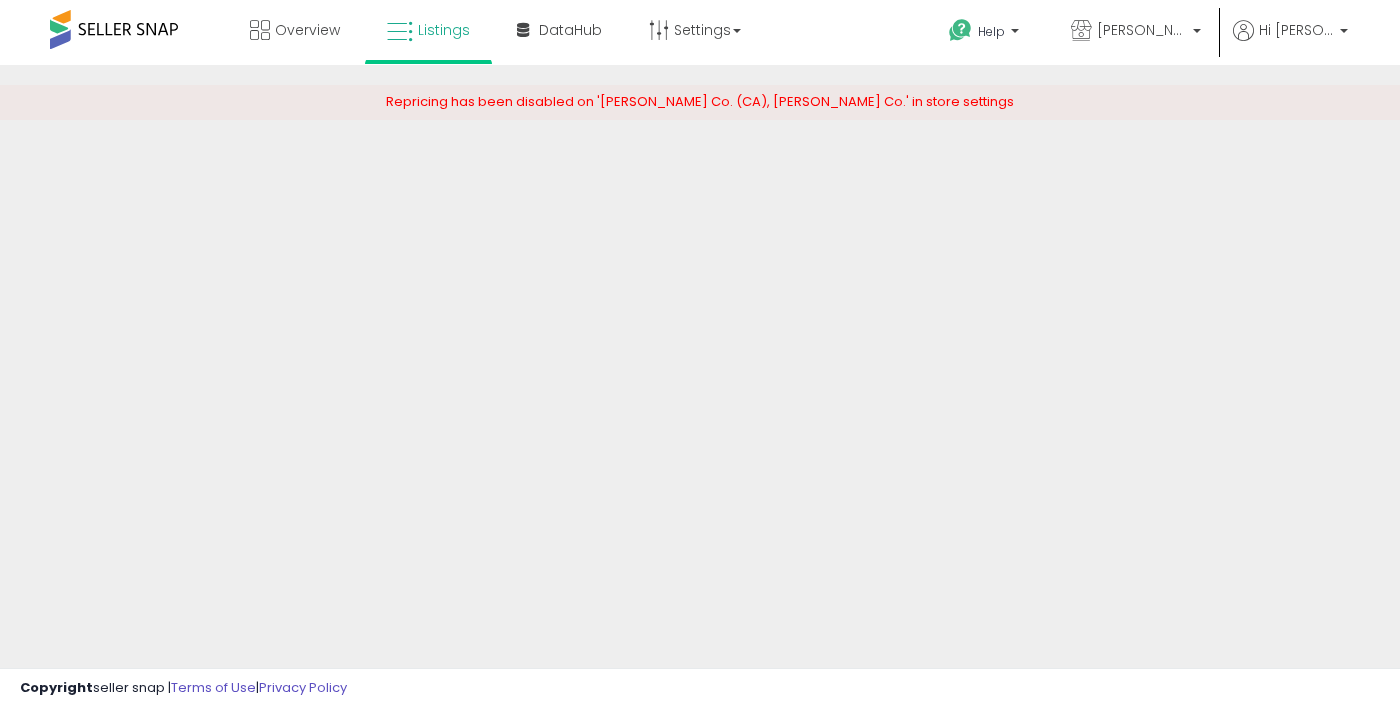 scroll, scrollTop: 0, scrollLeft: 0, axis: both 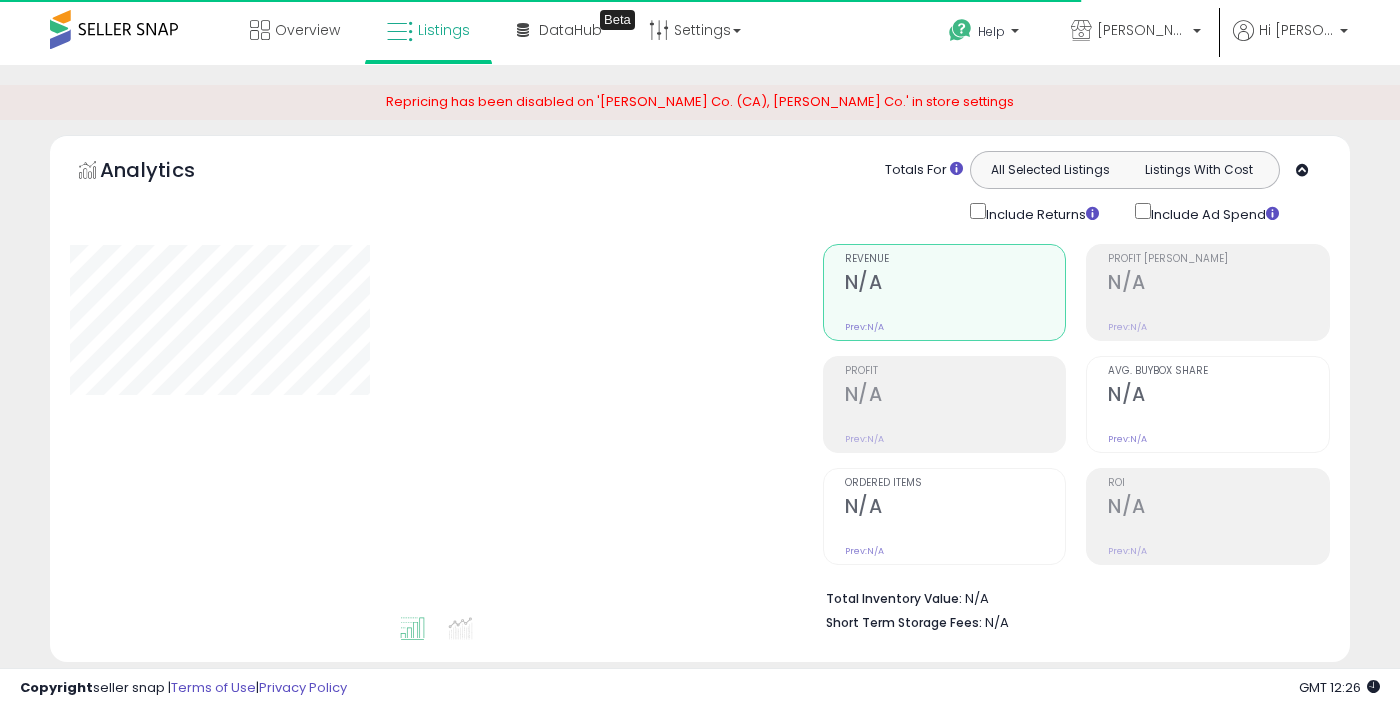select on "**" 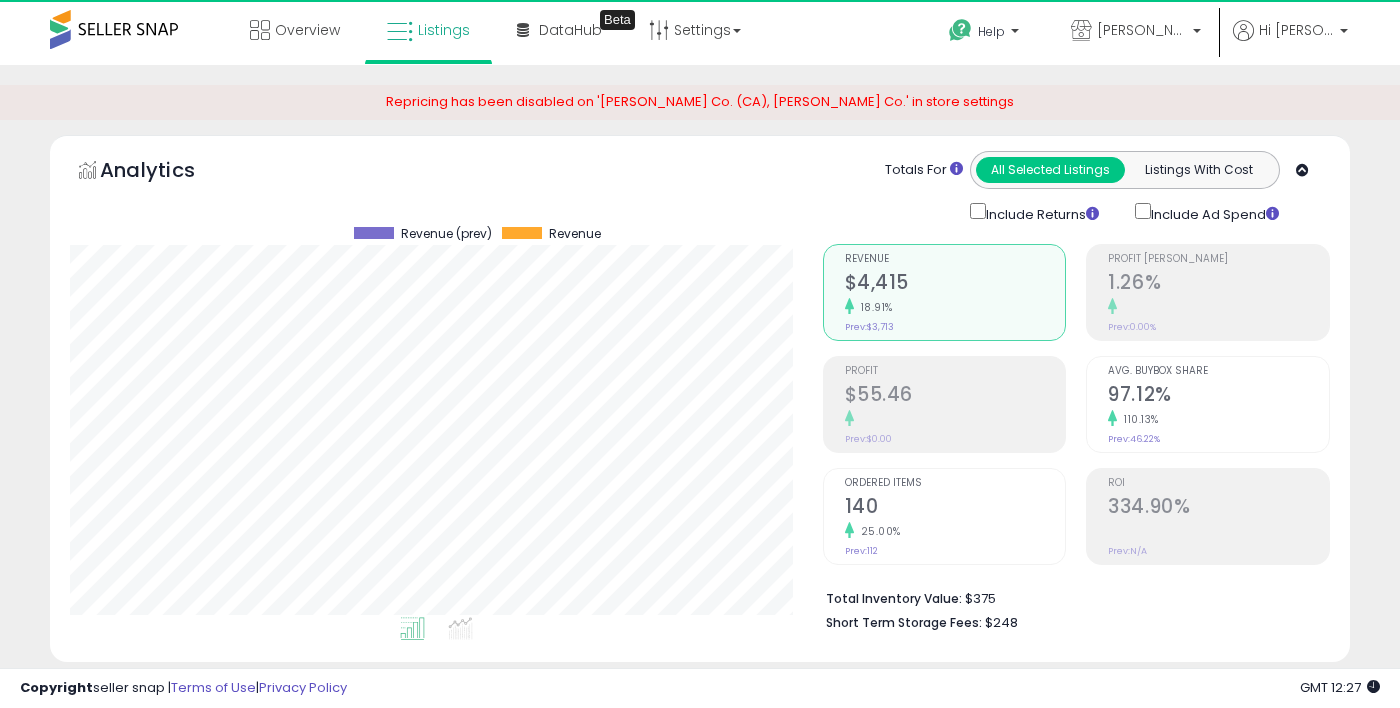 scroll, scrollTop: 999590, scrollLeft: 999247, axis: both 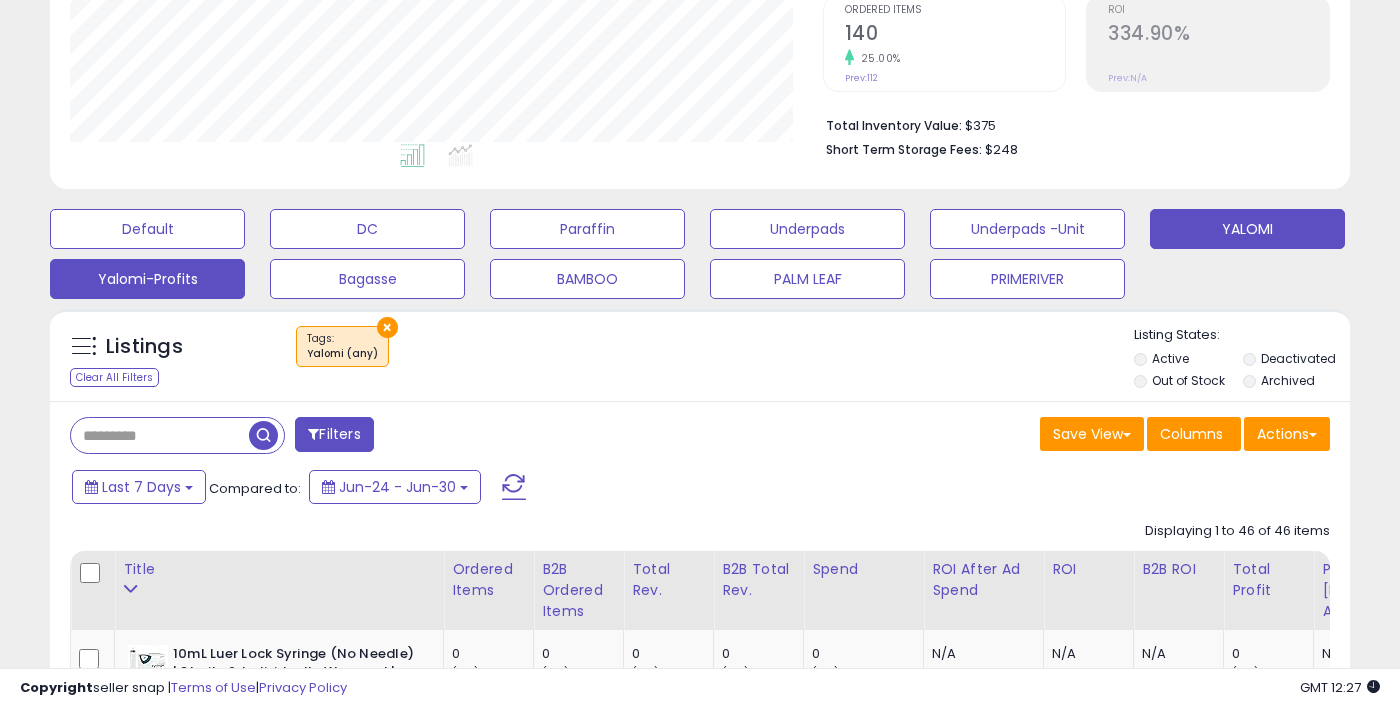 click on "YALOMI" at bounding box center (147, 229) 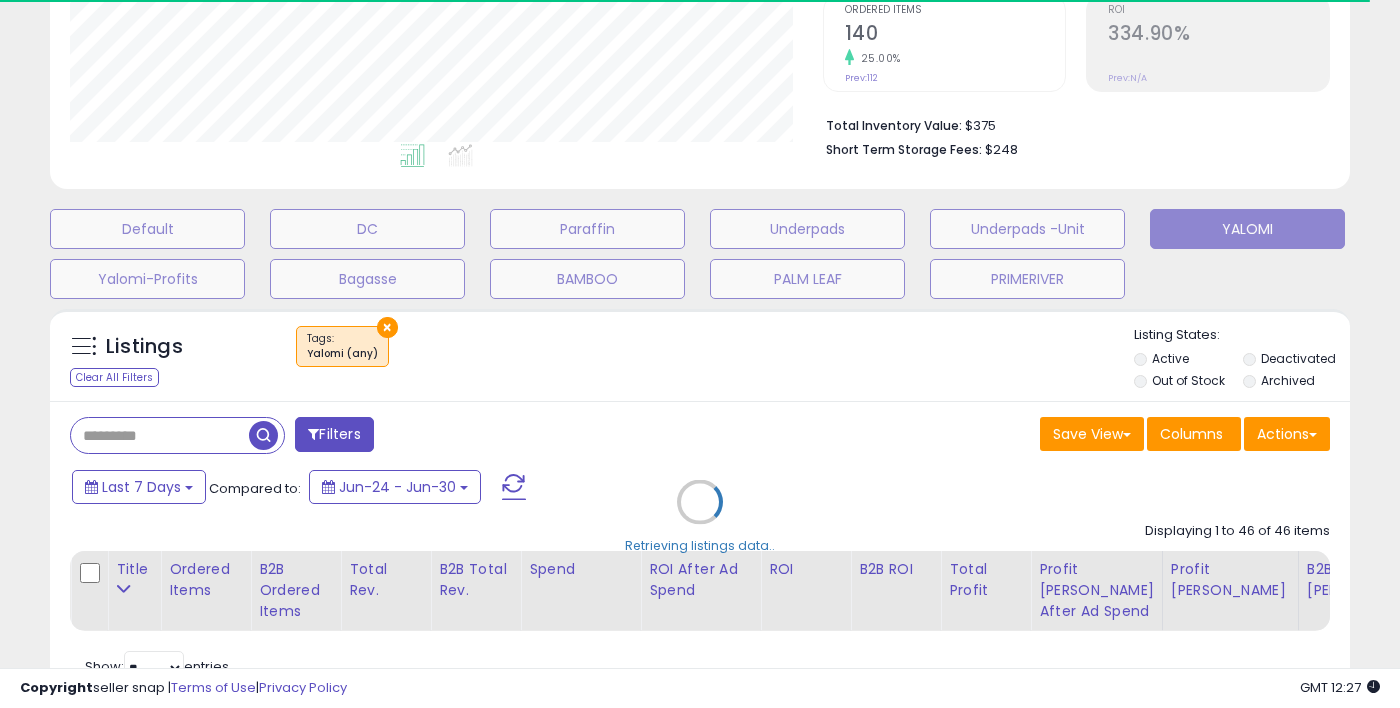 click on "Retrieving listings data.." at bounding box center (700, 516) 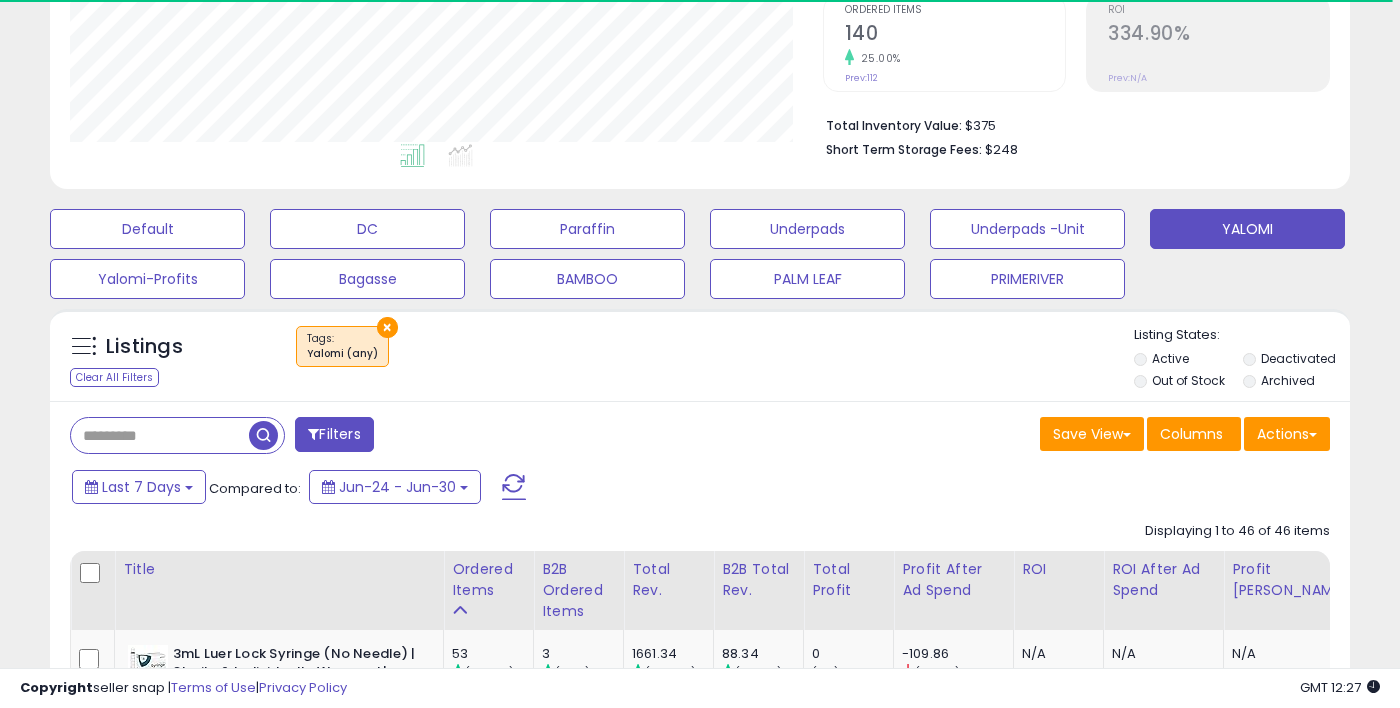 click on "Retrieving listings data.." at bounding box center (700, 5069) 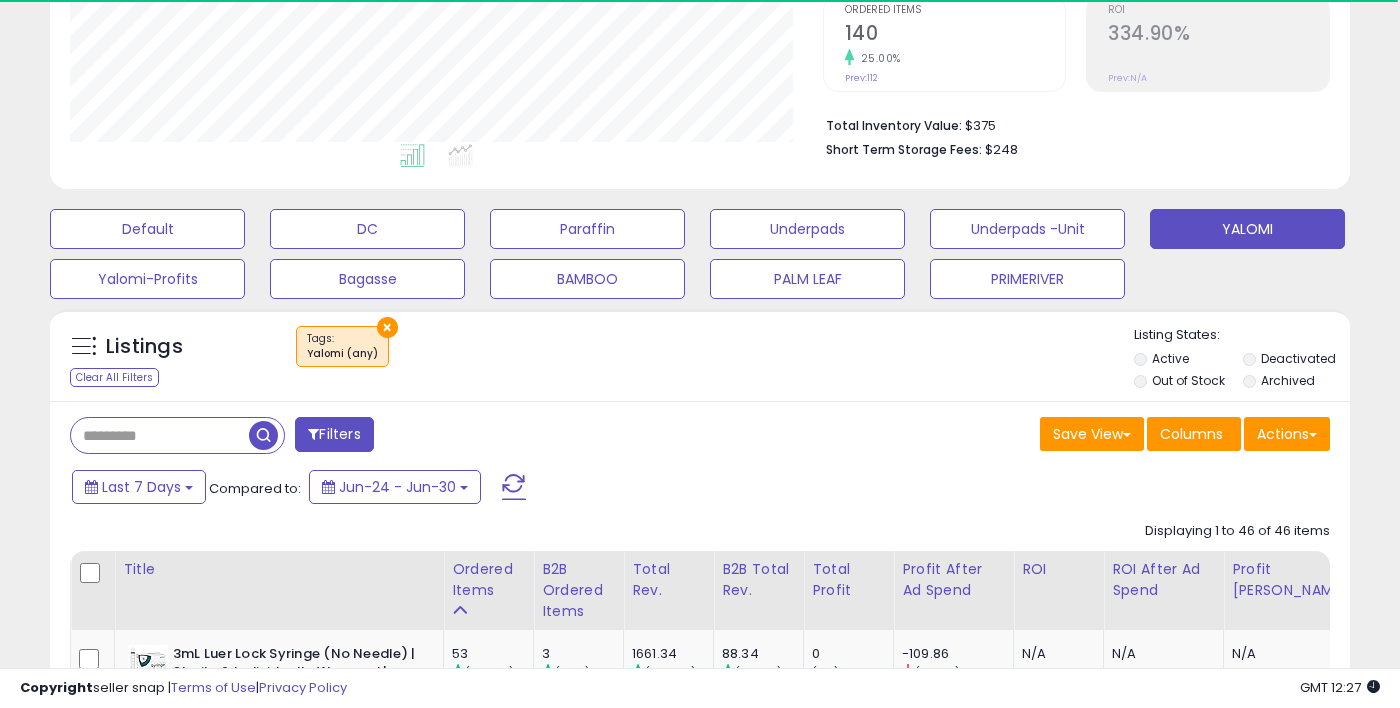 click at bounding box center [160, 435] 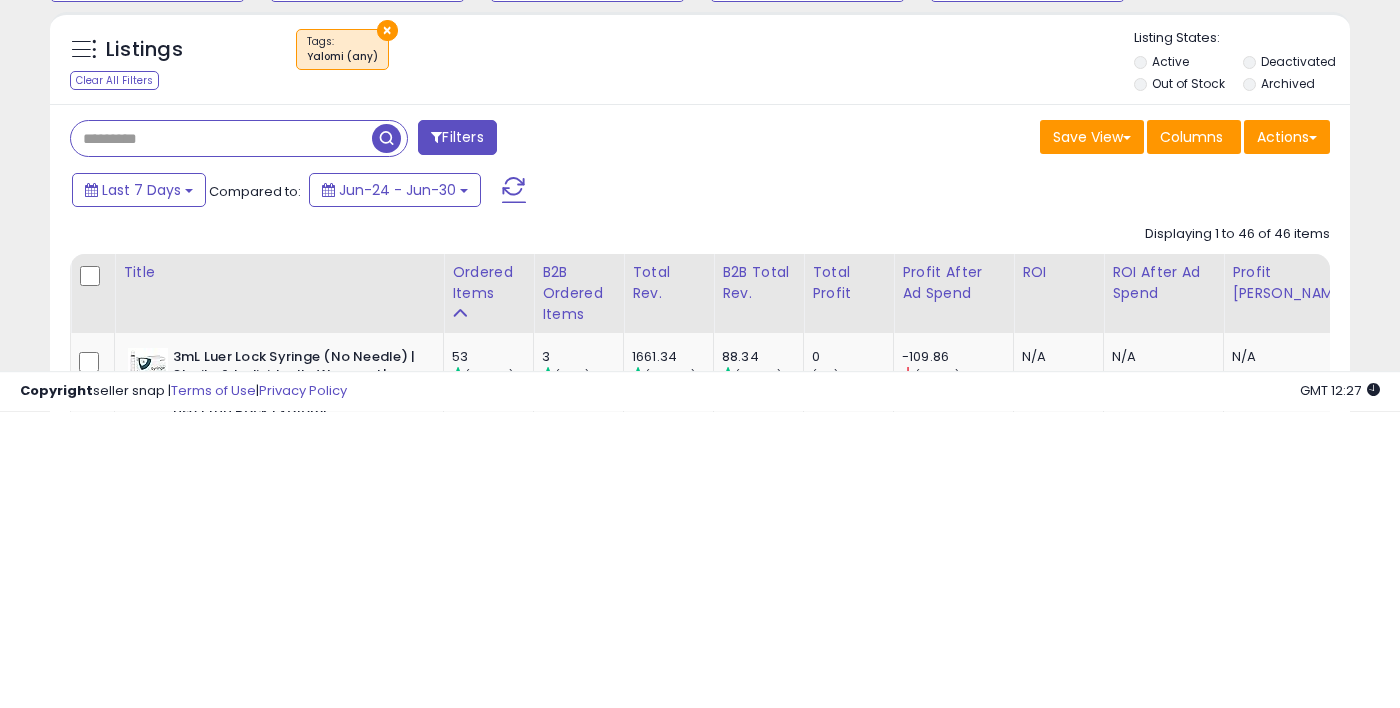 scroll, scrollTop: 999590, scrollLeft: 999247, axis: both 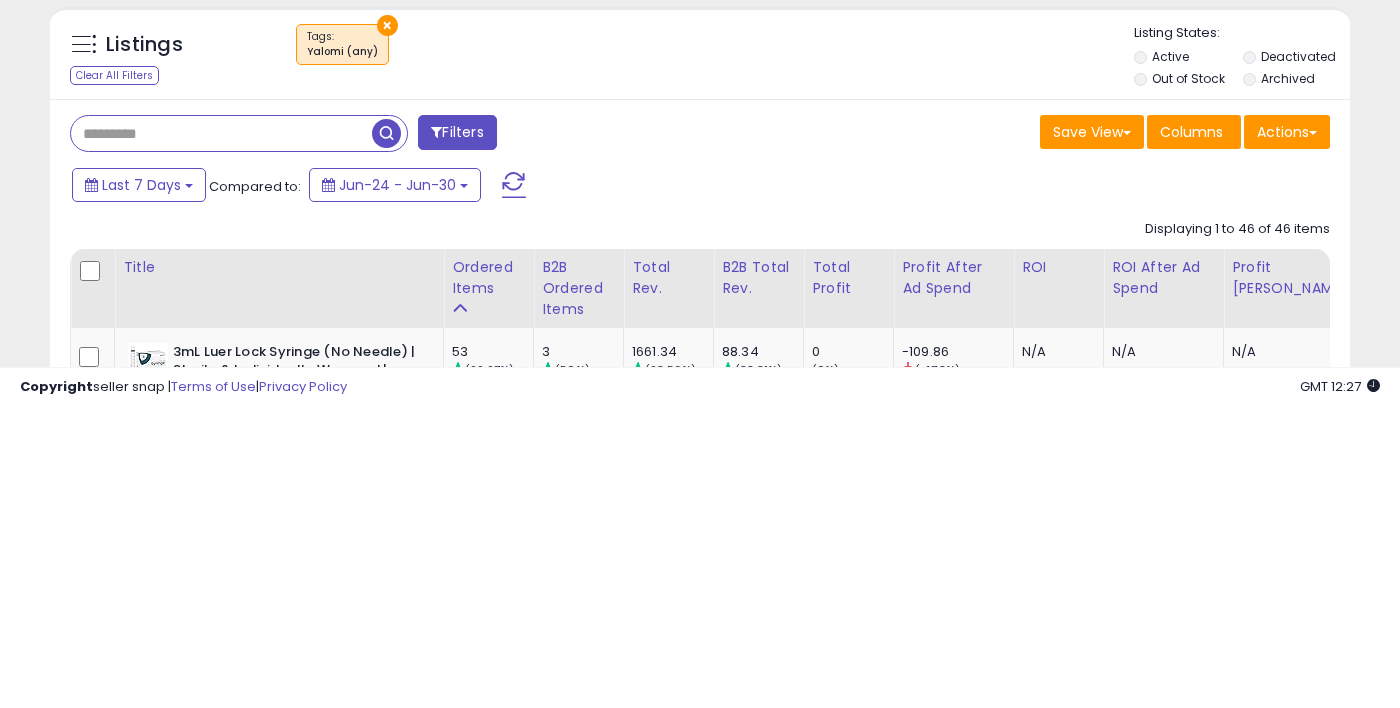 type on "******" 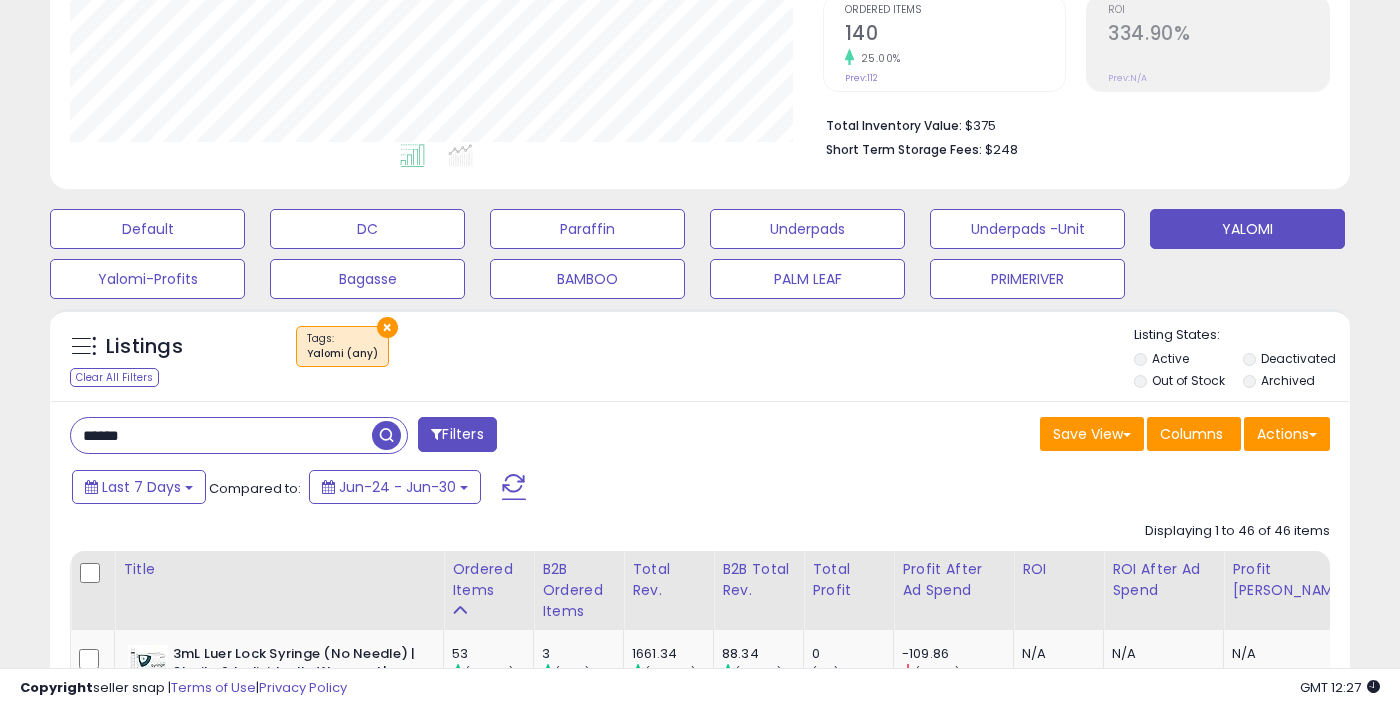 click on "×" at bounding box center [387, 327] 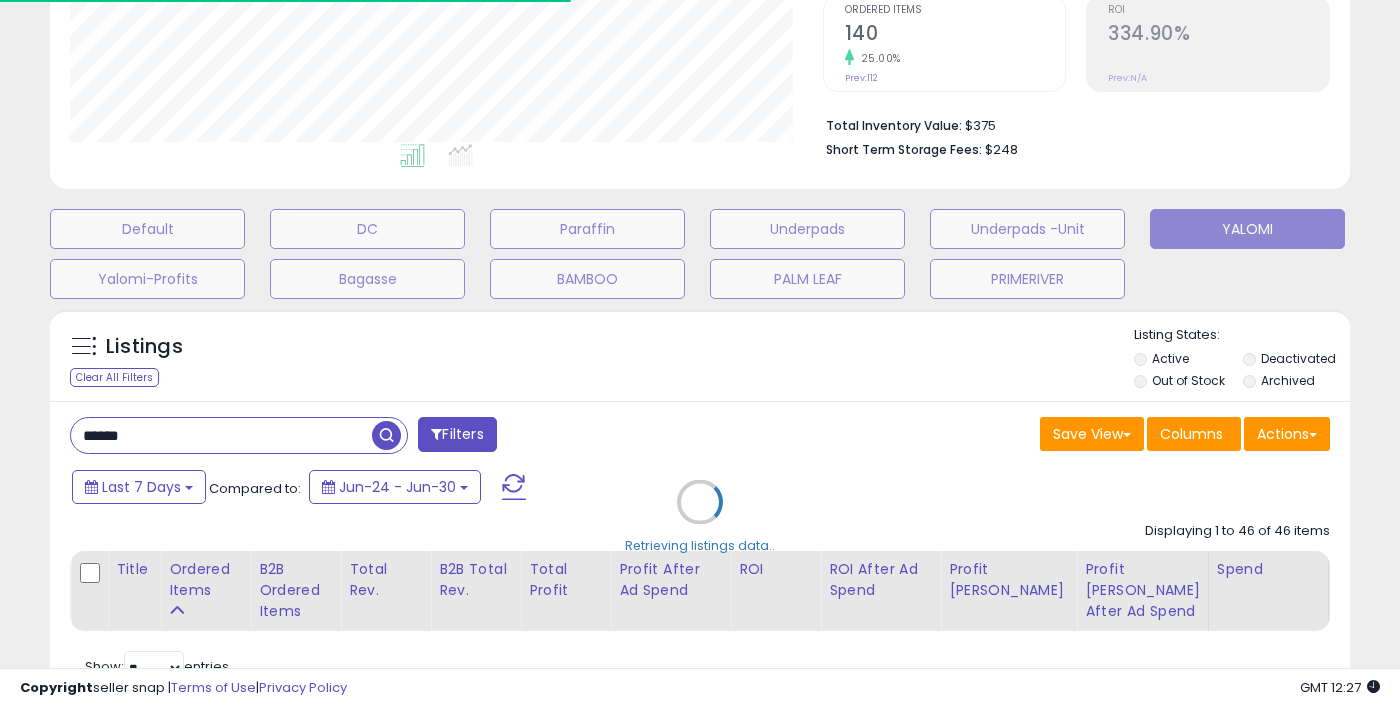click on "Retrieving listings data.." at bounding box center [700, 516] 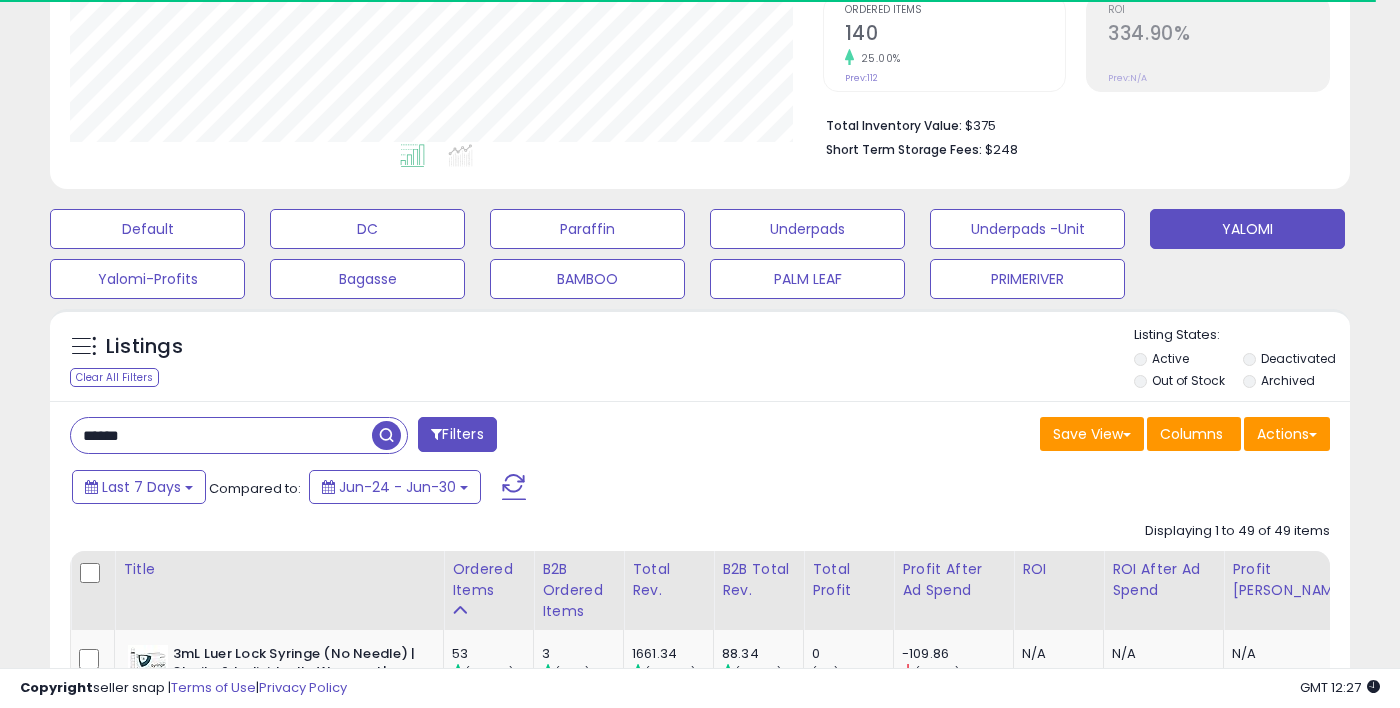 click on "Retrieving listings data.." at bounding box center (700, 5337) 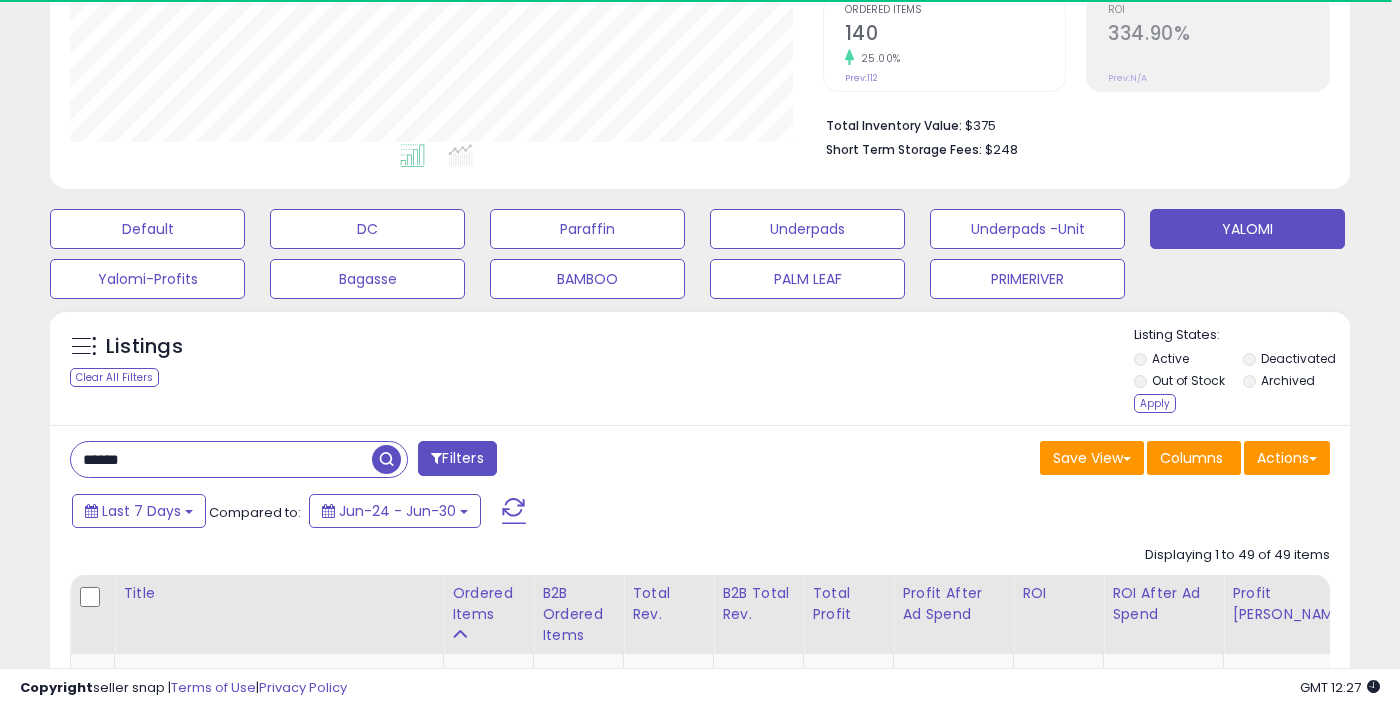 click on "Archived" at bounding box center [1288, 380] 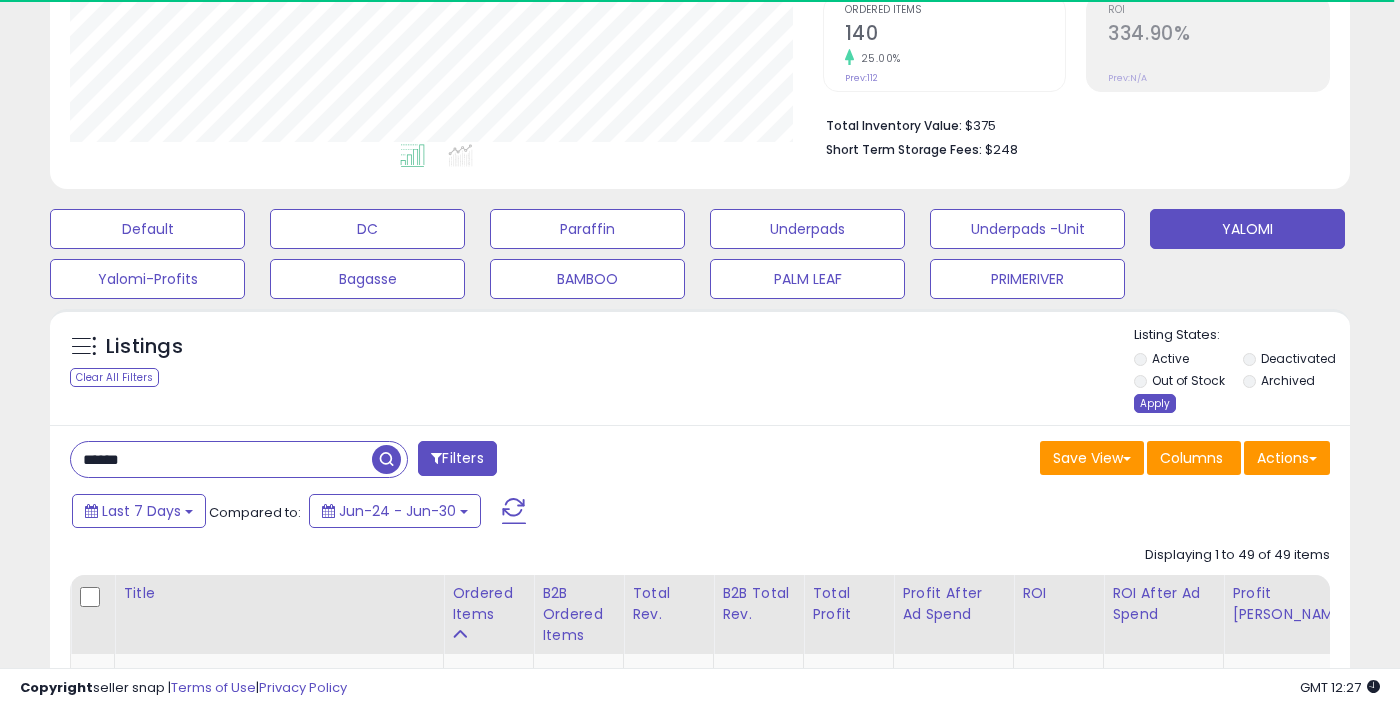 click on "Apply" at bounding box center (1155, 403) 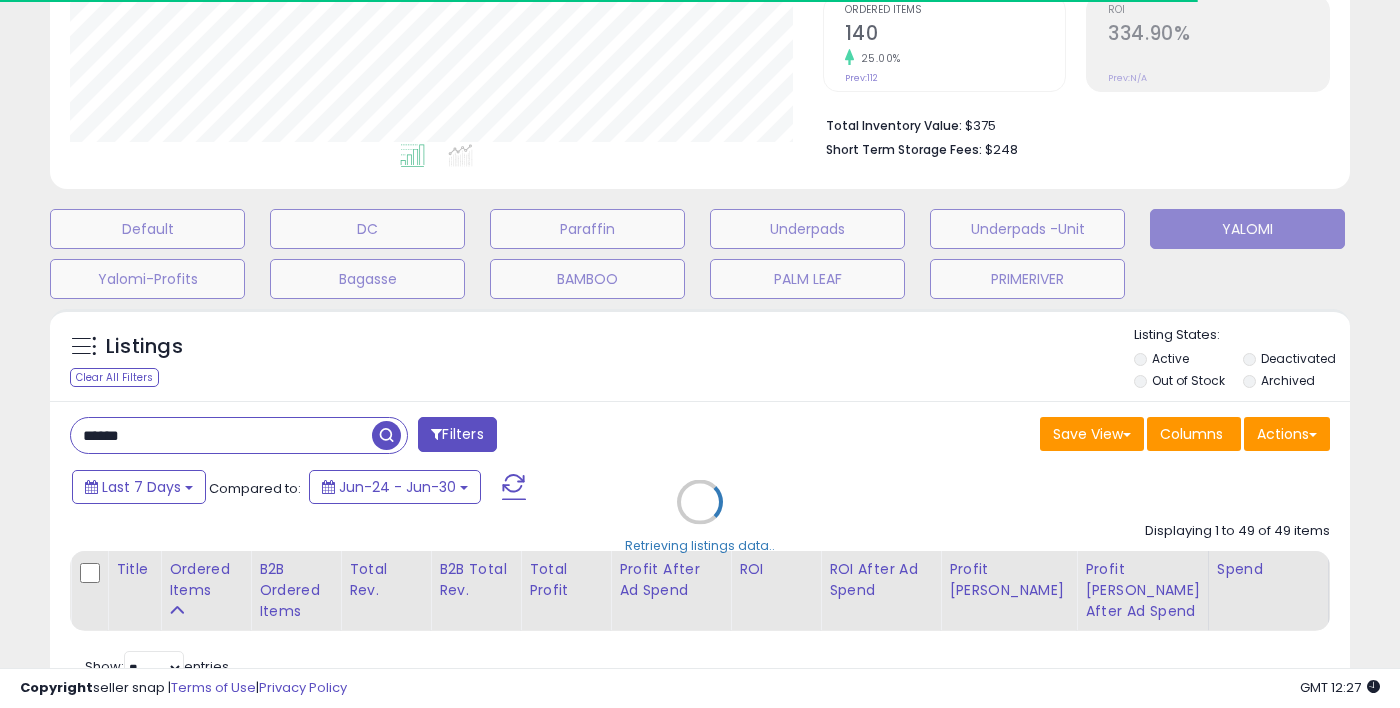 scroll, scrollTop: 999590, scrollLeft: 999247, axis: both 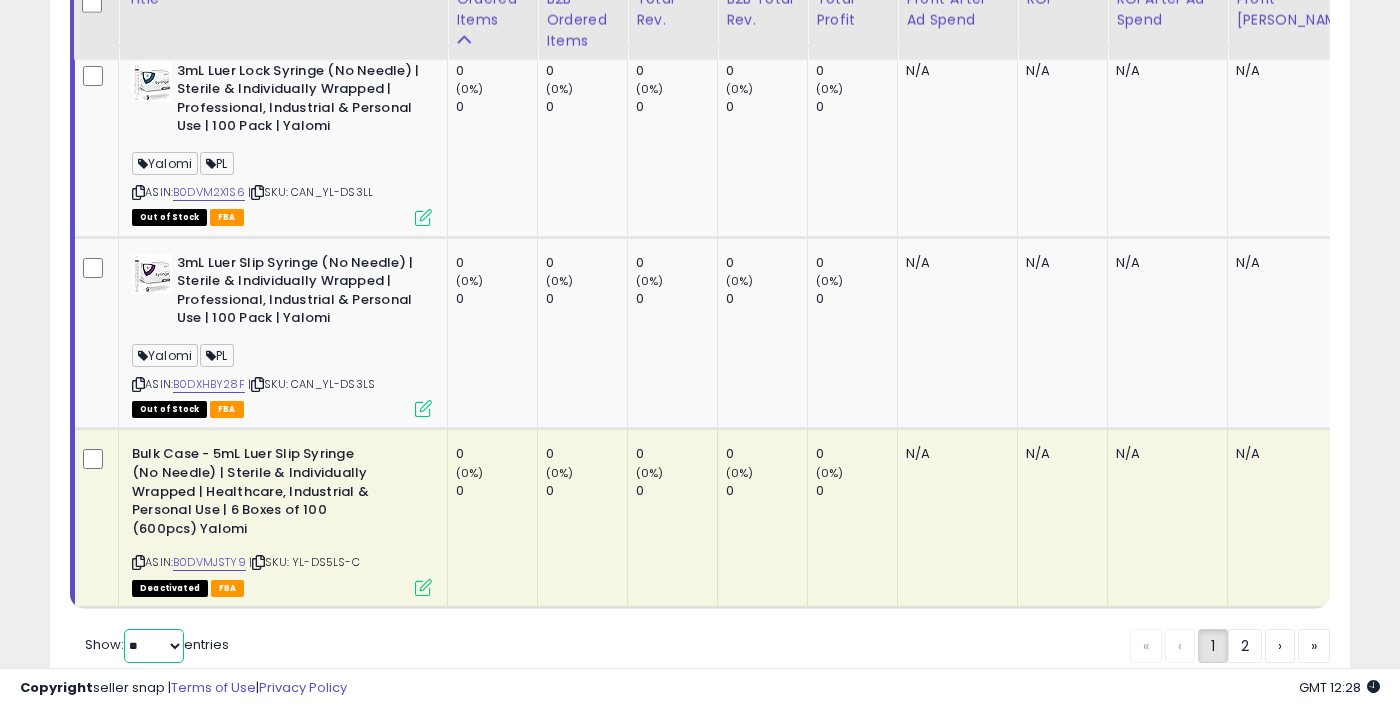 click on "**
**" at bounding box center [154, 646] 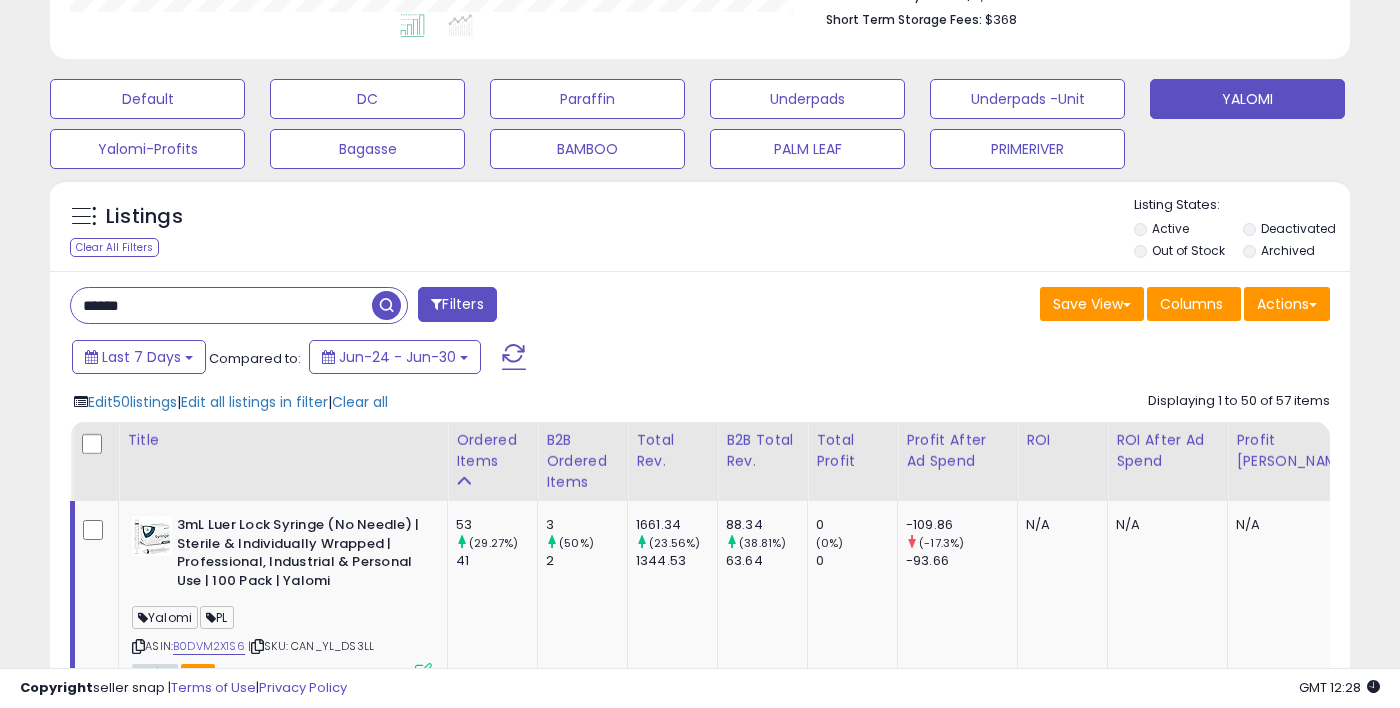 scroll, scrollTop: 600, scrollLeft: 0, axis: vertical 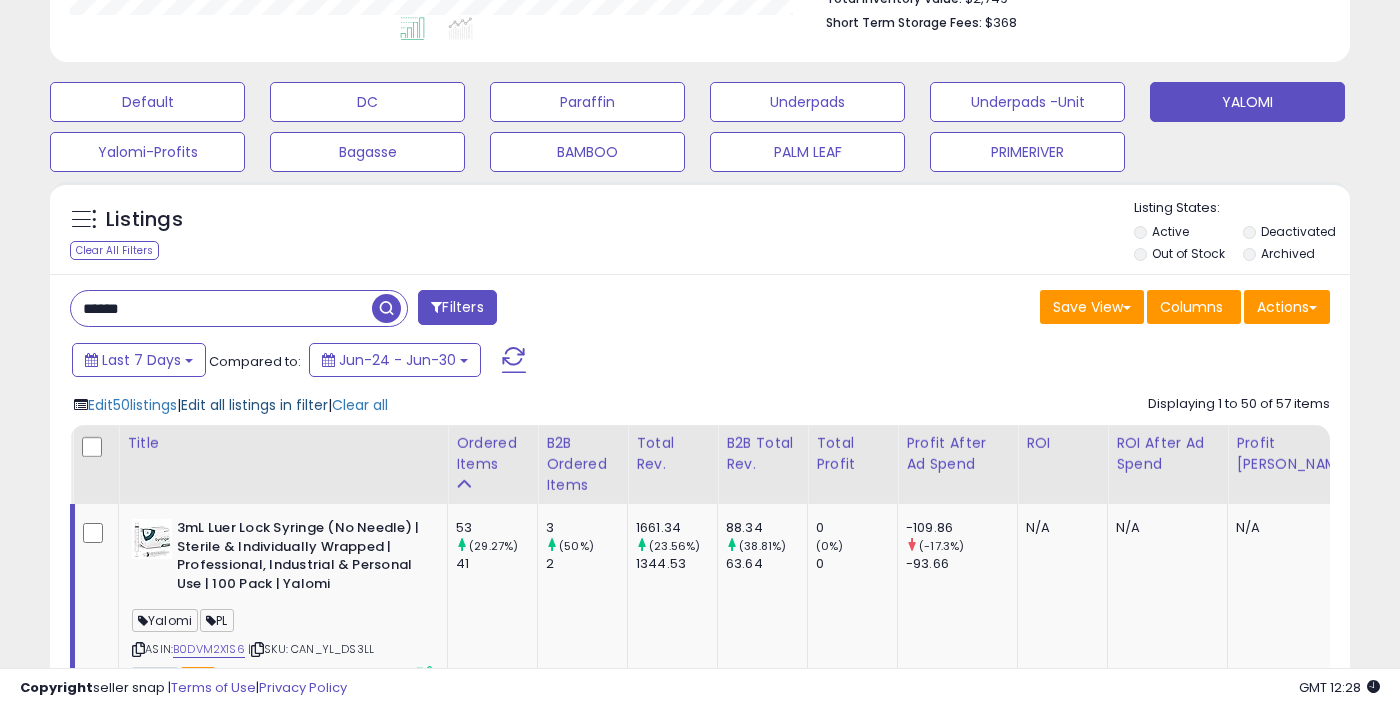 click on "Edit all listings in filter" at bounding box center (254, 405) 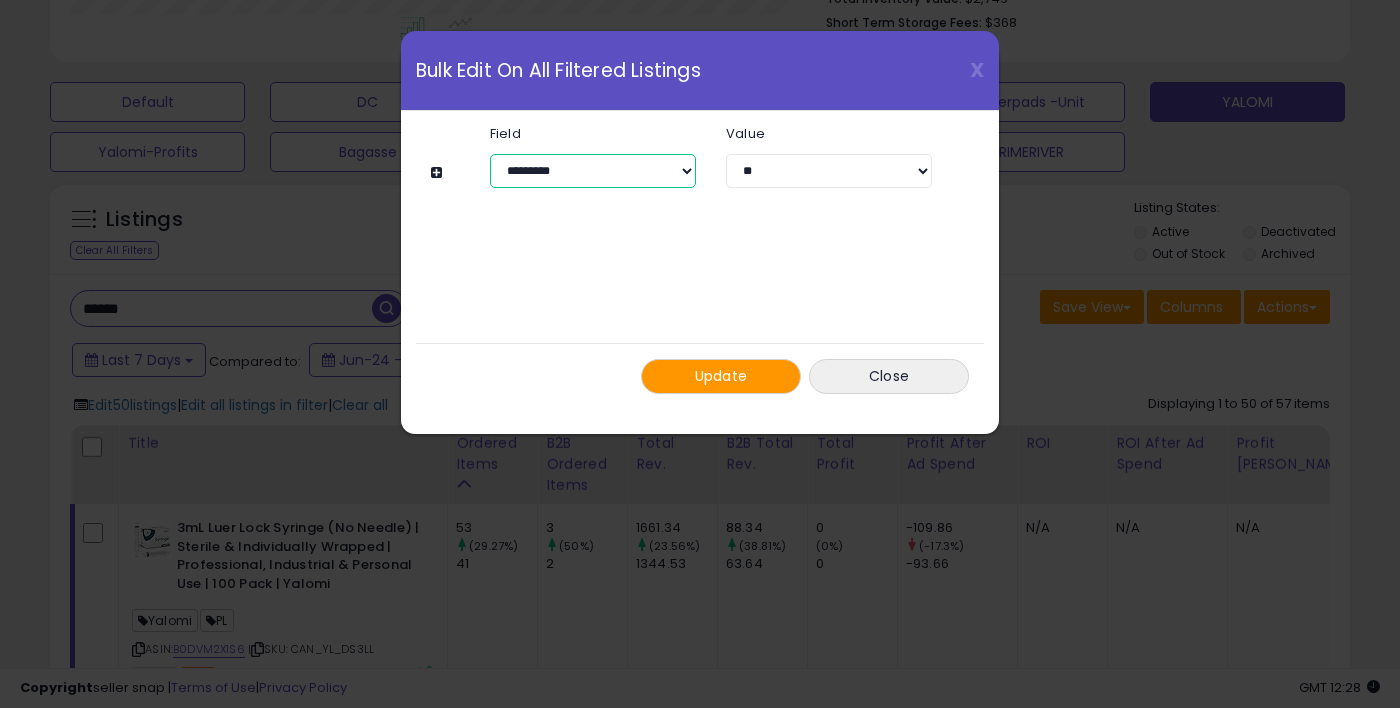 click on "**********" at bounding box center (593, 171) 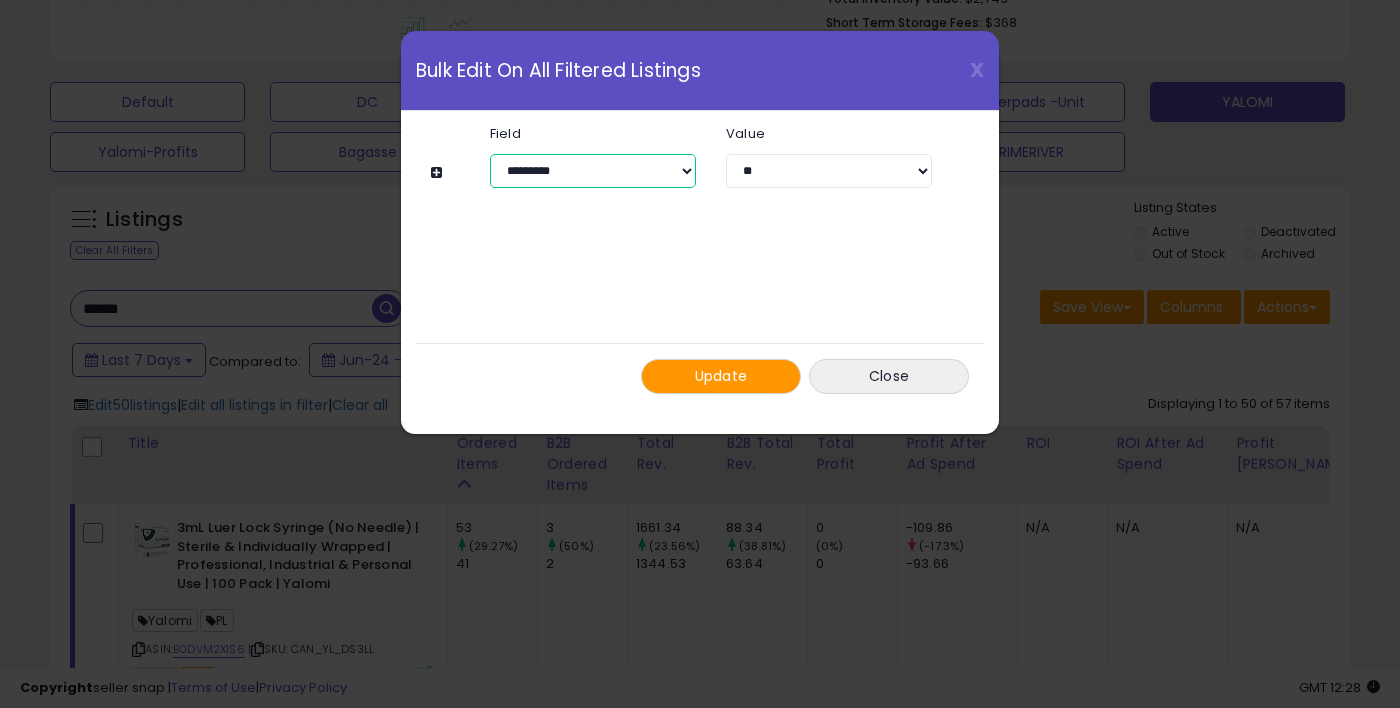 select on "*******" 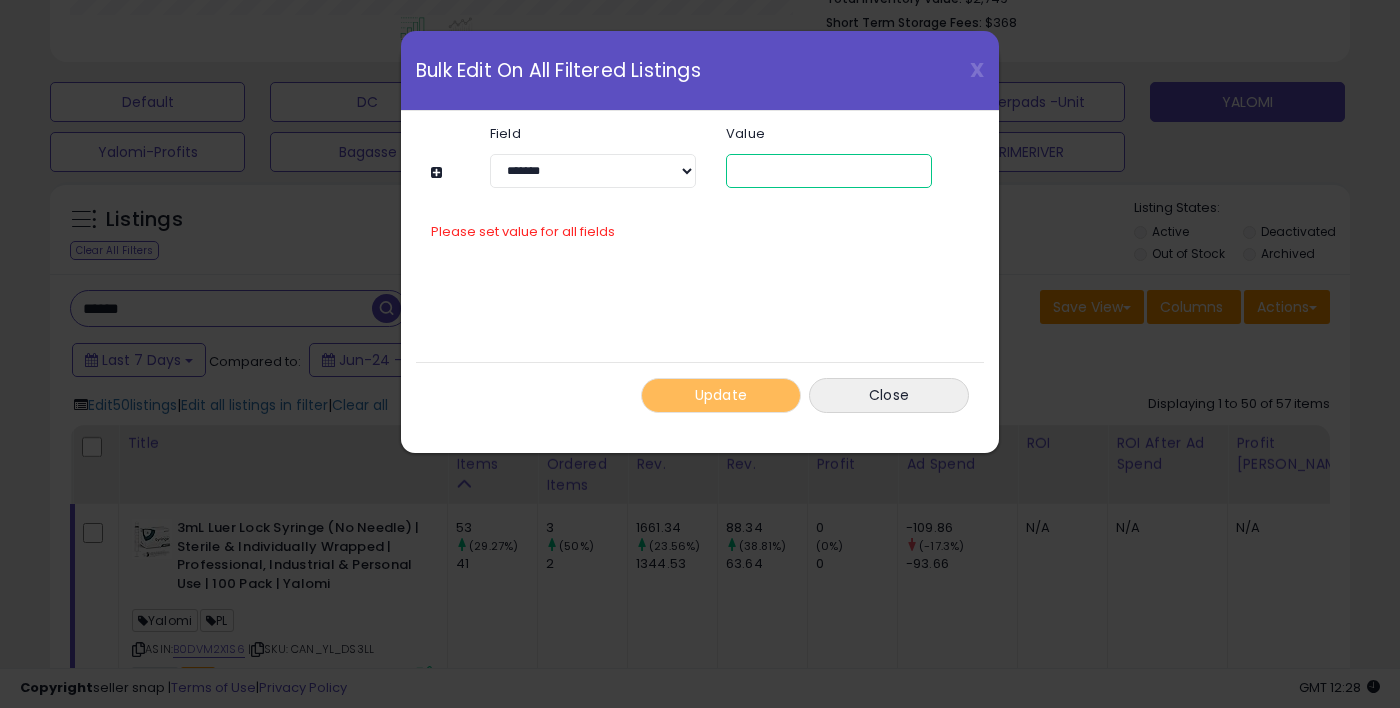 click at bounding box center [829, 171] 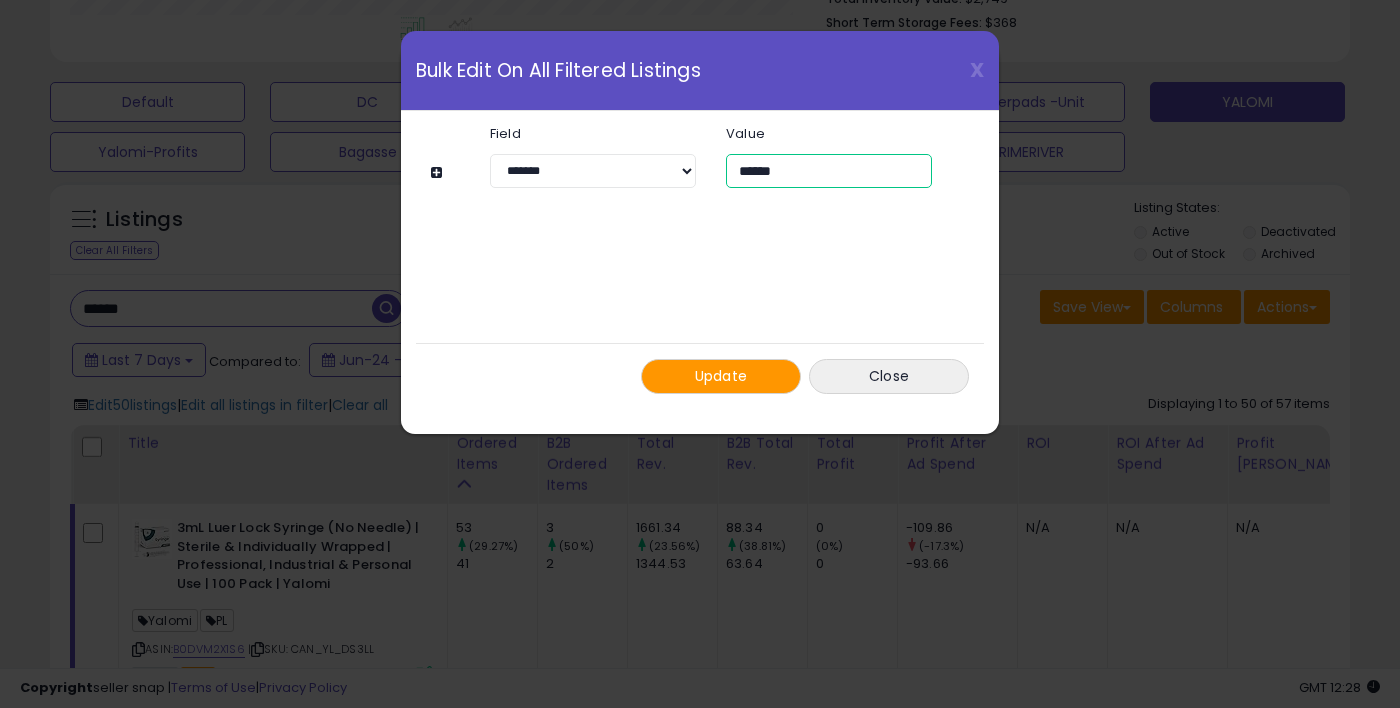 type on "******" 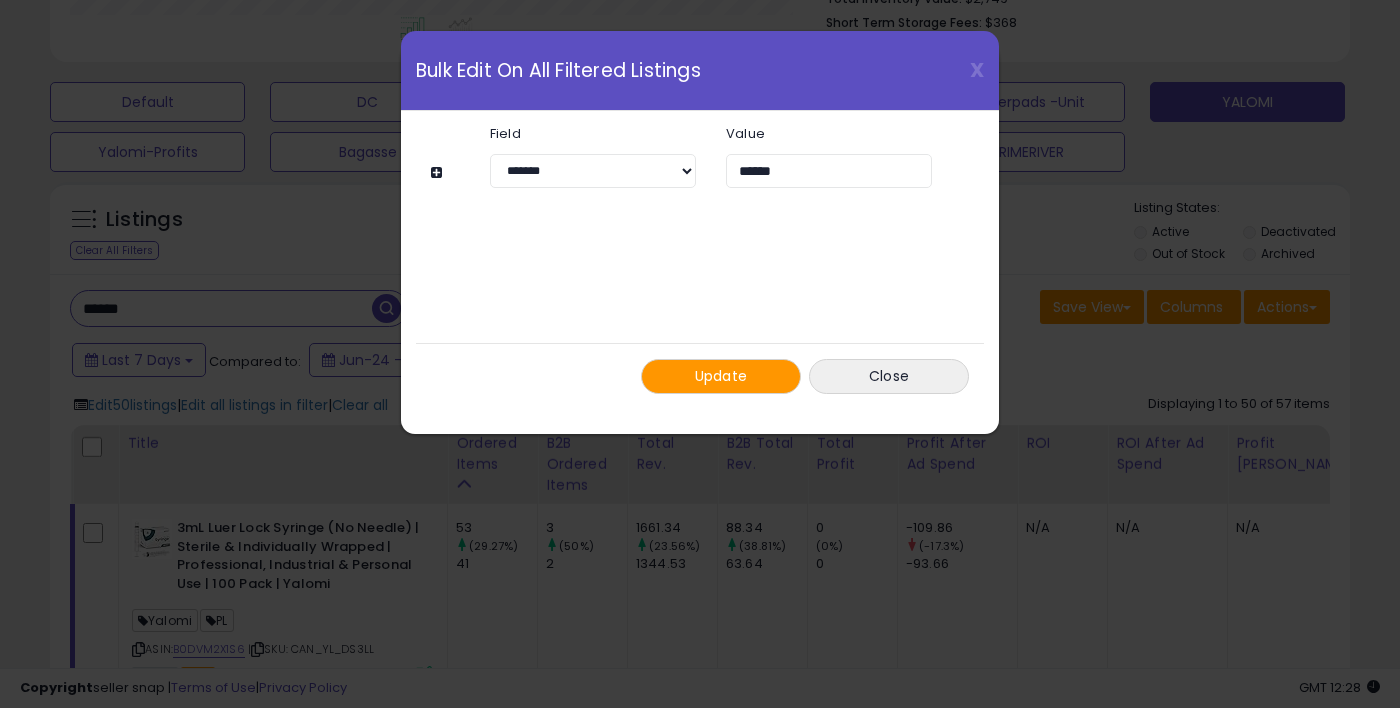 click on "Update" at bounding box center [721, 376] 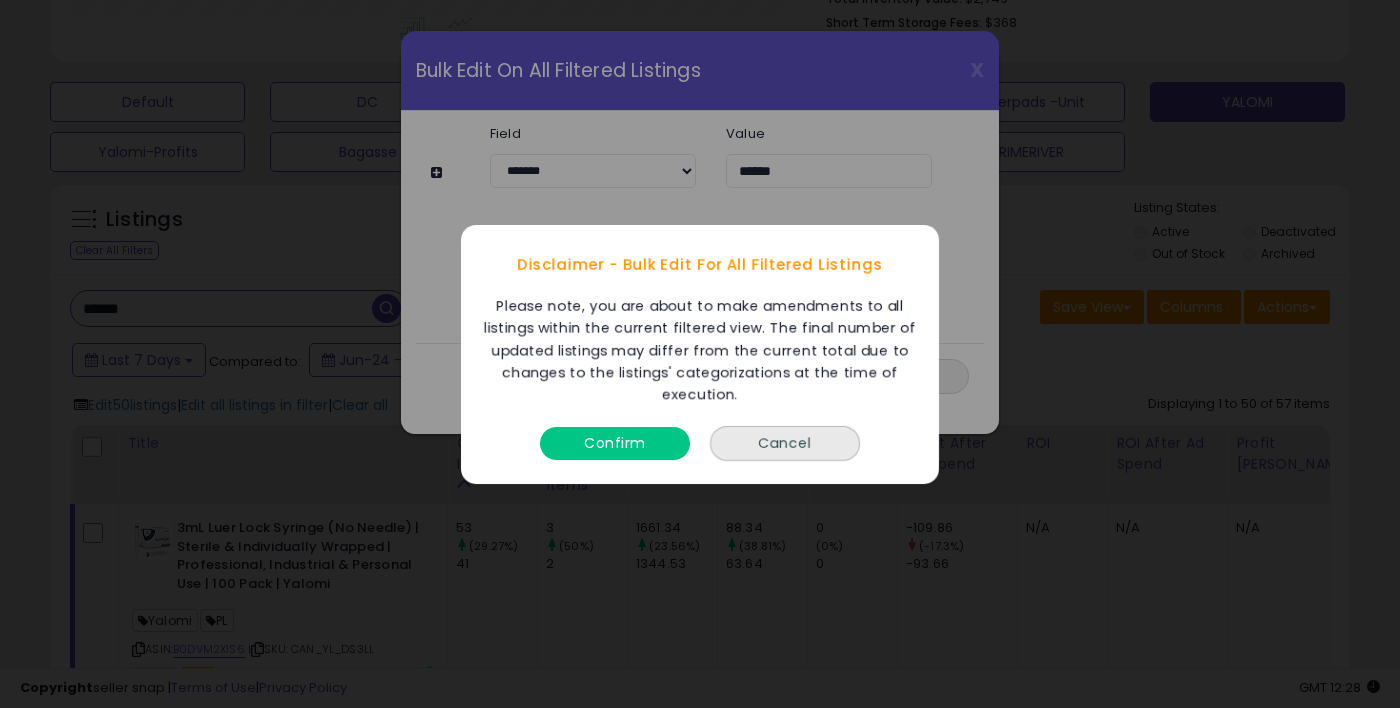 click on "Confirm" at bounding box center (615, 442) 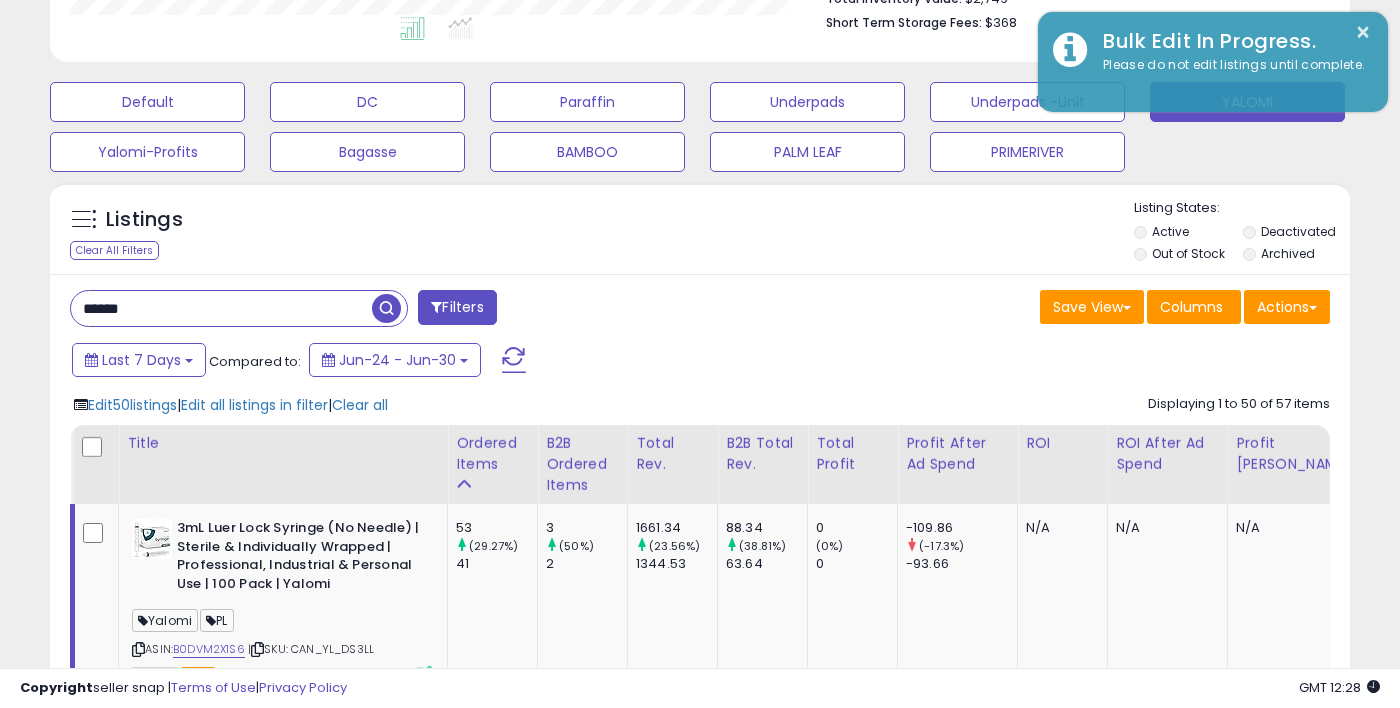 click on "******" at bounding box center [221, 308] 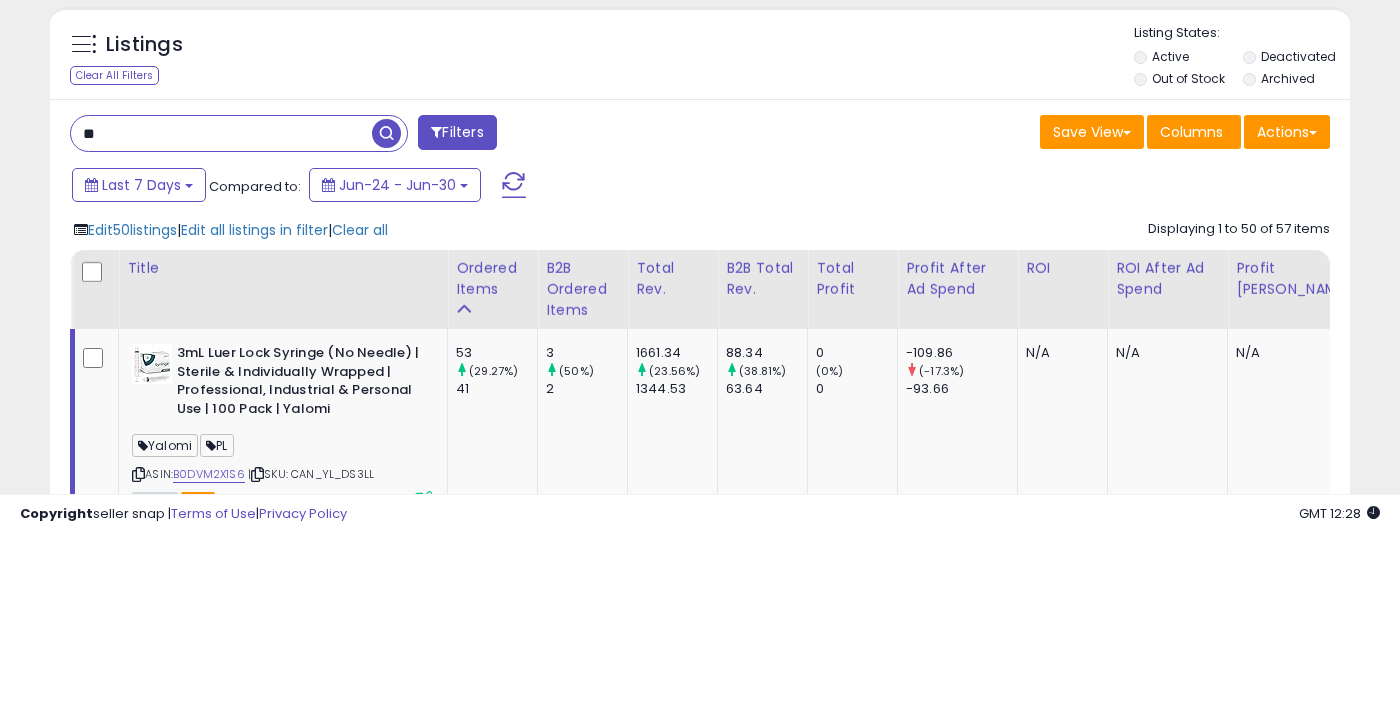 type on "*" 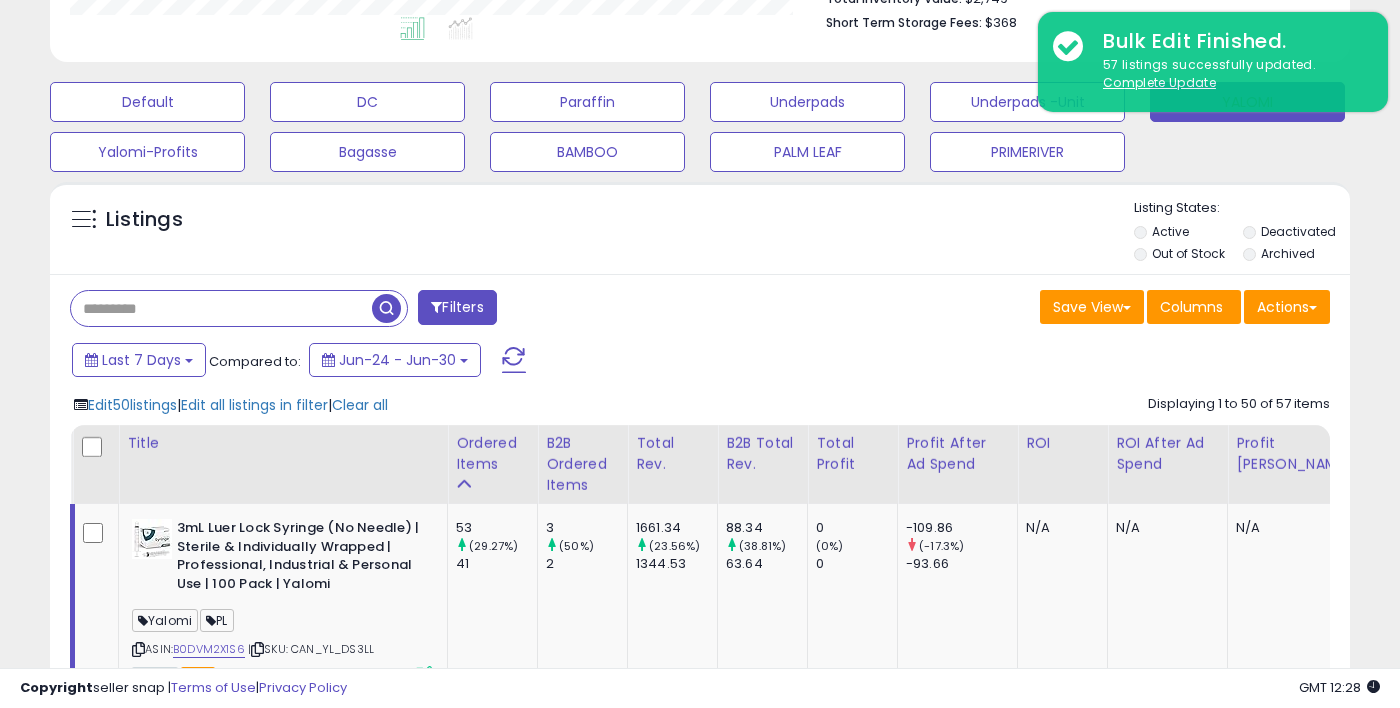 type 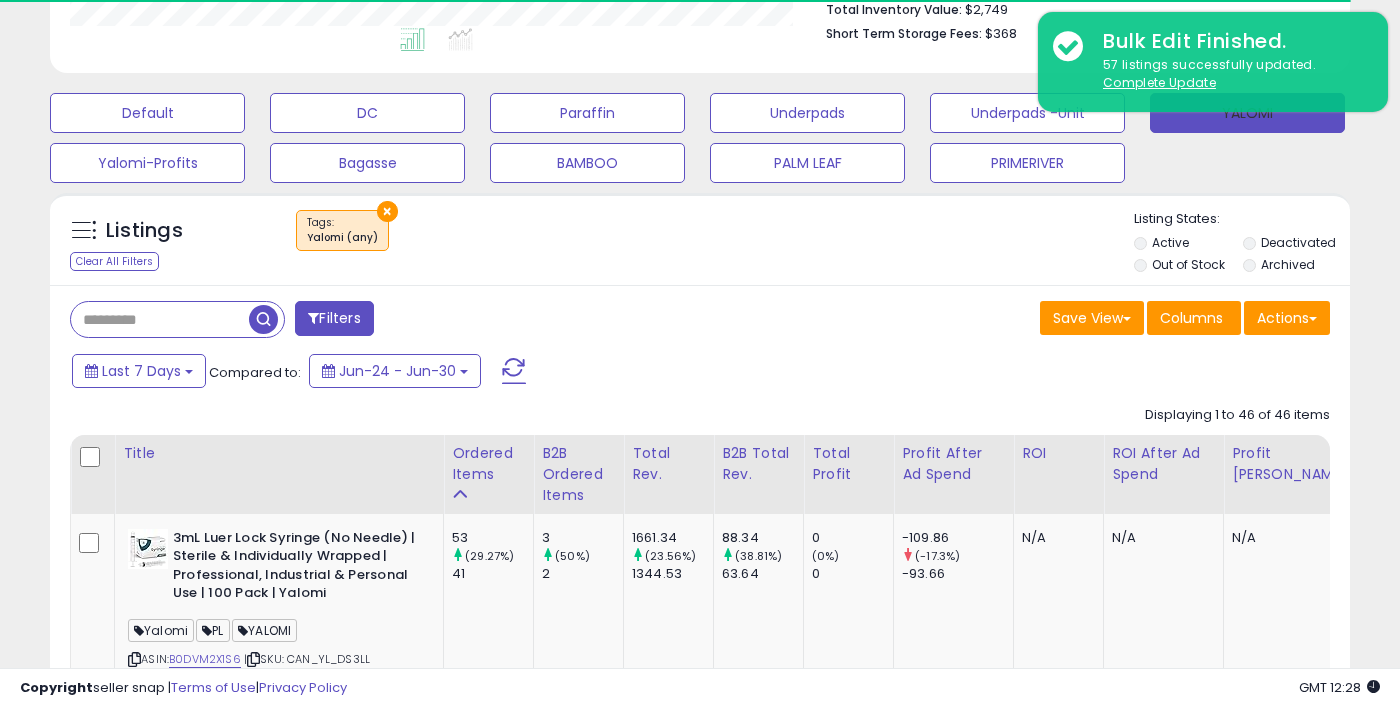 scroll, scrollTop: 600, scrollLeft: 0, axis: vertical 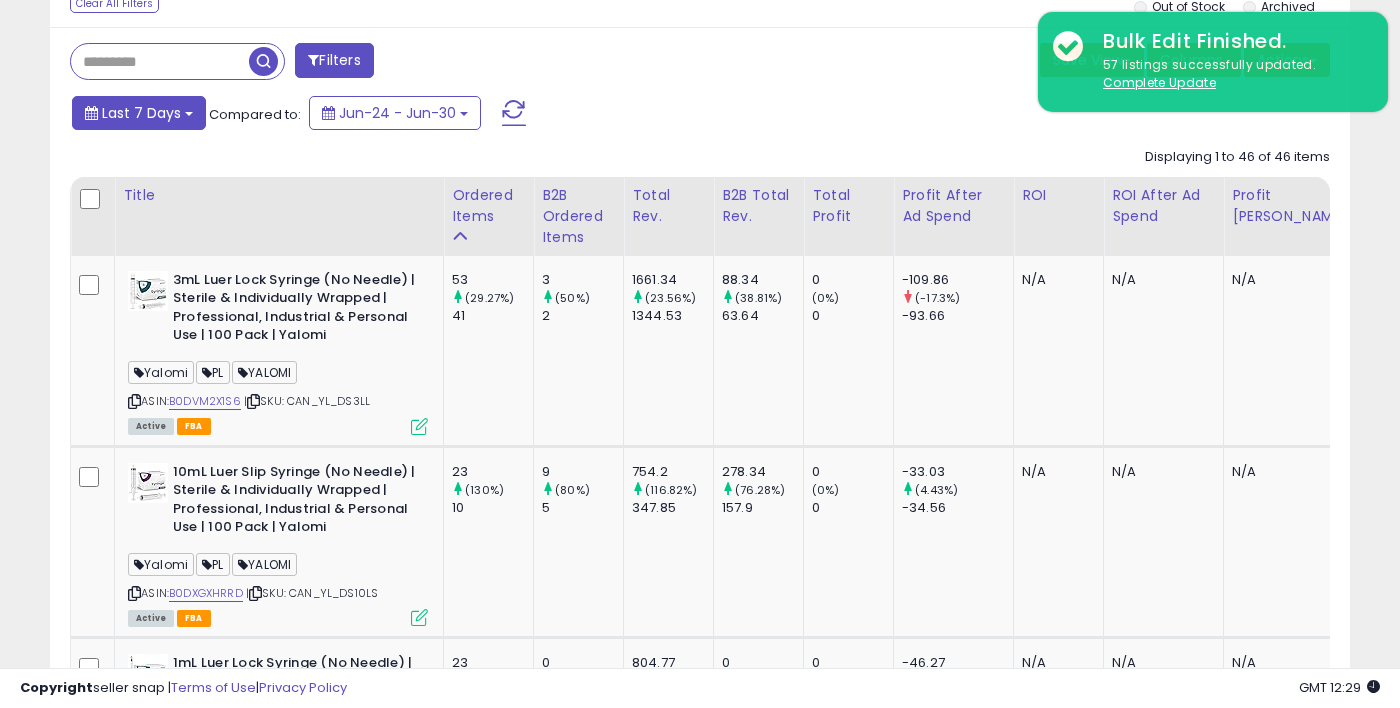 click on "Last 7 Days" at bounding box center (141, 113) 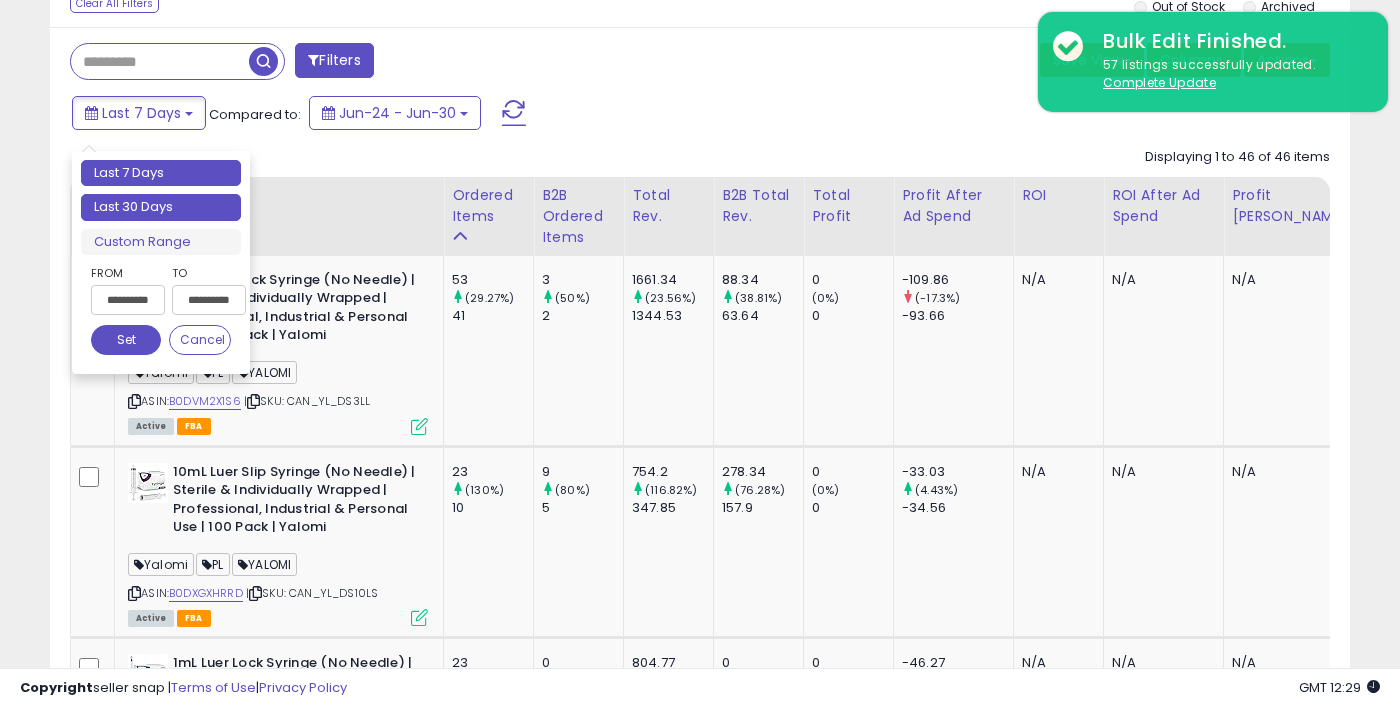 click on "Last 30 Days" at bounding box center [161, 207] 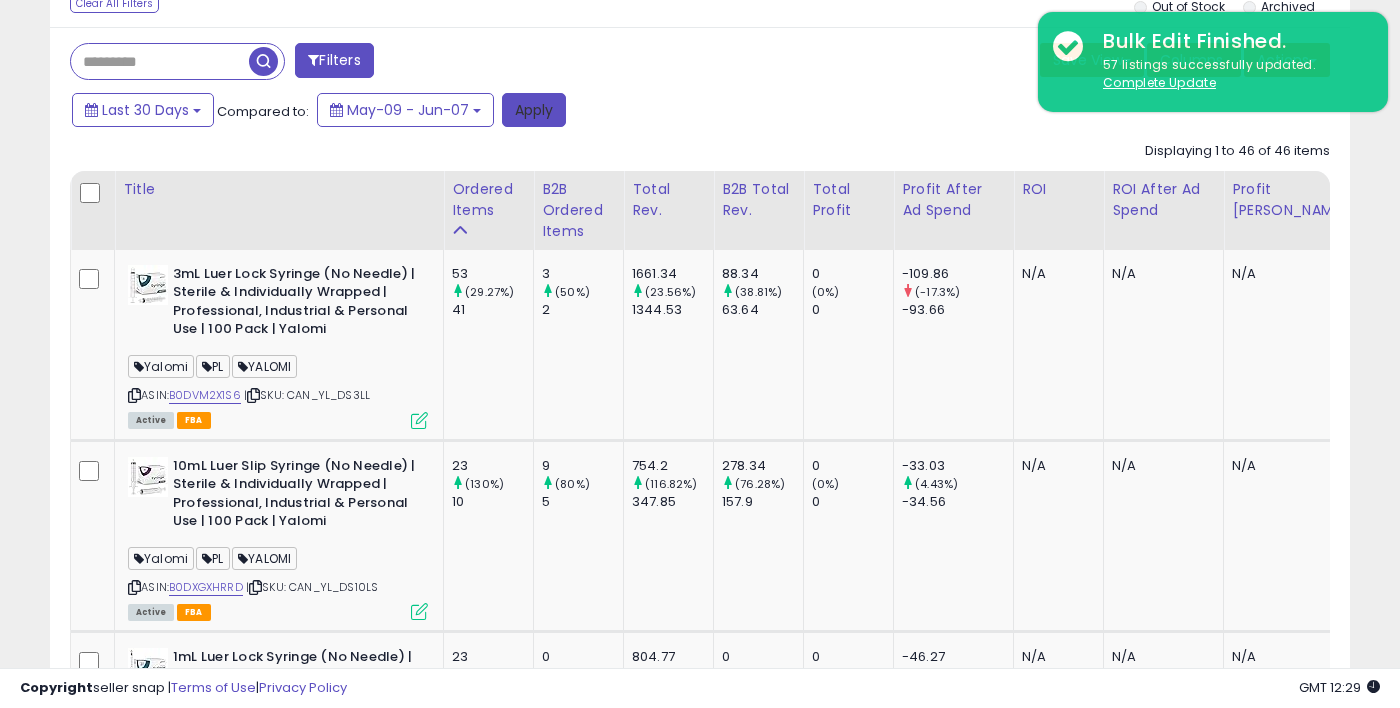 click on "Apply" at bounding box center (534, 110) 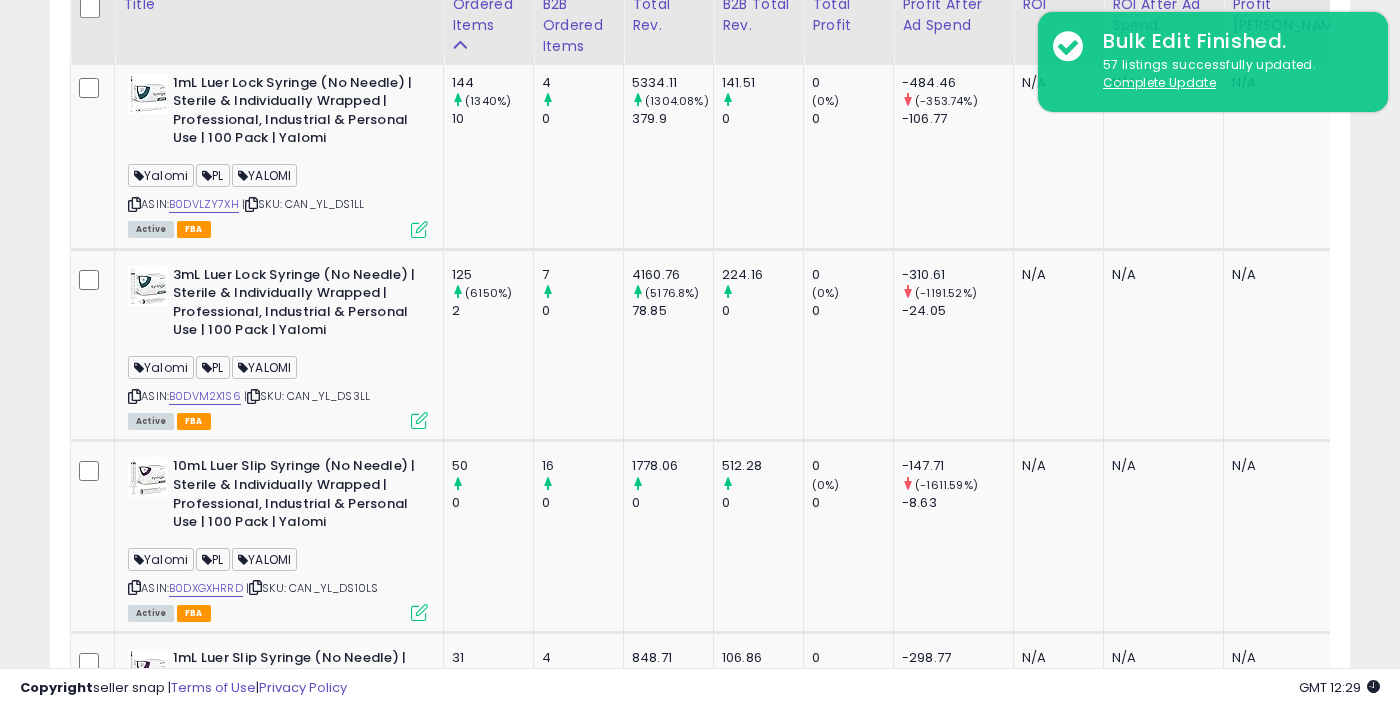 scroll, scrollTop: 1068, scrollLeft: 0, axis: vertical 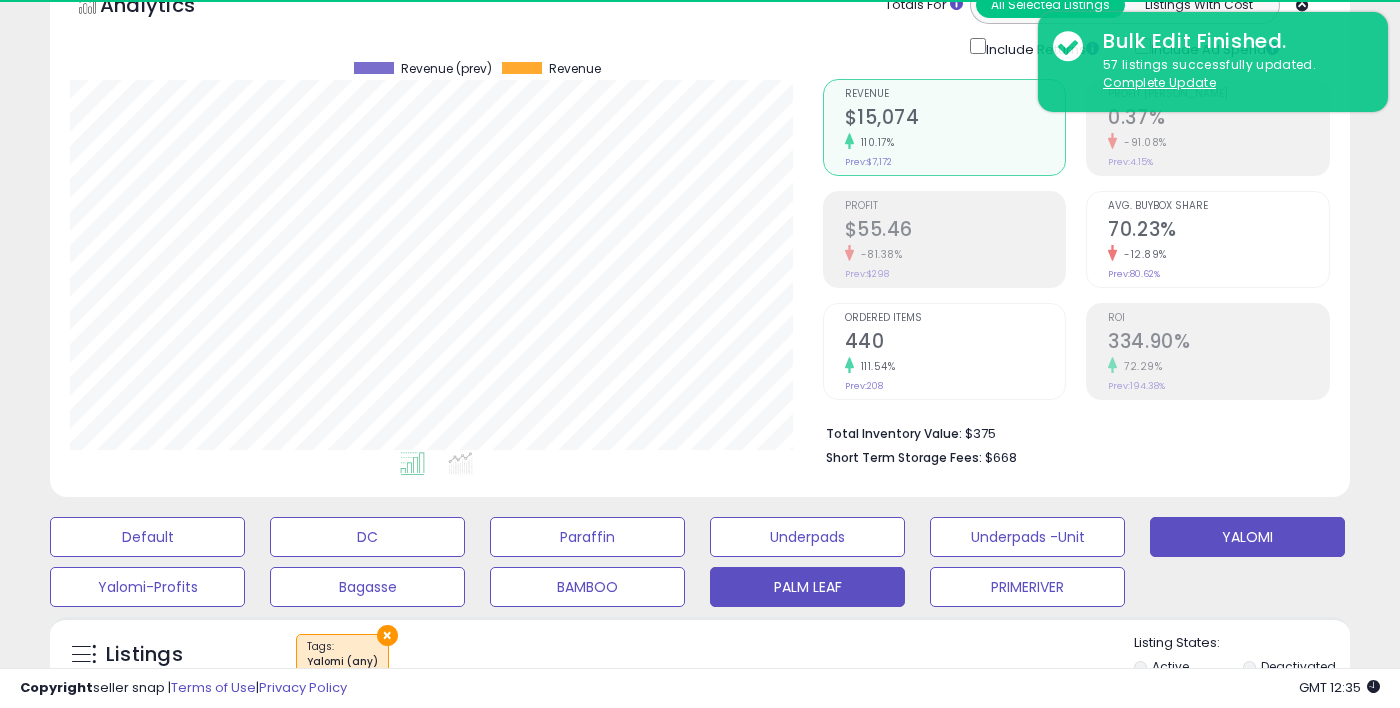 click on "PALM LEAF" at bounding box center (147, 537) 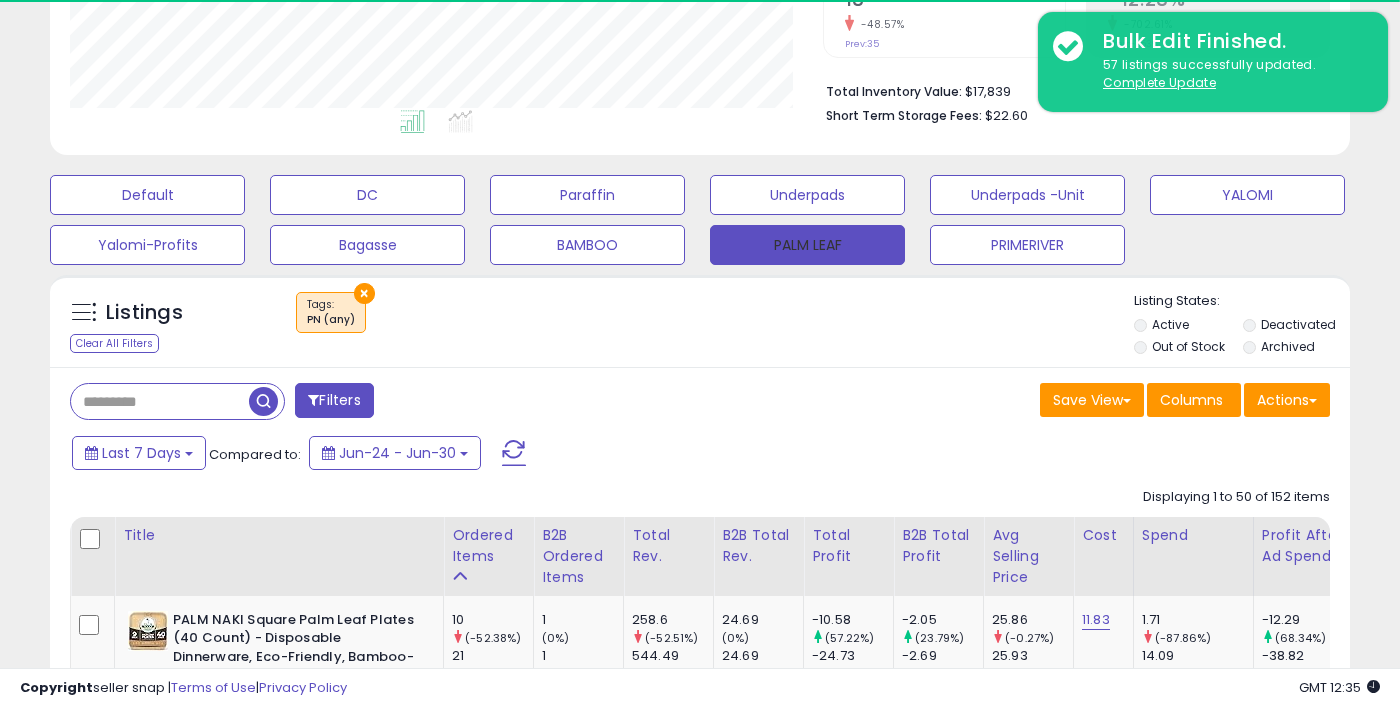 scroll, scrollTop: 523, scrollLeft: 0, axis: vertical 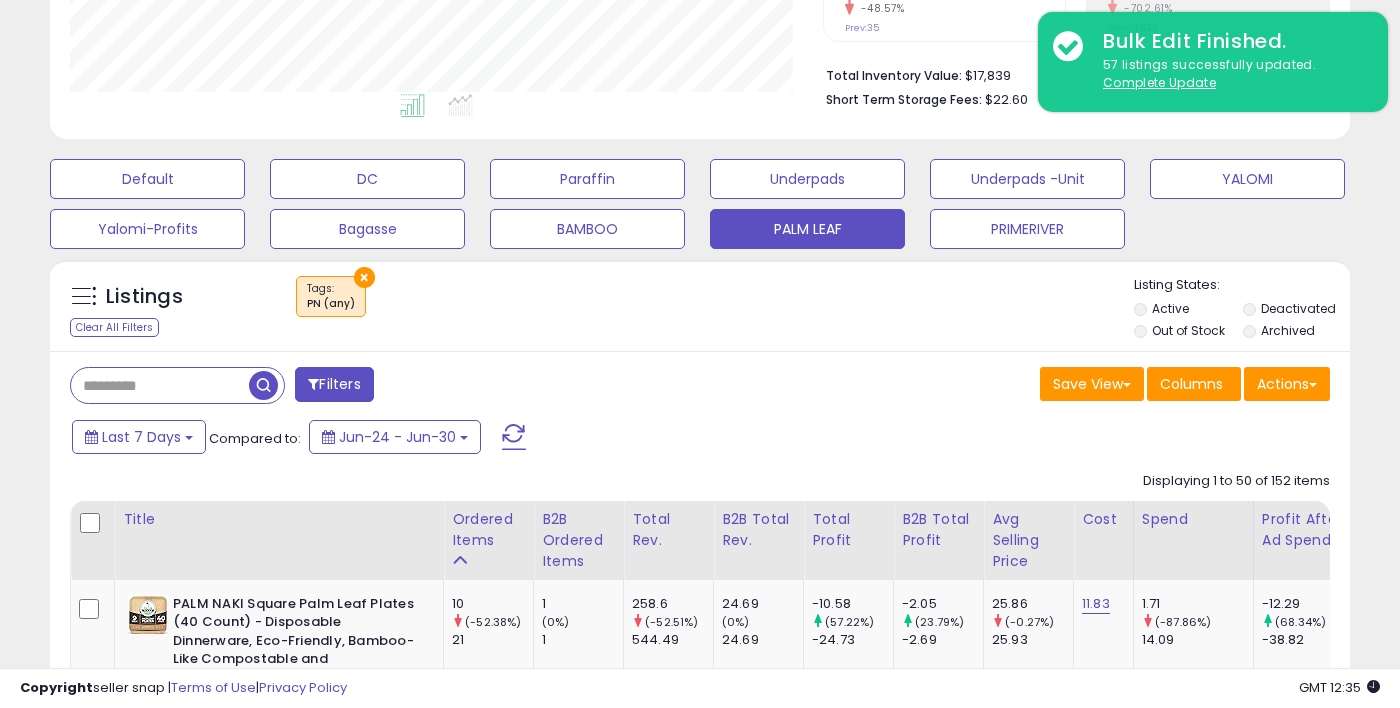 click on "Deactivated" at bounding box center (1298, 308) 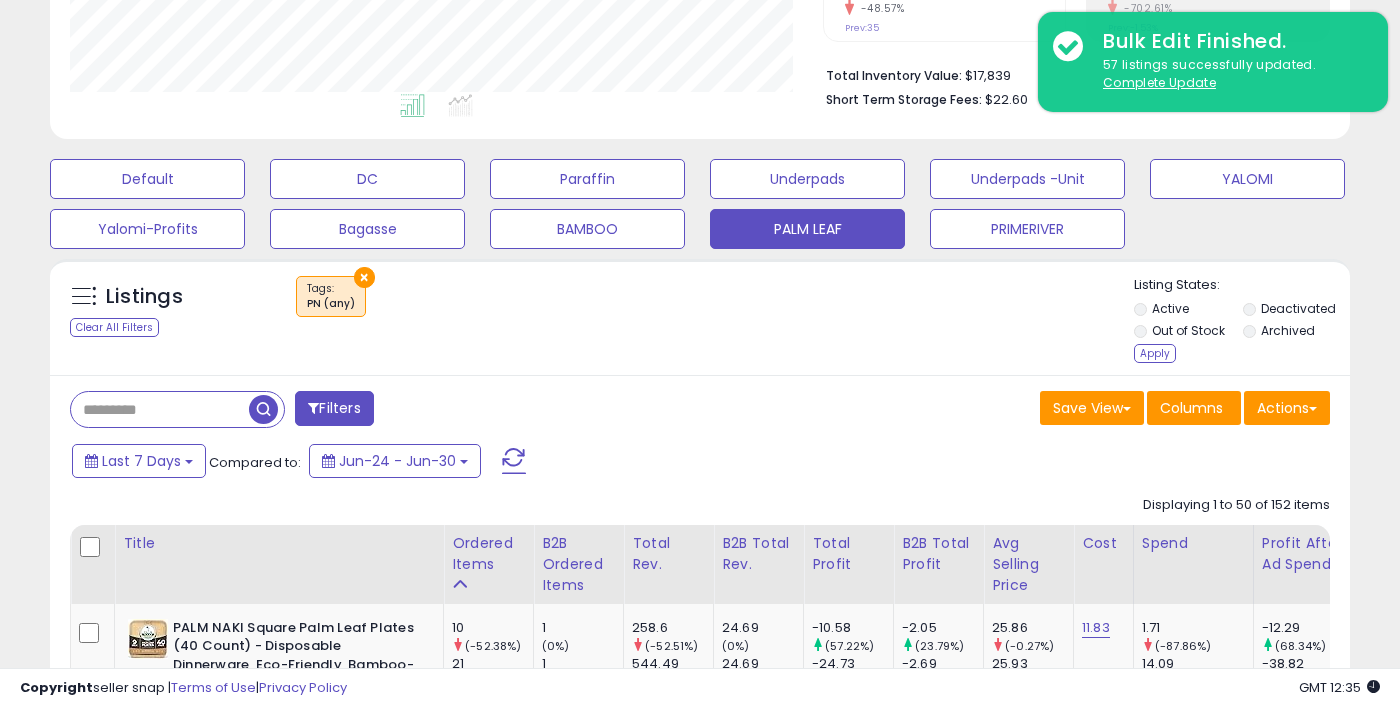 click on "Archived" at bounding box center [1288, 330] 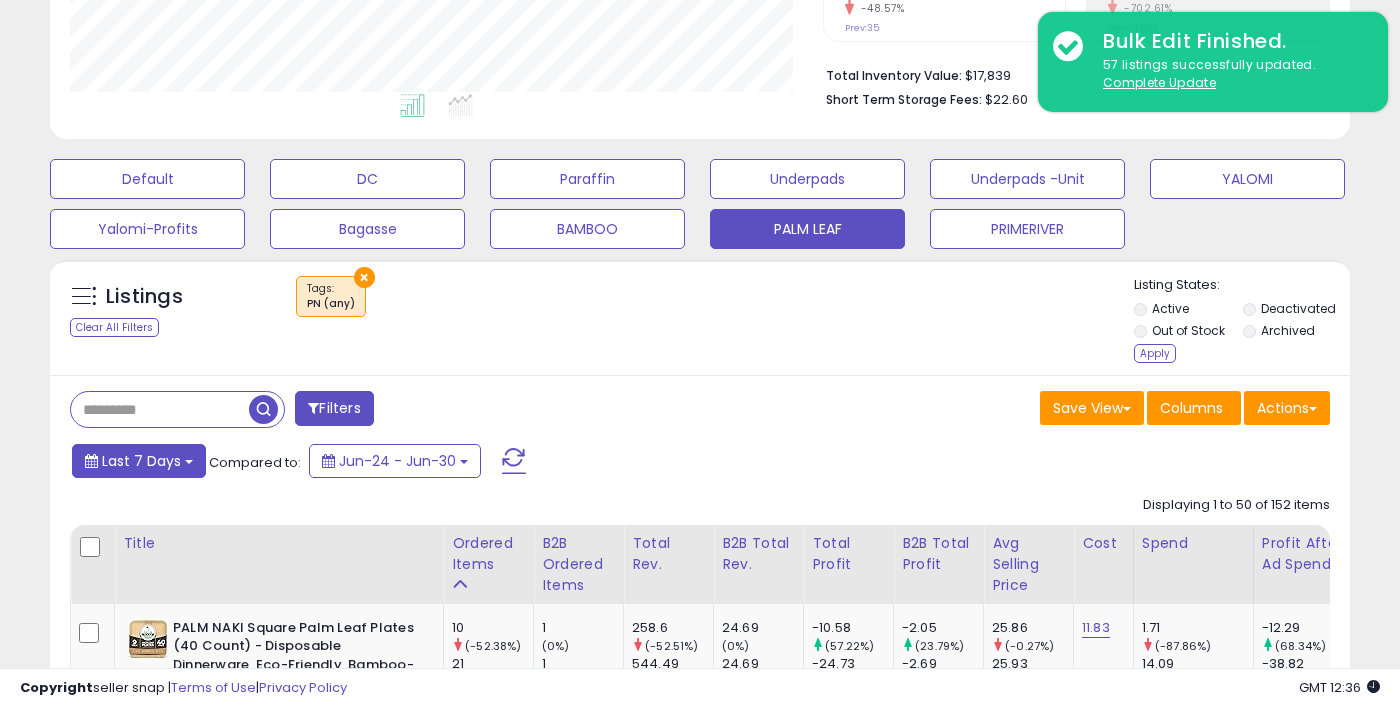 click on "Last 7 Days" at bounding box center (141, 461) 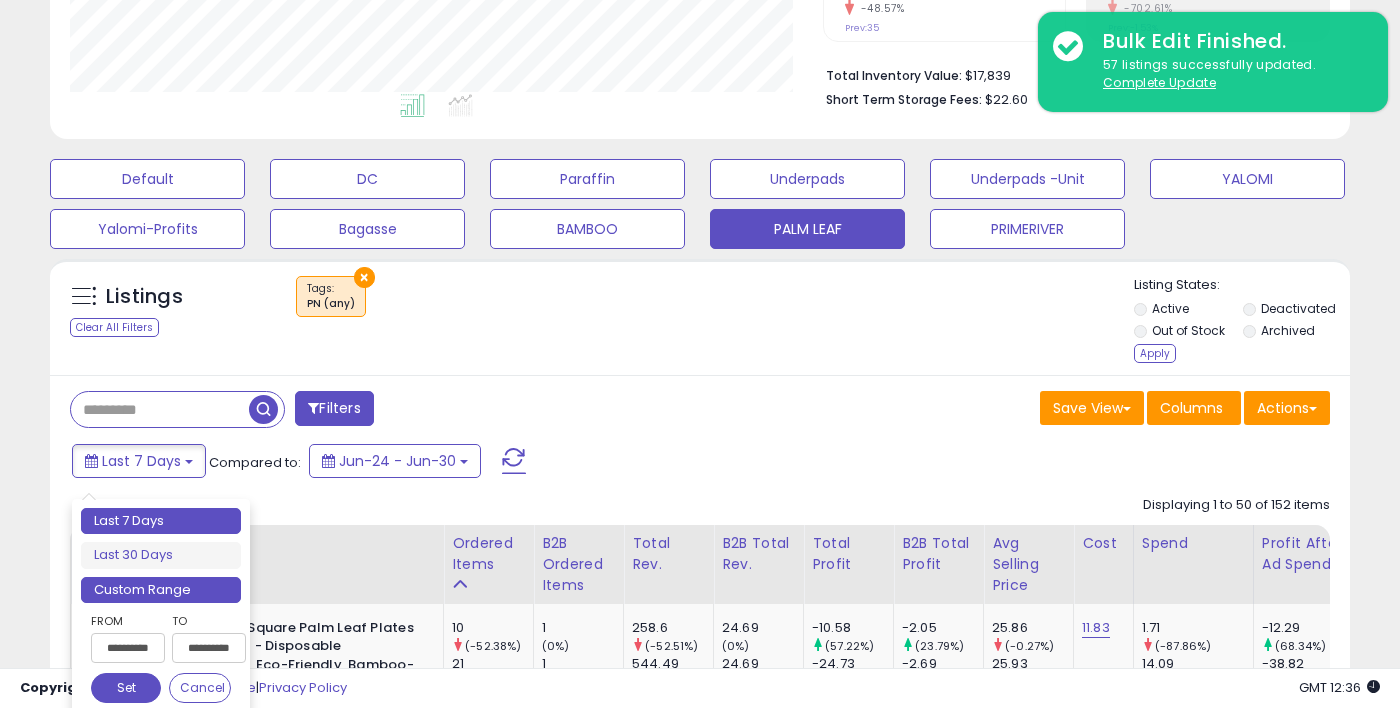 click on "Custom Range" at bounding box center [161, 590] 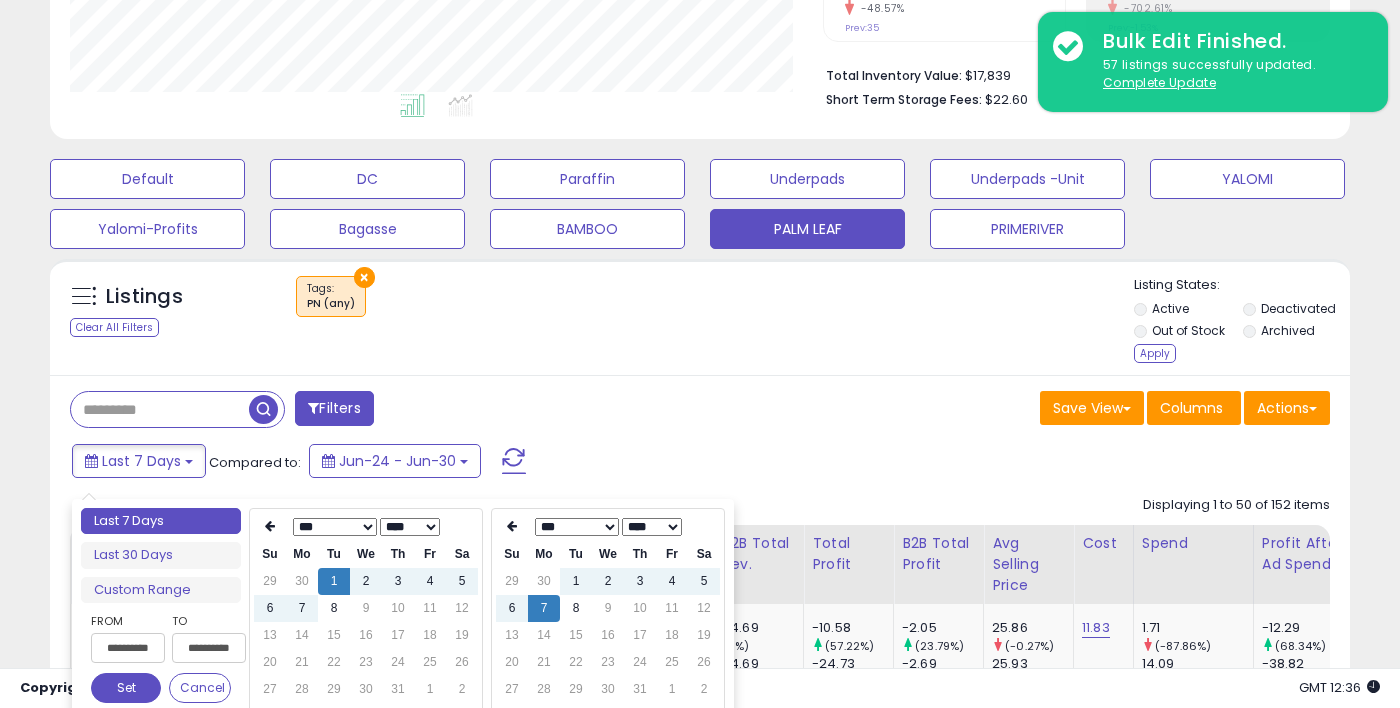 click on "**** **** **** **** **** **** **** **** **** **** **** **** **** **** **** **** **** **** **** **** **** **** **** **** **** **** **** **** **** **** **** **** **** **** **** **** **** **** **** **** **** **** **** **** **** **** **** **** **** **** ****" at bounding box center [410, 527] 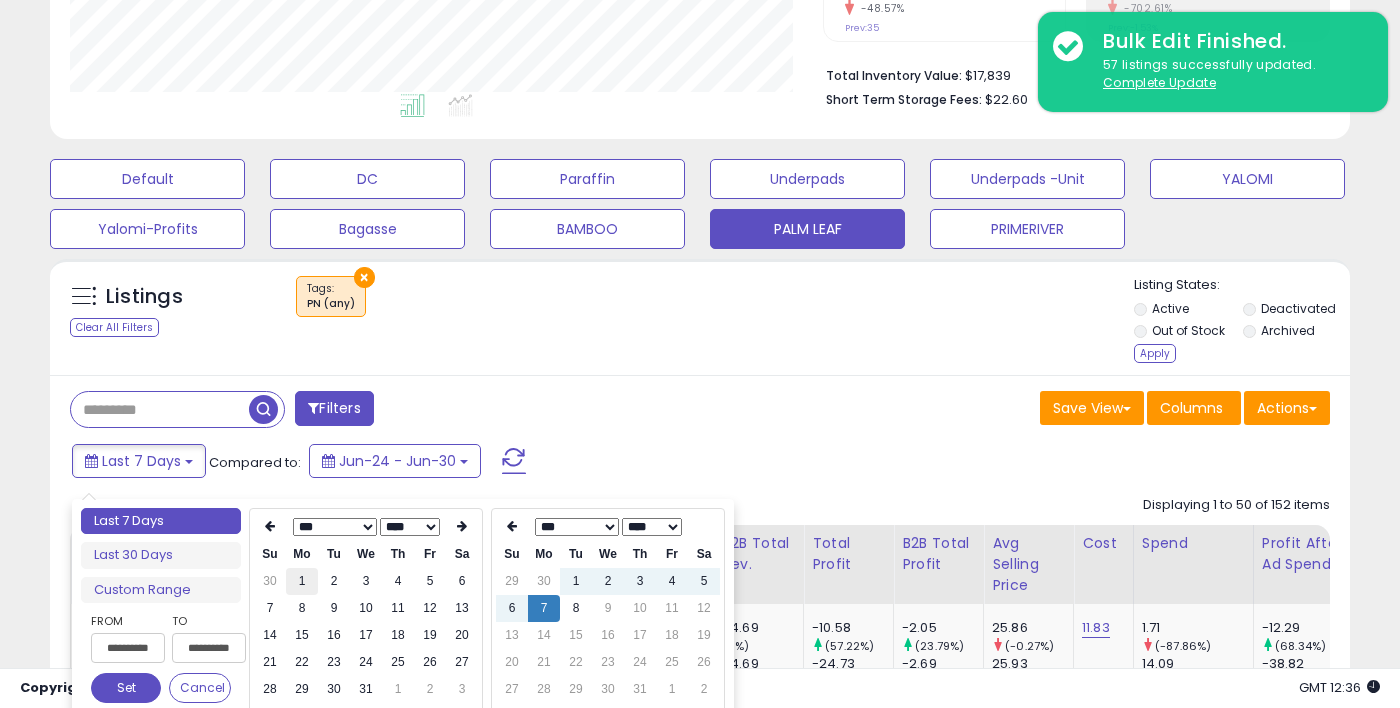 click on "1" at bounding box center (302, 581) 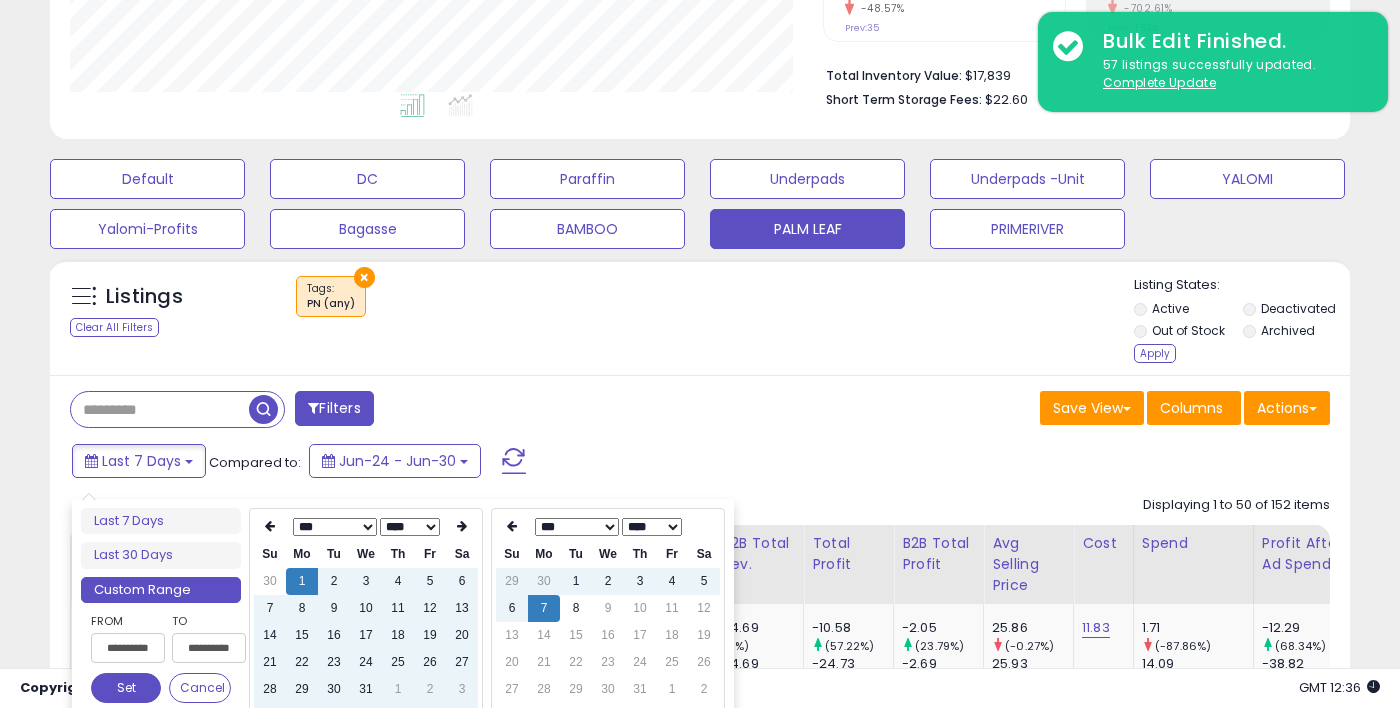 click on "Set" at bounding box center [126, 688] 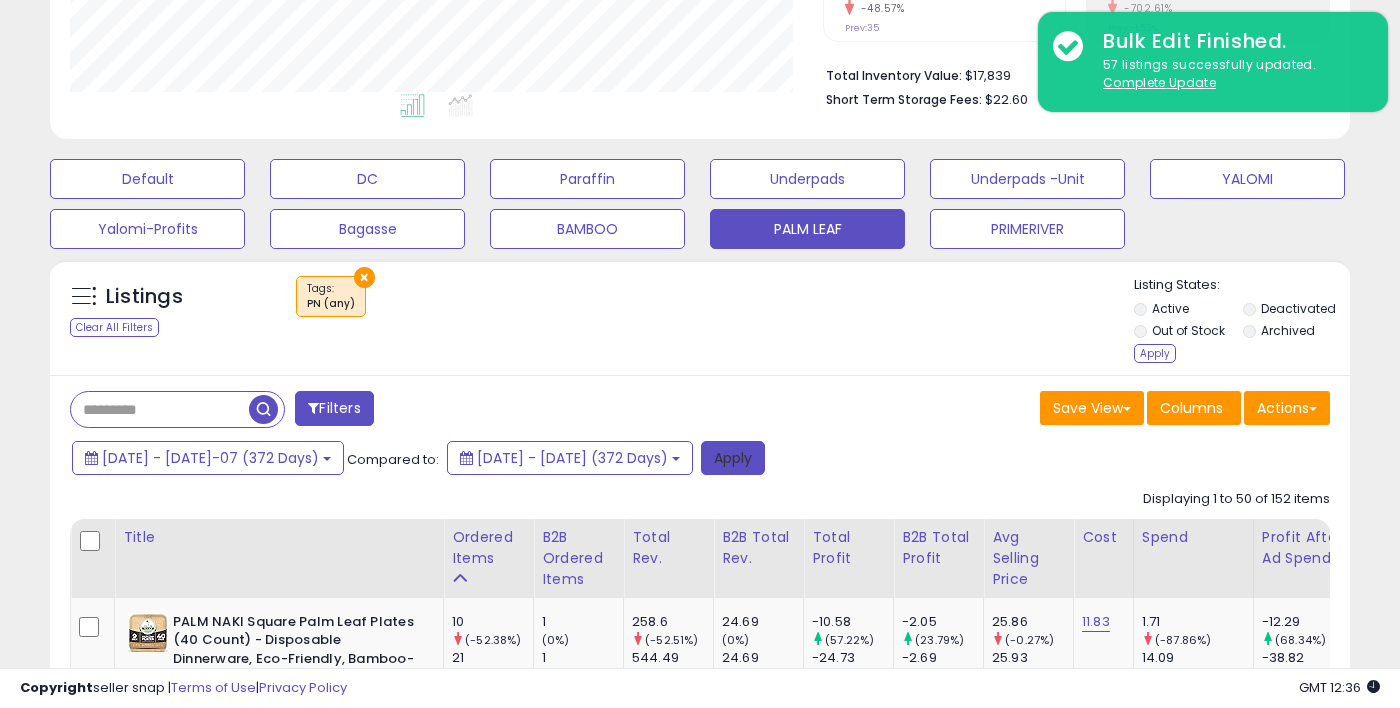 click on "Apply" at bounding box center [733, 458] 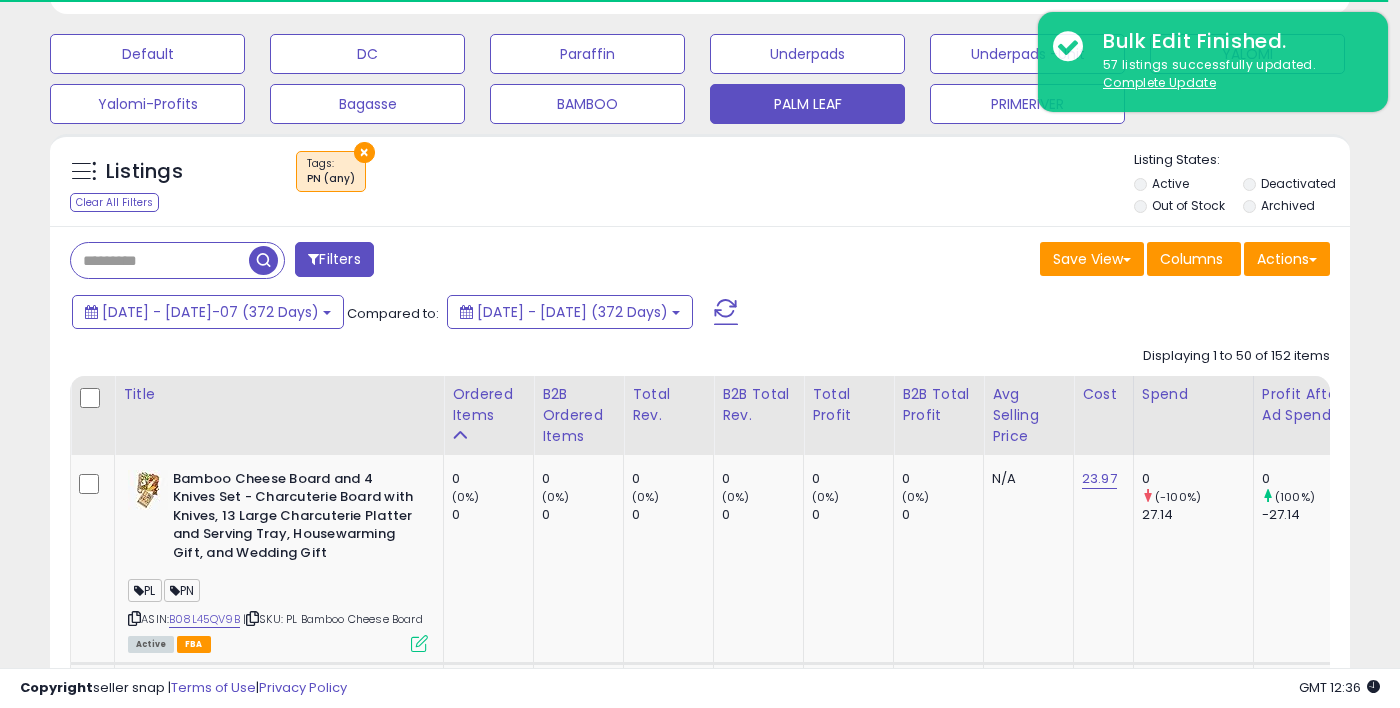 scroll, scrollTop: 649, scrollLeft: 0, axis: vertical 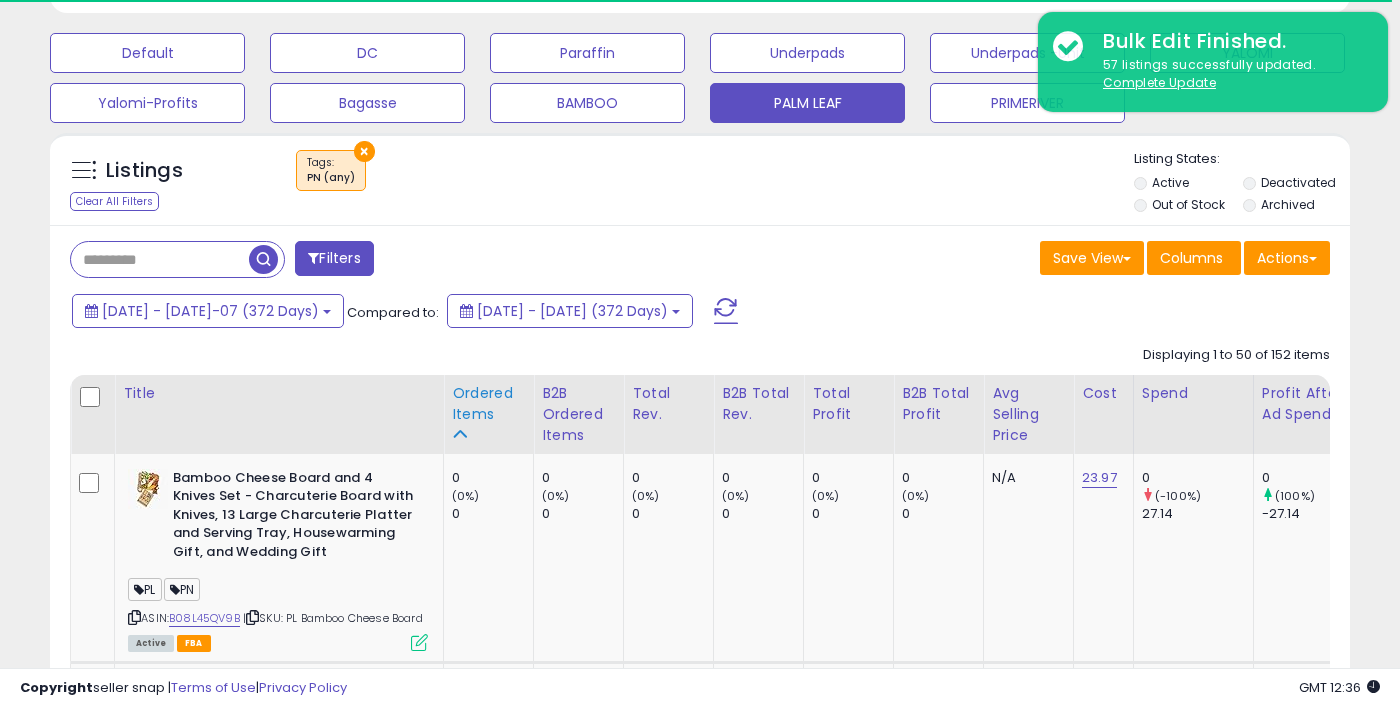 click on "Ordered Items" at bounding box center (488, 404) 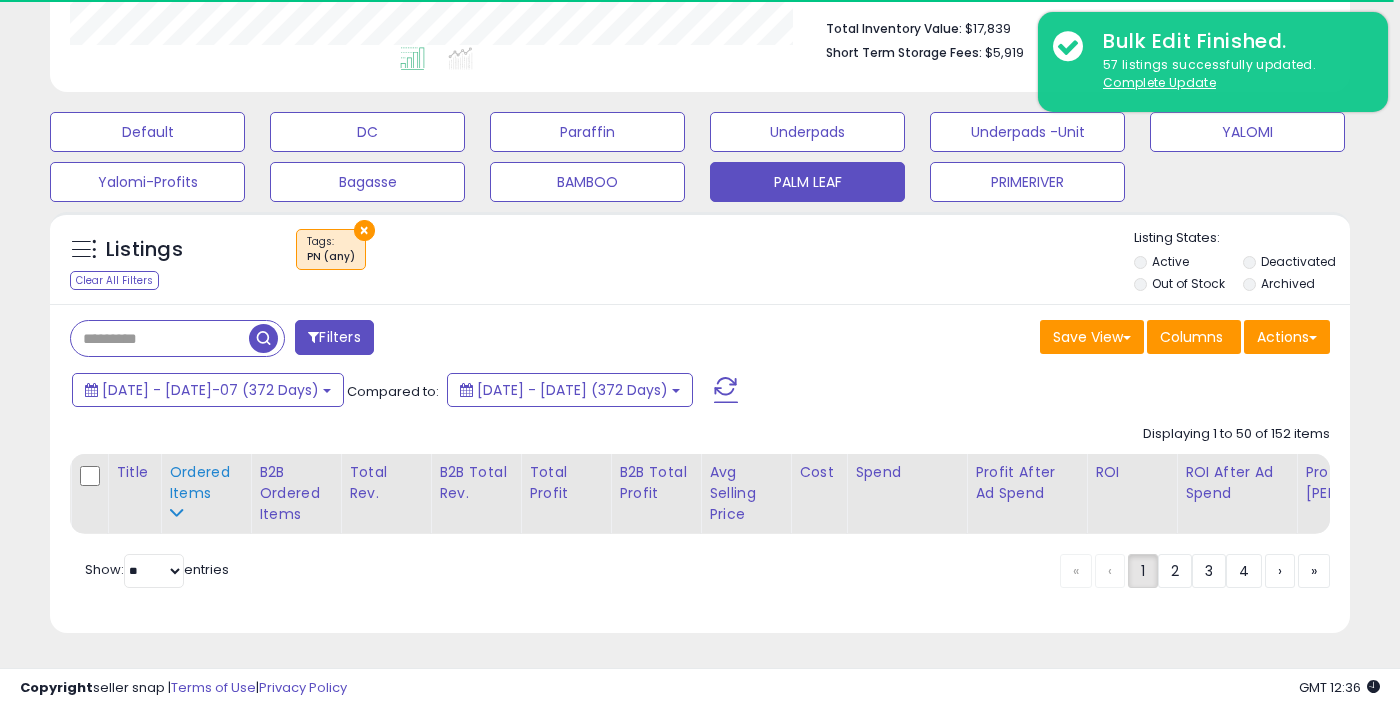 scroll, scrollTop: 493, scrollLeft: 0, axis: vertical 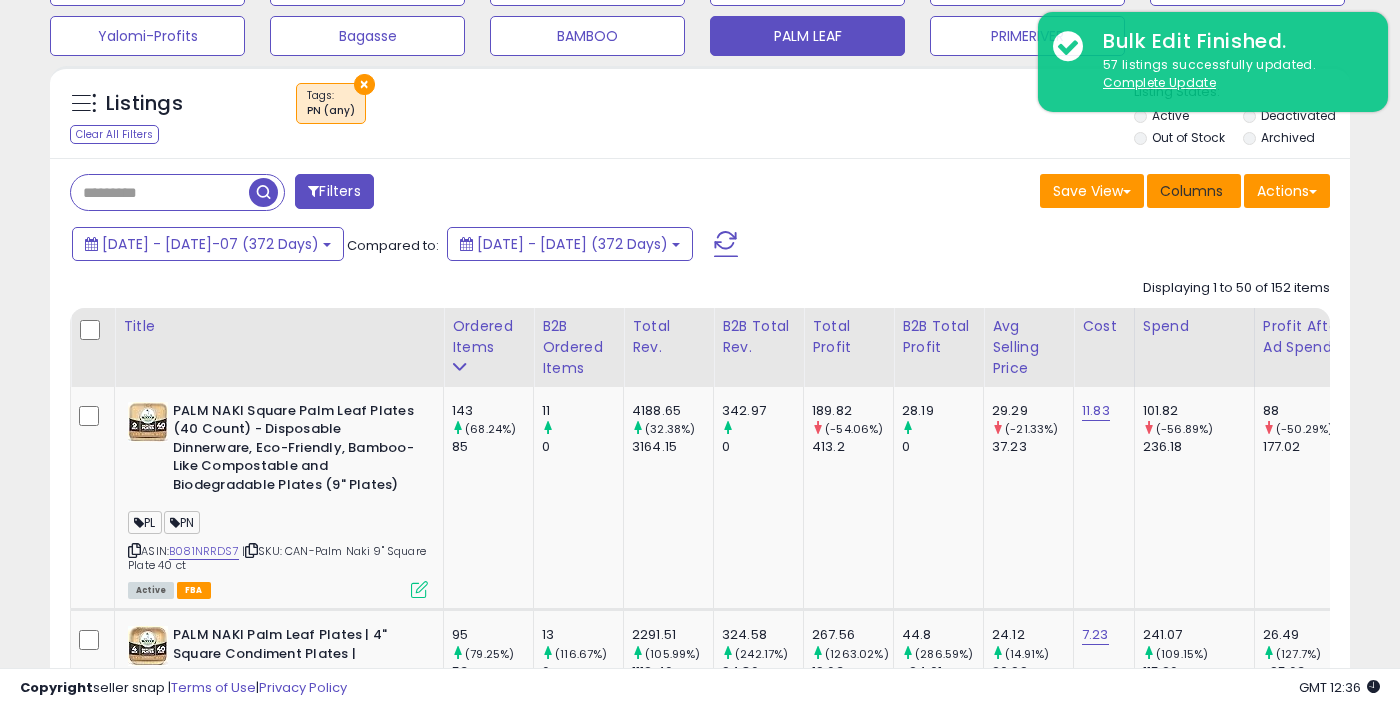 click on "Columns" at bounding box center [1191, 191] 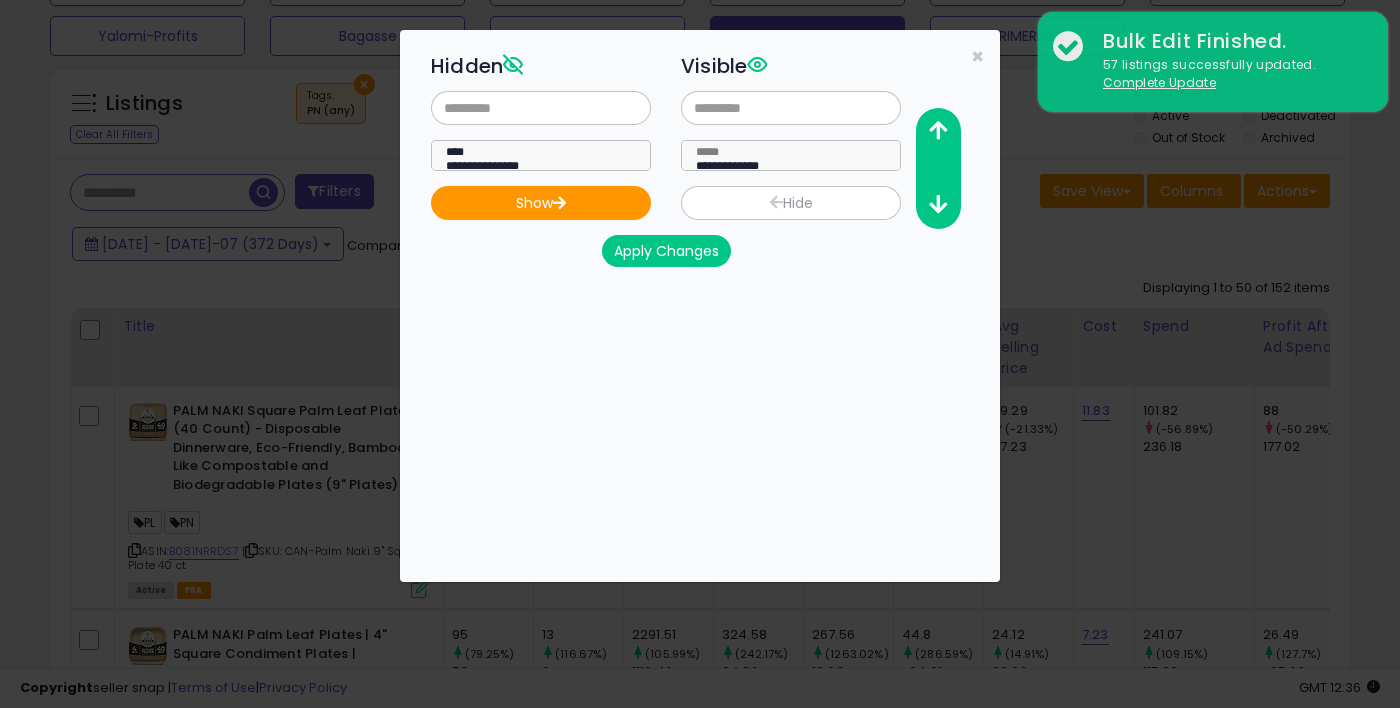click on "**********" at bounding box center (791, 155) 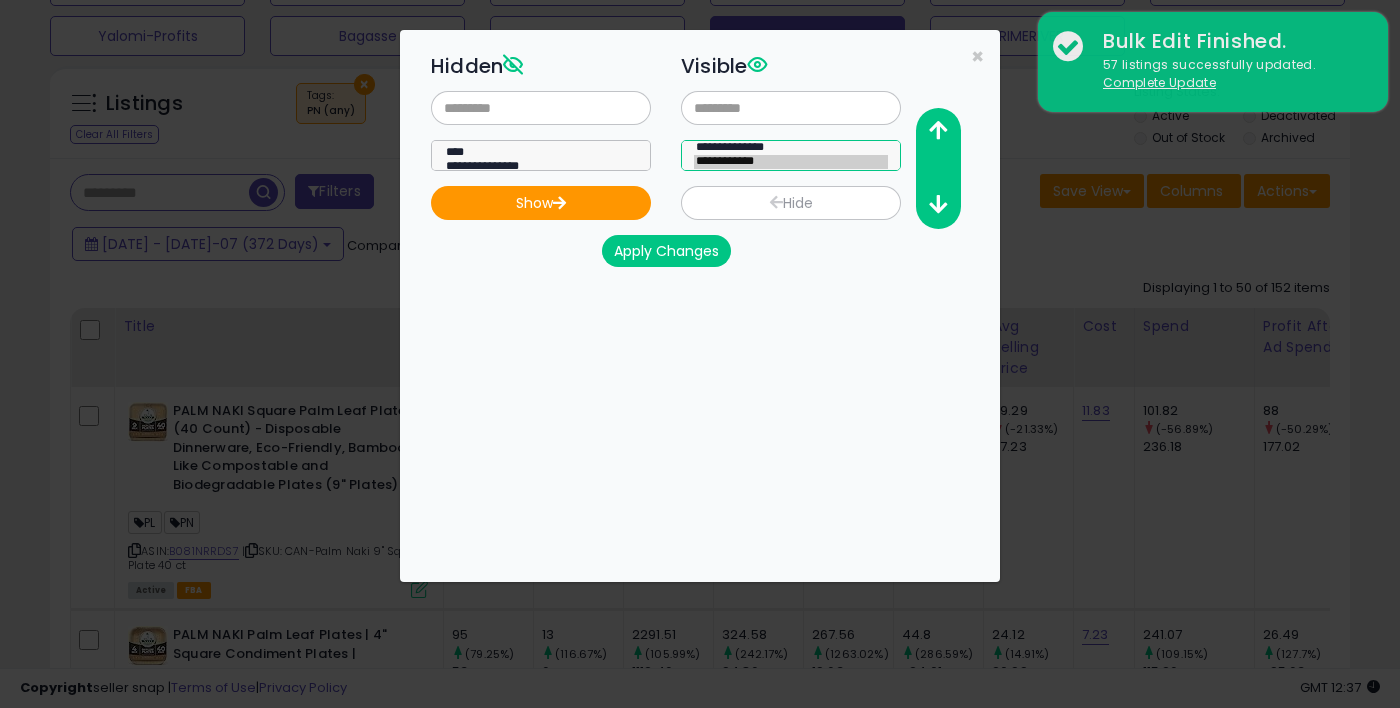 select on "**********" 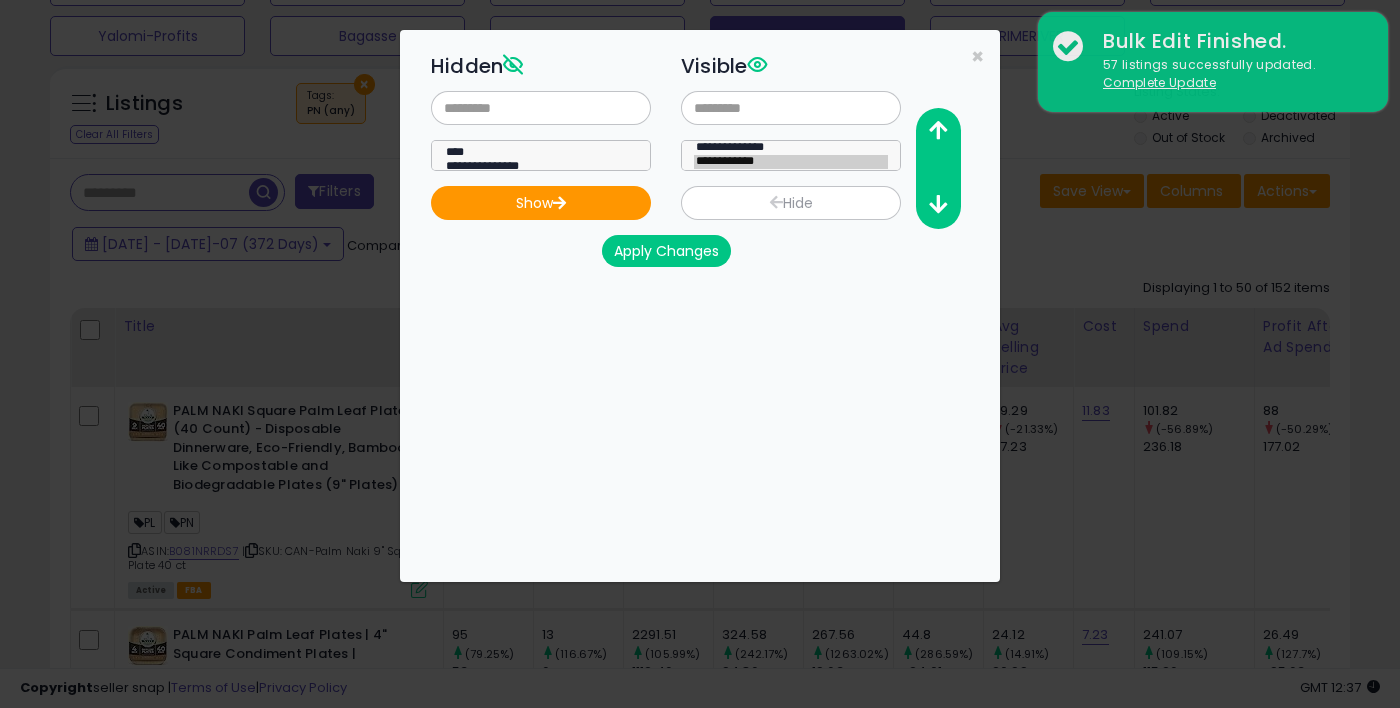 click on "Apply Changes" at bounding box center (666, 251) 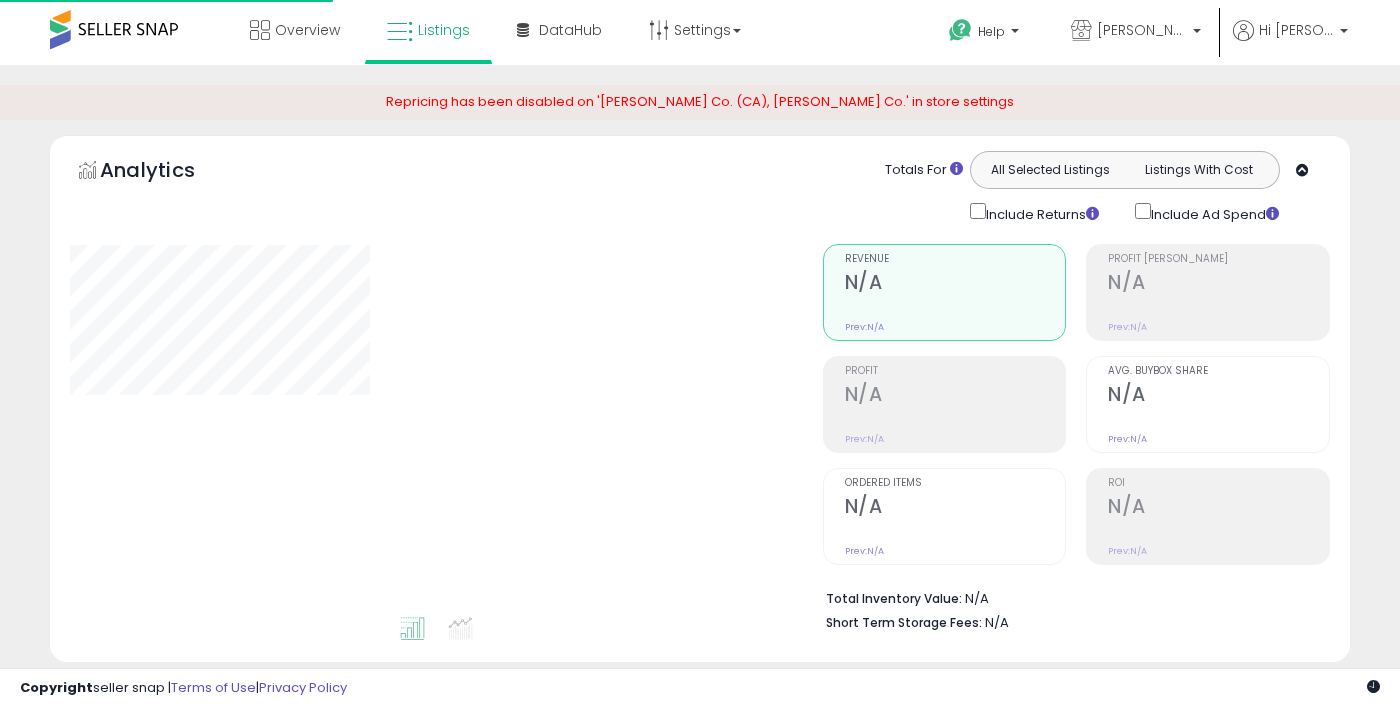 scroll, scrollTop: 590, scrollLeft: 0, axis: vertical 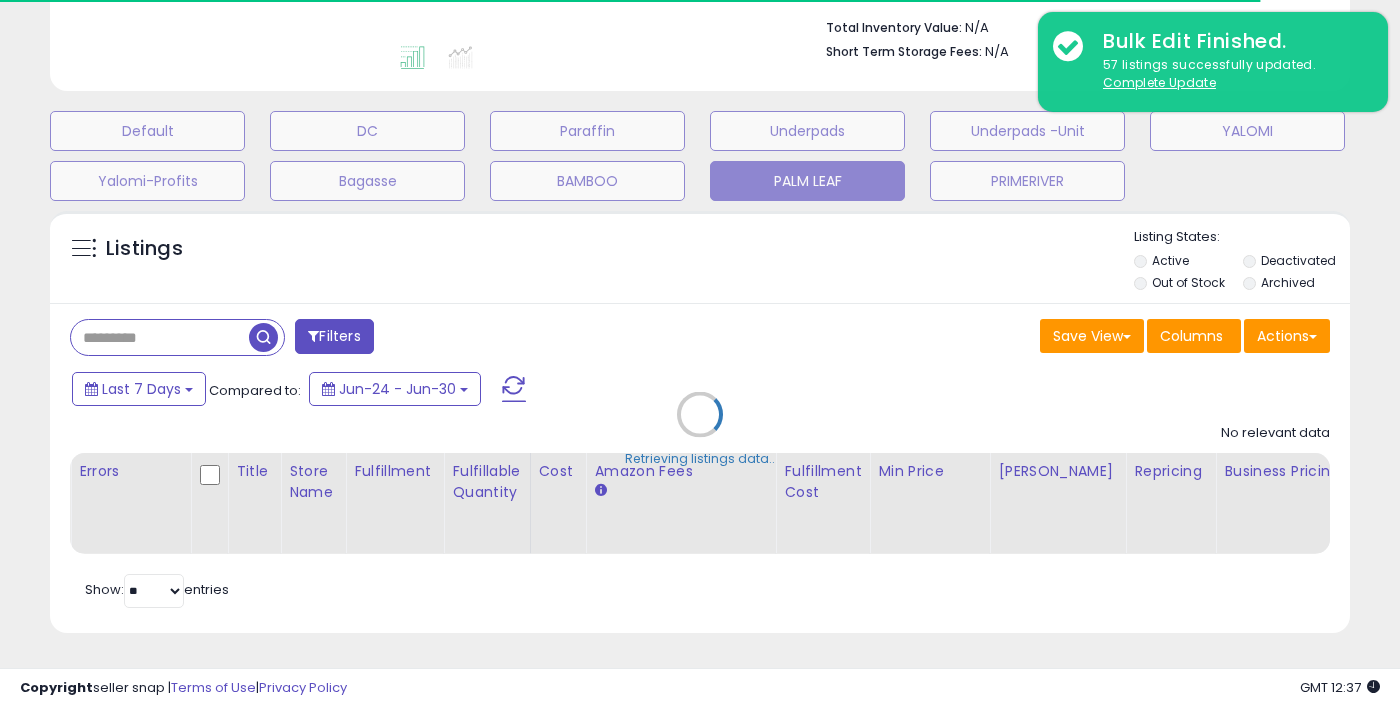 select on "**" 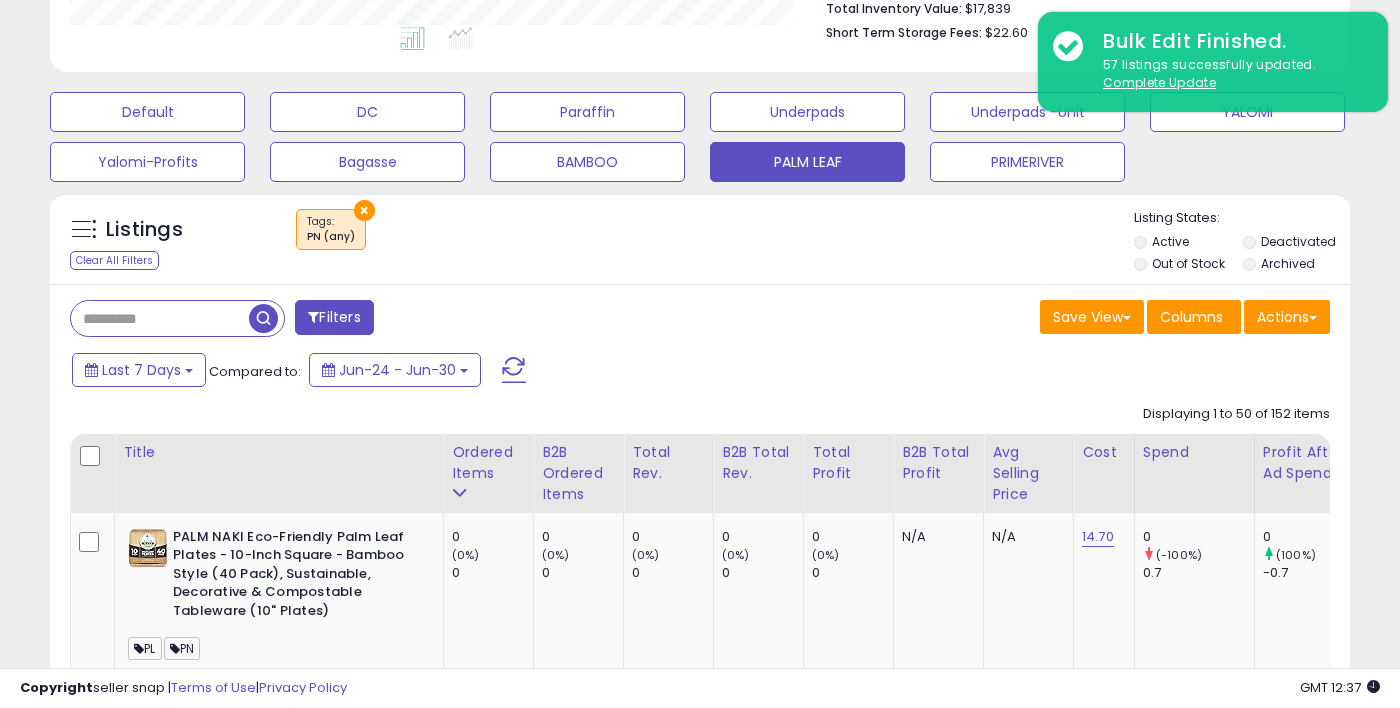 scroll, scrollTop: 999590, scrollLeft: 999247, axis: both 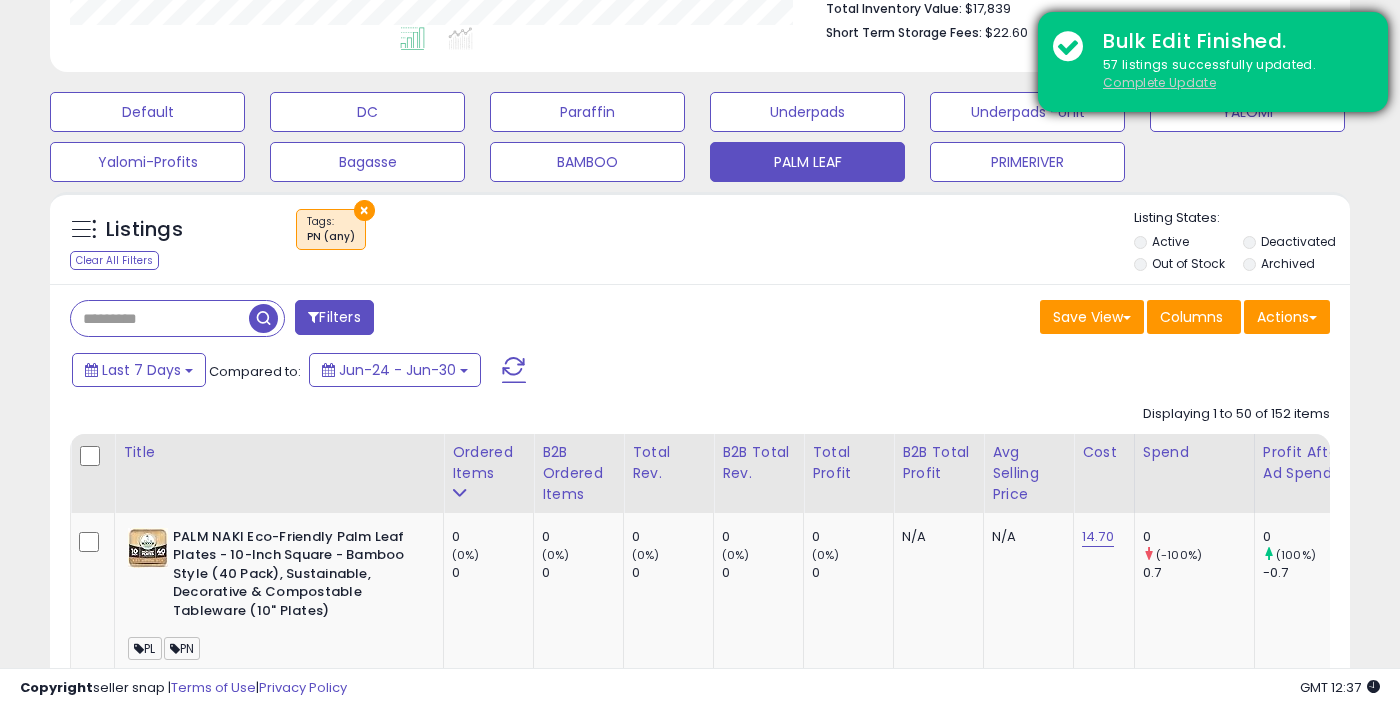 click on "Complete Update" at bounding box center [1159, 82] 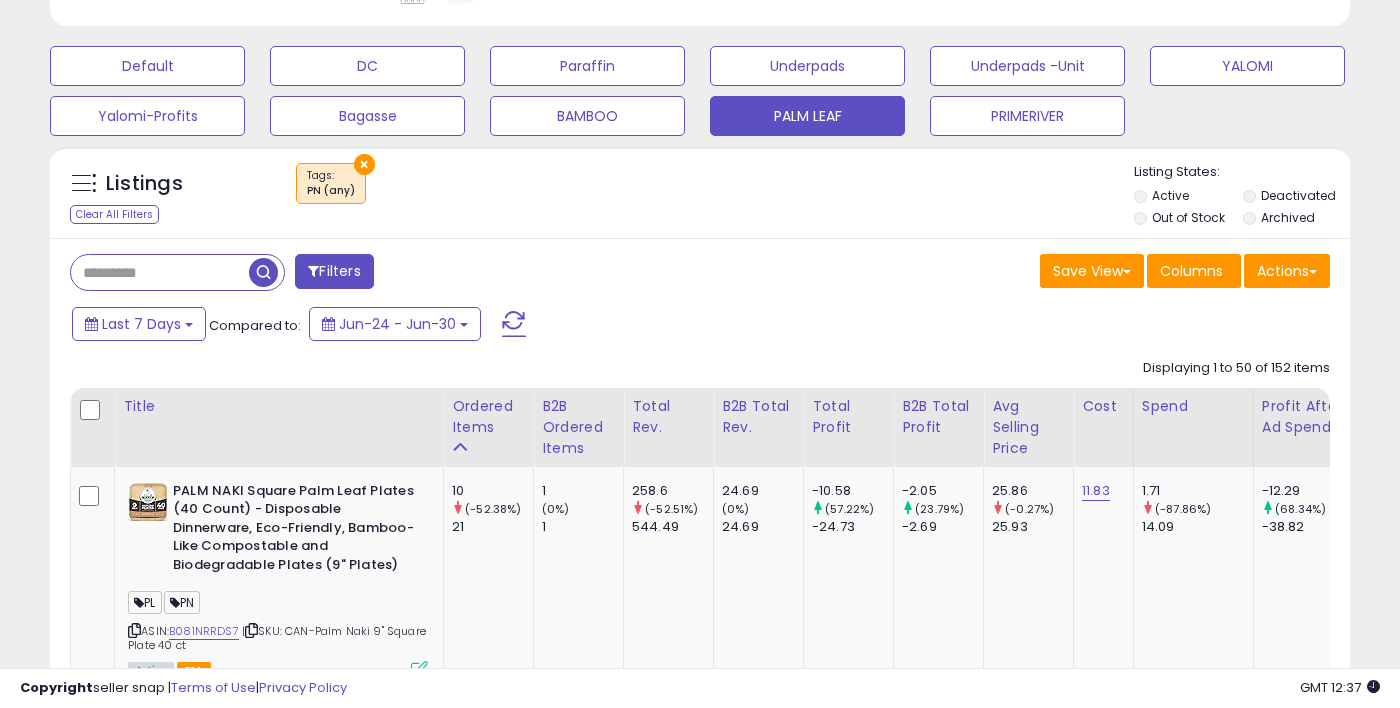 click on "Deactivated" at bounding box center (1298, 195) 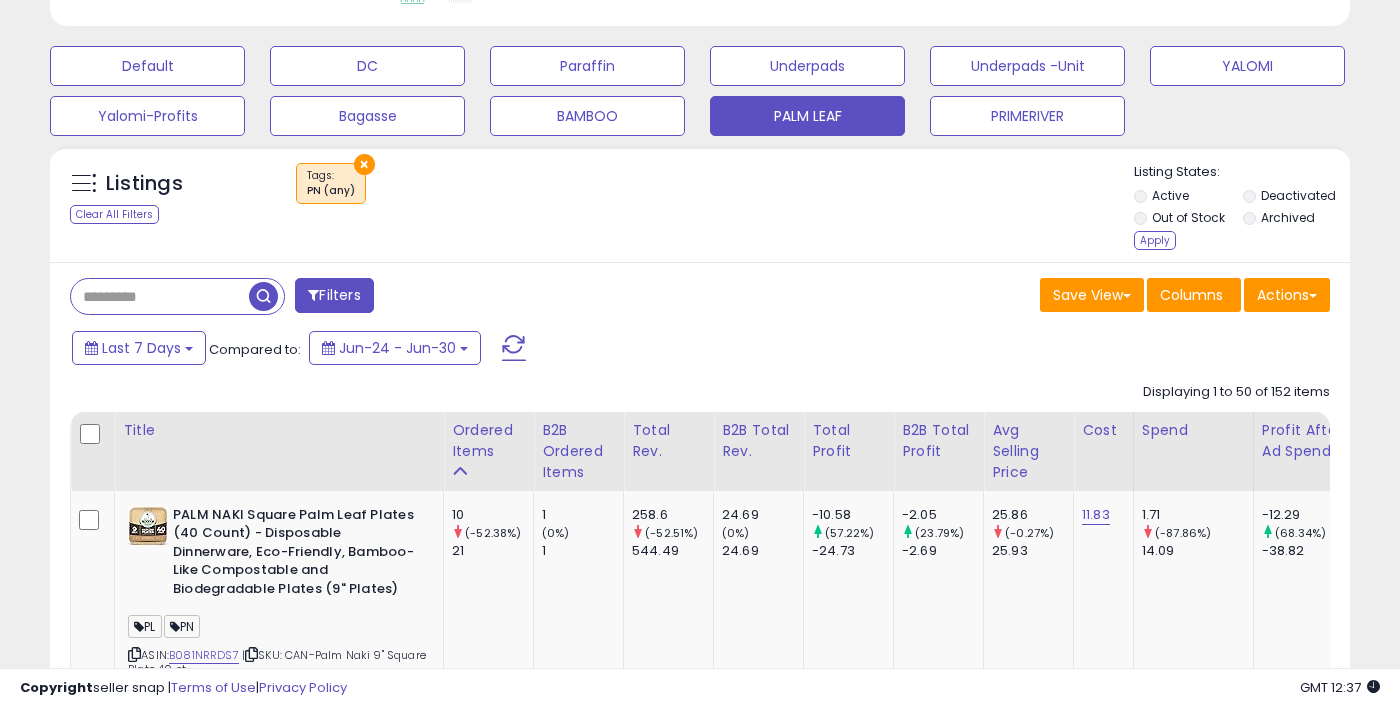 click on "Archived" at bounding box center [1288, 217] 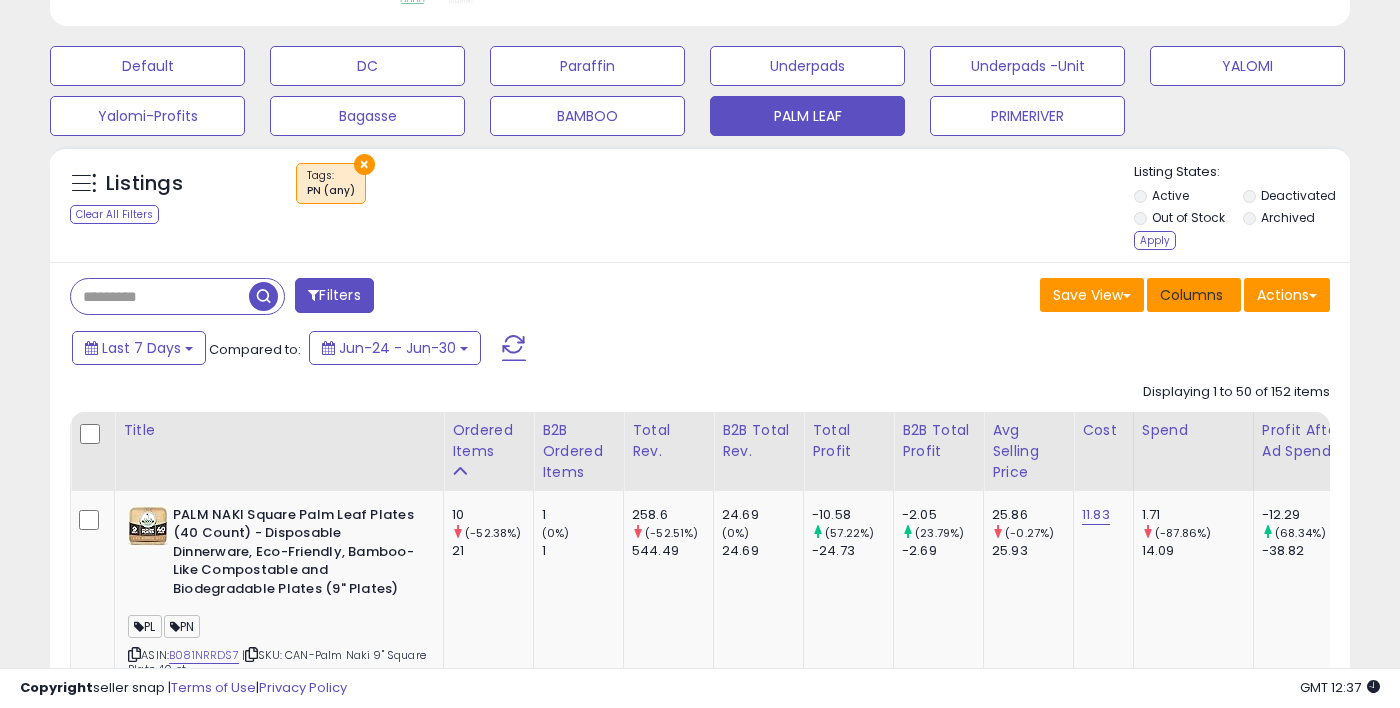 click on "Columns" at bounding box center [1194, 295] 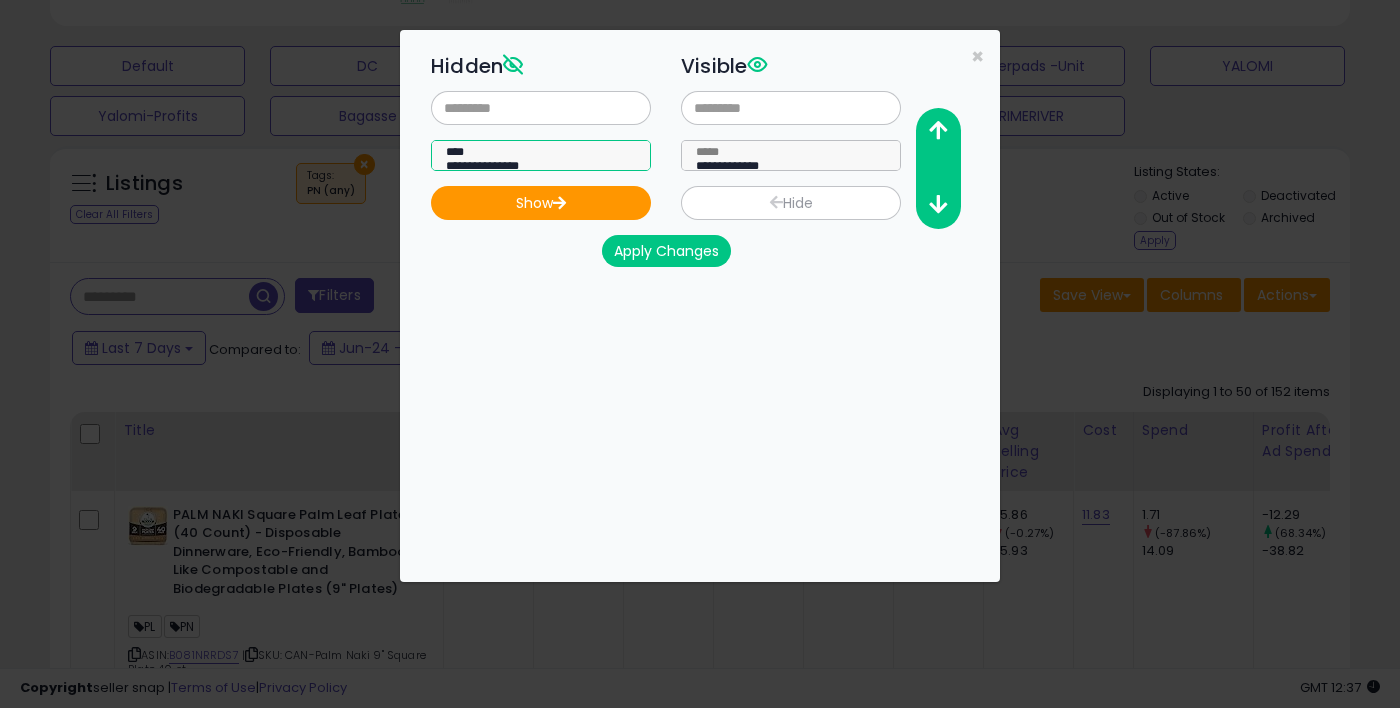 click on "**********" at bounding box center [541, 155] 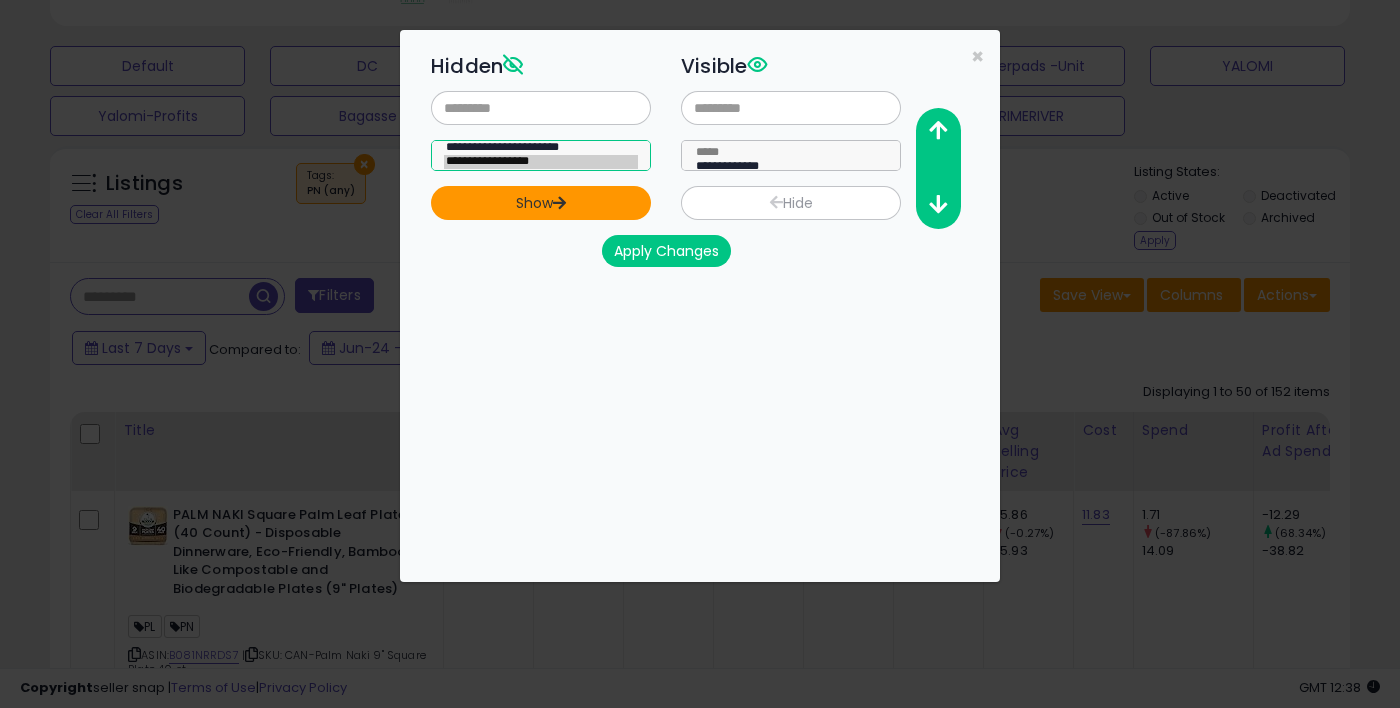 select on "**********" 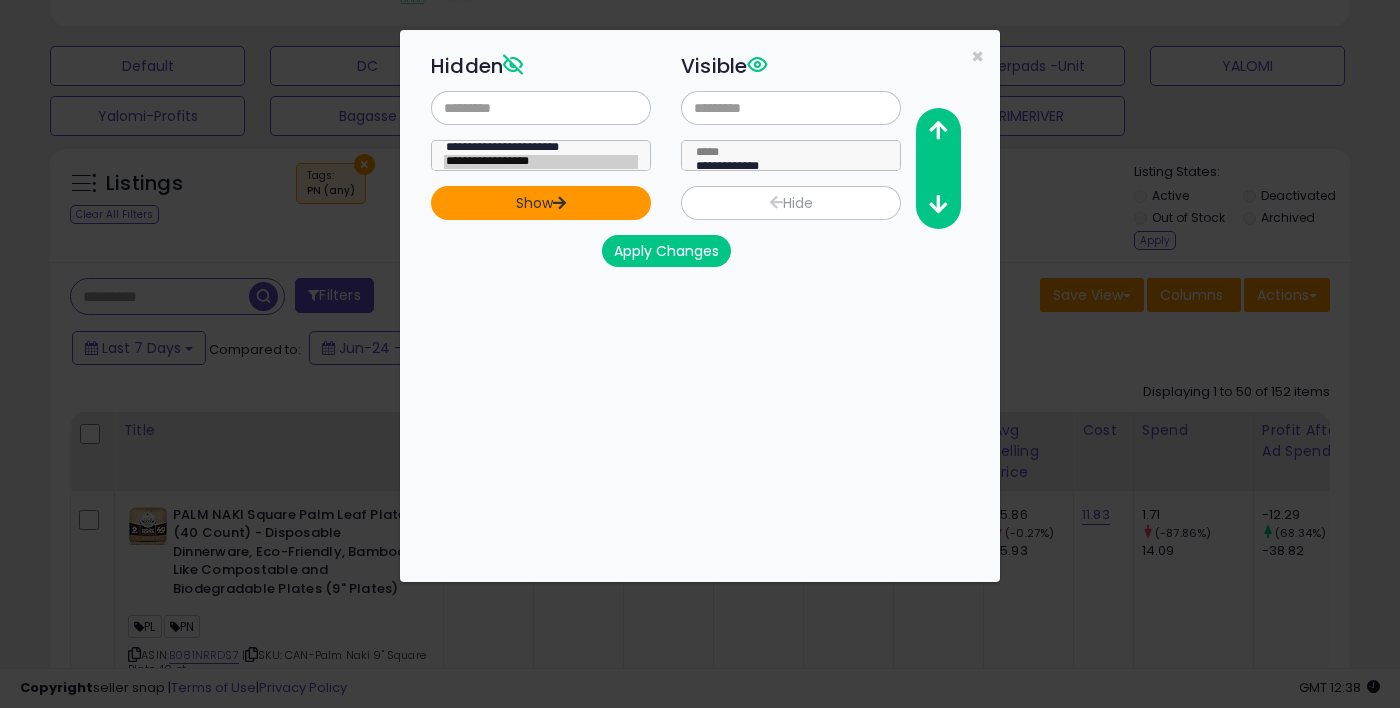 click on "Show" at bounding box center (541, 203) 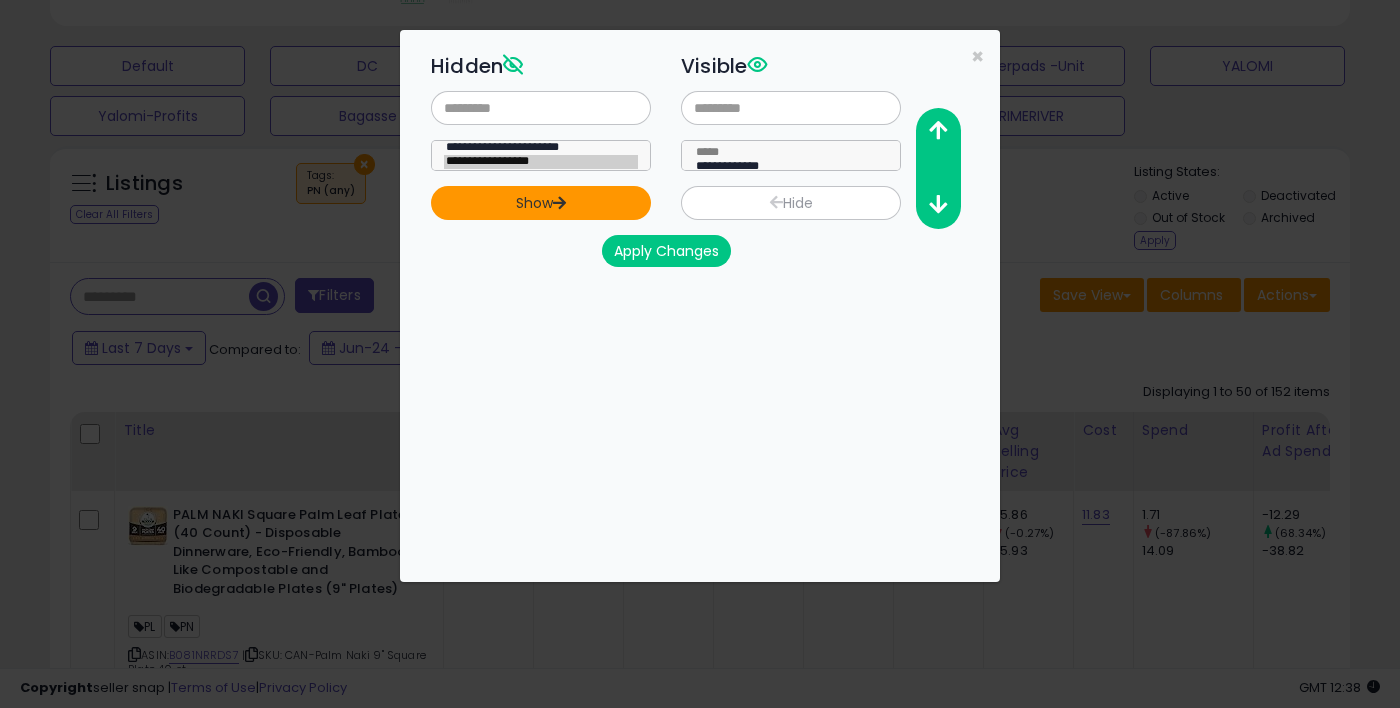 click at bounding box center (559, 202) 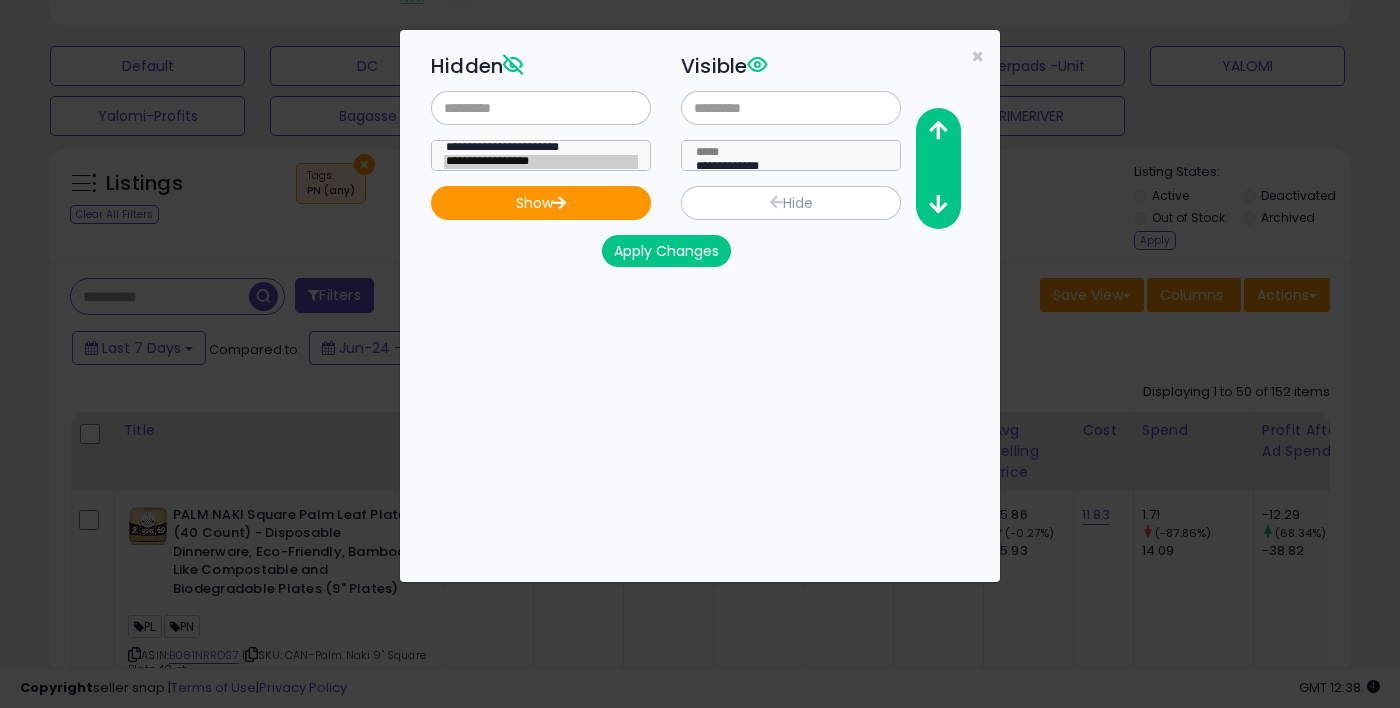 click on "Apply Changes" at bounding box center [666, 251] 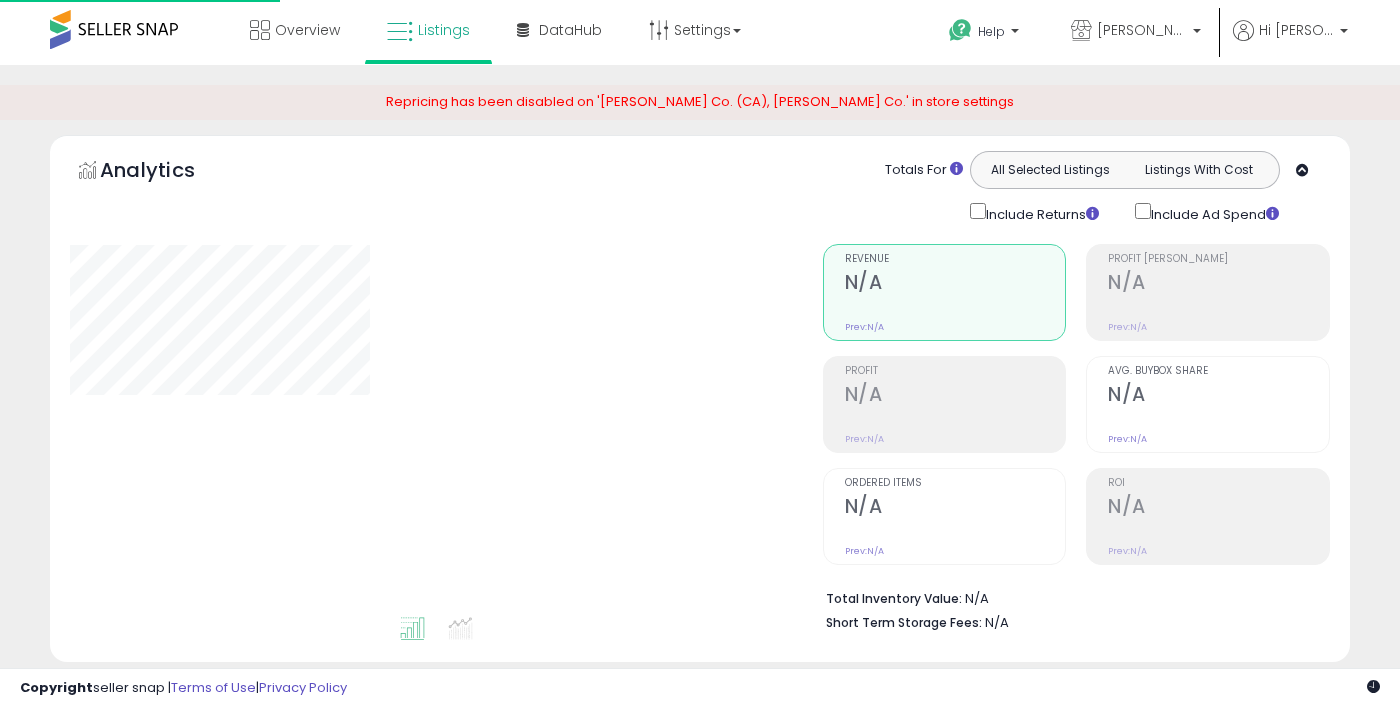 scroll, scrollTop: 590, scrollLeft: 0, axis: vertical 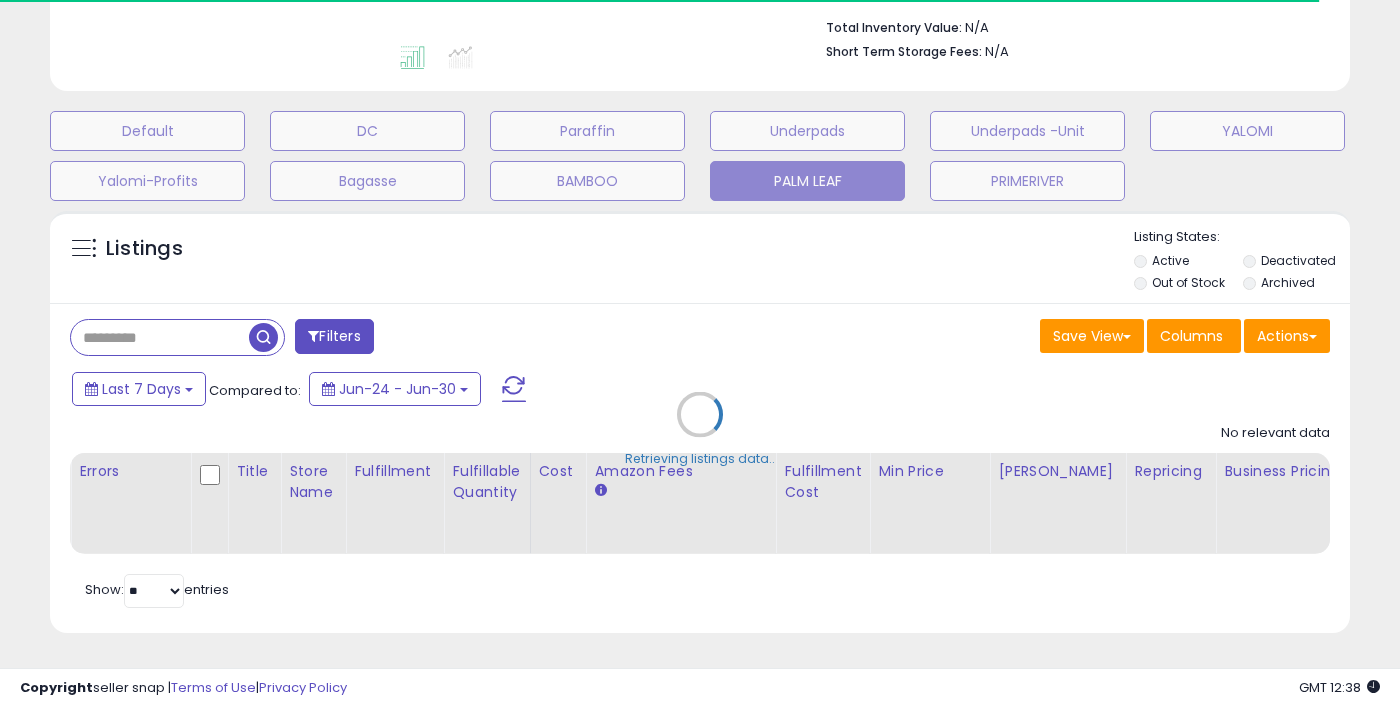 select on "**" 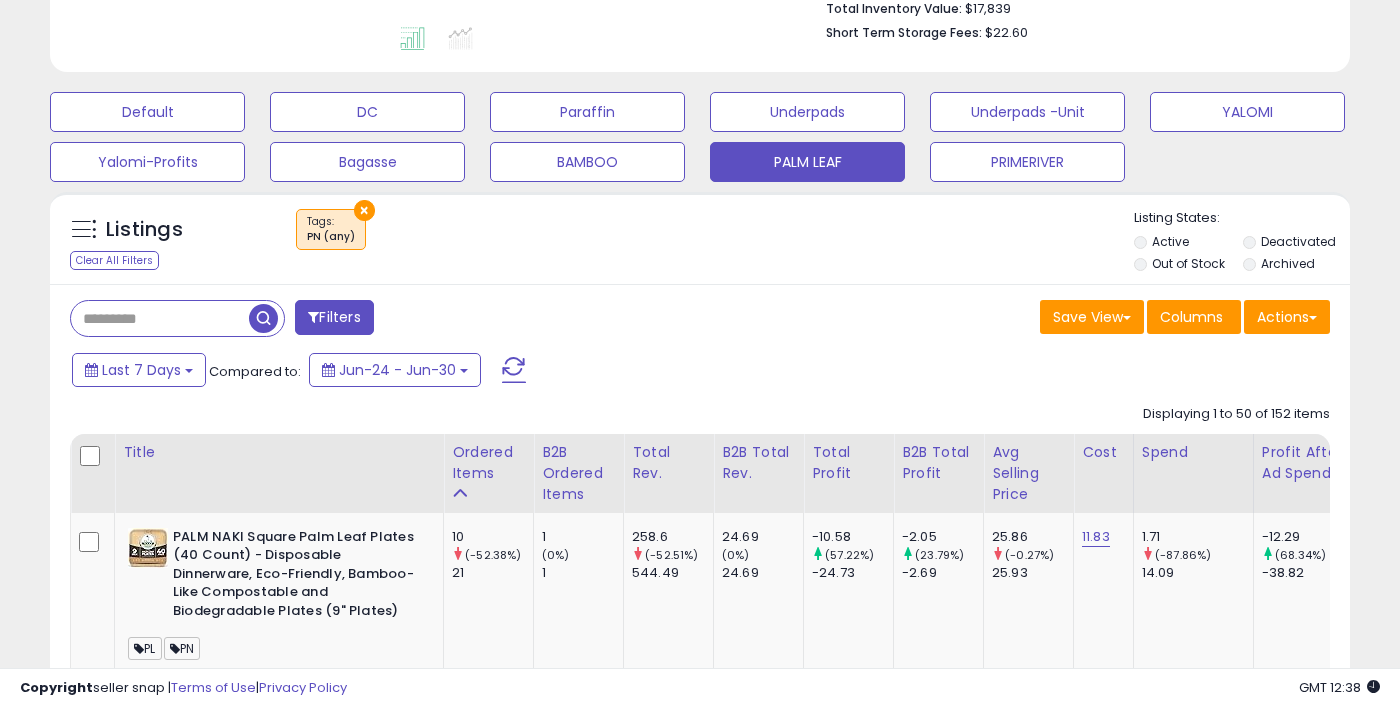 scroll, scrollTop: 0, scrollLeft: 22, axis: horizontal 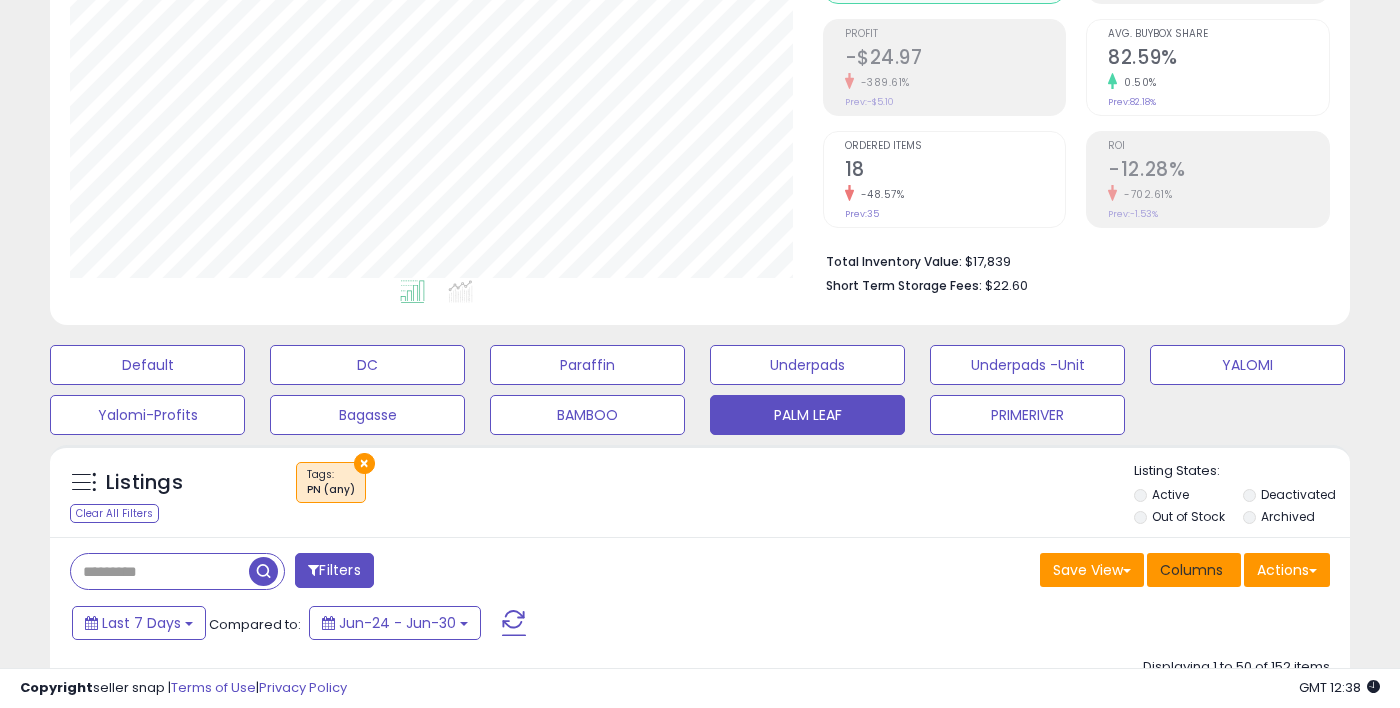 click on "Columns" at bounding box center [1191, 570] 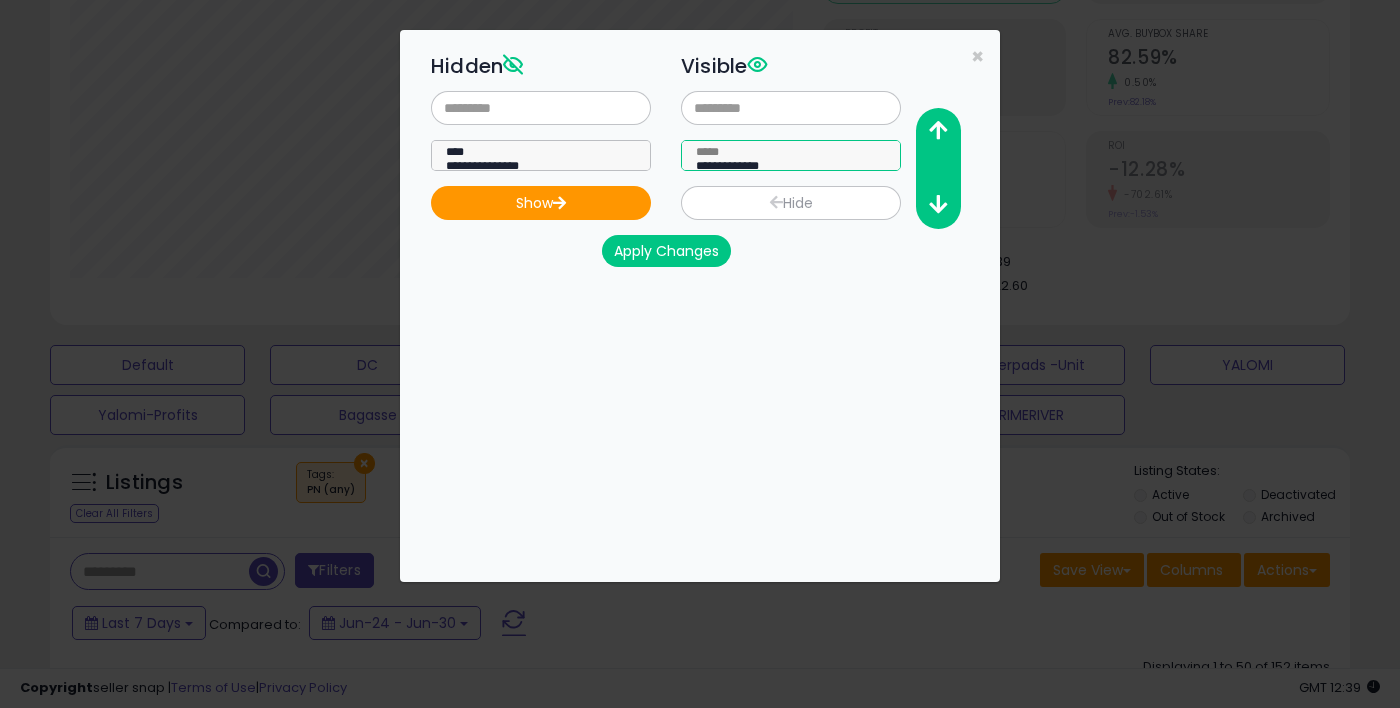 click on "**********" at bounding box center [791, 155] 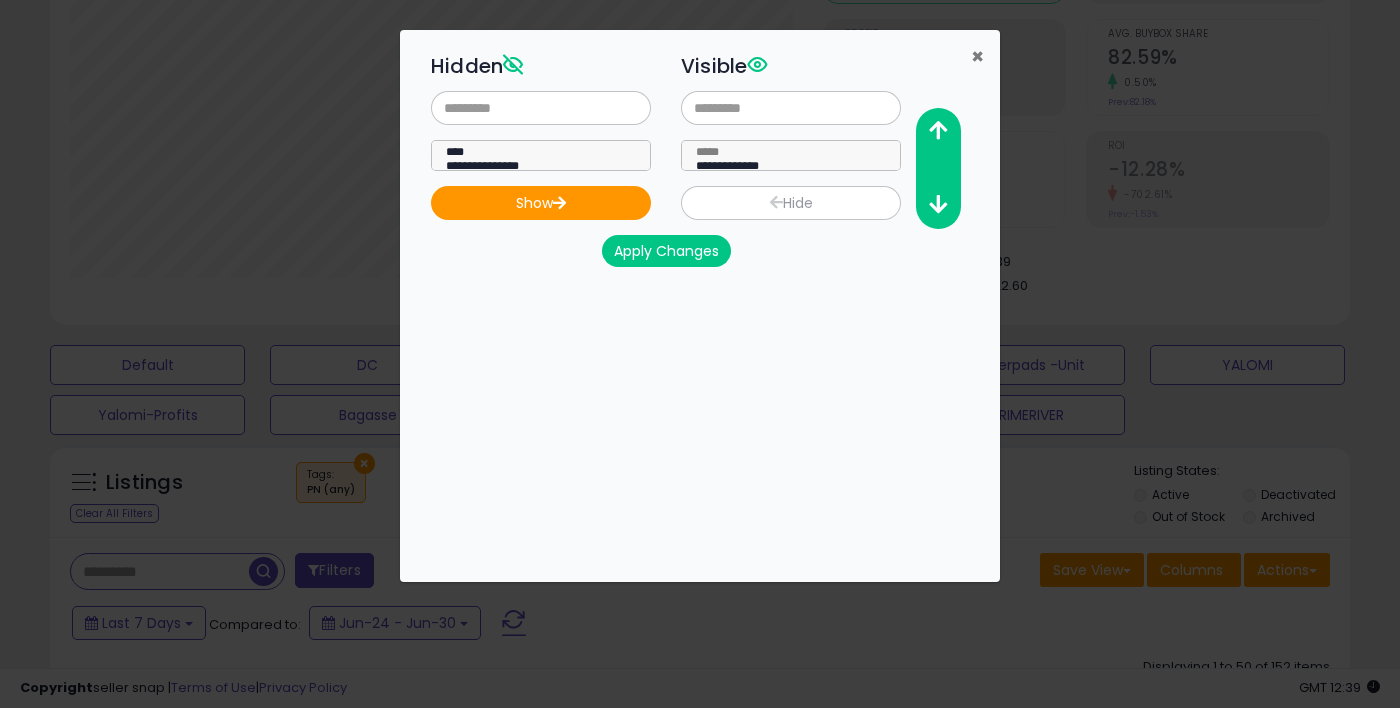 click on "×" at bounding box center (977, 56) 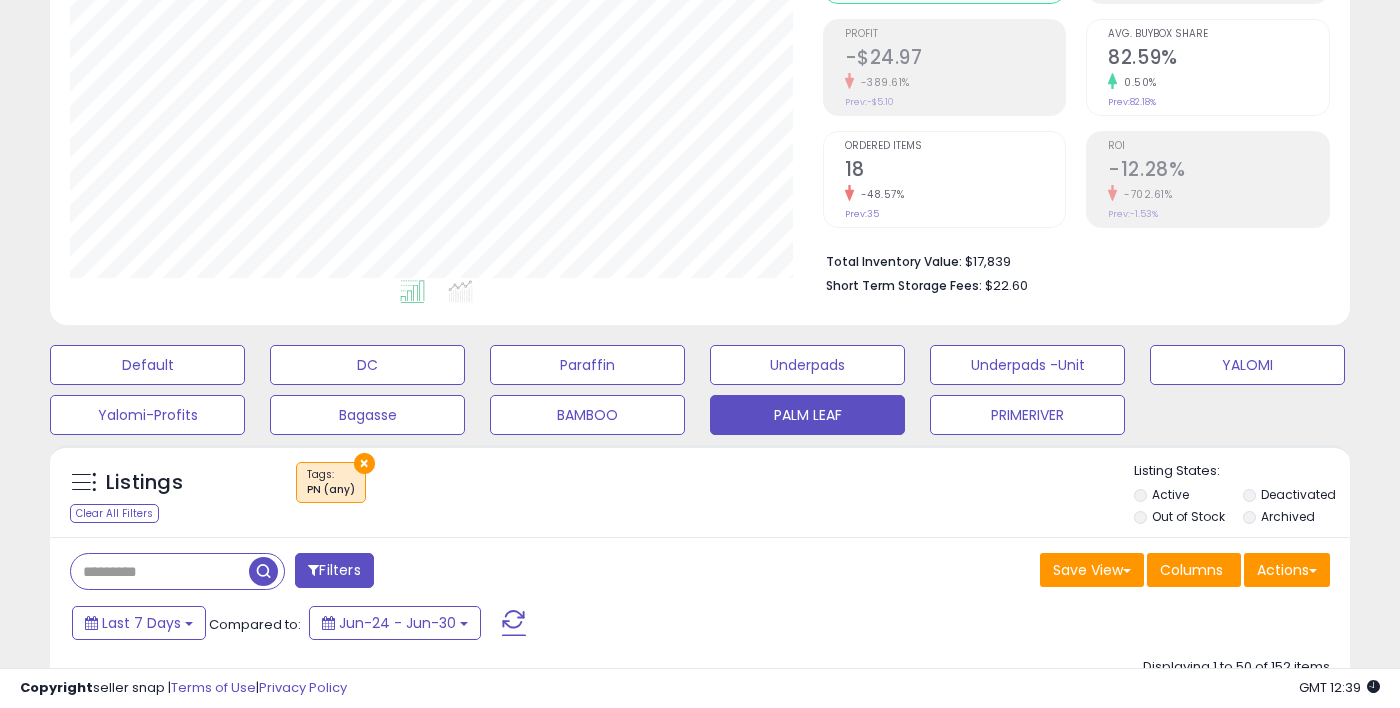 click on "Deactivated" at bounding box center (1298, 494) 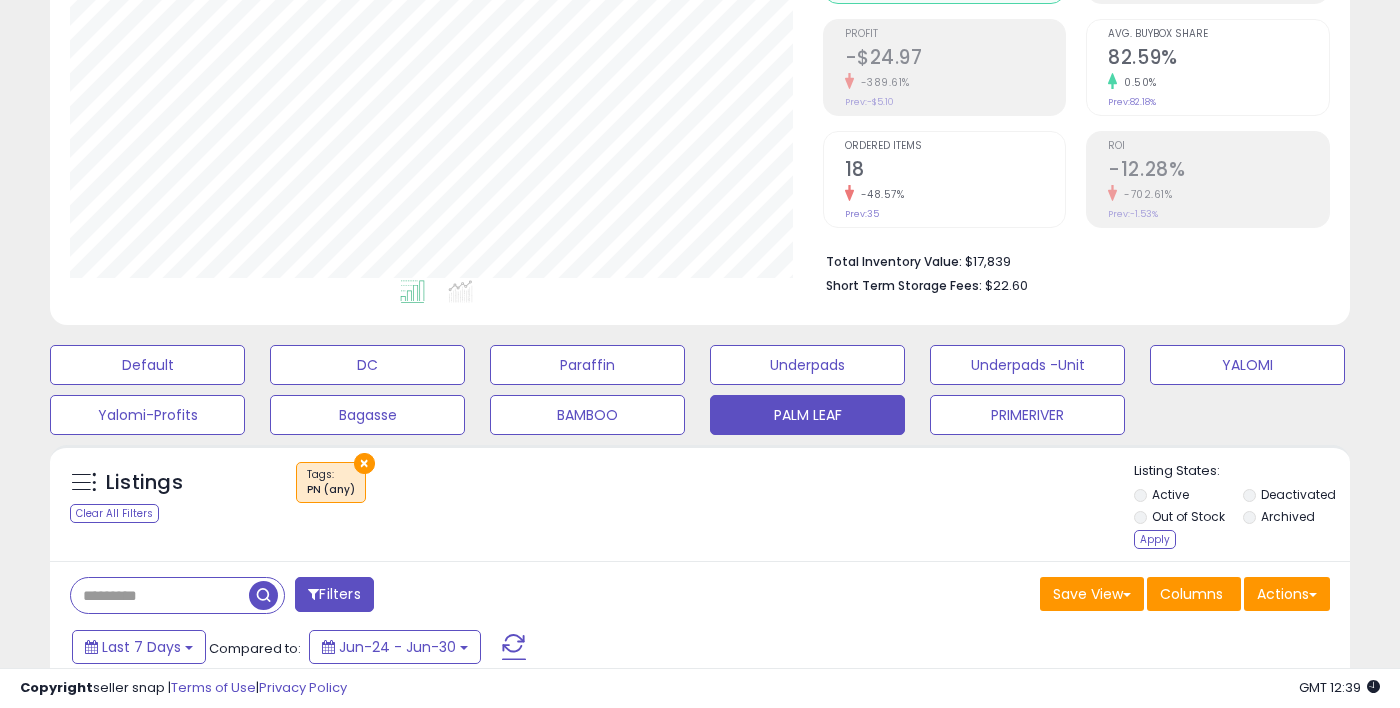 click on "Archived" at bounding box center (1288, 516) 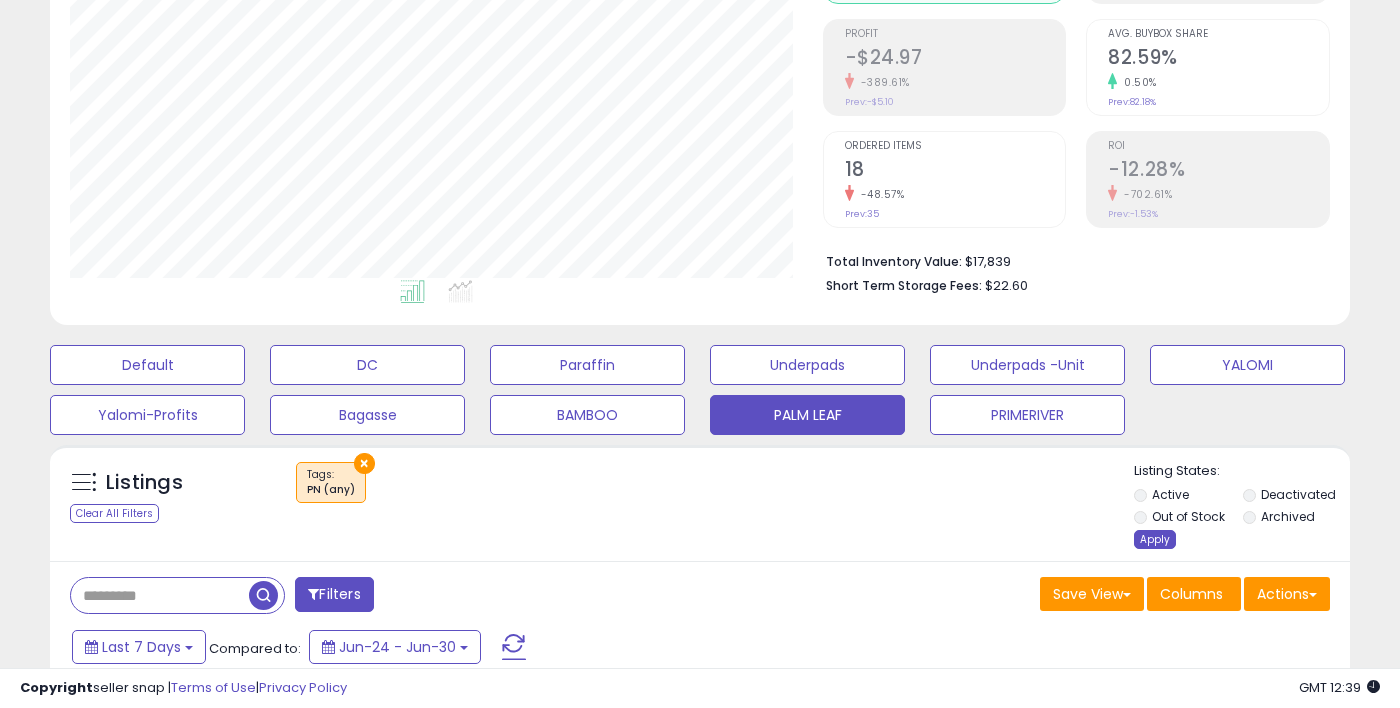 click on "Apply" at bounding box center [1155, 539] 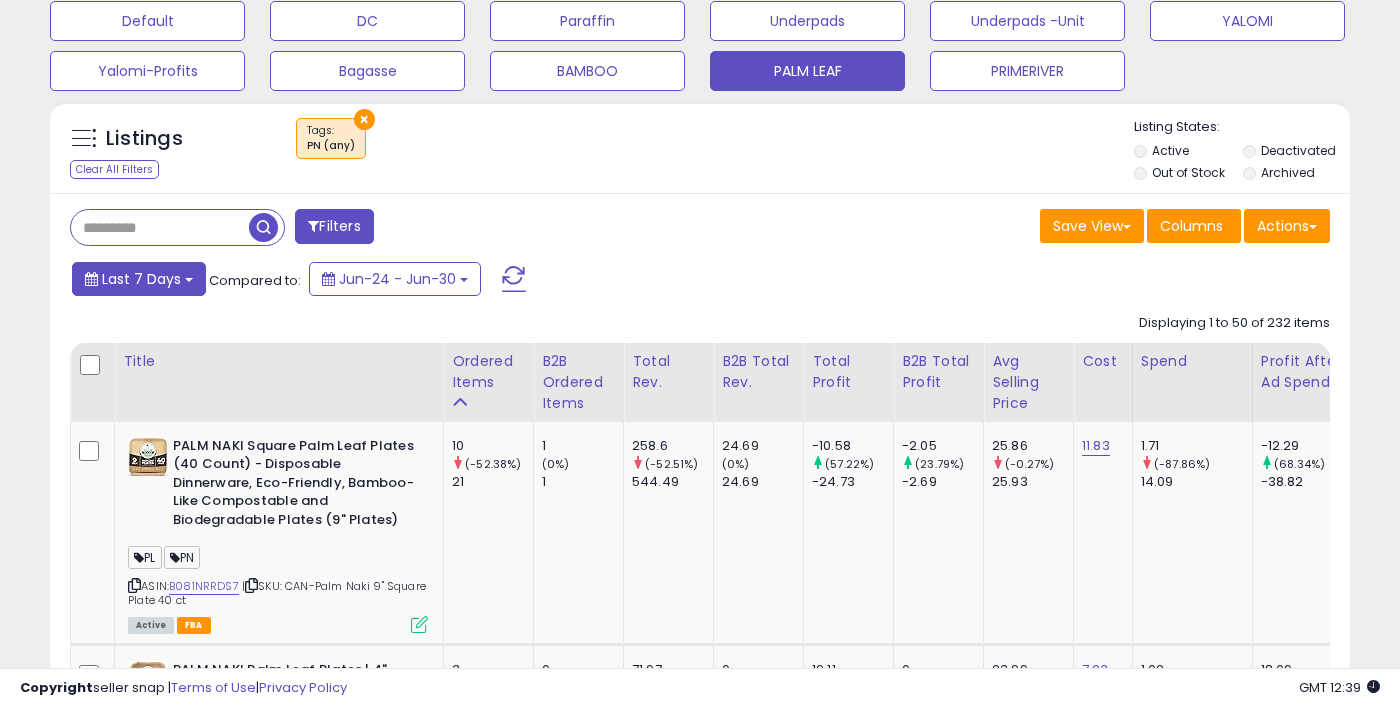 click on "Last 7 Days" at bounding box center (141, 279) 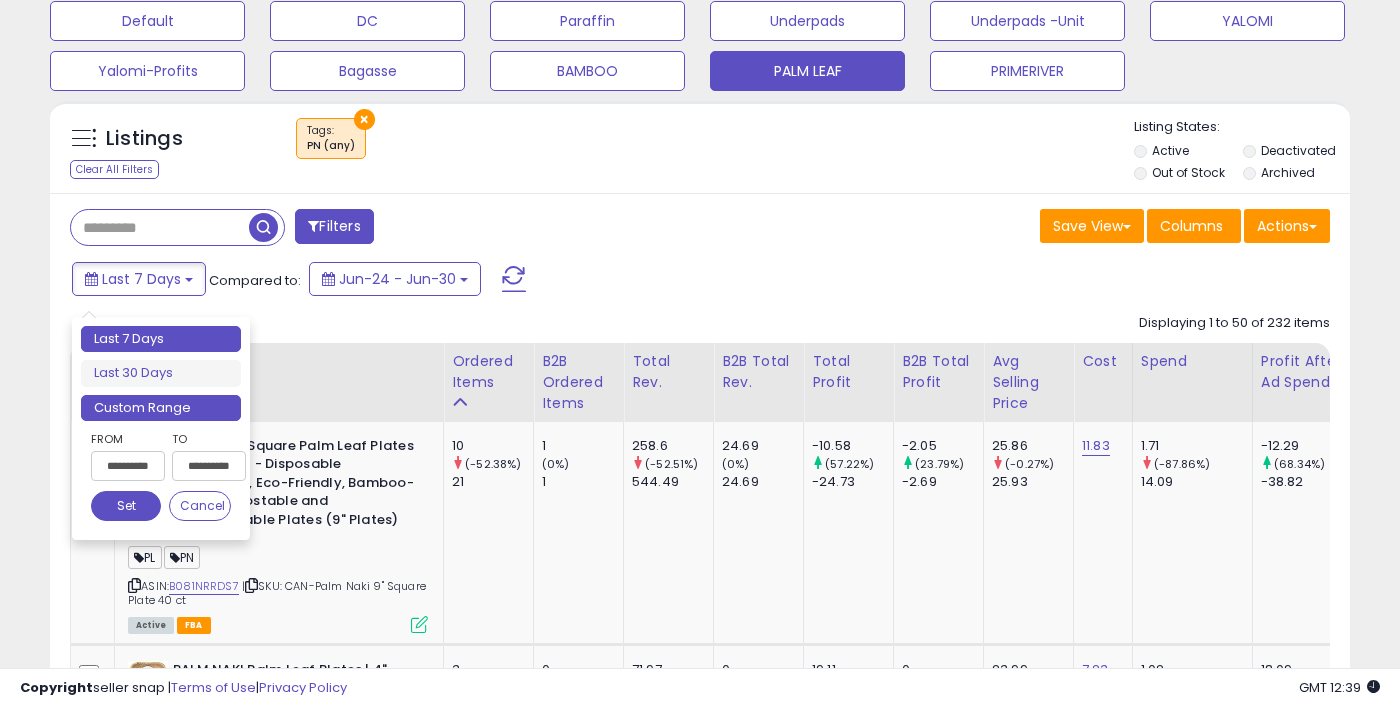 click on "Custom Range" at bounding box center (161, 408) 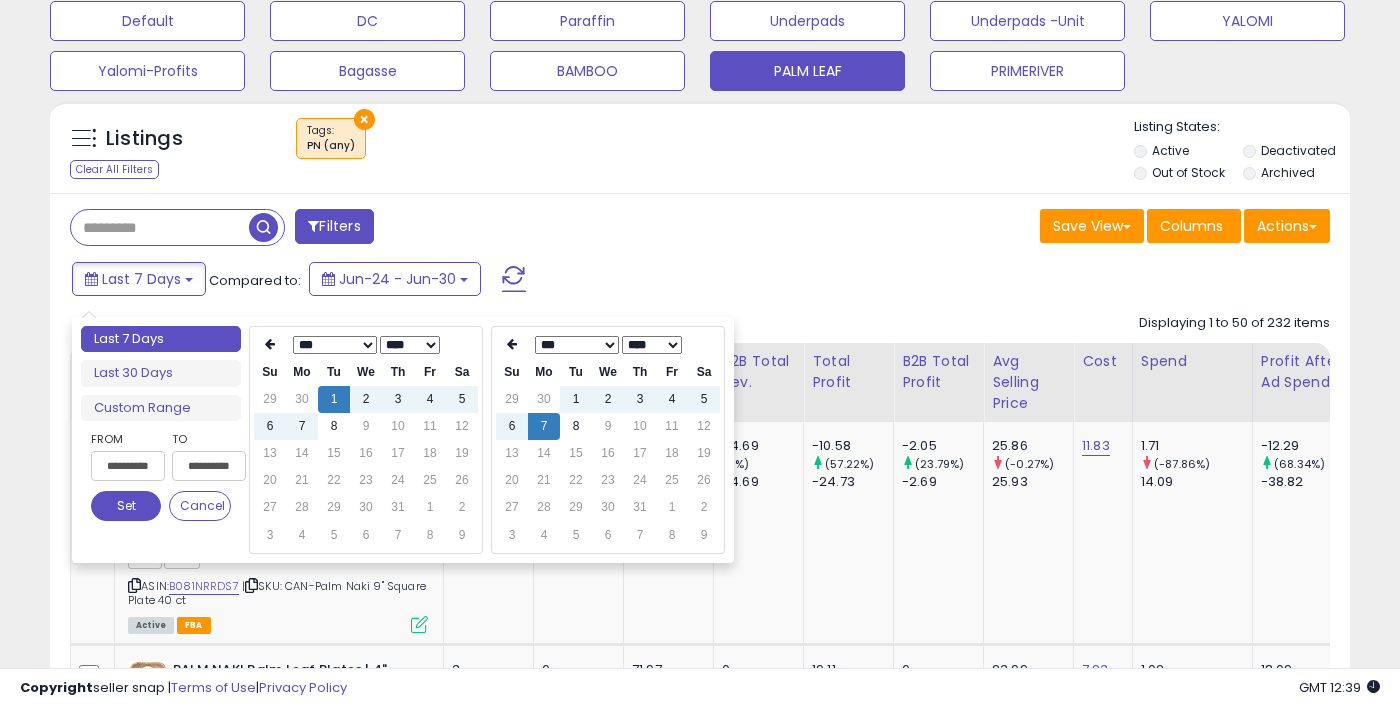 click on "**** **** **** **** **** **** **** **** **** **** **** **** **** **** **** **** **** **** **** **** **** **** **** **** **** **** **** **** **** **** **** **** **** **** **** **** **** **** **** **** **** **** **** **** **** **** **** **** **** **** ****" at bounding box center (410, 345) 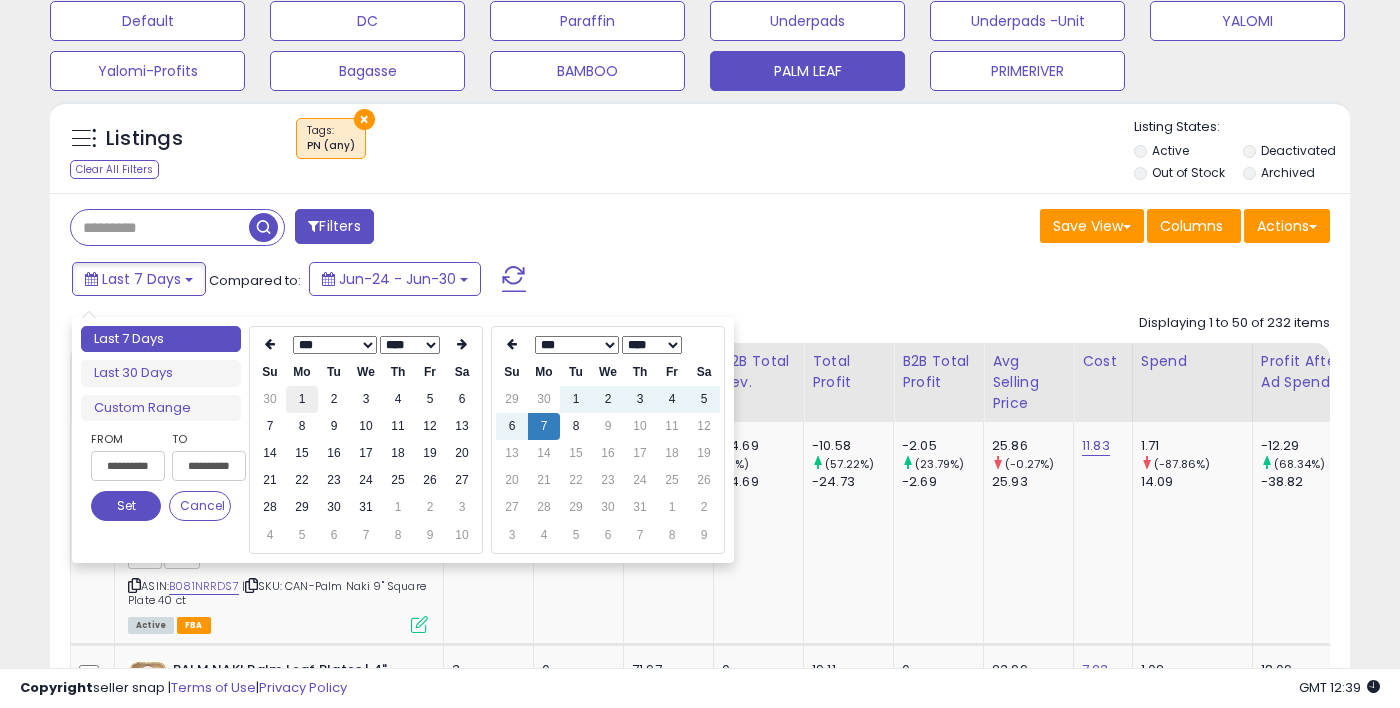 click on "1" at bounding box center (302, 399) 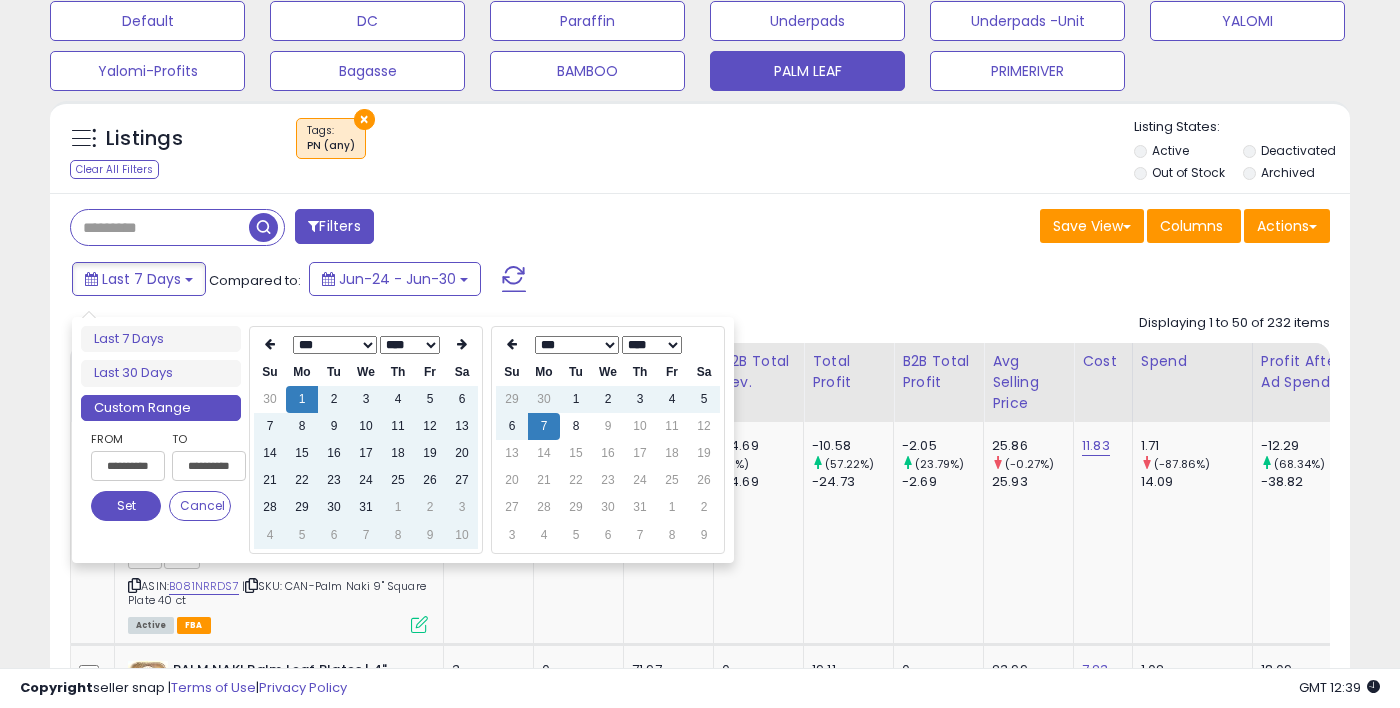 click on "Set" at bounding box center (126, 506) 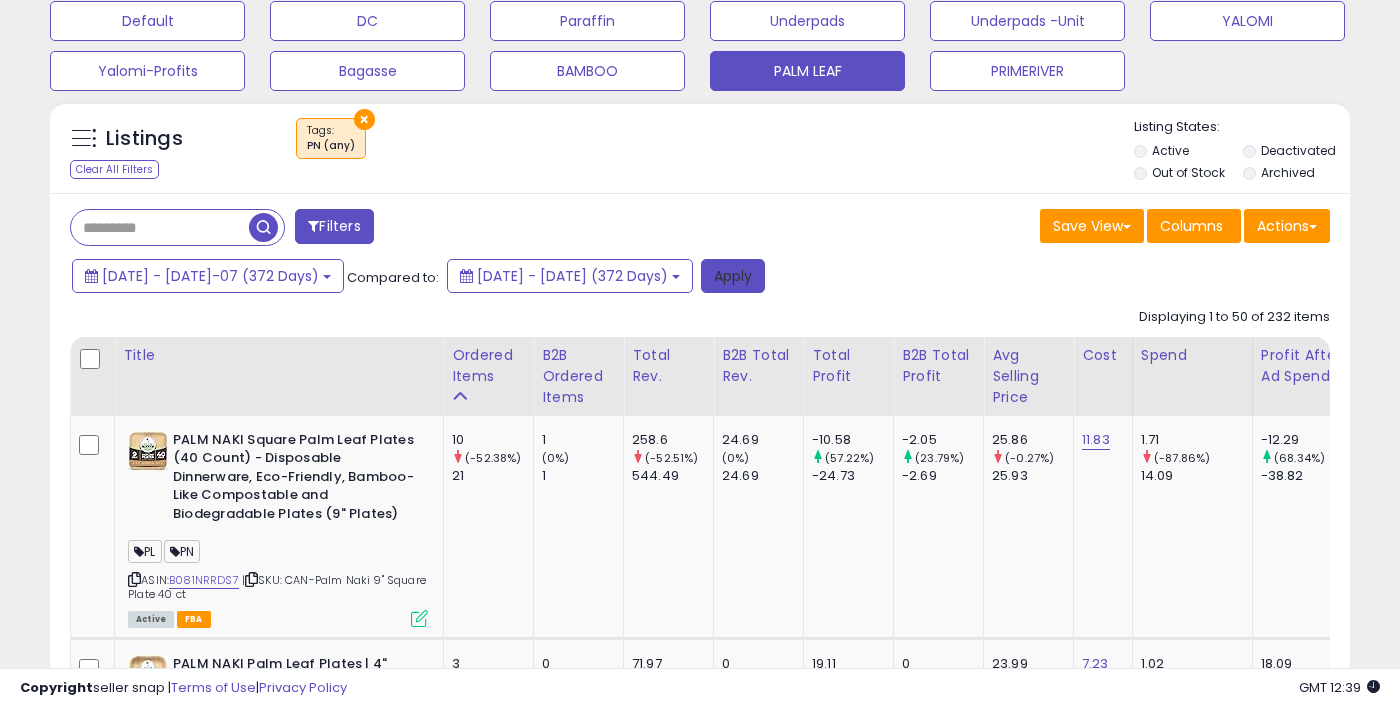 click on "Apply" at bounding box center [733, 276] 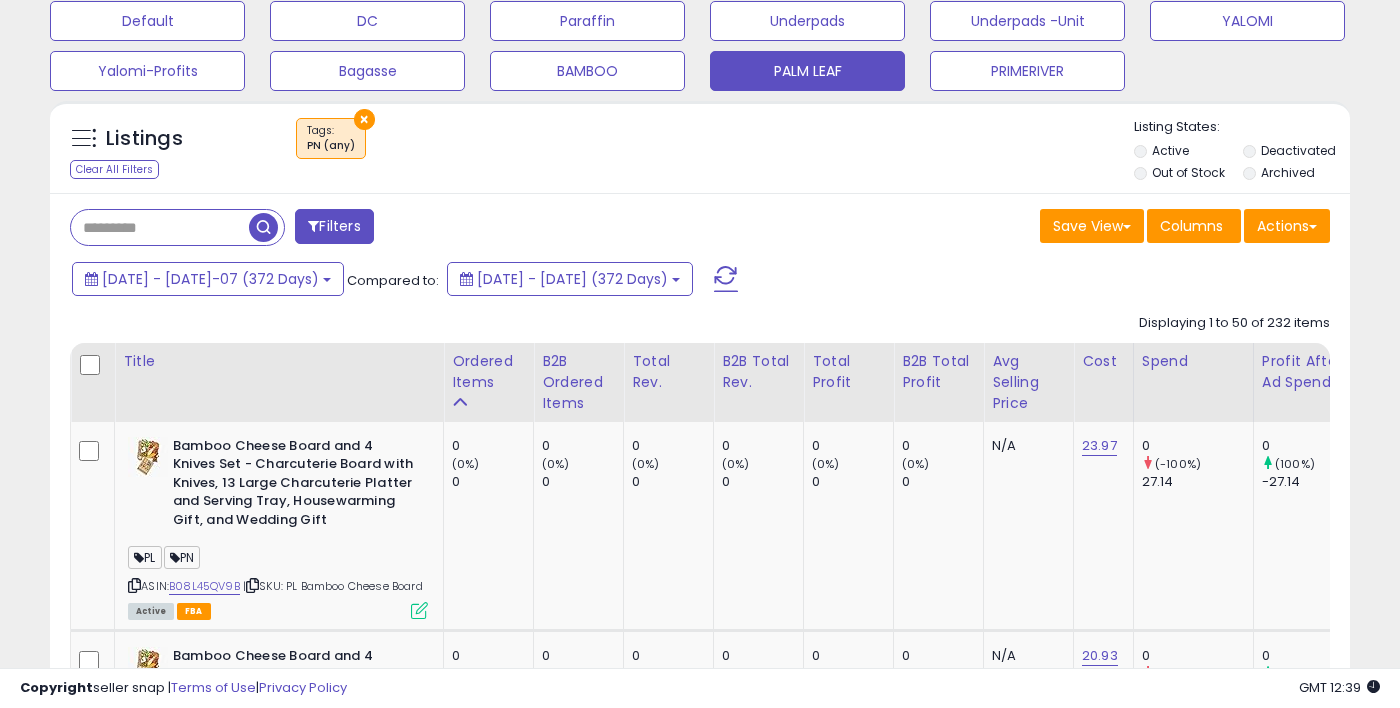 scroll, scrollTop: 999590, scrollLeft: 999247, axis: both 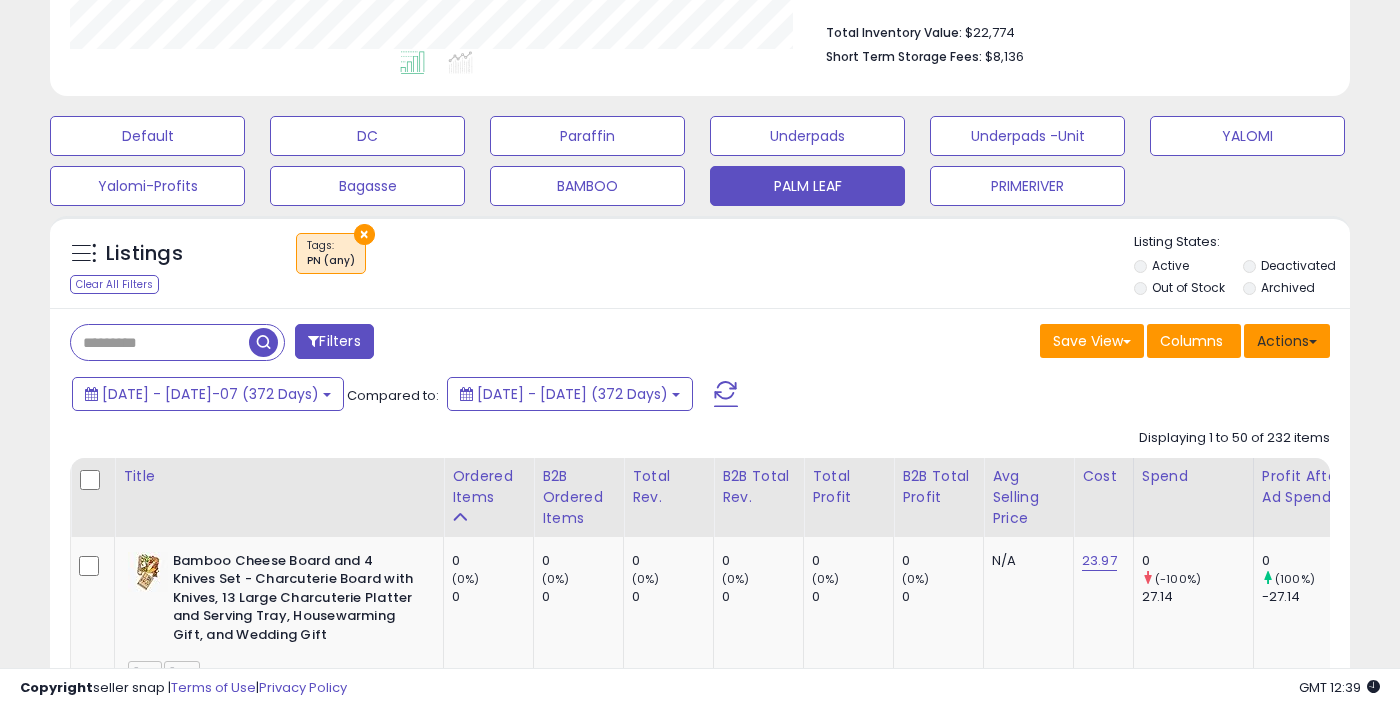 click on "Actions" at bounding box center [1287, 341] 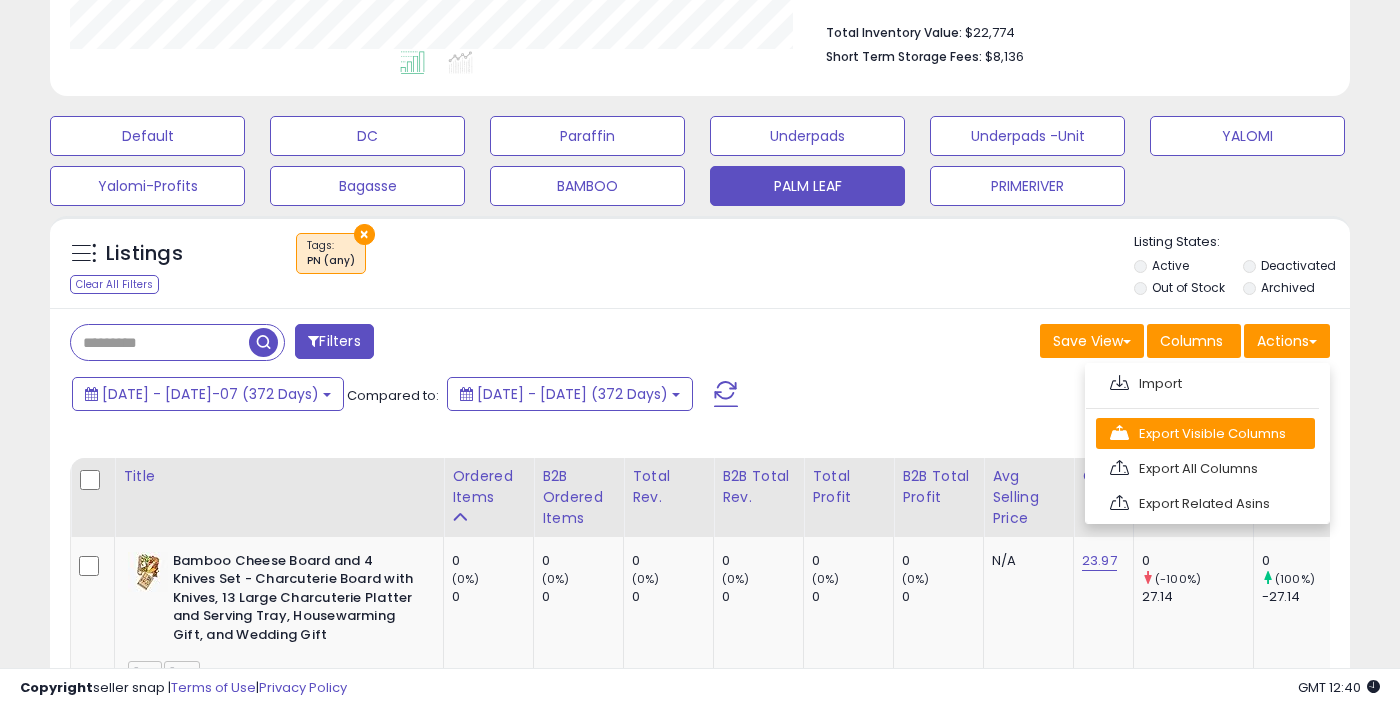 click on "Export Visible Columns" at bounding box center (1205, 433) 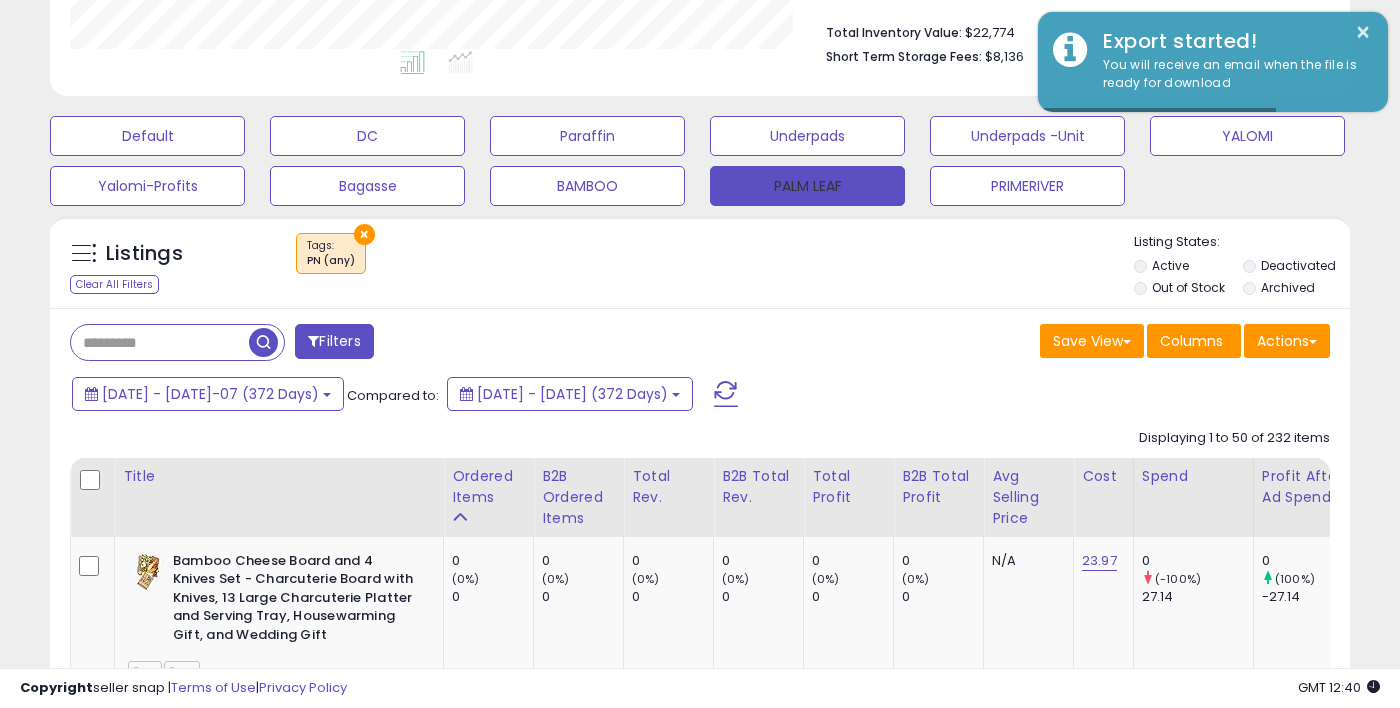 click on "PALM LEAF" at bounding box center [807, 186] 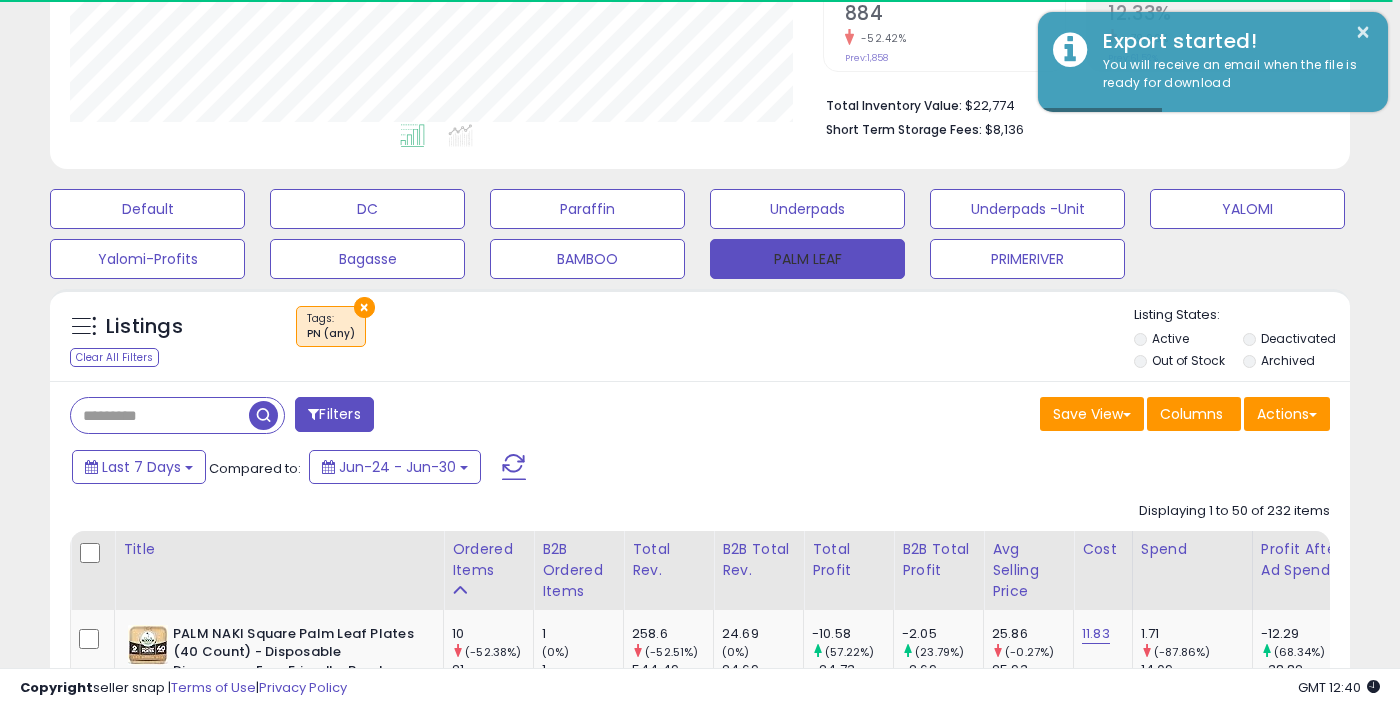 scroll, scrollTop: 566, scrollLeft: 0, axis: vertical 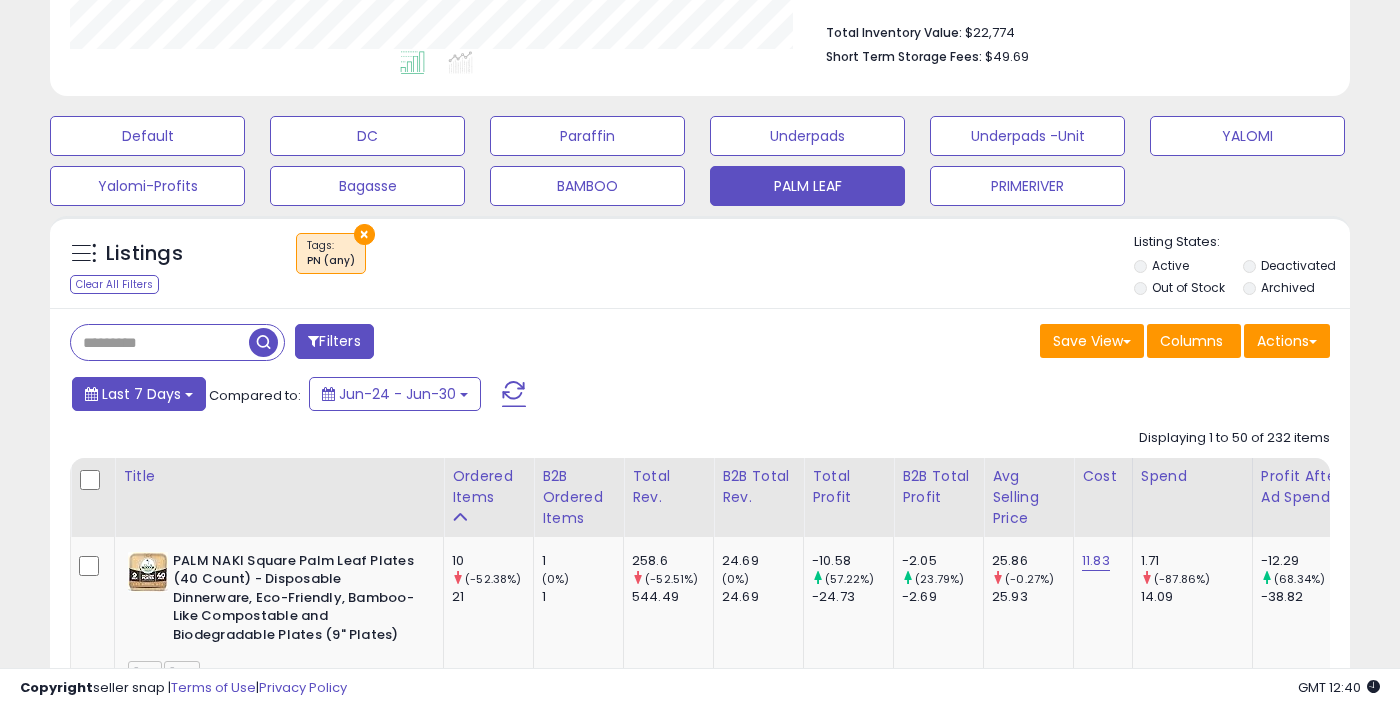 click on "Last 7 Days" at bounding box center [141, 394] 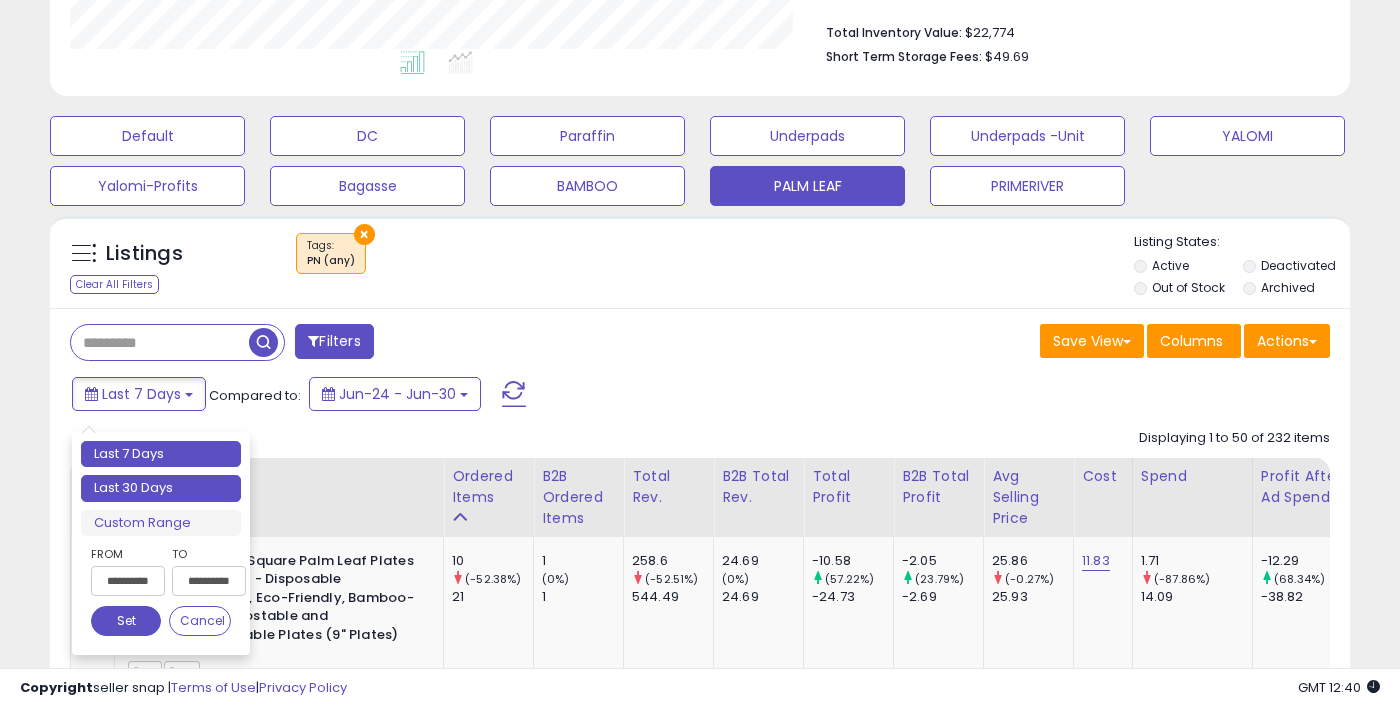 click on "Last 30 Days" at bounding box center [161, 488] 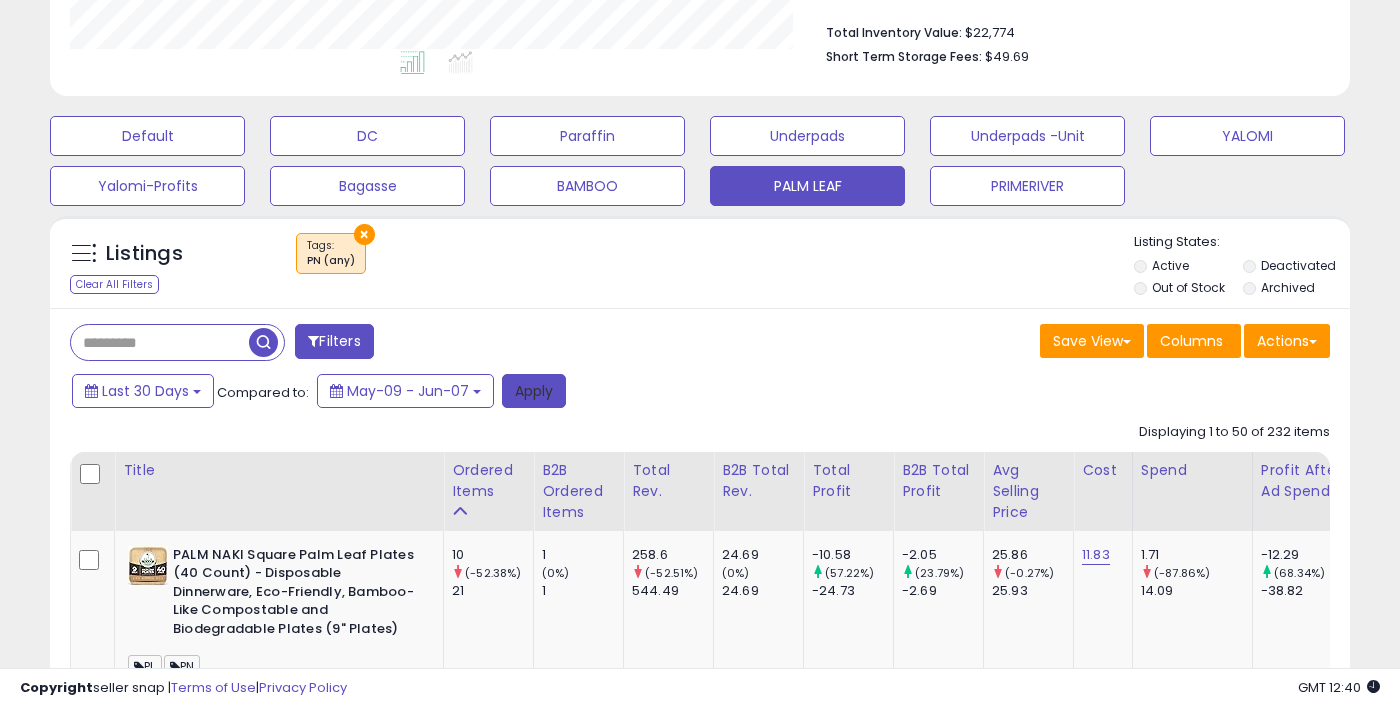 click on "Apply" at bounding box center (534, 391) 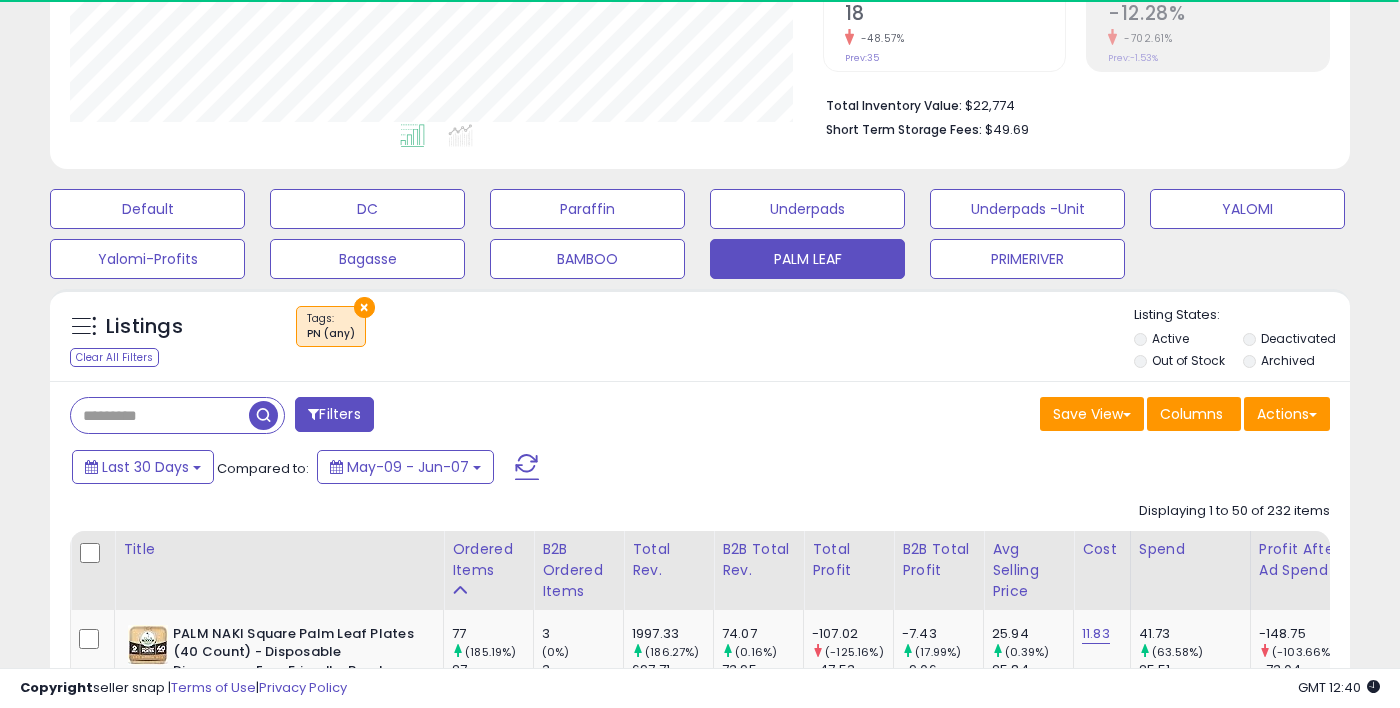 scroll, scrollTop: 566, scrollLeft: 0, axis: vertical 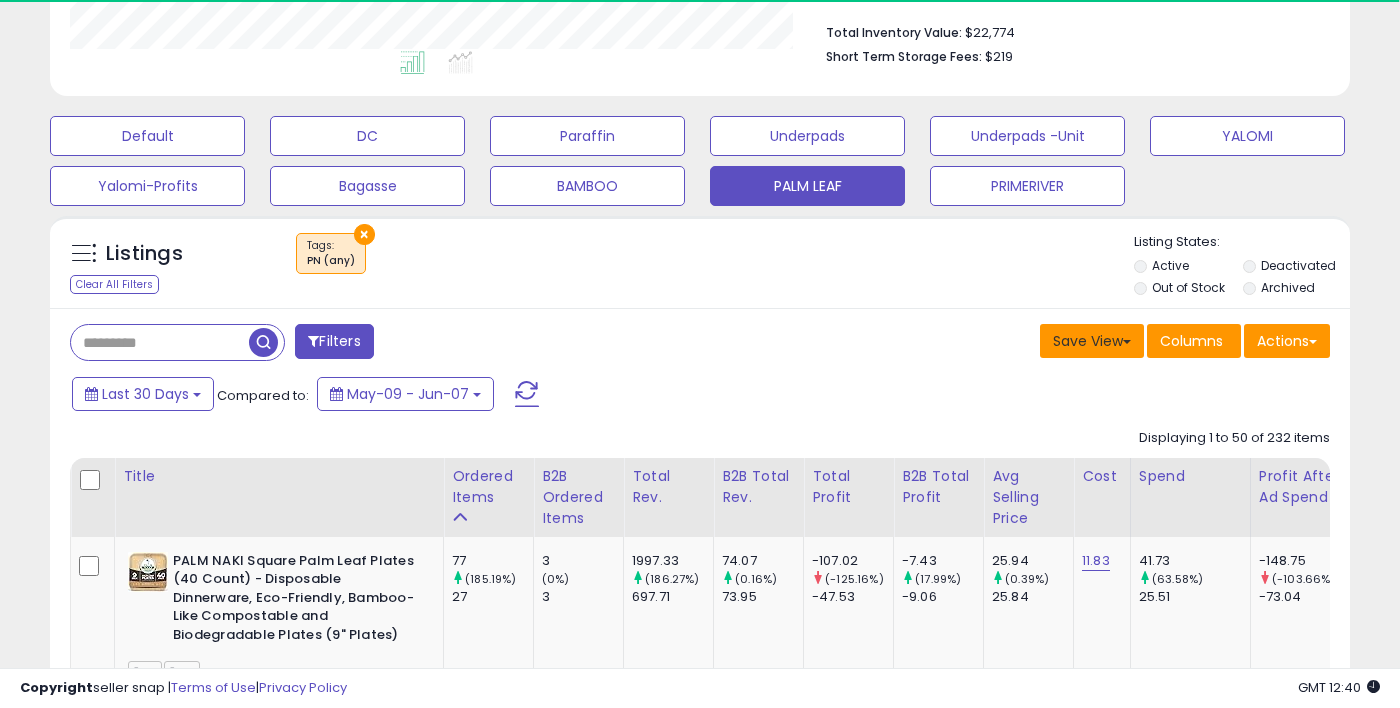 click on "Save View" at bounding box center [1092, 341] 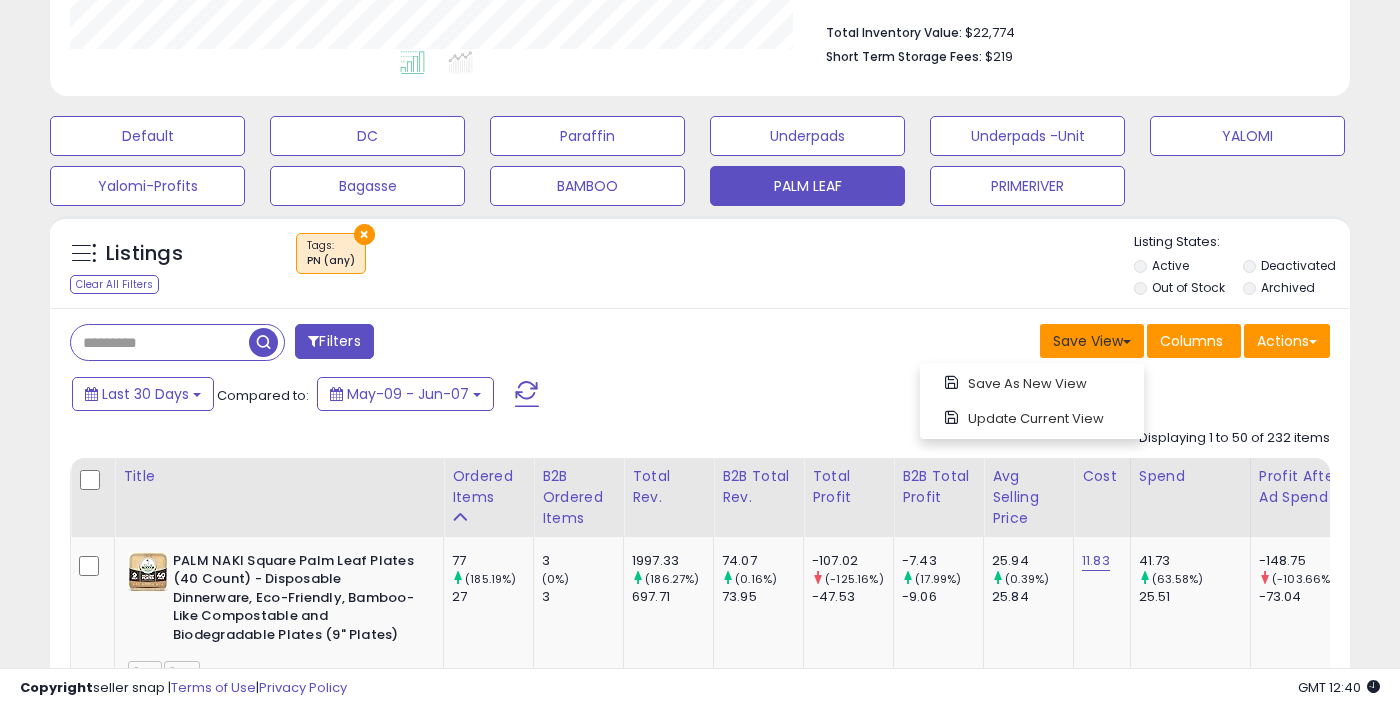 scroll, scrollTop: 999590, scrollLeft: 999247, axis: both 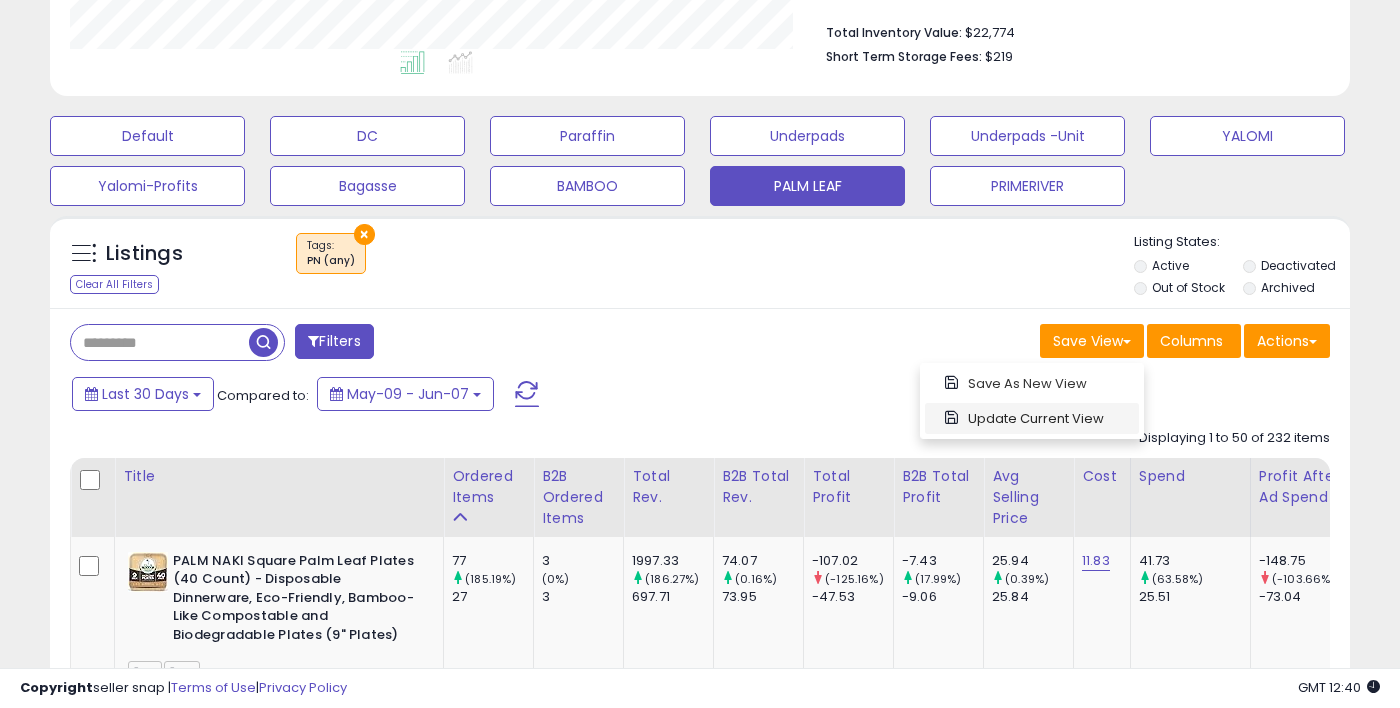 click on "Update Current View" at bounding box center (1032, 418) 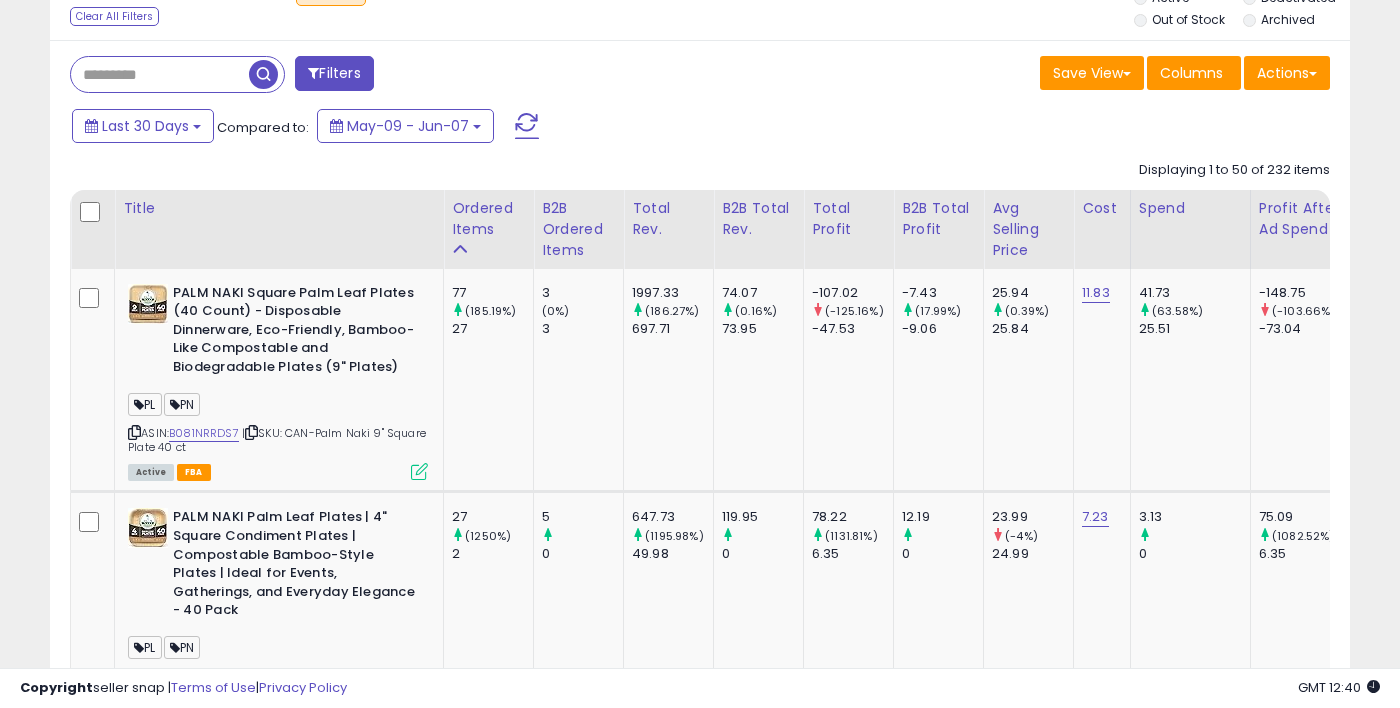 scroll, scrollTop: 594, scrollLeft: 0, axis: vertical 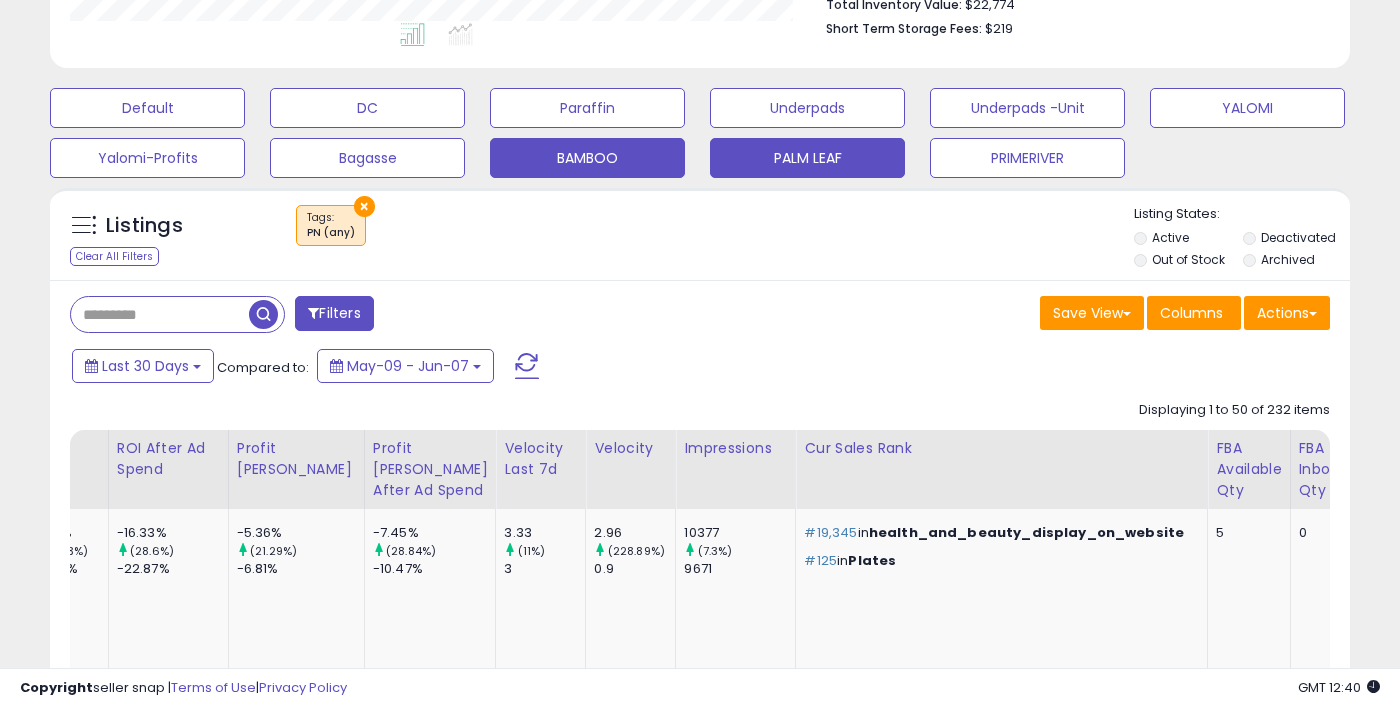 click on "BAMBOO" at bounding box center (147, 108) 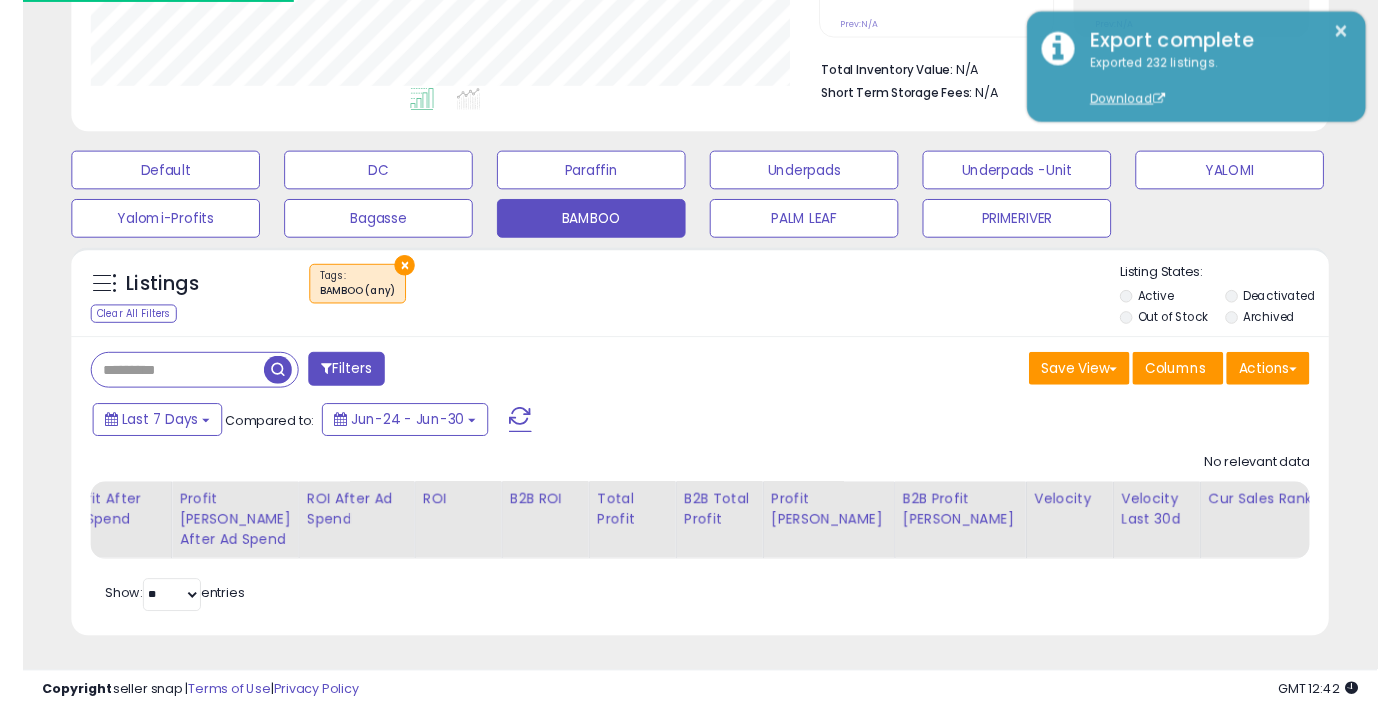 scroll, scrollTop: 569, scrollLeft: 0, axis: vertical 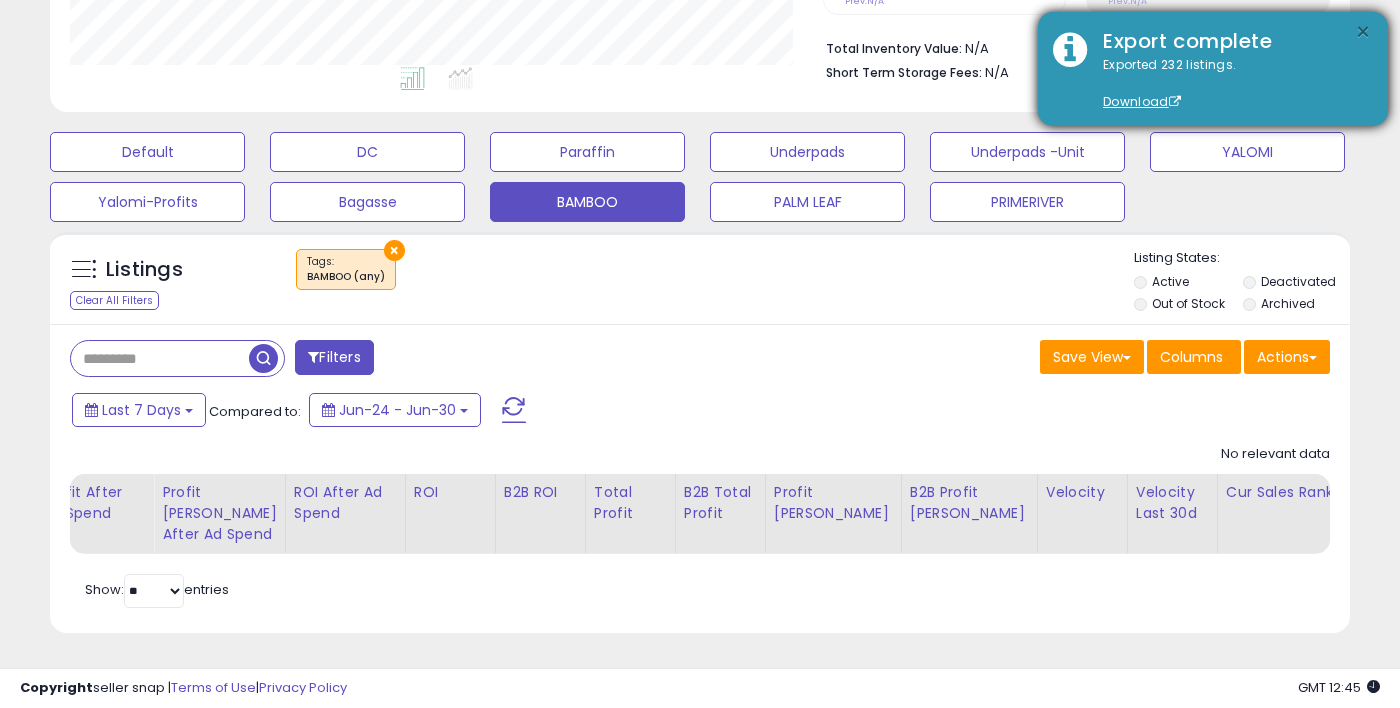 click on "×" at bounding box center (1363, 32) 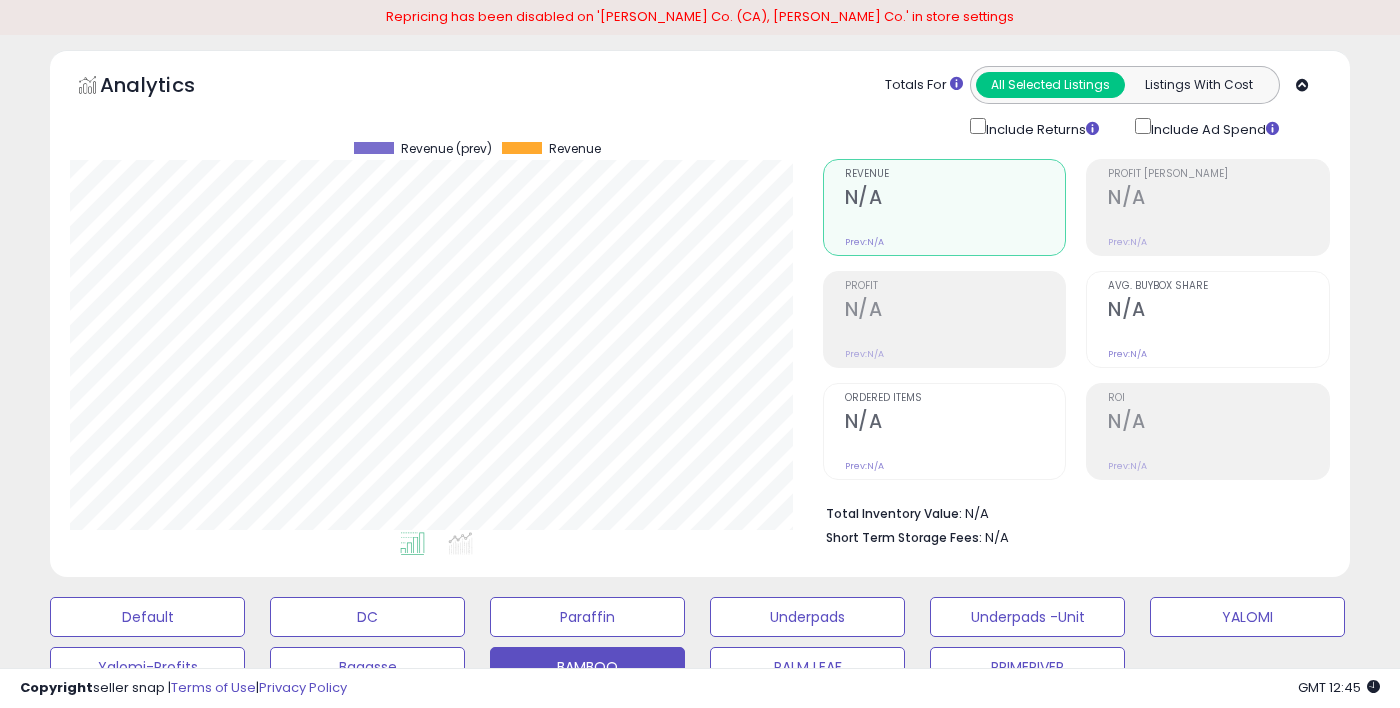 scroll, scrollTop: 0, scrollLeft: 0, axis: both 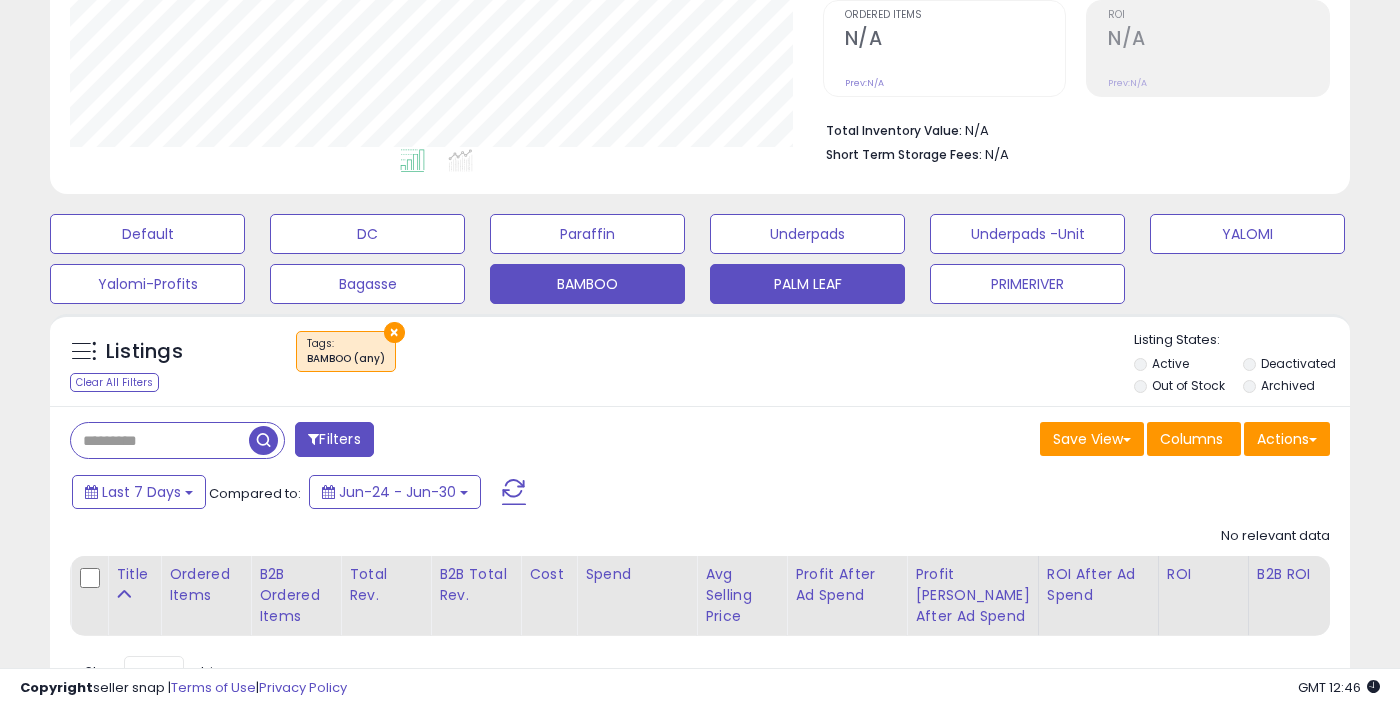 click on "PALM LEAF" at bounding box center [147, 234] 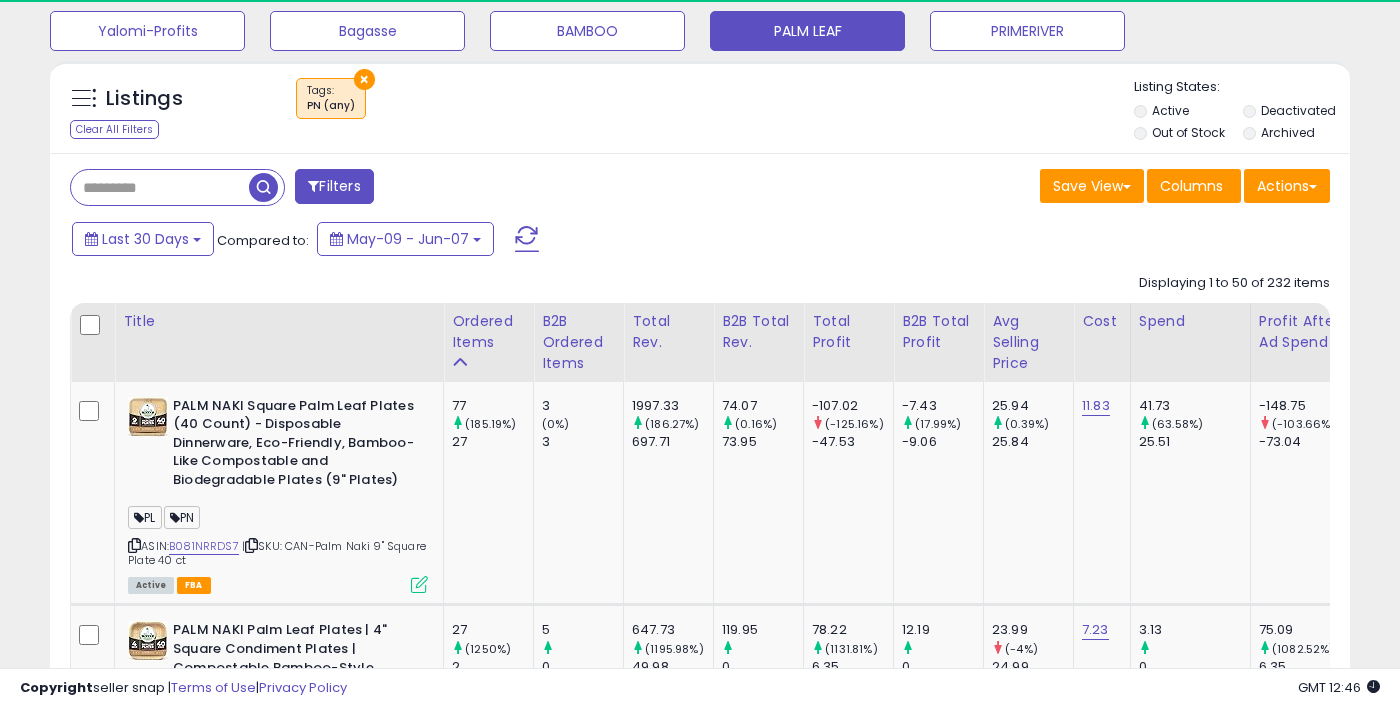 scroll, scrollTop: 724, scrollLeft: 0, axis: vertical 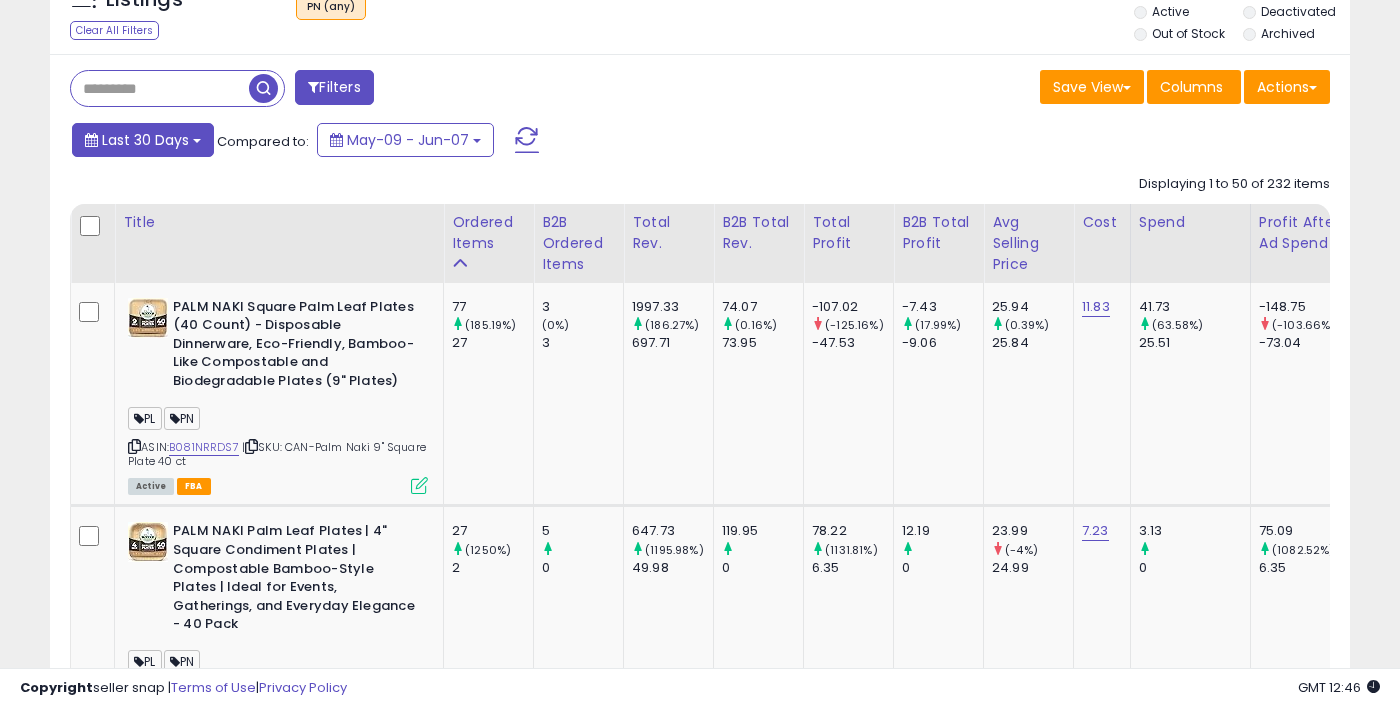 click on "Last 30 Days" at bounding box center [145, 140] 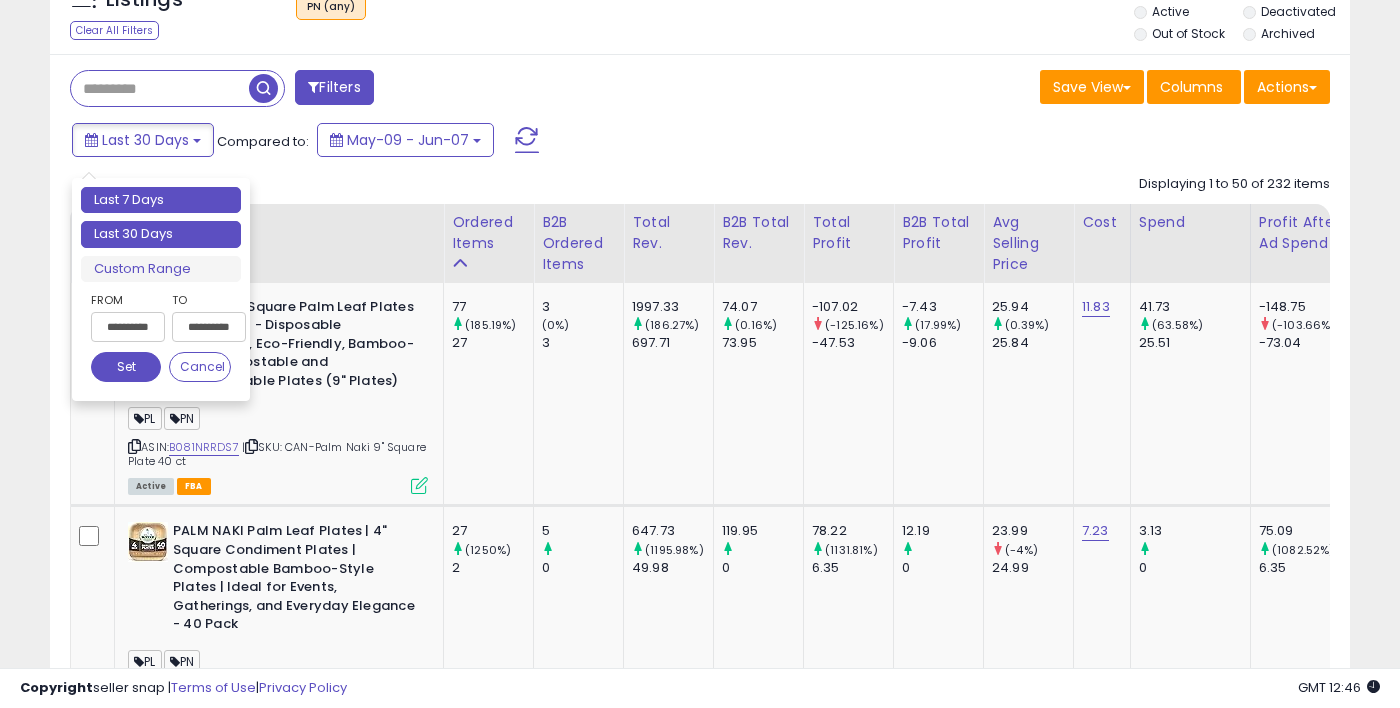 click on "Last 7 Days" at bounding box center [161, 200] 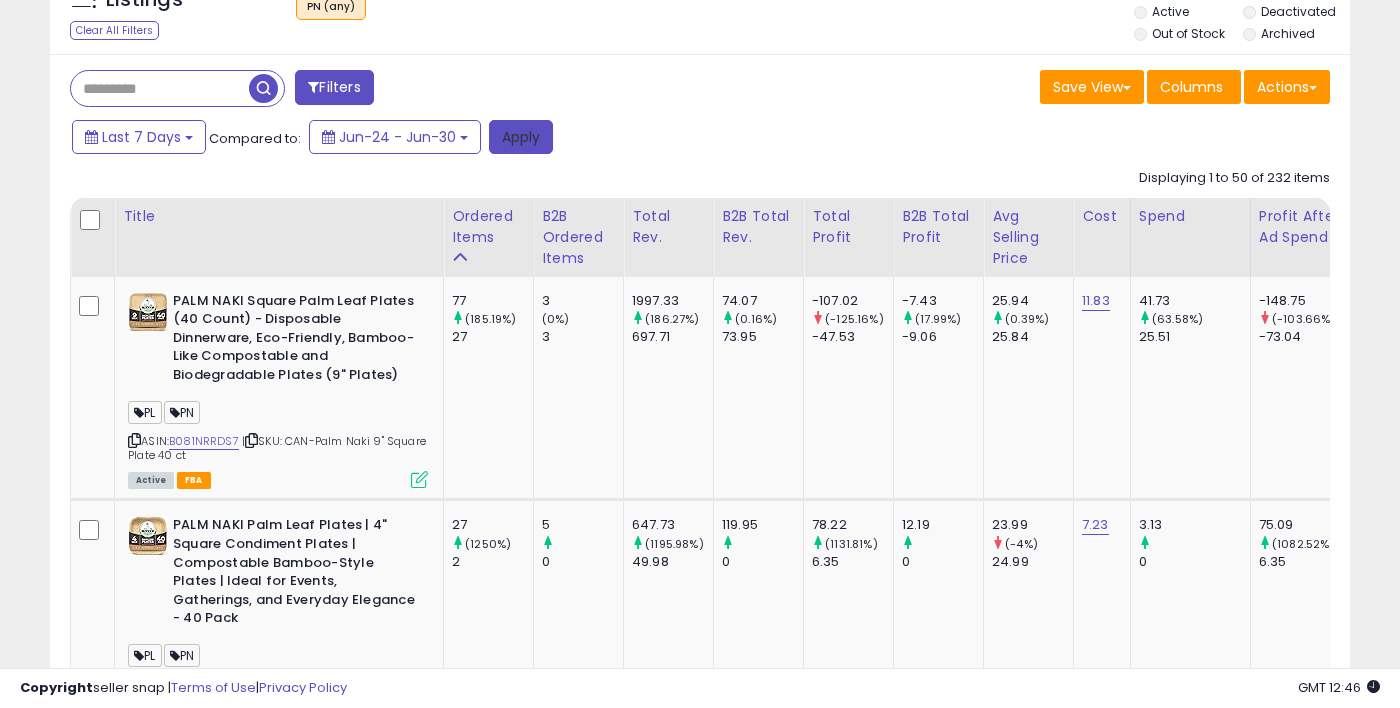click on "Apply" at bounding box center (521, 137) 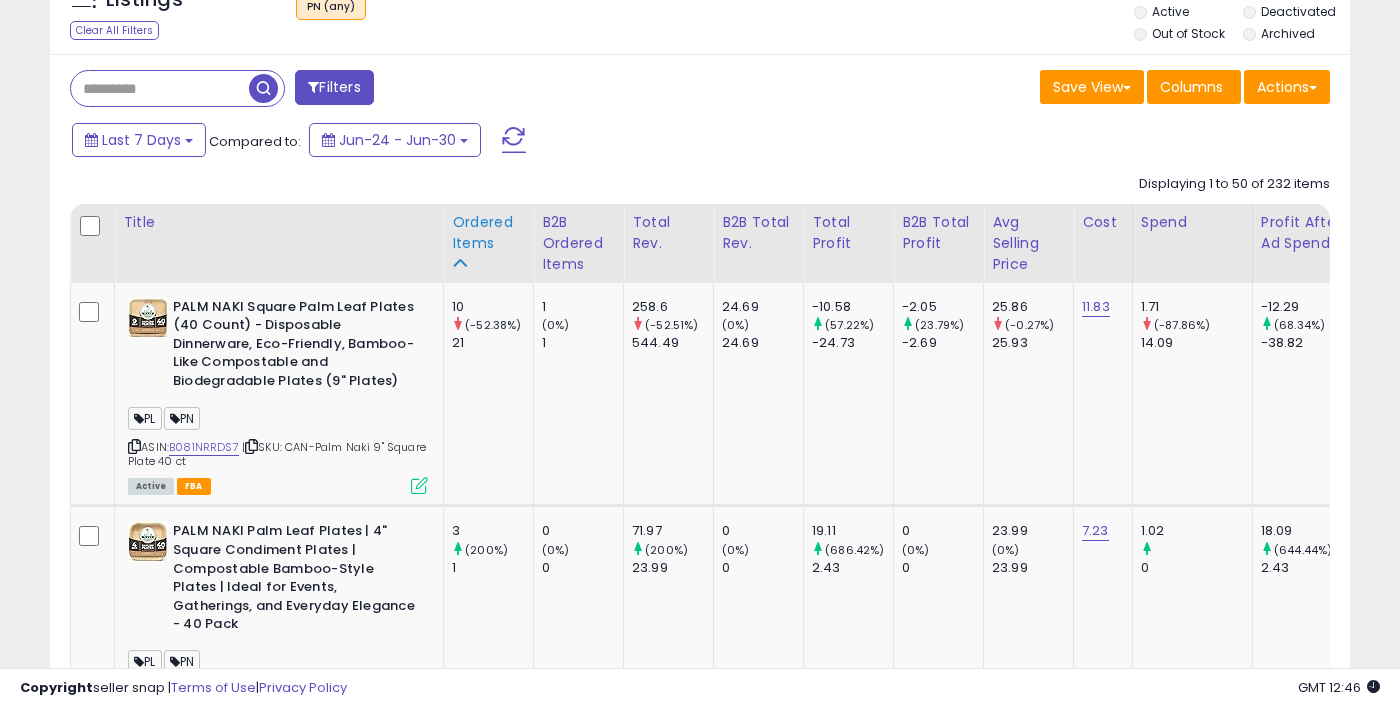 click on "Ordered Items" at bounding box center (488, 233) 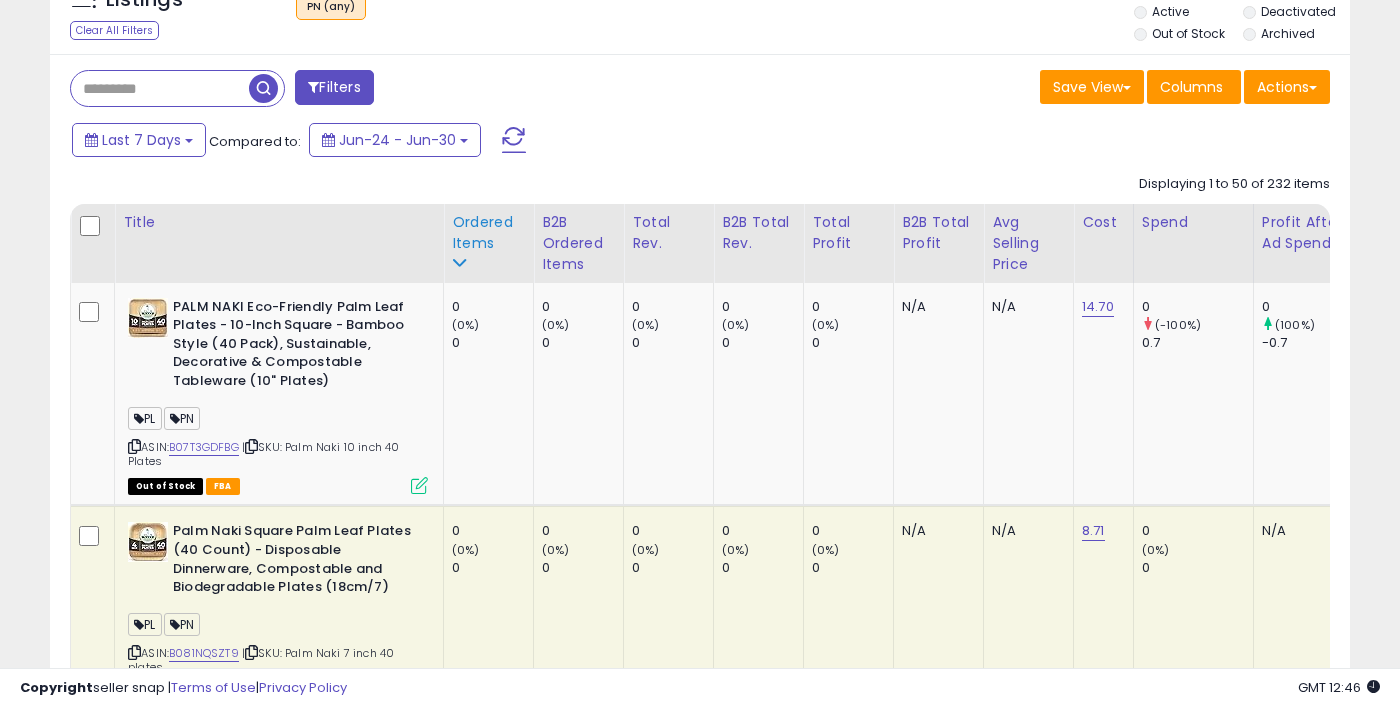 click on "Ordered Items" at bounding box center (488, 233) 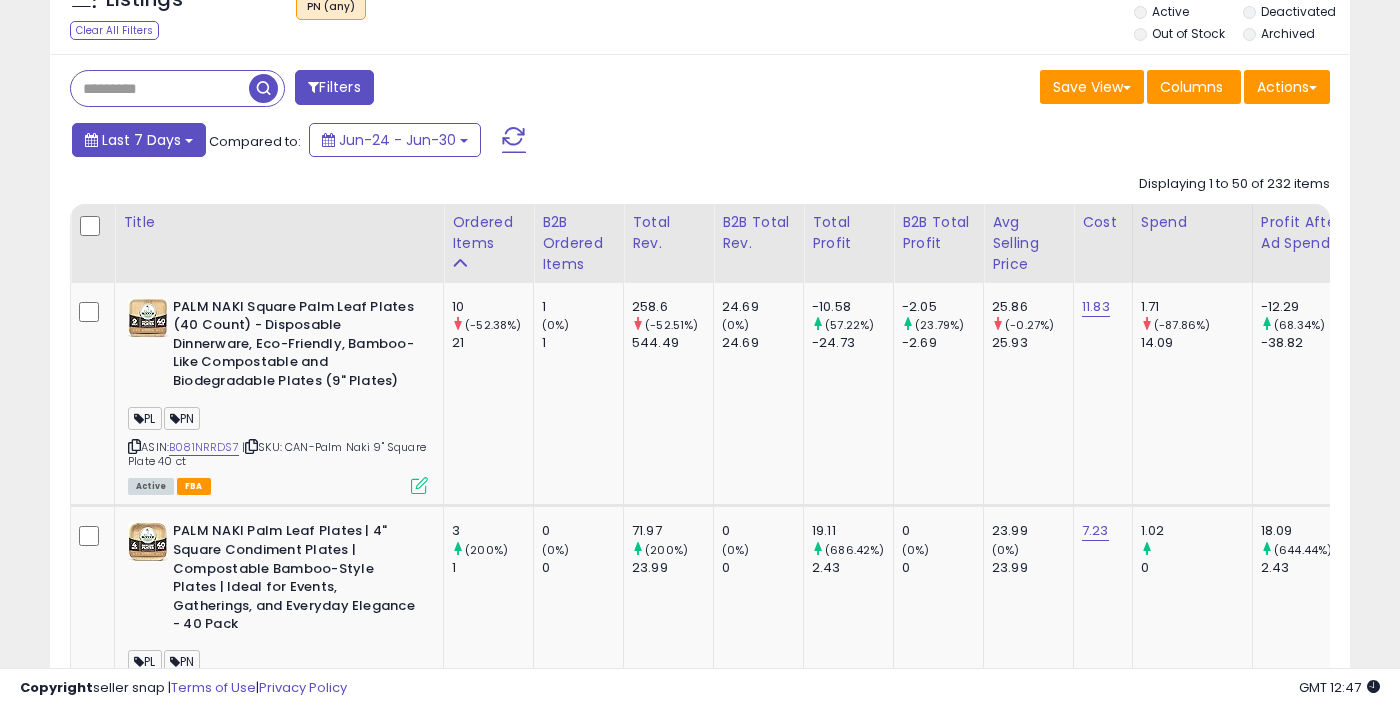 click on "Last 7 Days" at bounding box center (141, 140) 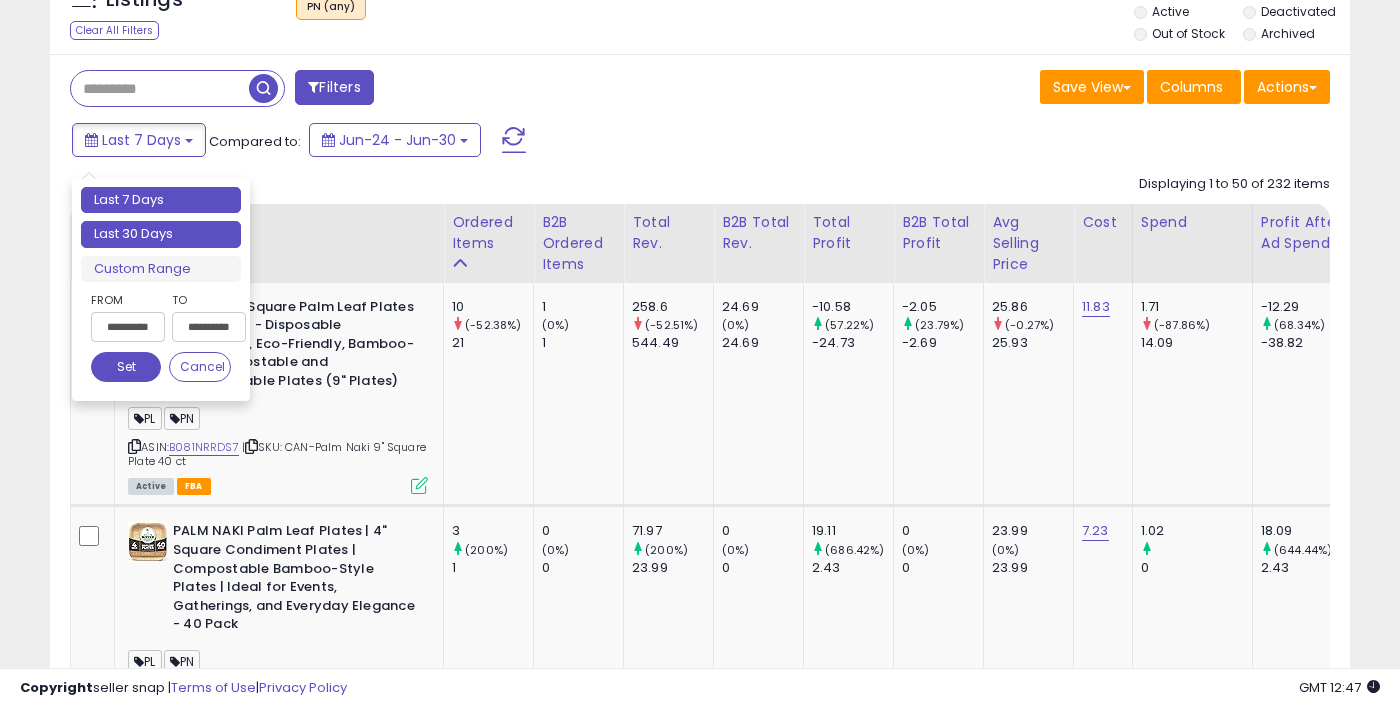 click on "Last 30 Days" at bounding box center (161, 234) 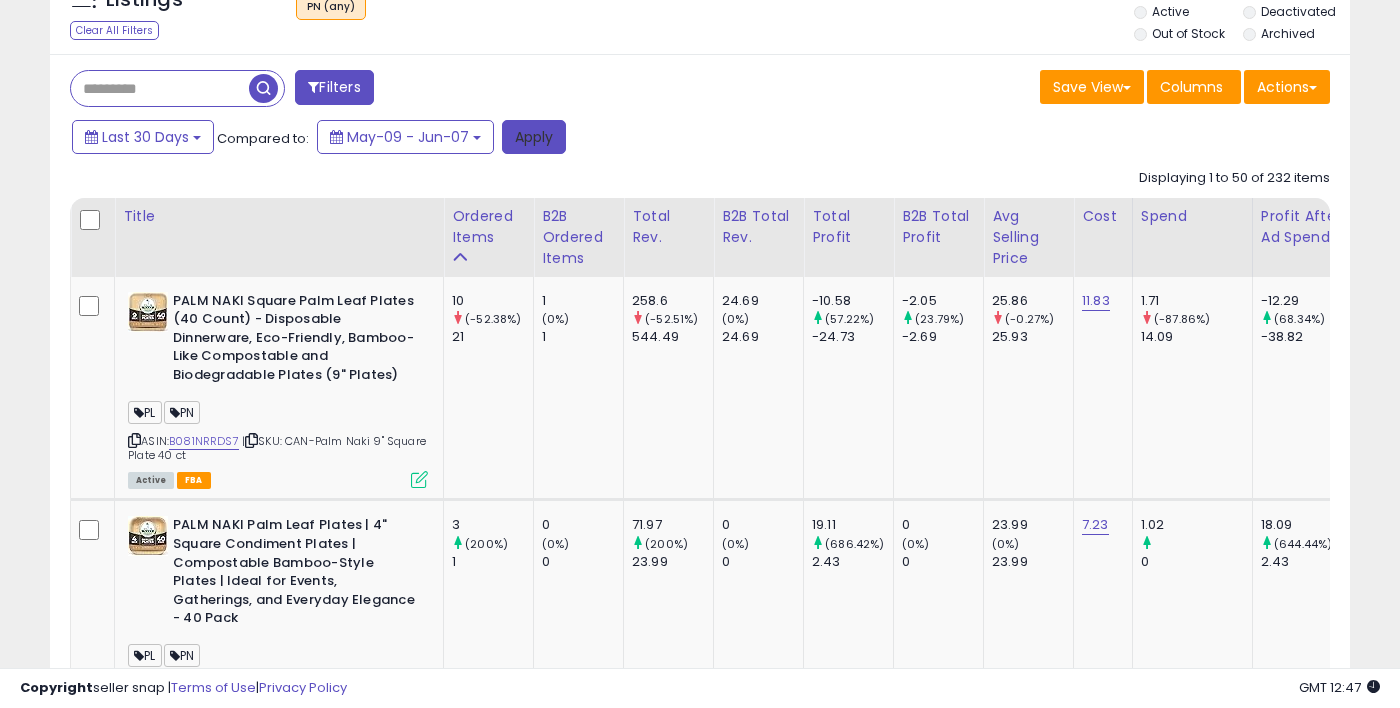 click on "Apply" at bounding box center (534, 137) 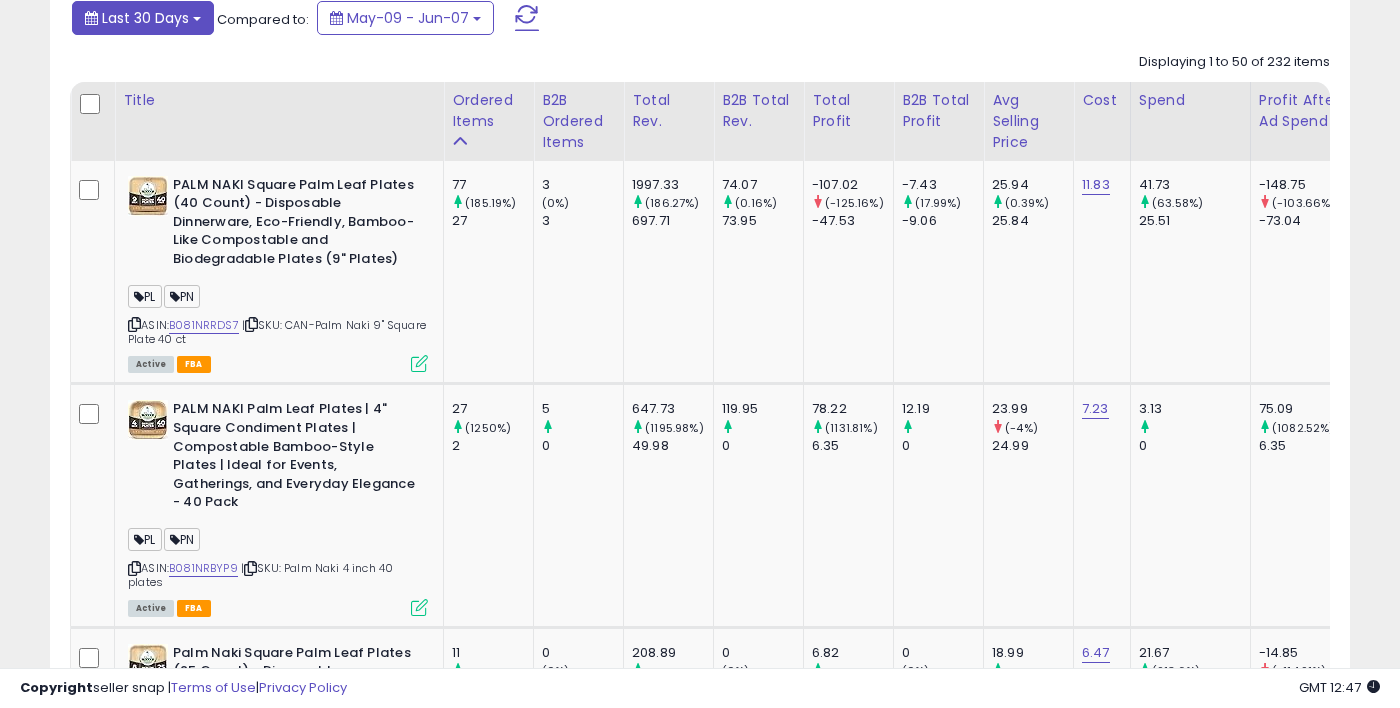 click on "Last 30 Days" at bounding box center (145, 18) 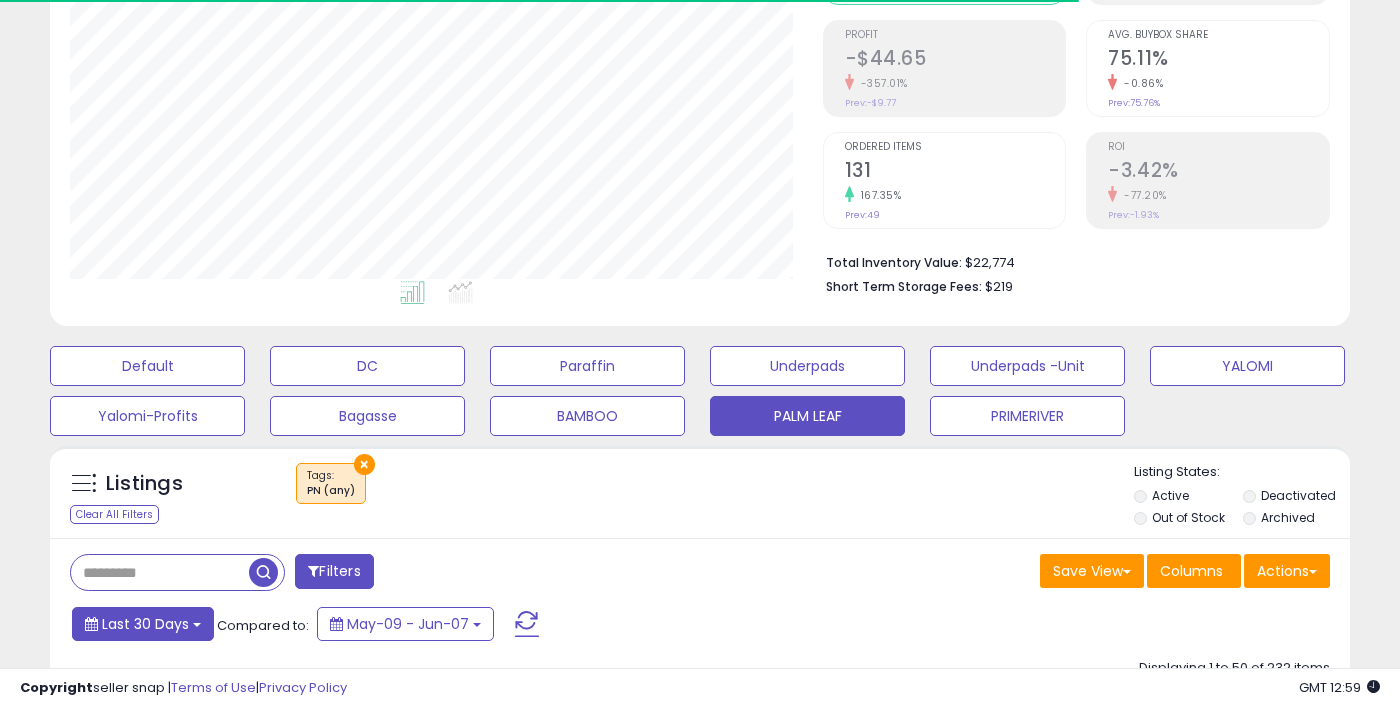 scroll, scrollTop: 356, scrollLeft: 0, axis: vertical 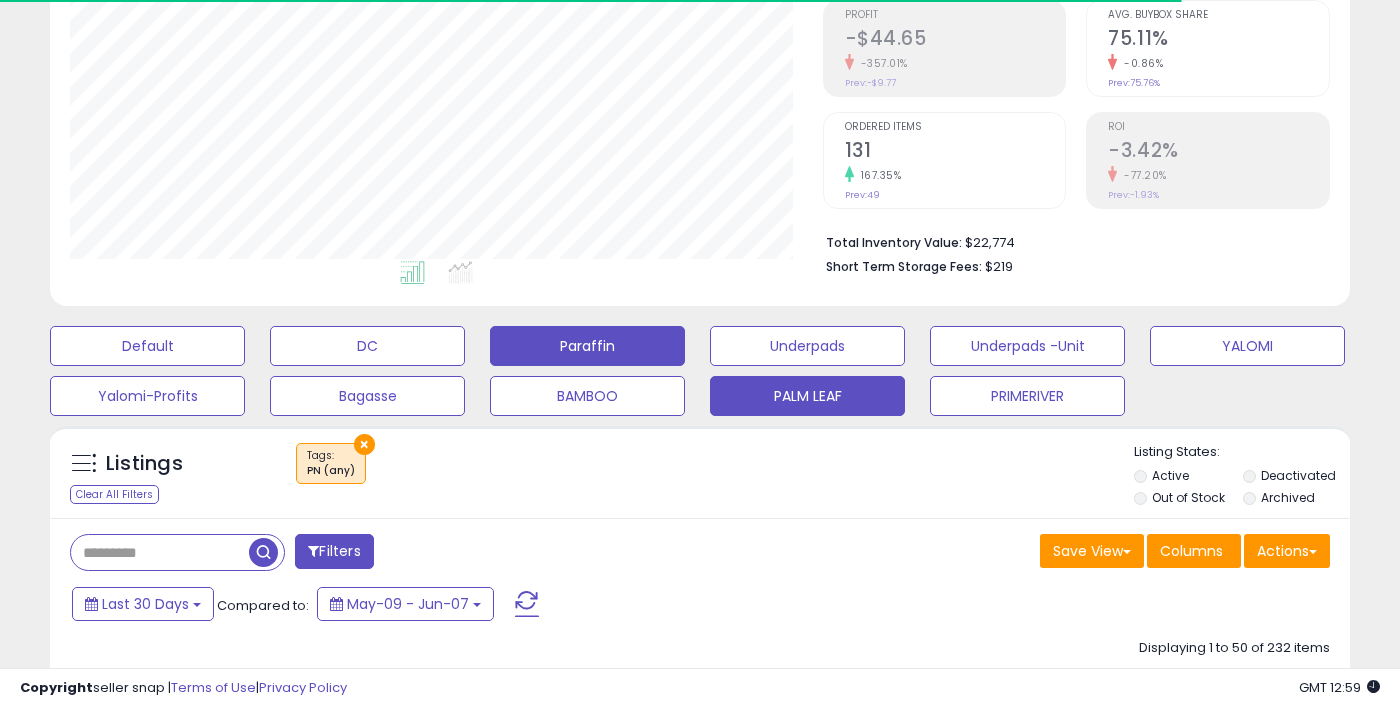 click on "Paraffin" at bounding box center [147, 346] 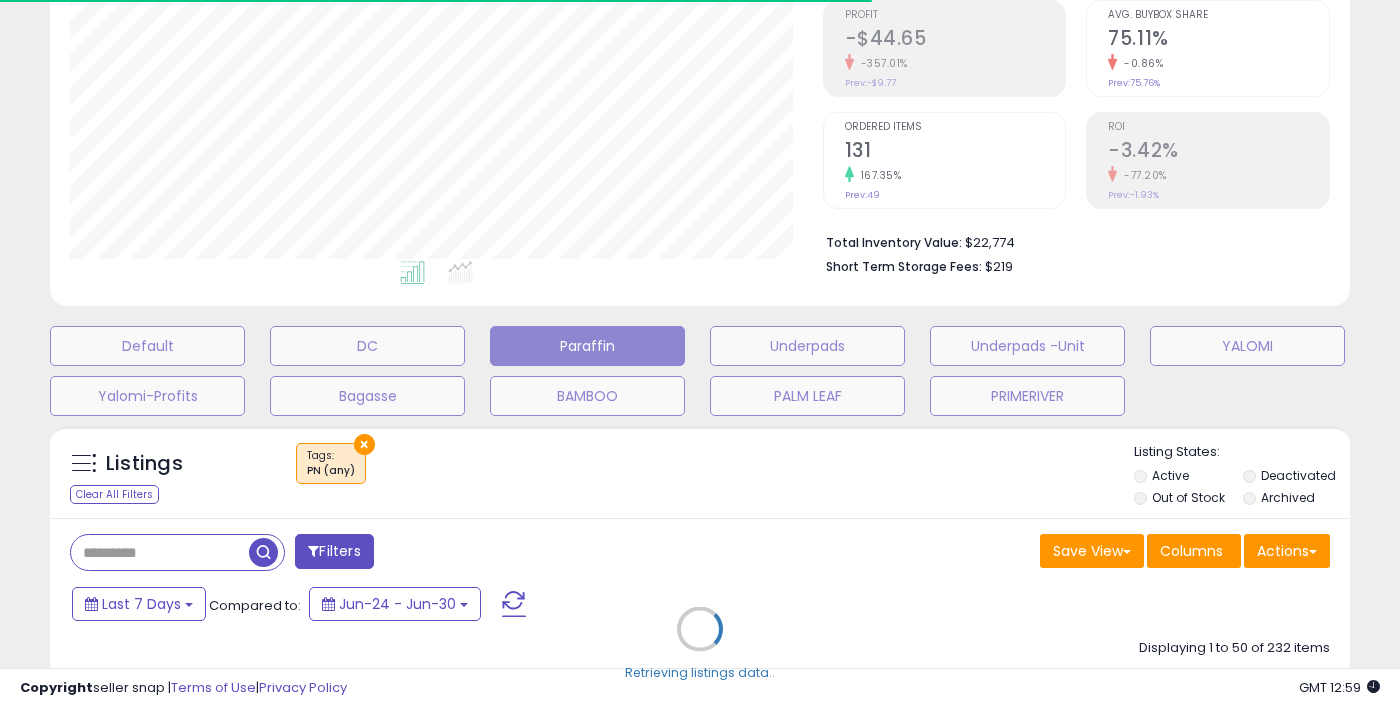 select on "**" 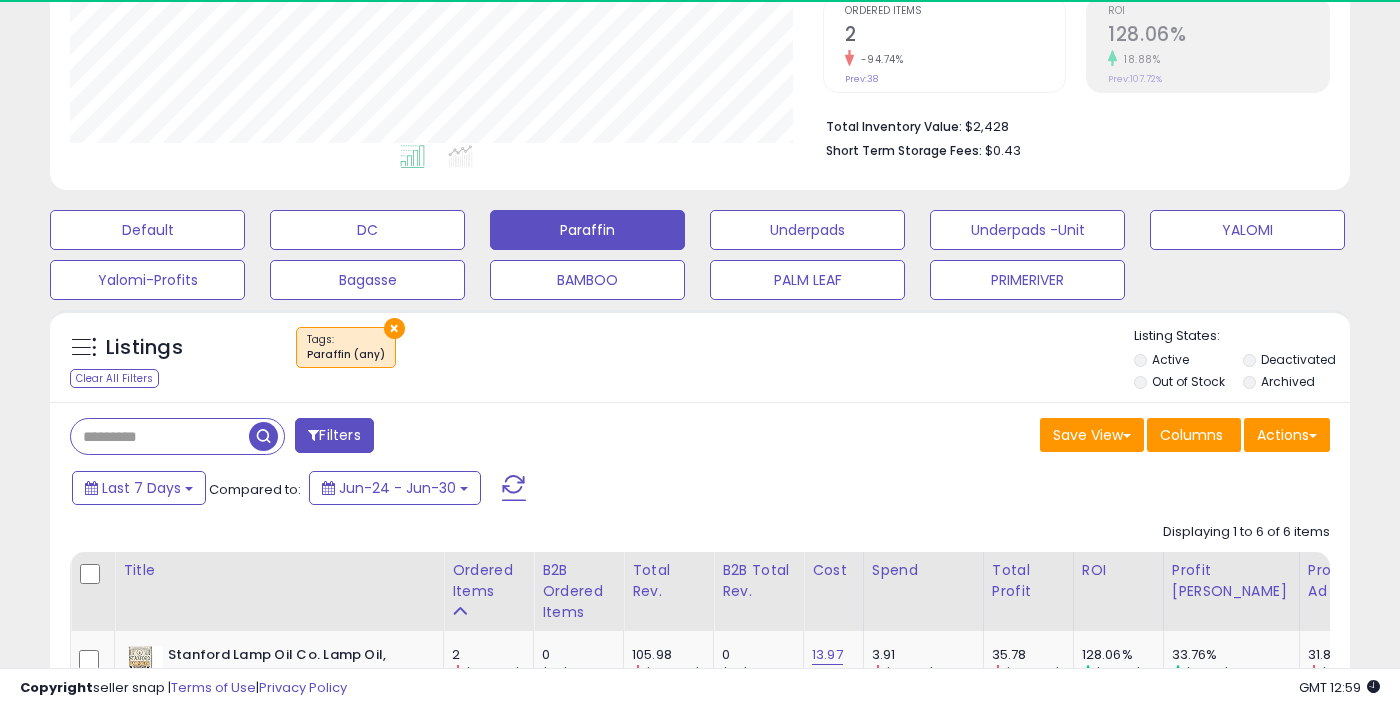 scroll, scrollTop: 511, scrollLeft: 0, axis: vertical 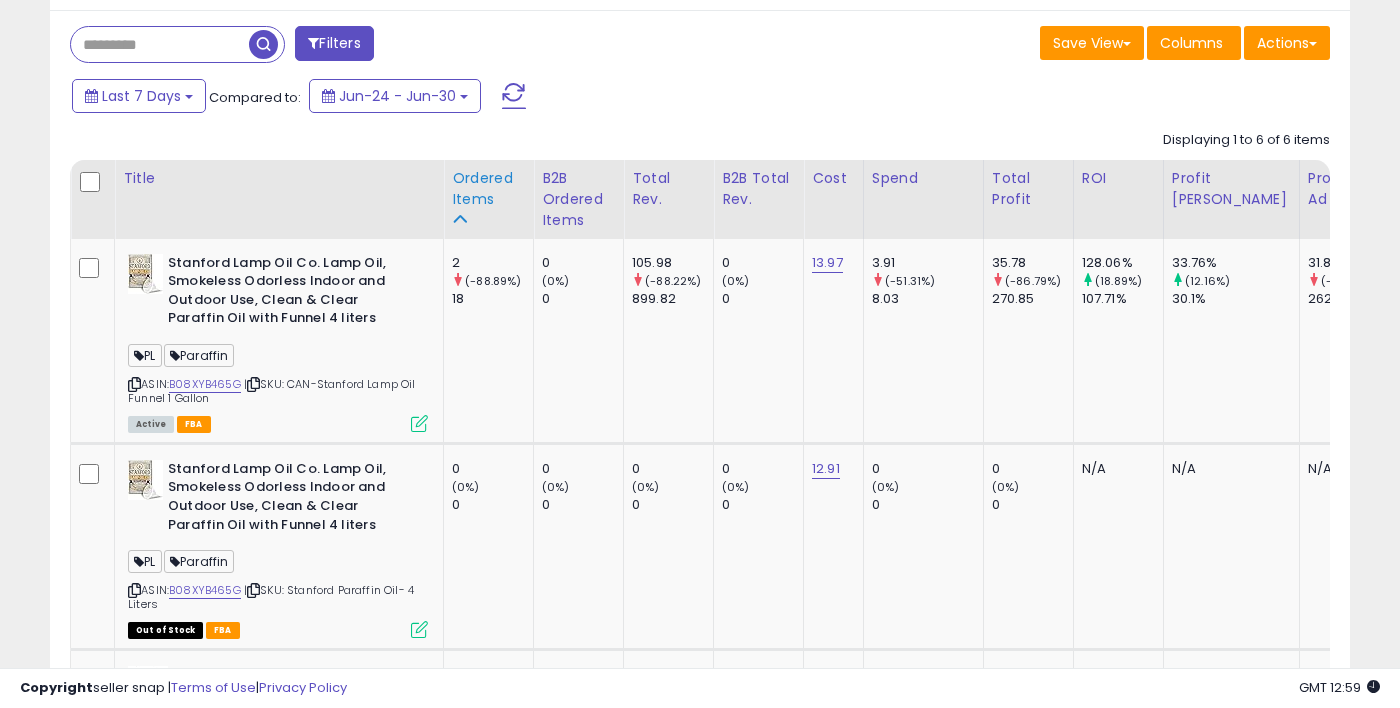 click on "Ordered Items" at bounding box center [488, 189] 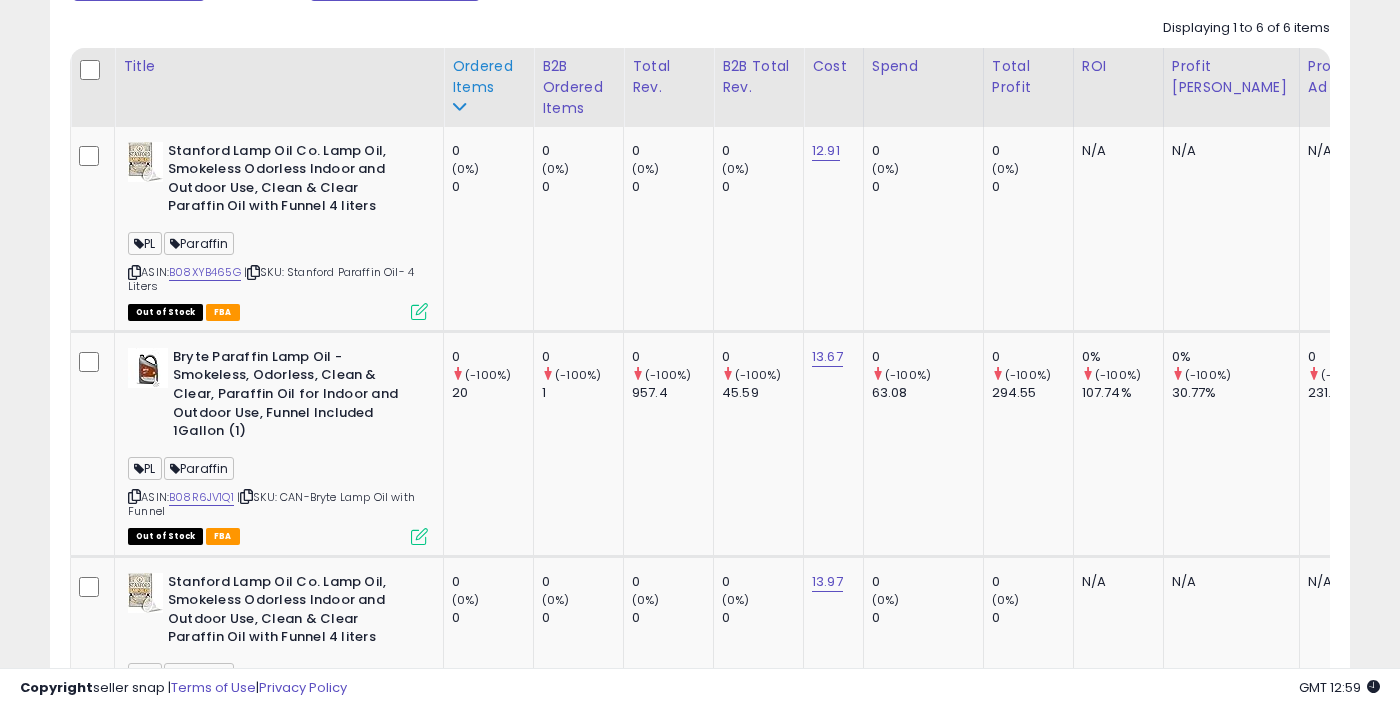 click on "Ordered Items" at bounding box center (488, 77) 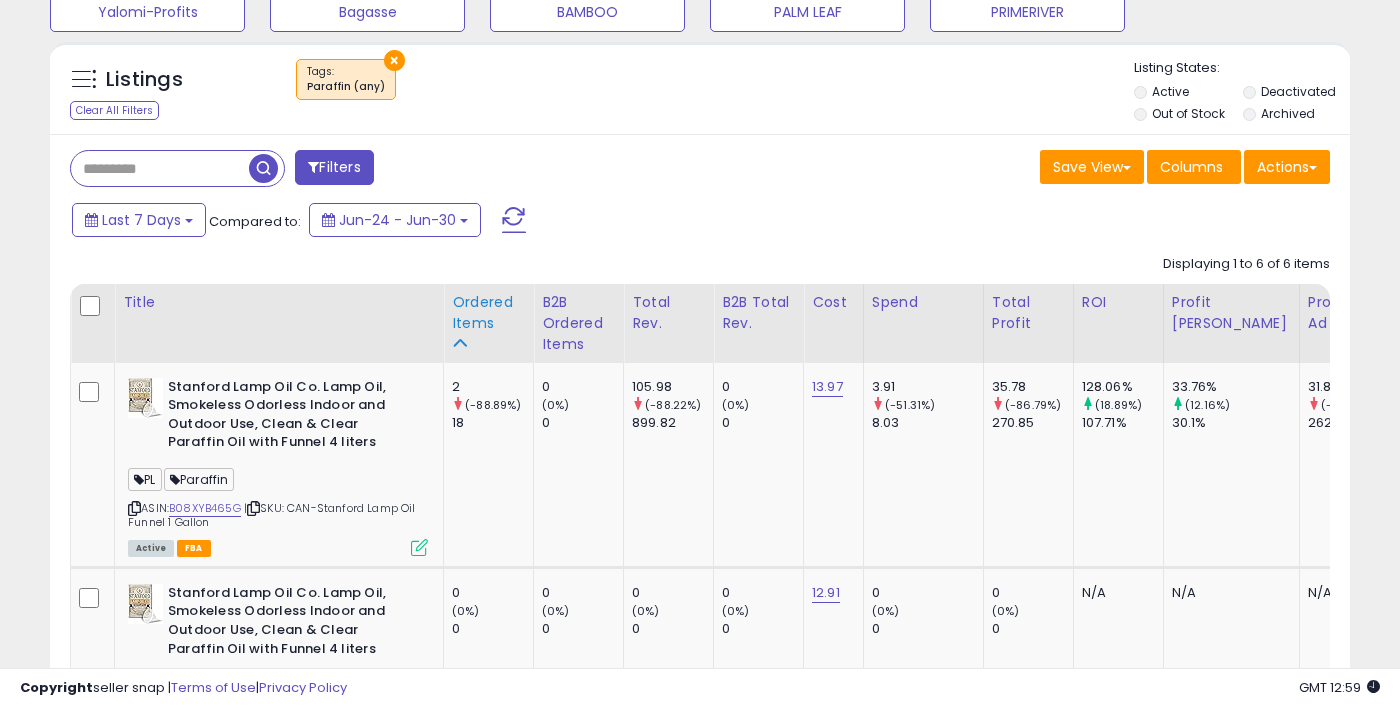 scroll, scrollTop: 698, scrollLeft: 0, axis: vertical 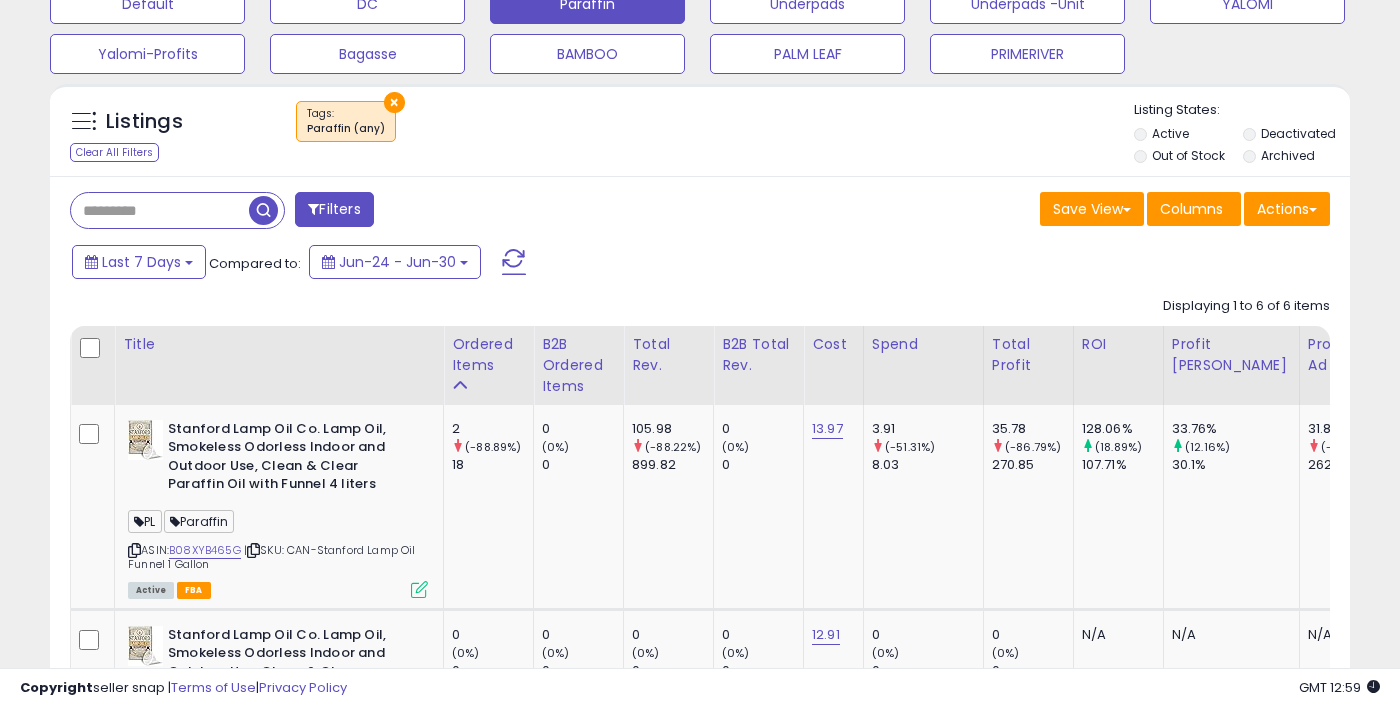click at bounding box center [160, 210] 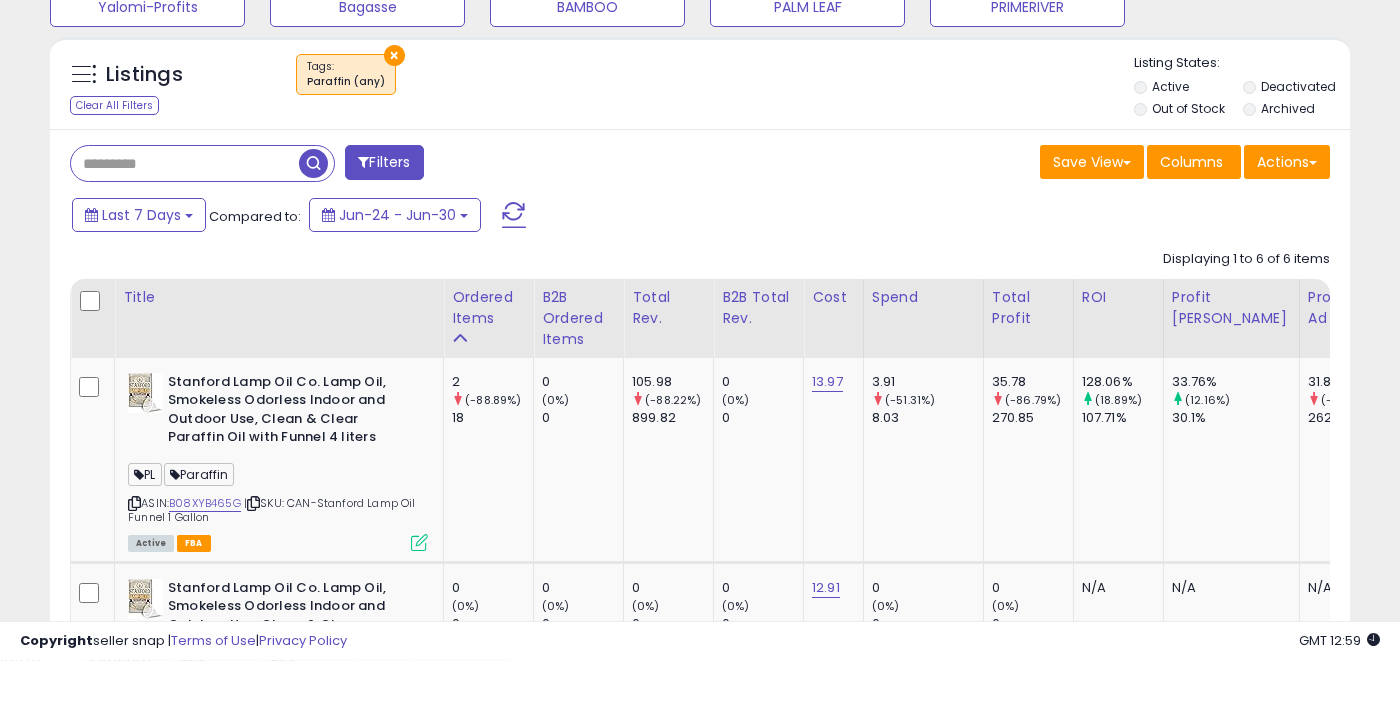 scroll, scrollTop: 710, scrollLeft: 0, axis: vertical 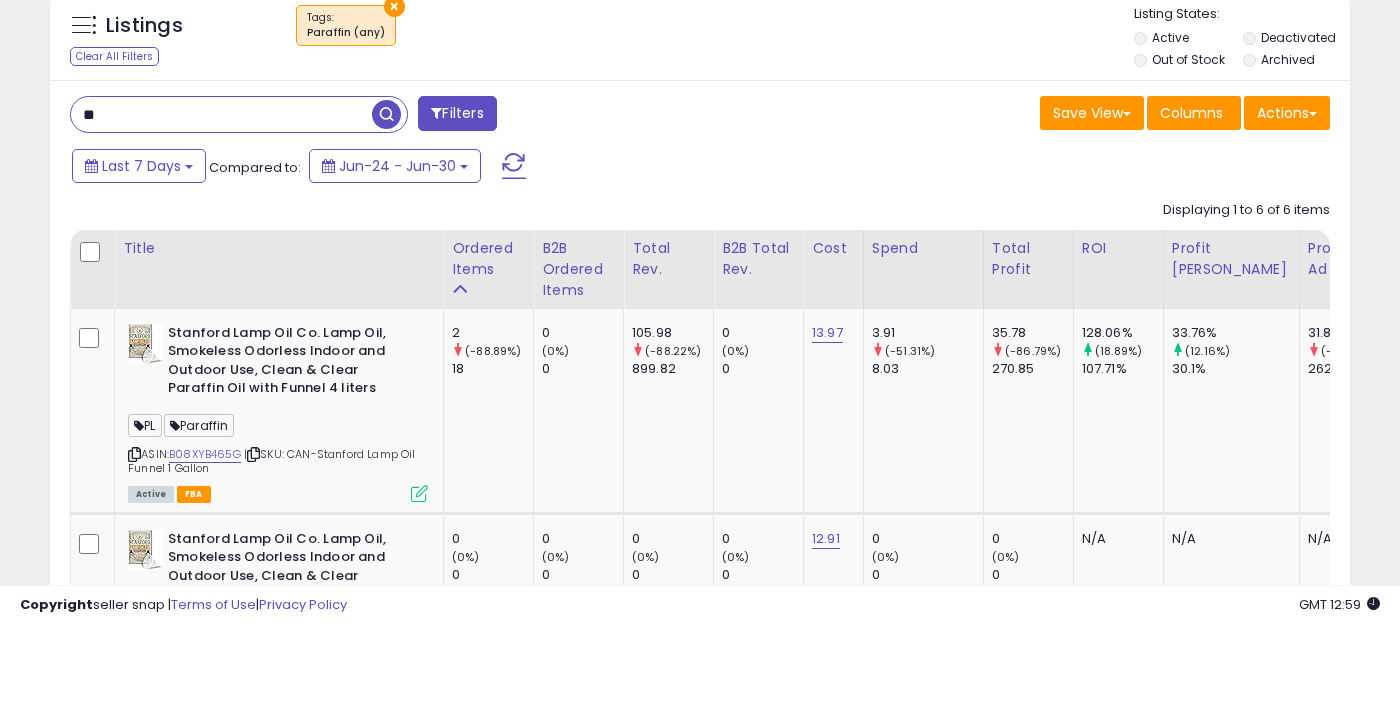 type on "*" 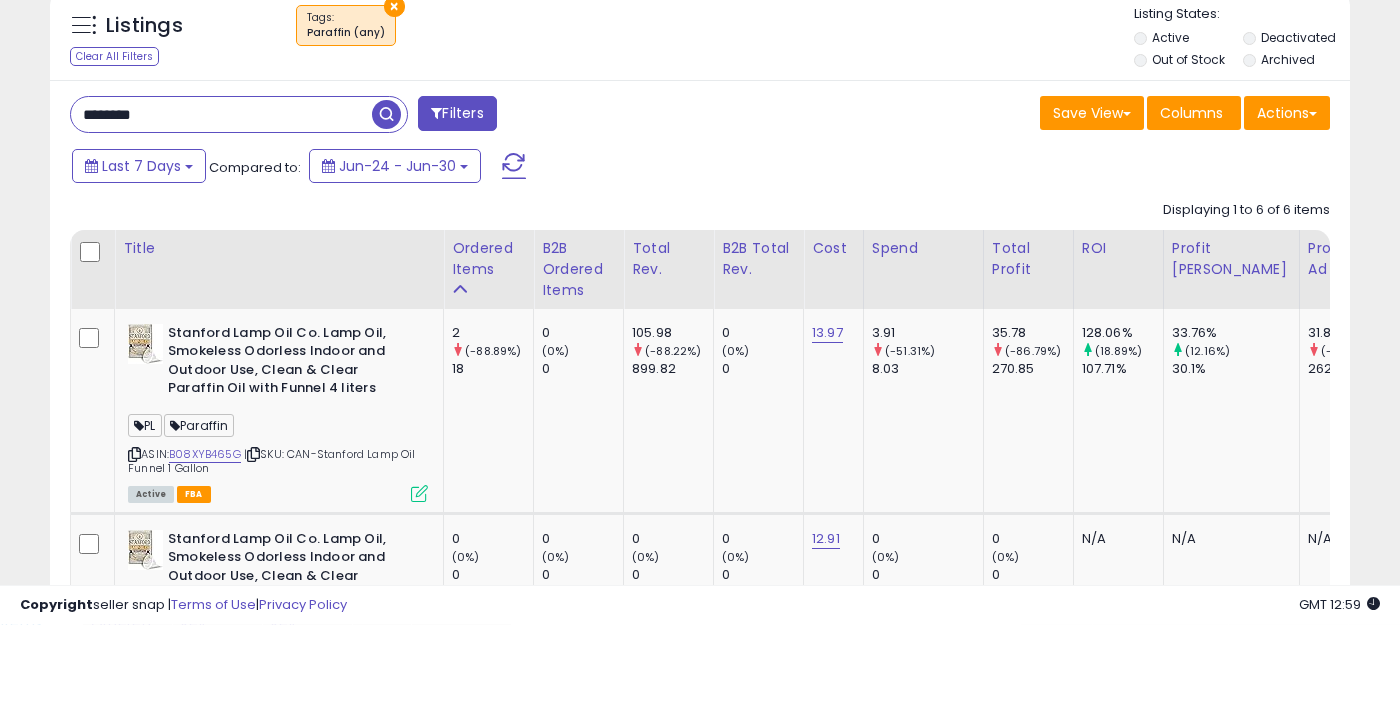 type on "********" 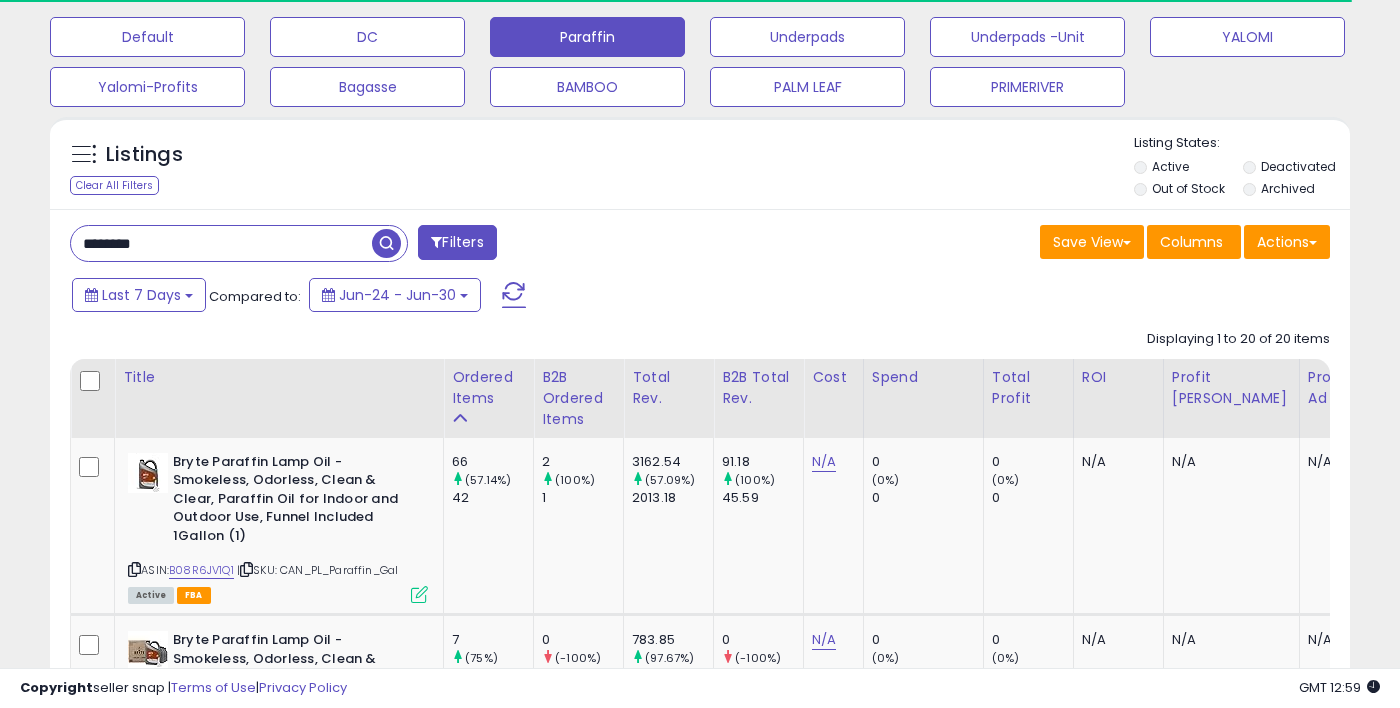scroll, scrollTop: 668, scrollLeft: 0, axis: vertical 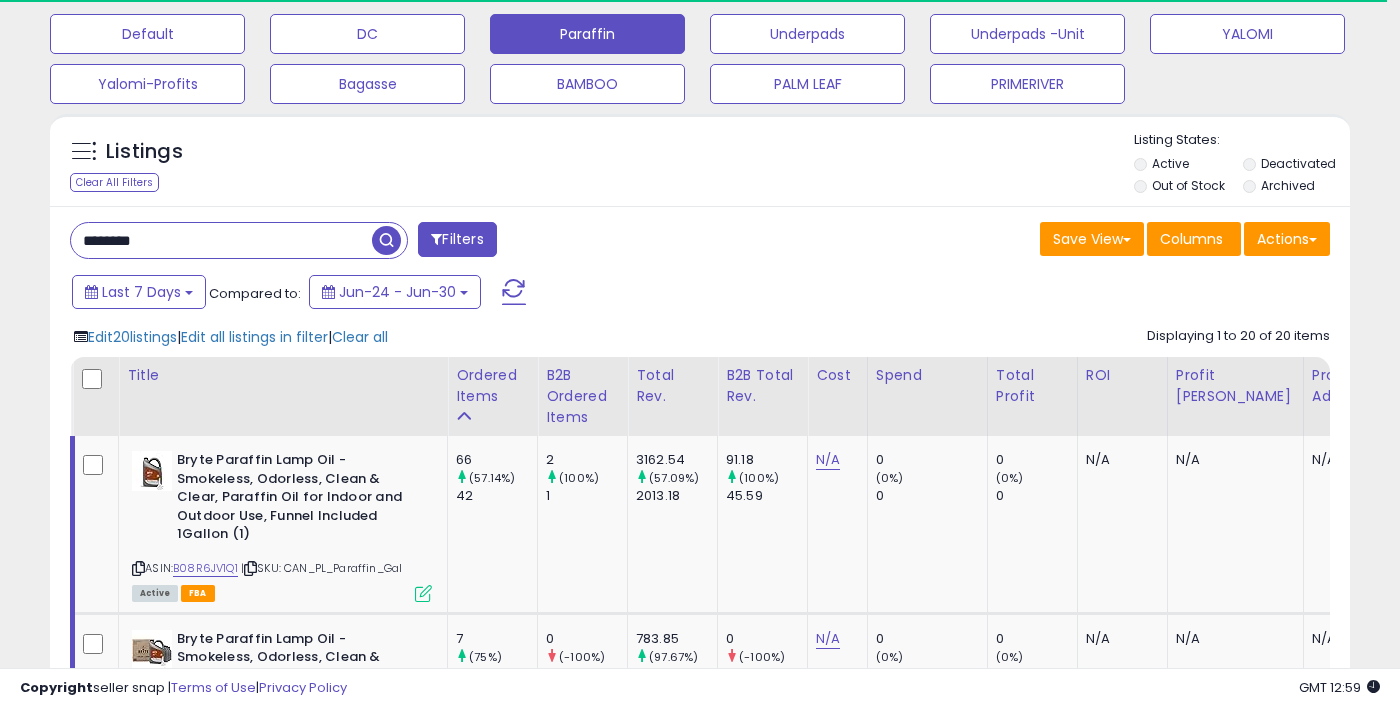 click on "********" at bounding box center [221, 240] 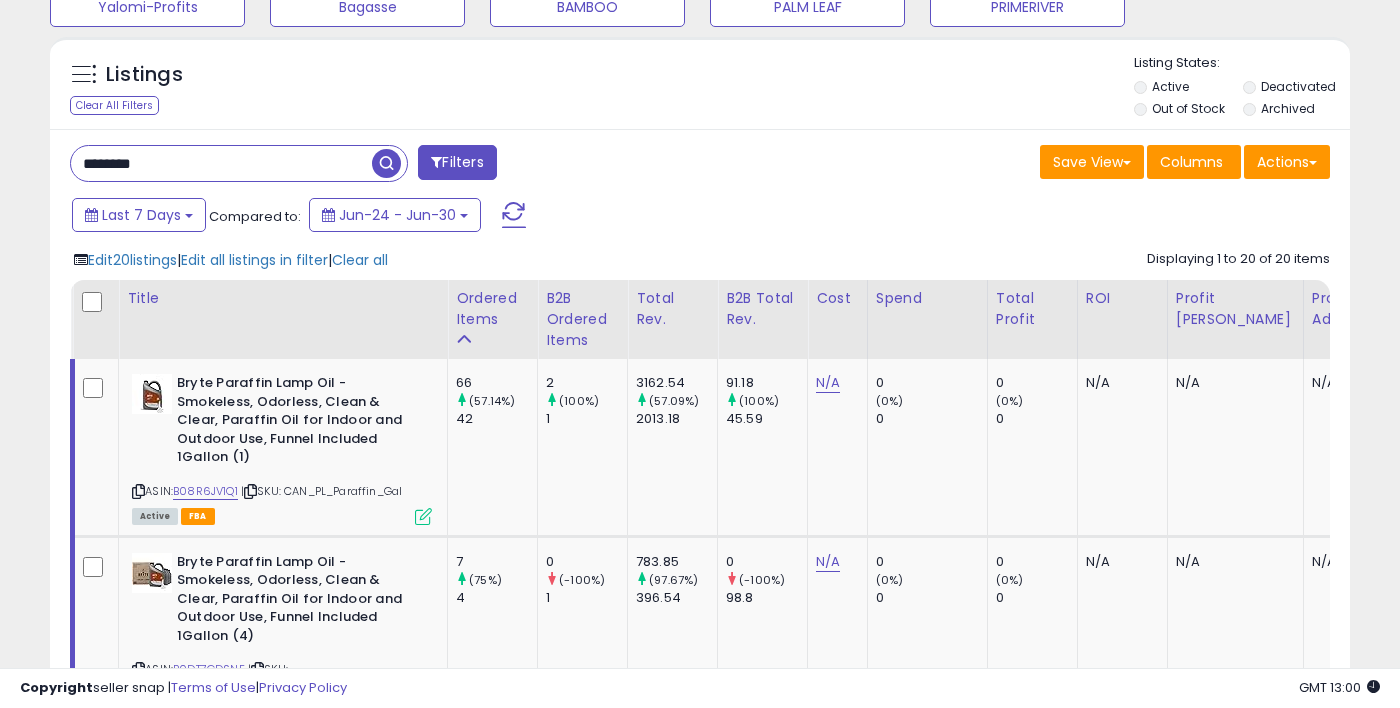 scroll, scrollTop: 749, scrollLeft: 0, axis: vertical 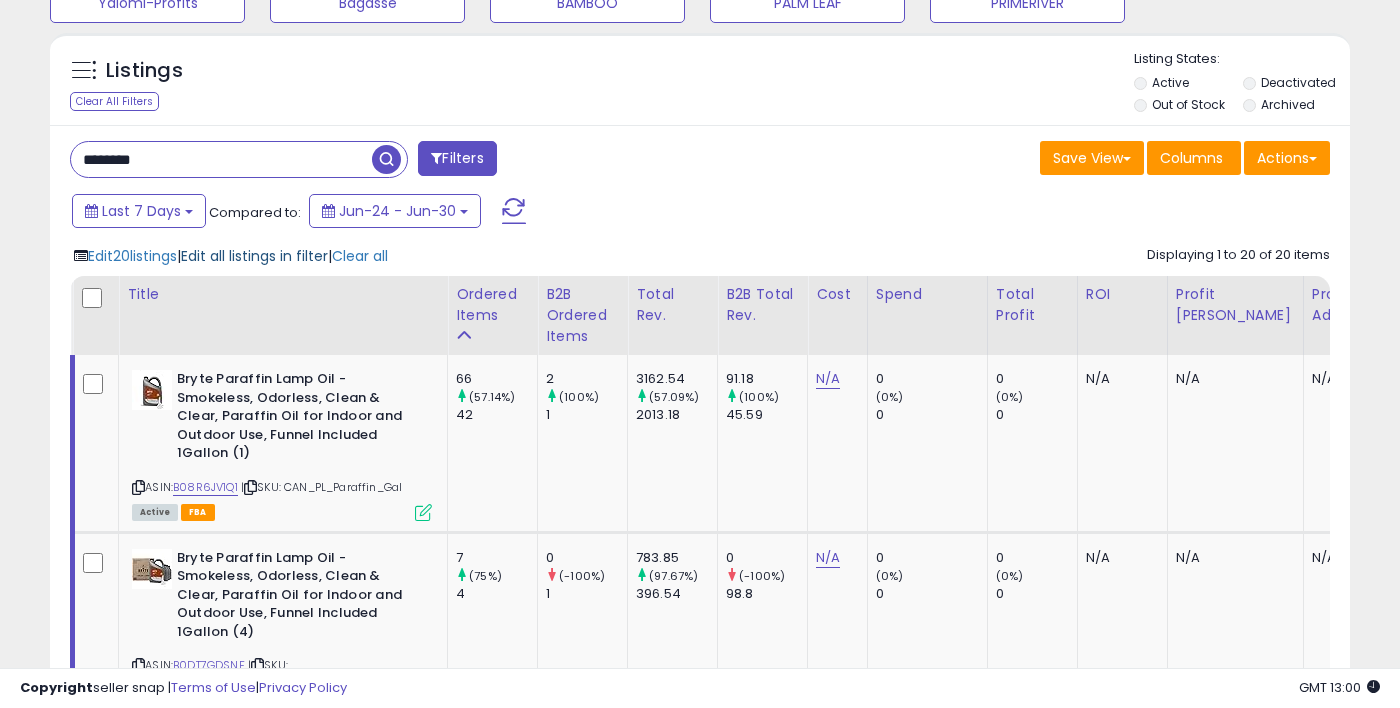 click on "Edit all listings in filter" at bounding box center [254, 256] 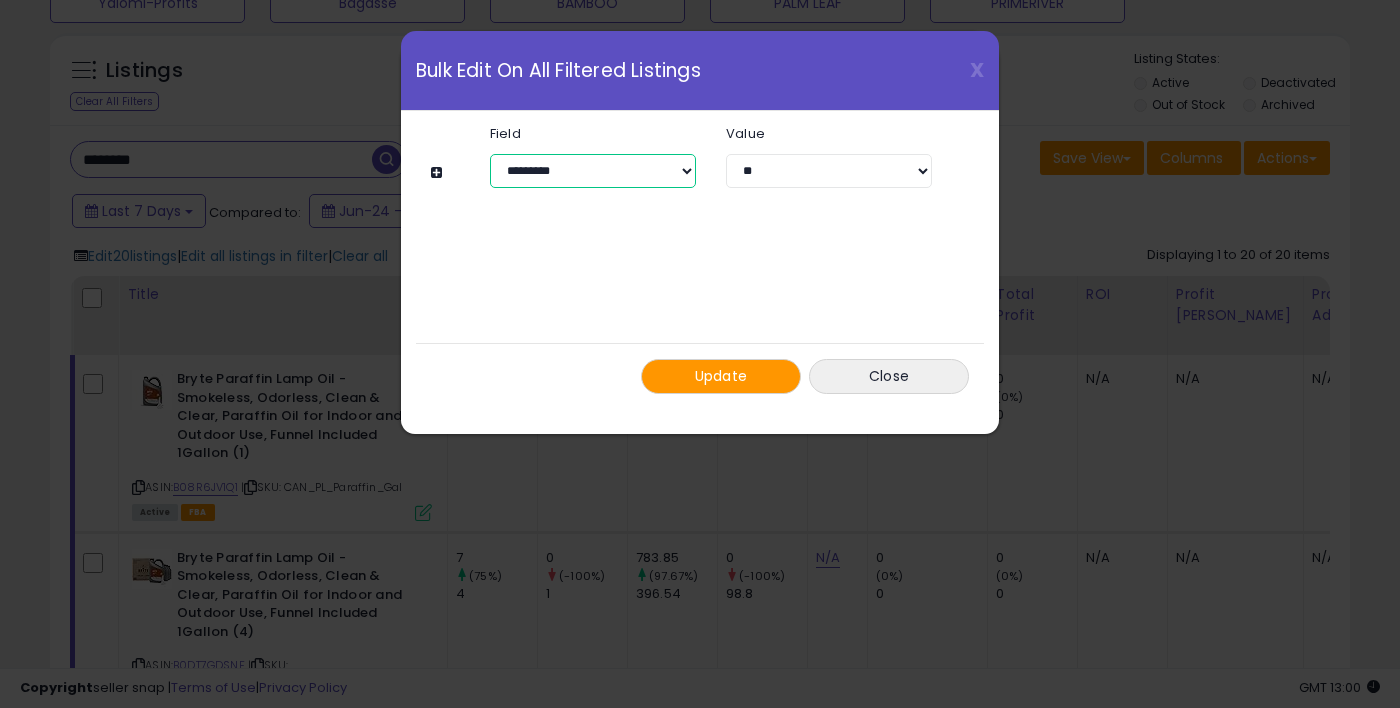 click on "**********" at bounding box center (593, 171) 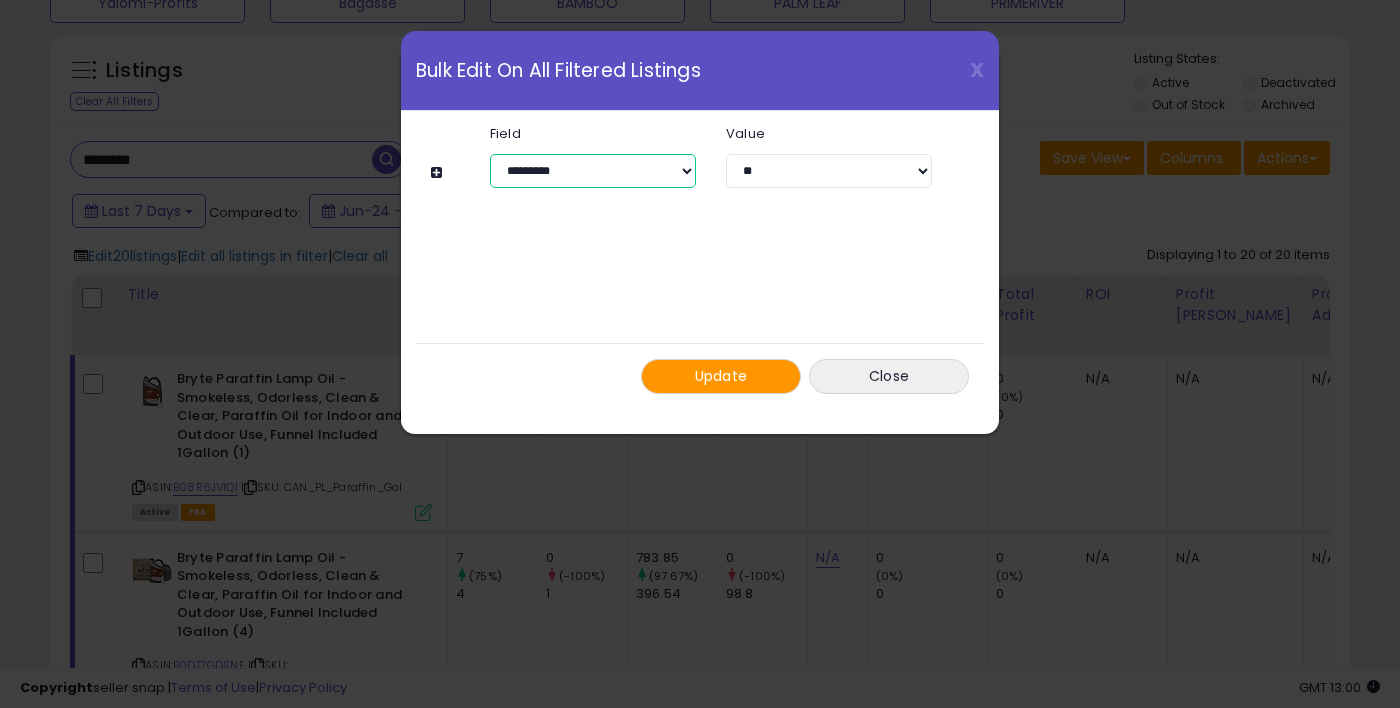 select on "*******" 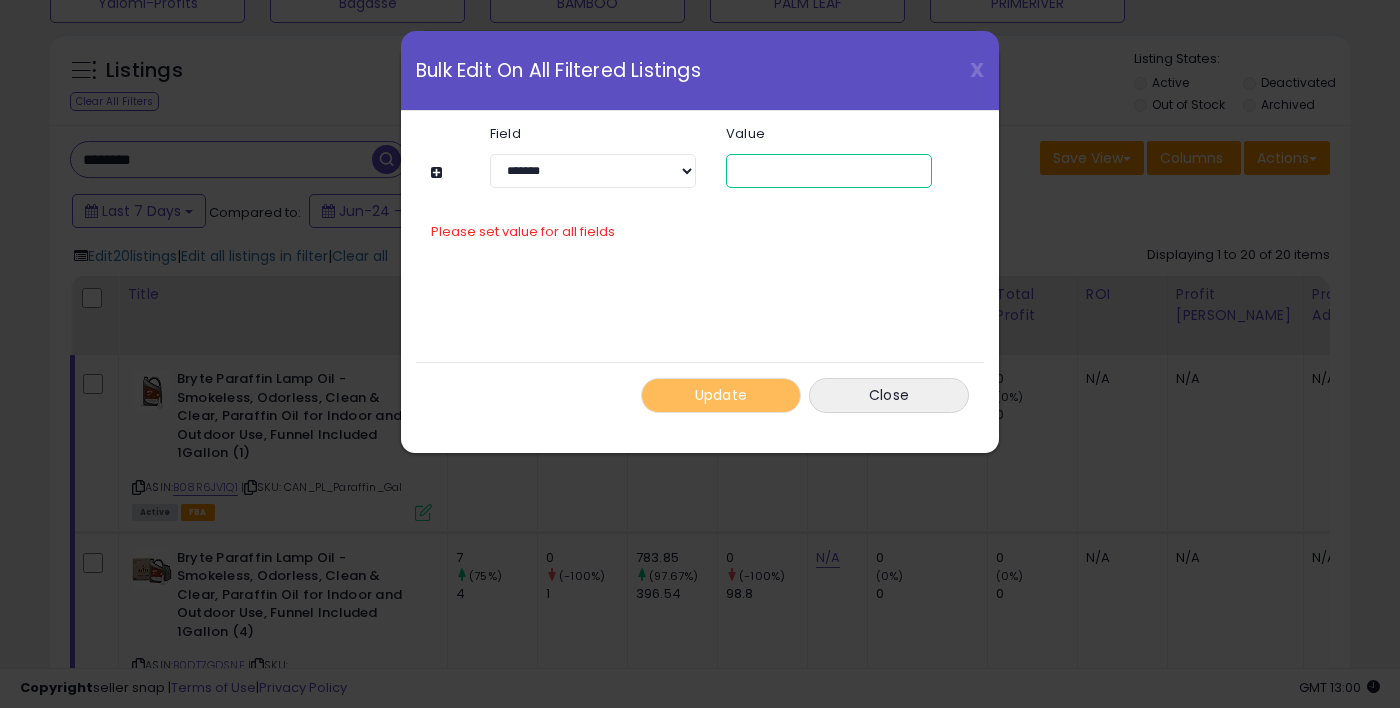 click at bounding box center [829, 171] 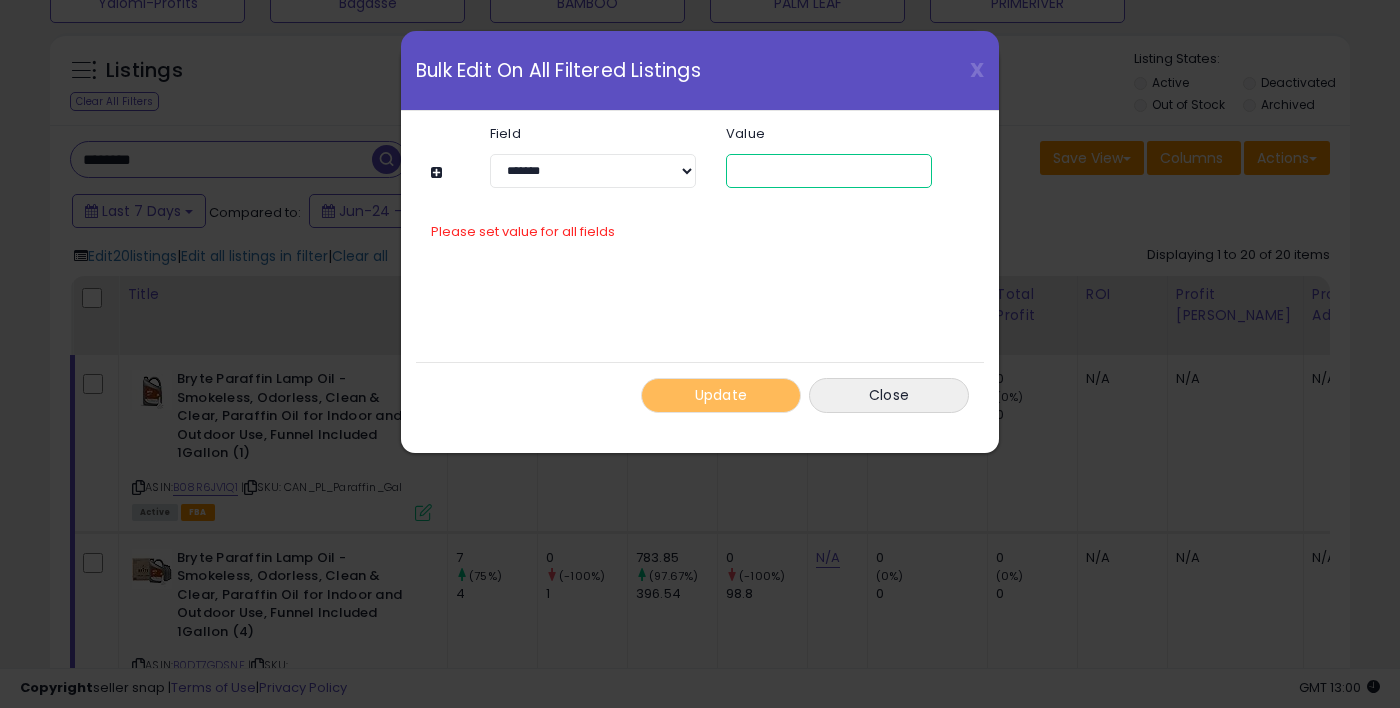 paste on "********" 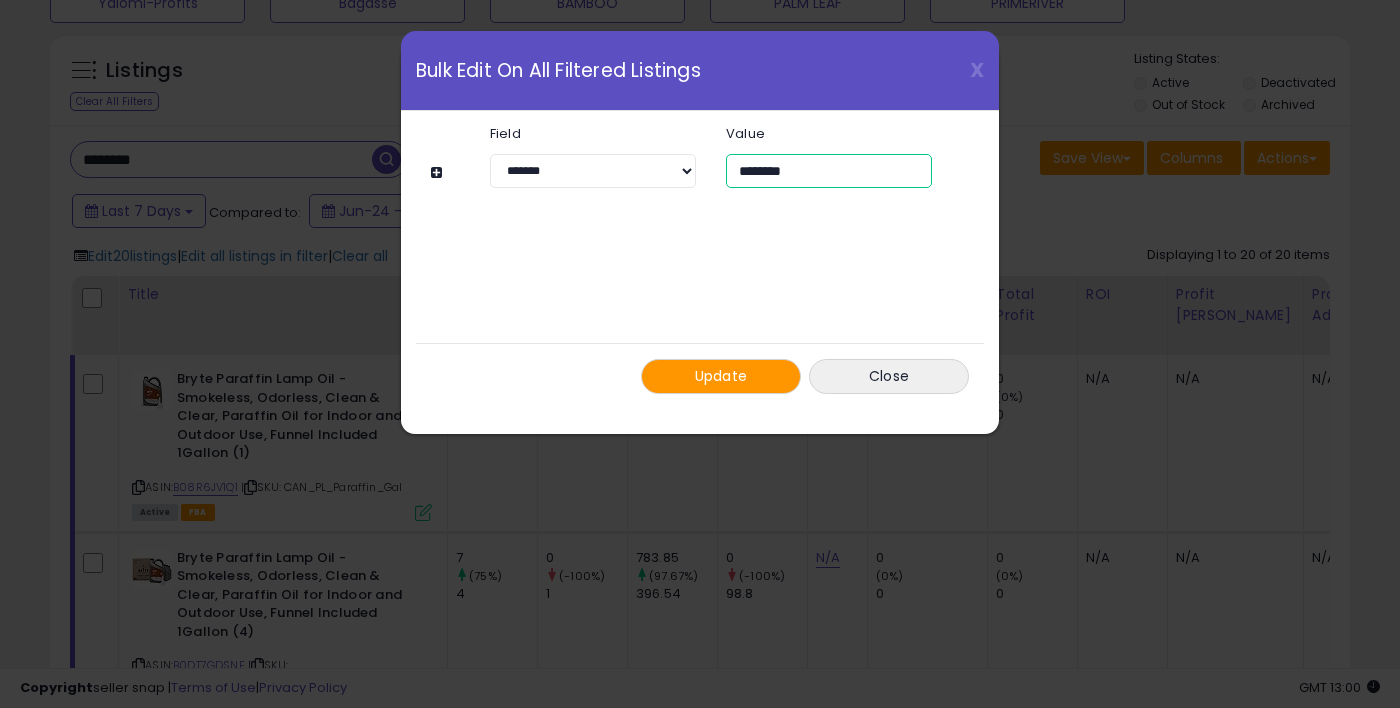 type on "********" 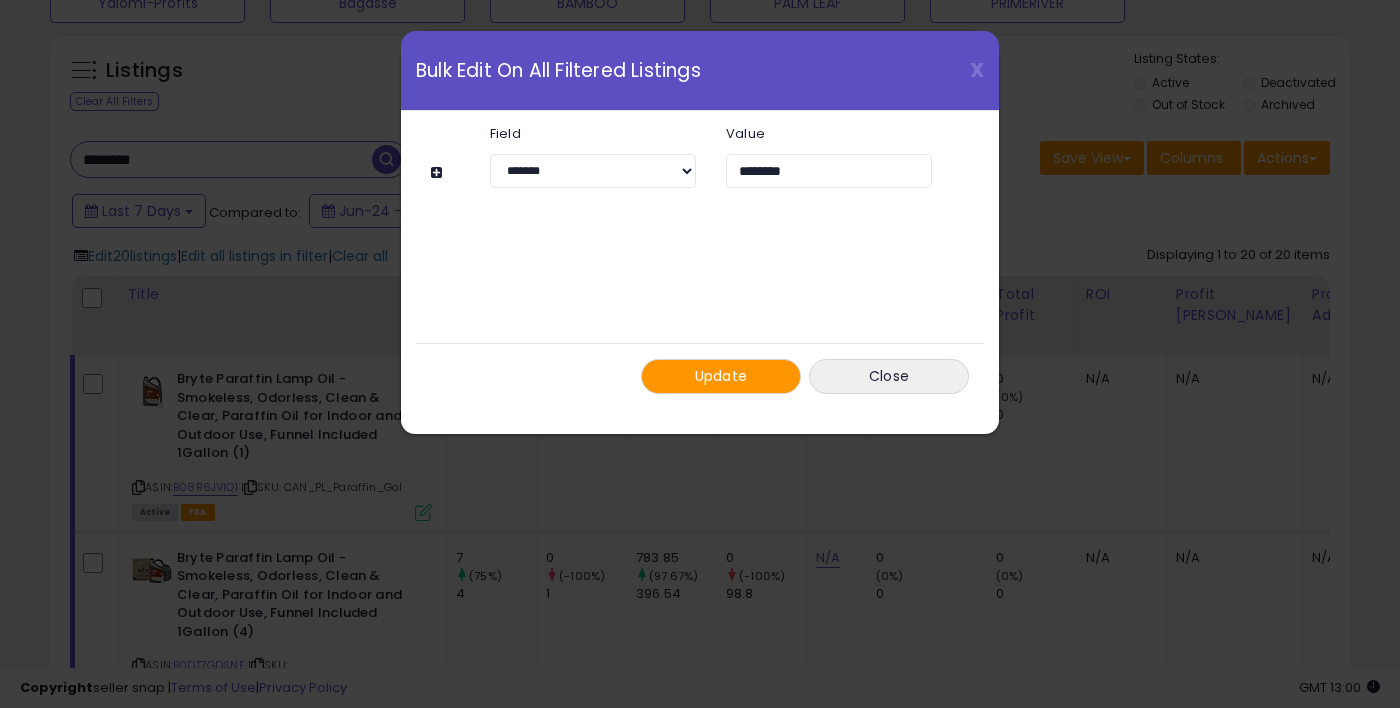click on "Update" at bounding box center (721, 376) 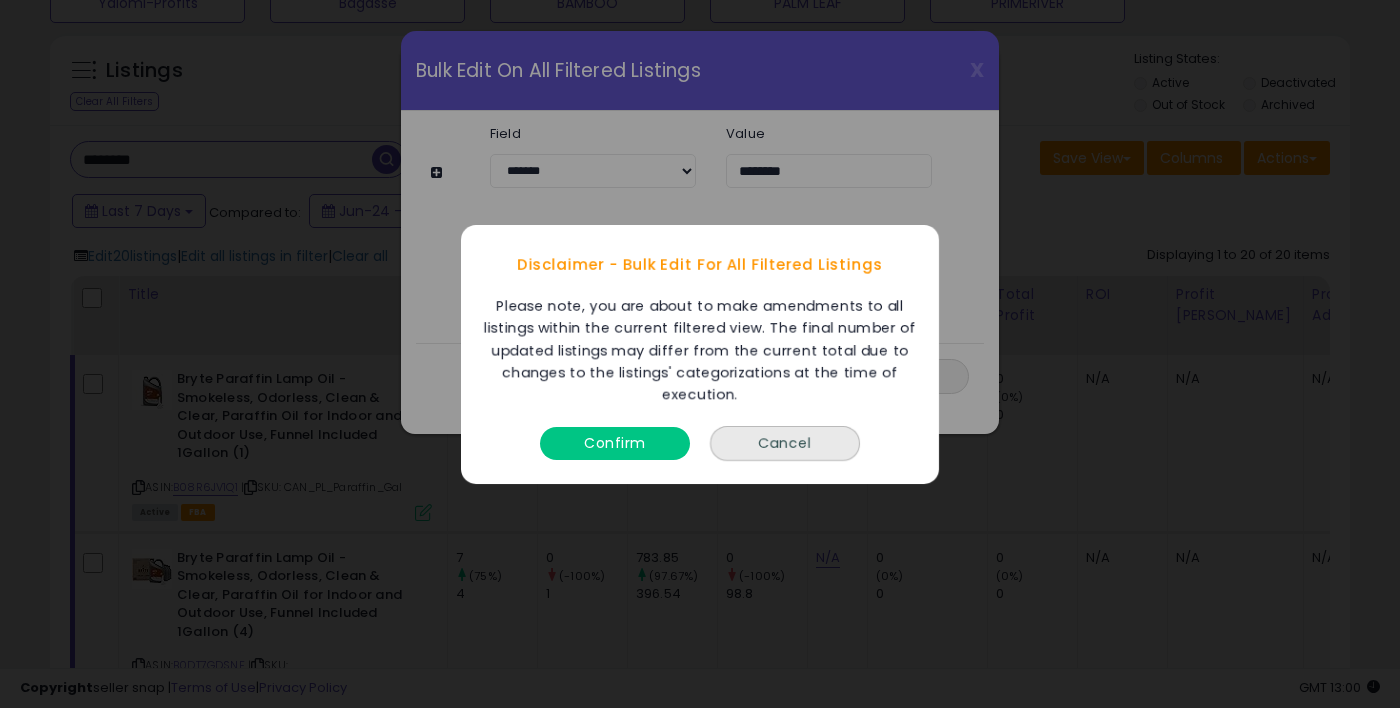 click on "Confirm" at bounding box center [615, 442] 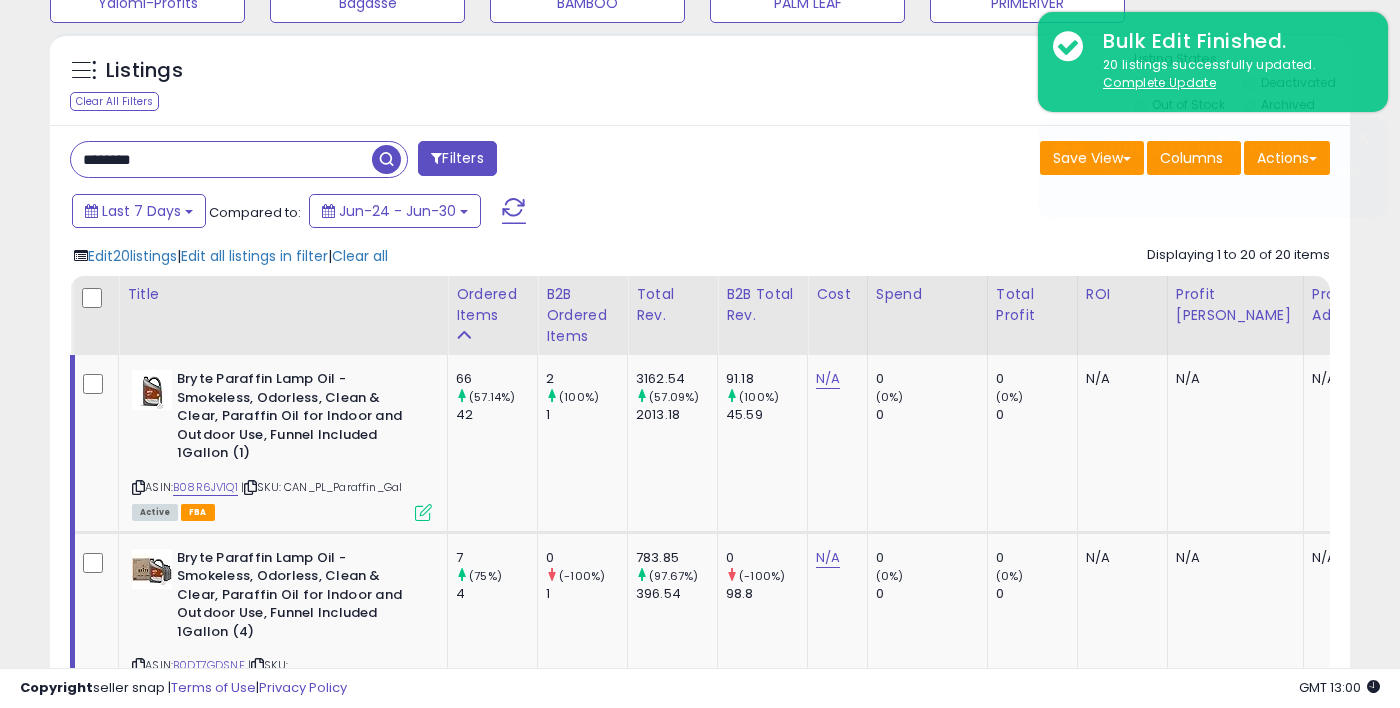 scroll, scrollTop: 709, scrollLeft: 0, axis: vertical 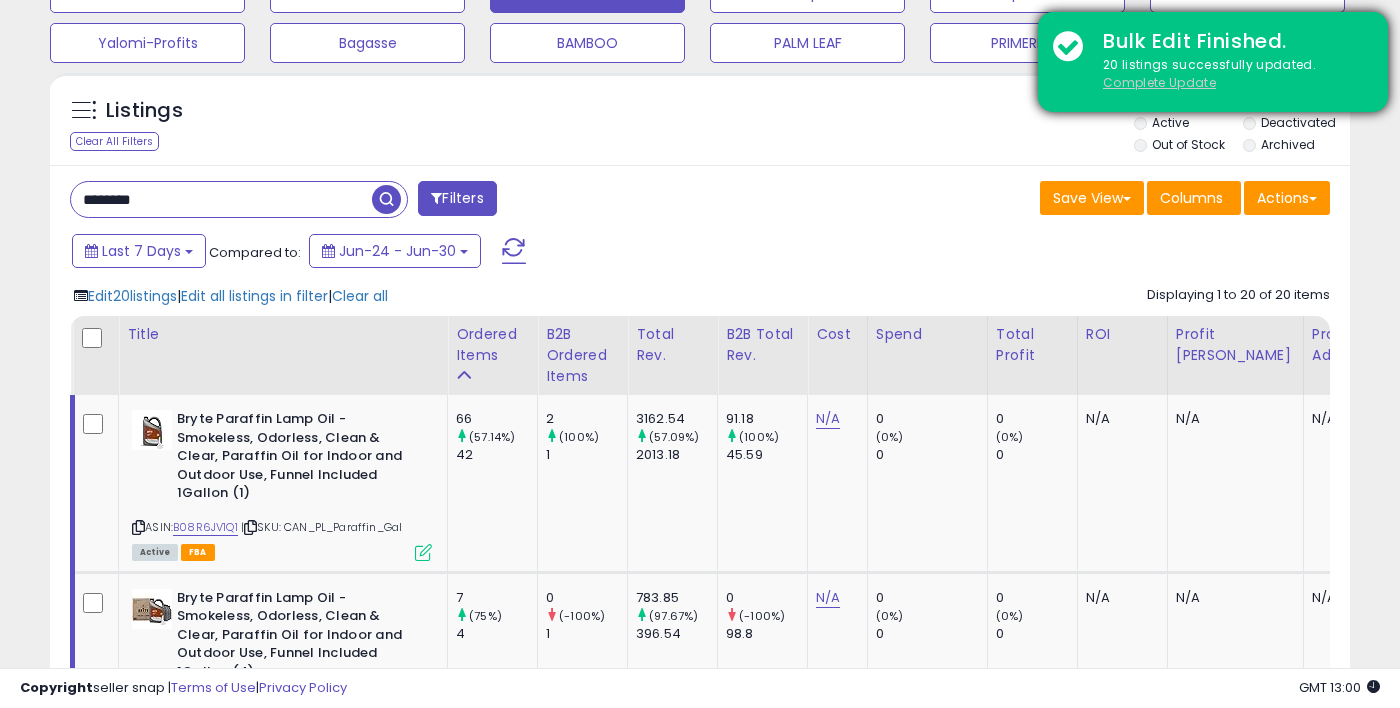 click on "Complete Update" at bounding box center (1159, 82) 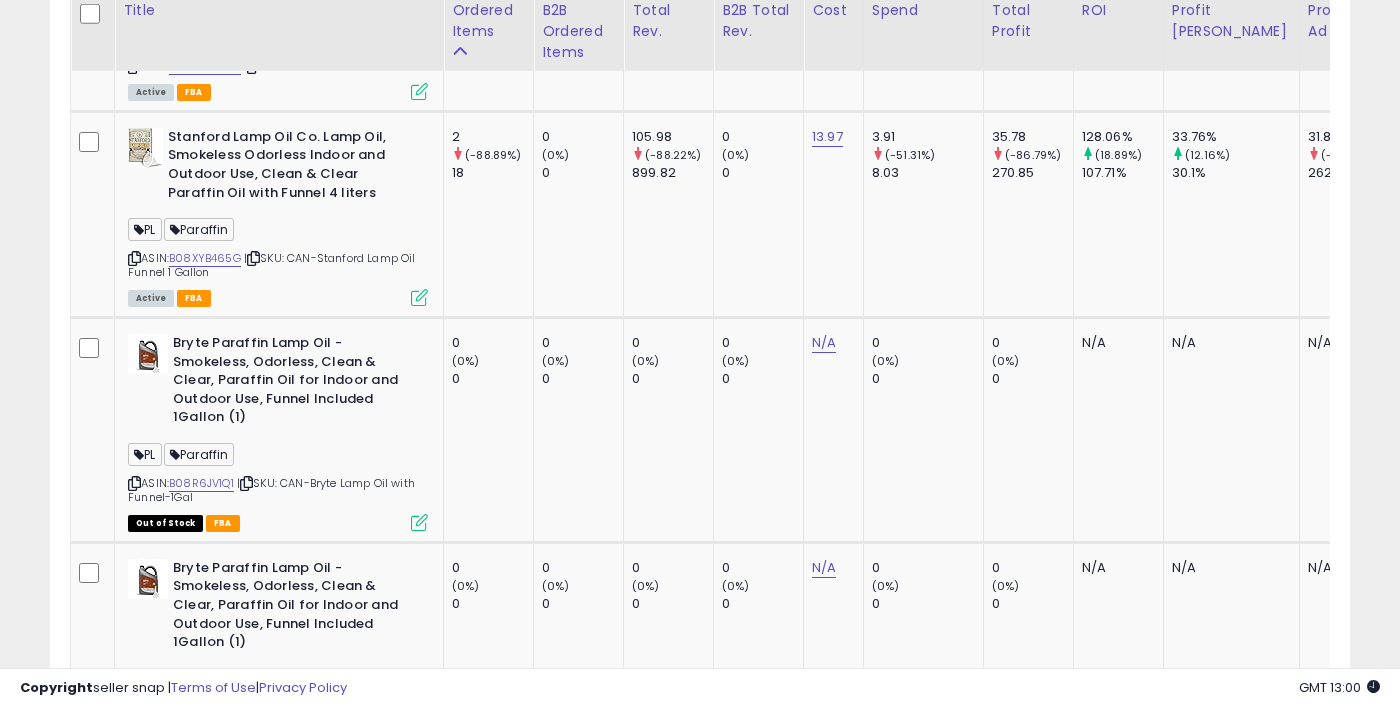scroll, scrollTop: 1687, scrollLeft: 0, axis: vertical 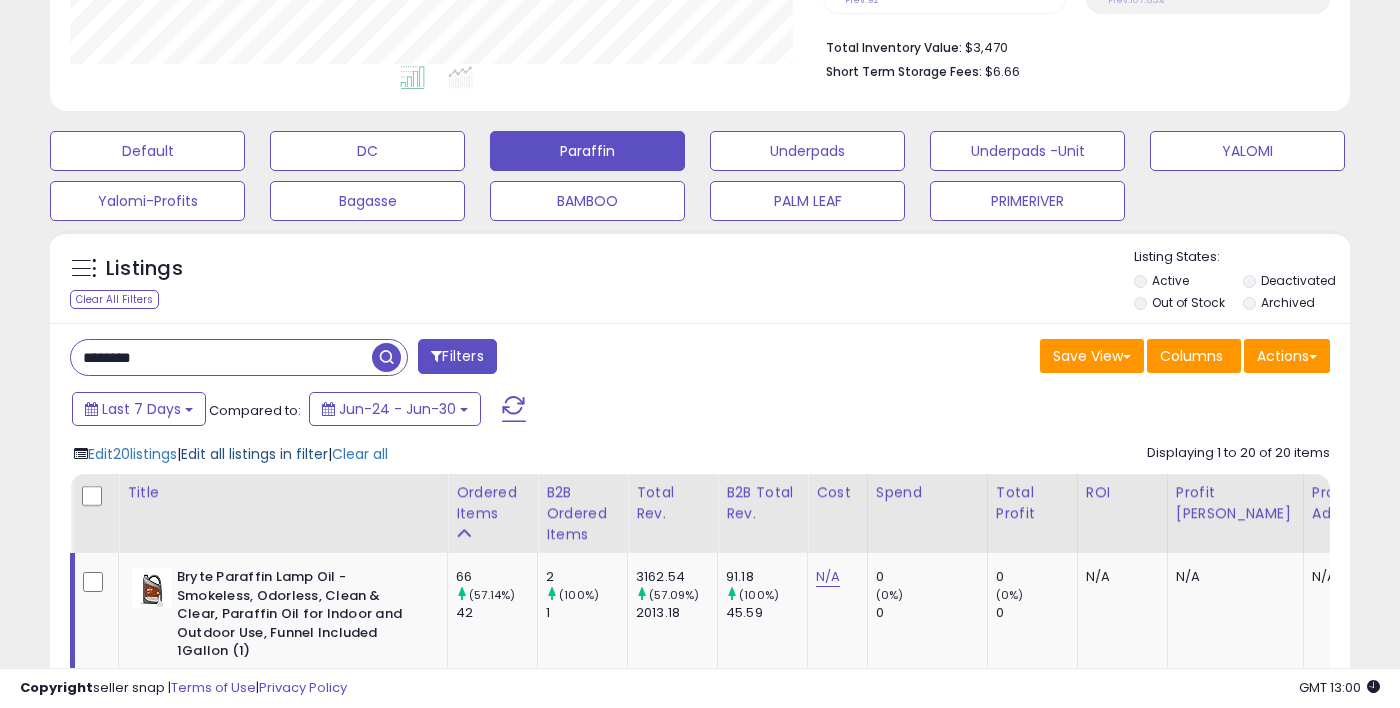 click on "Edit all listings in filter" at bounding box center [254, 454] 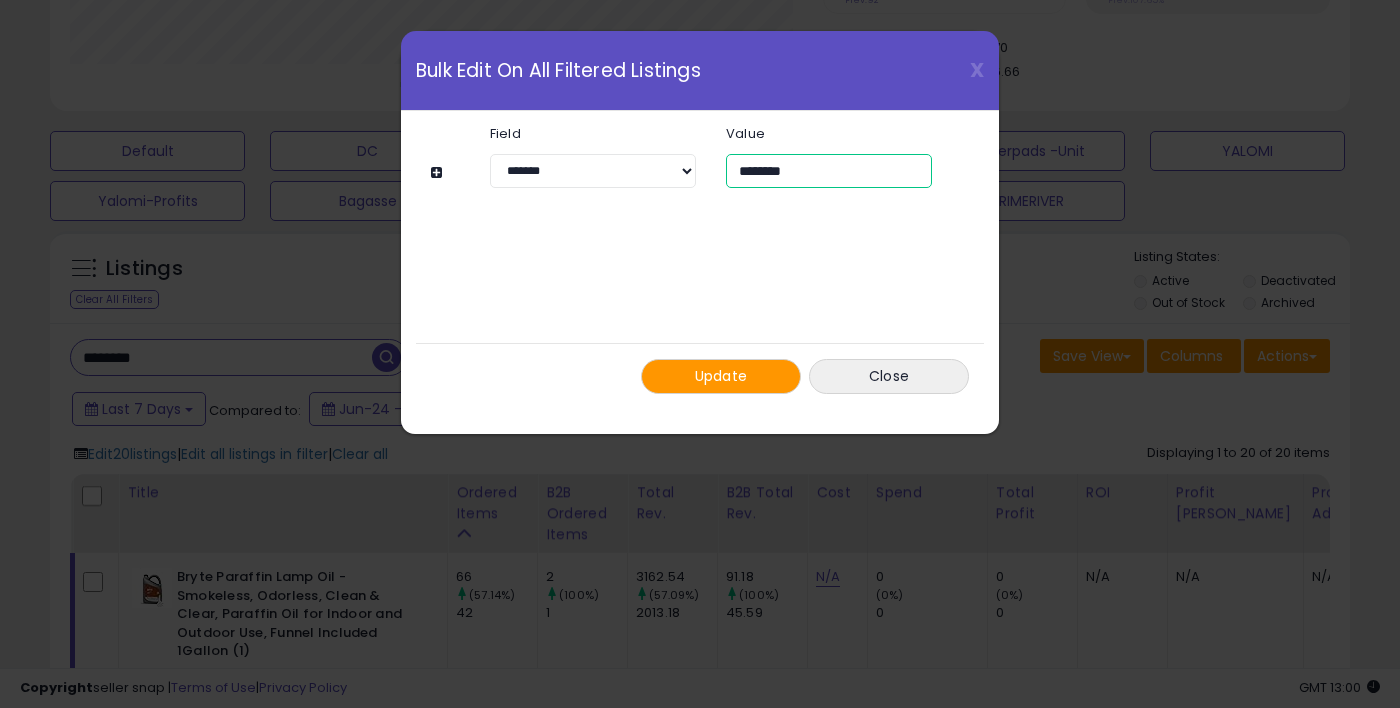 click on "********" at bounding box center [829, 171] 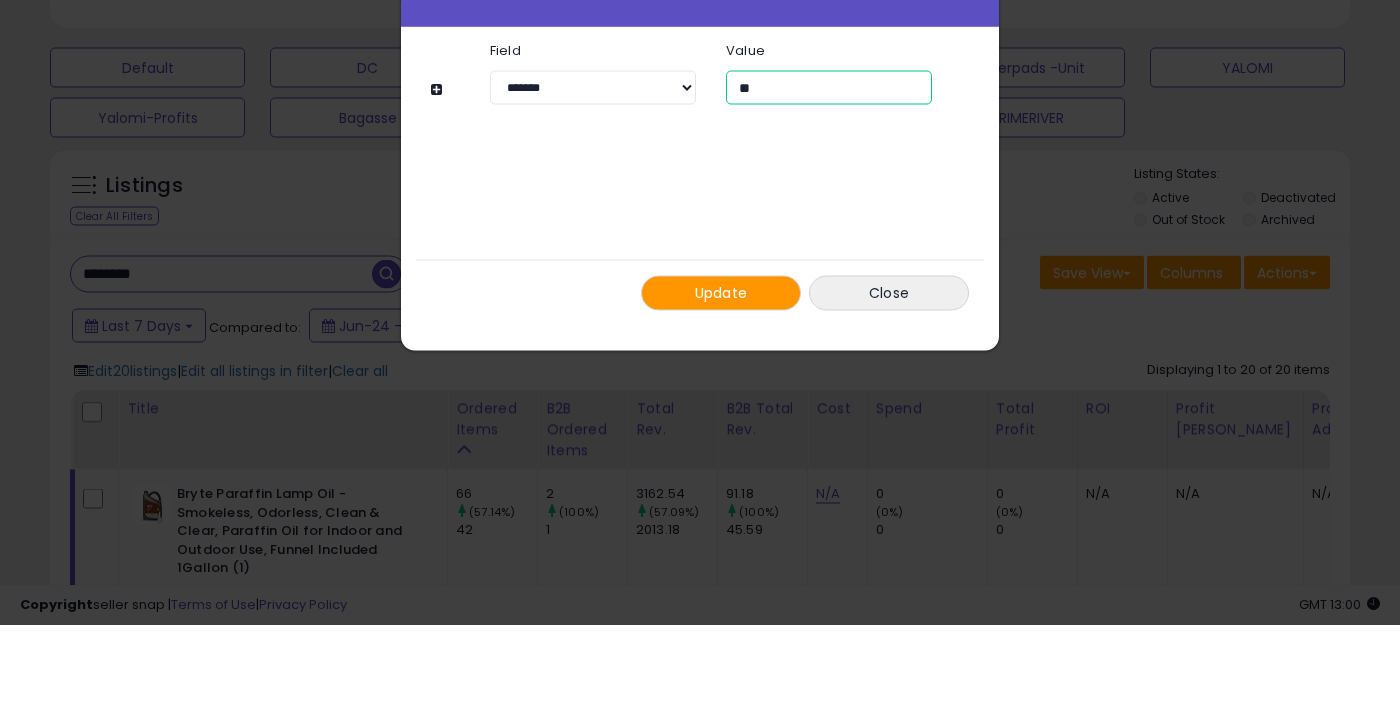 type on "*" 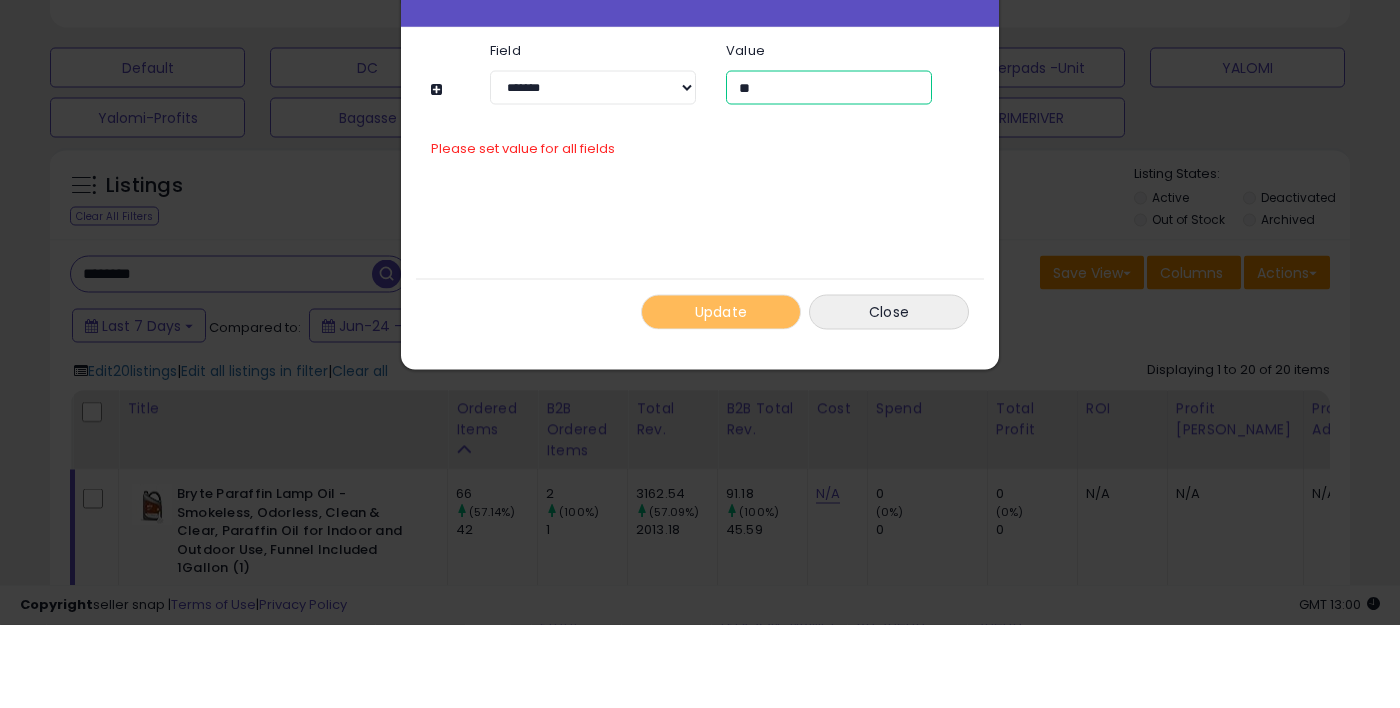 type on "*" 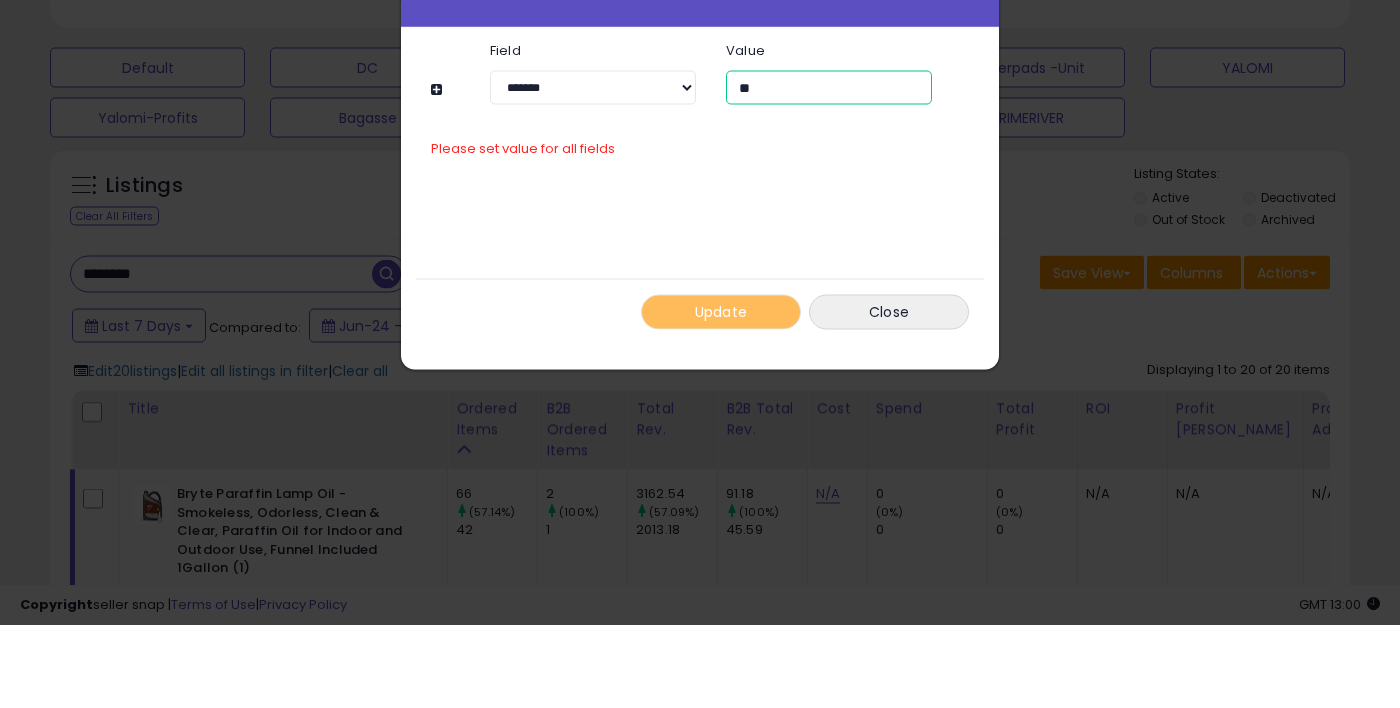 type on "**" 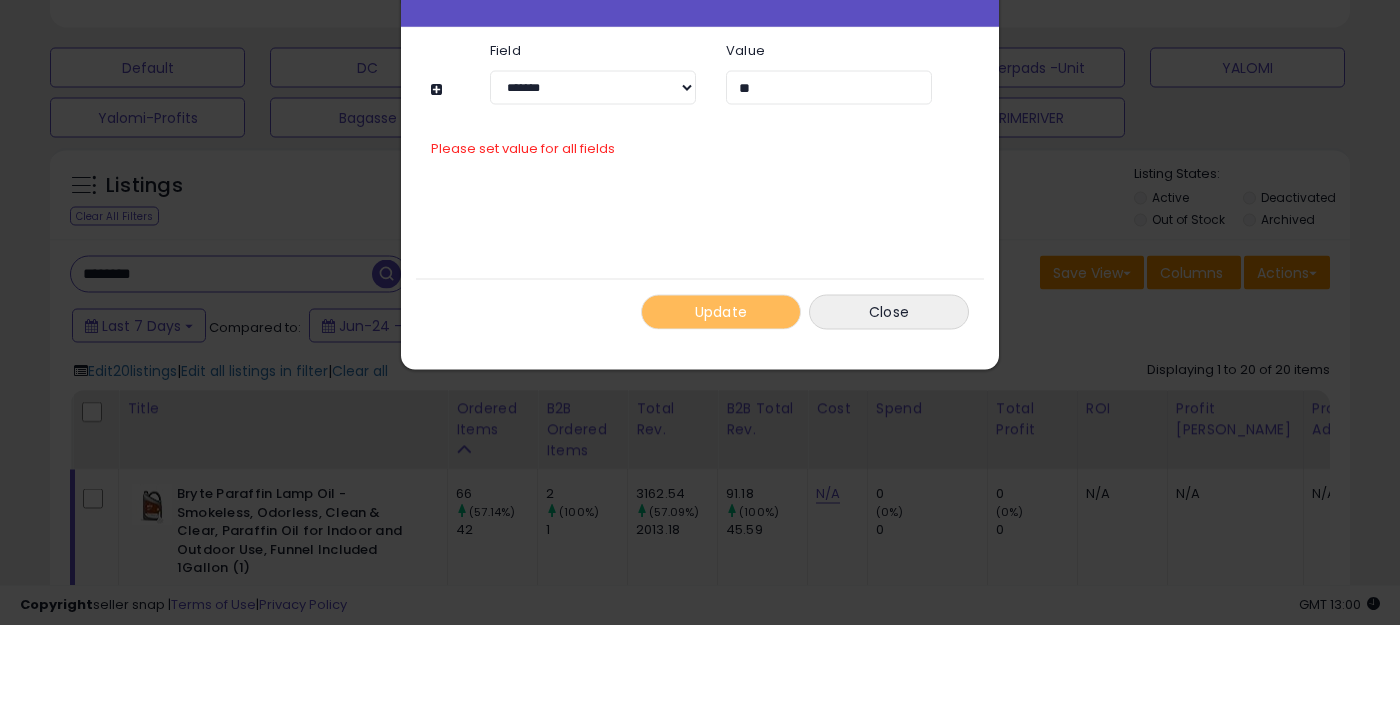 click on "Update
Close" 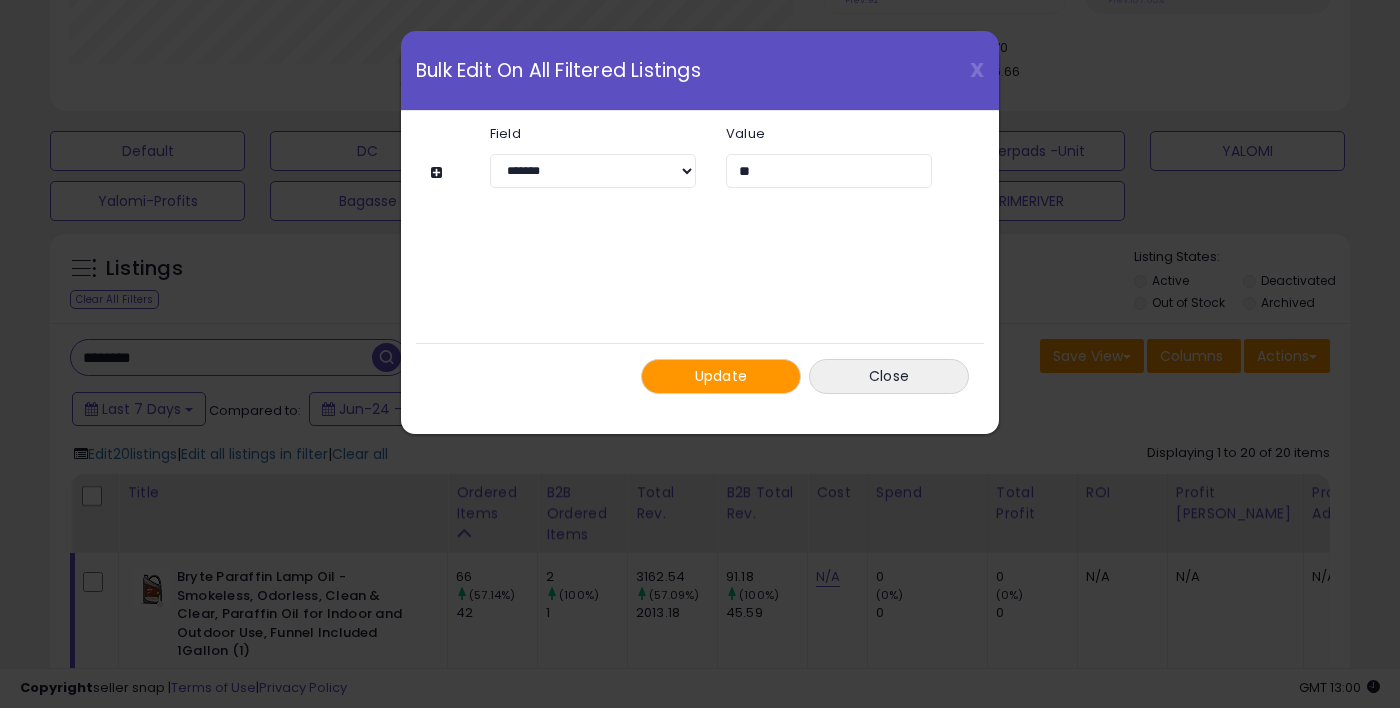 click on "Update" at bounding box center [721, 376] 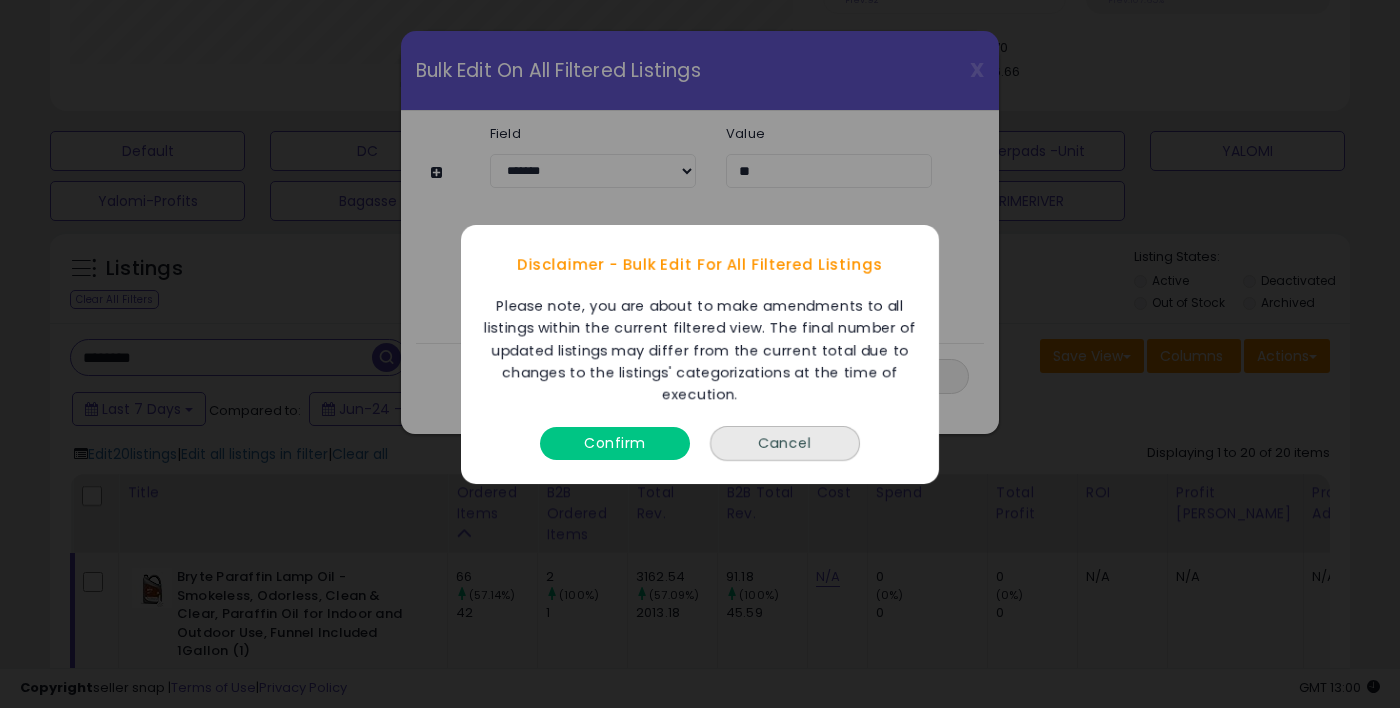click on "Confirm" at bounding box center [615, 442] 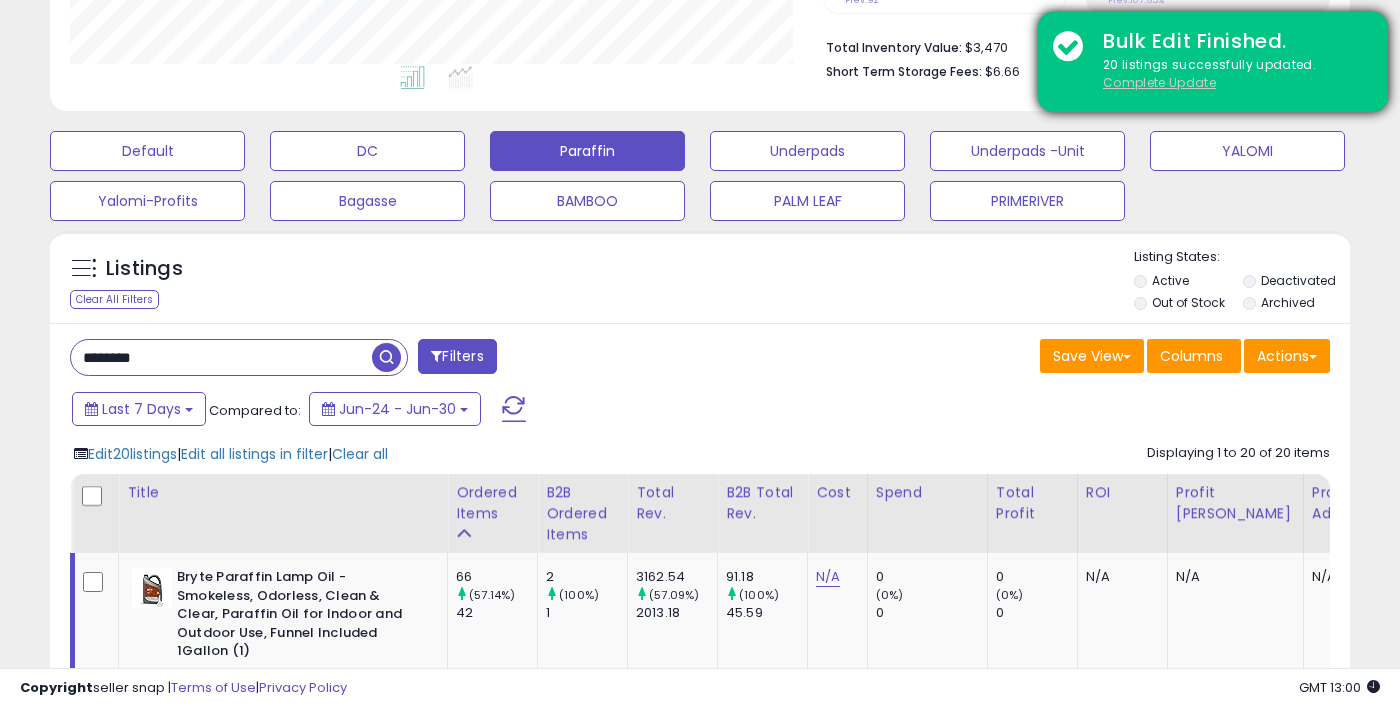 click on "Complete Update" at bounding box center (1159, 82) 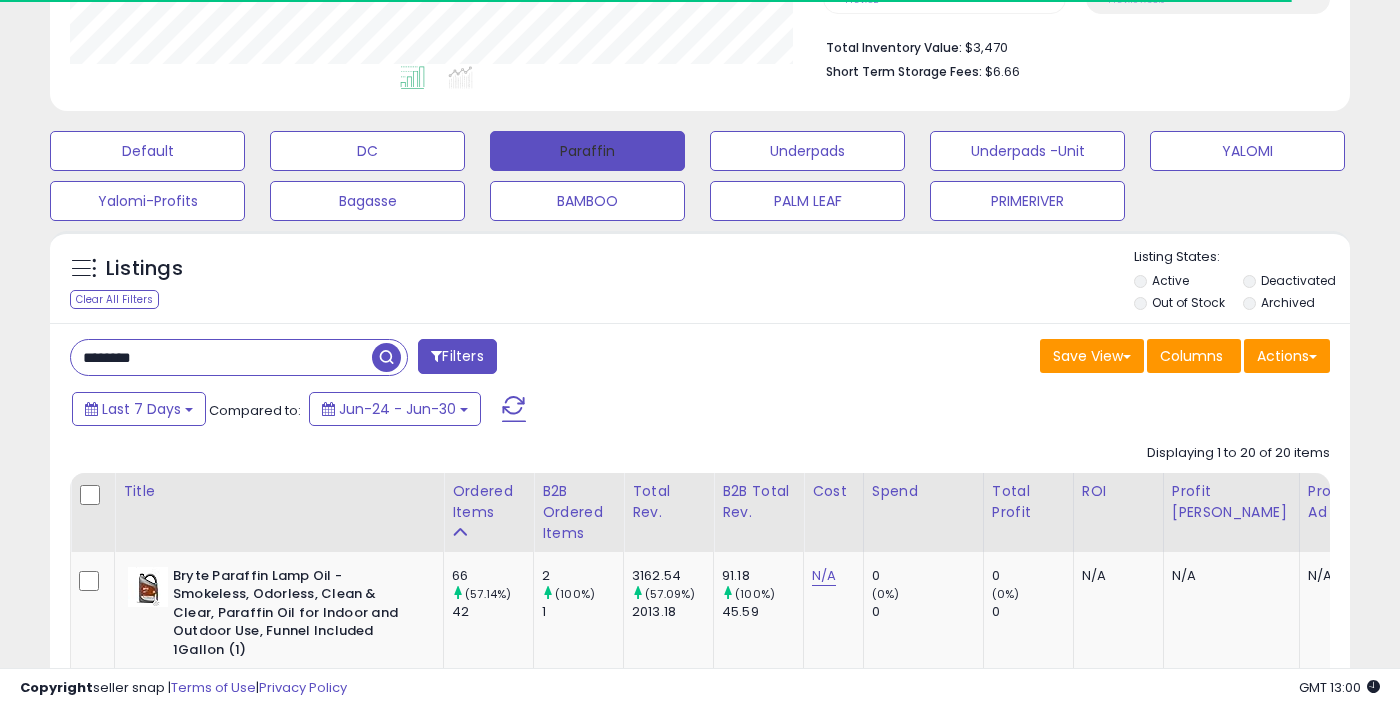 click on "Paraffin" at bounding box center [587, 151] 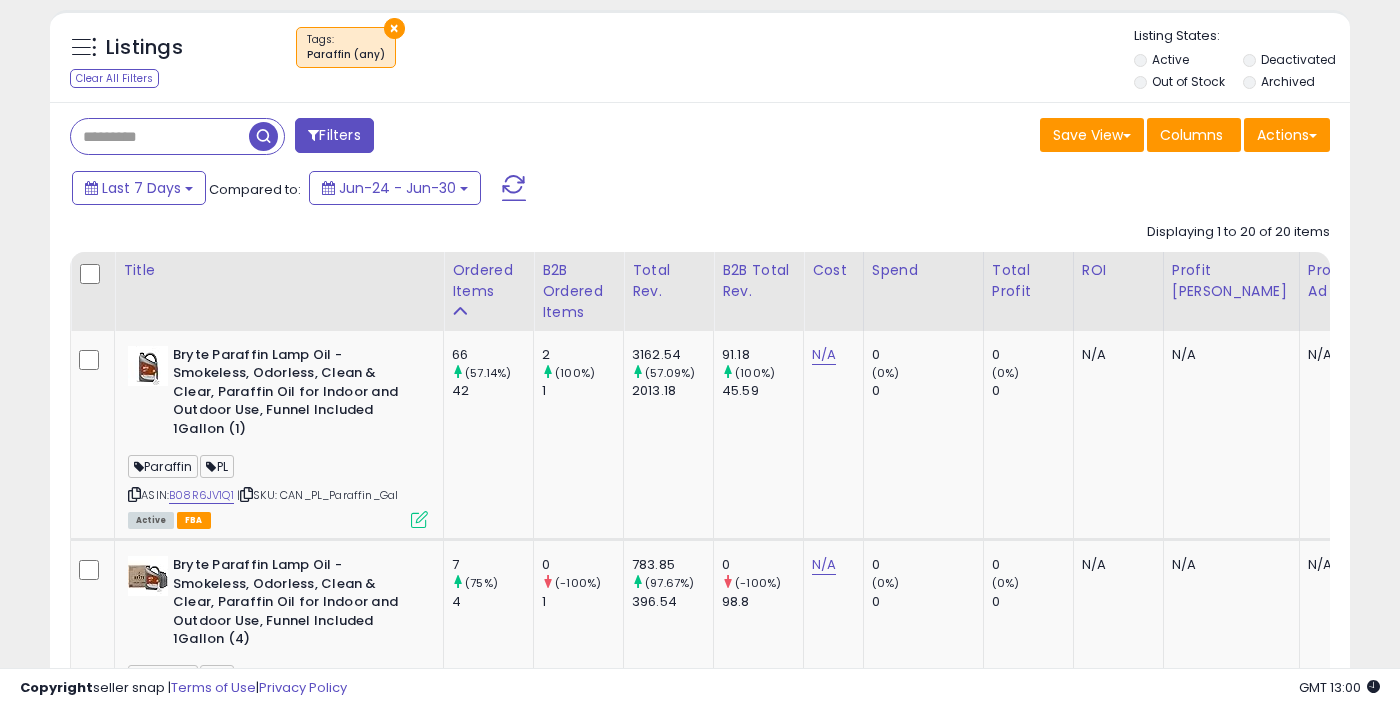 scroll, scrollTop: 821, scrollLeft: 0, axis: vertical 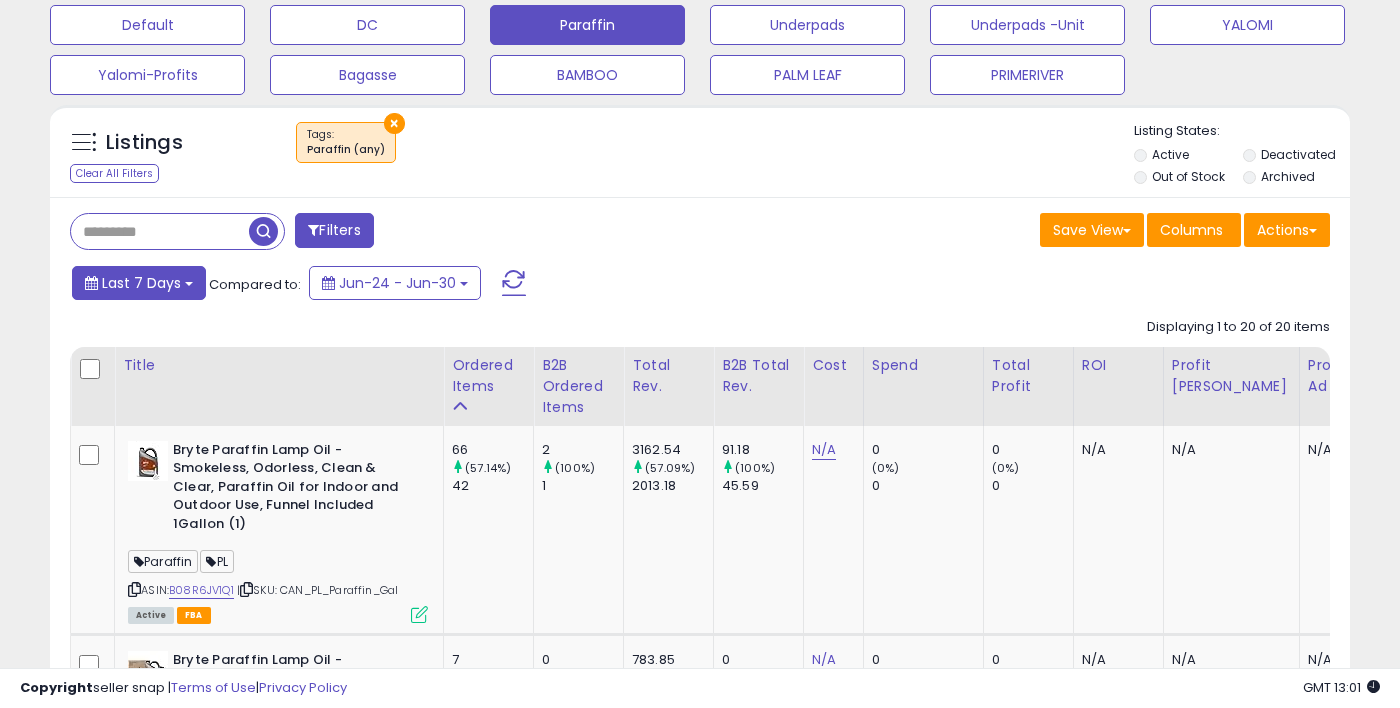 click on "Last 7 Days" at bounding box center (141, 283) 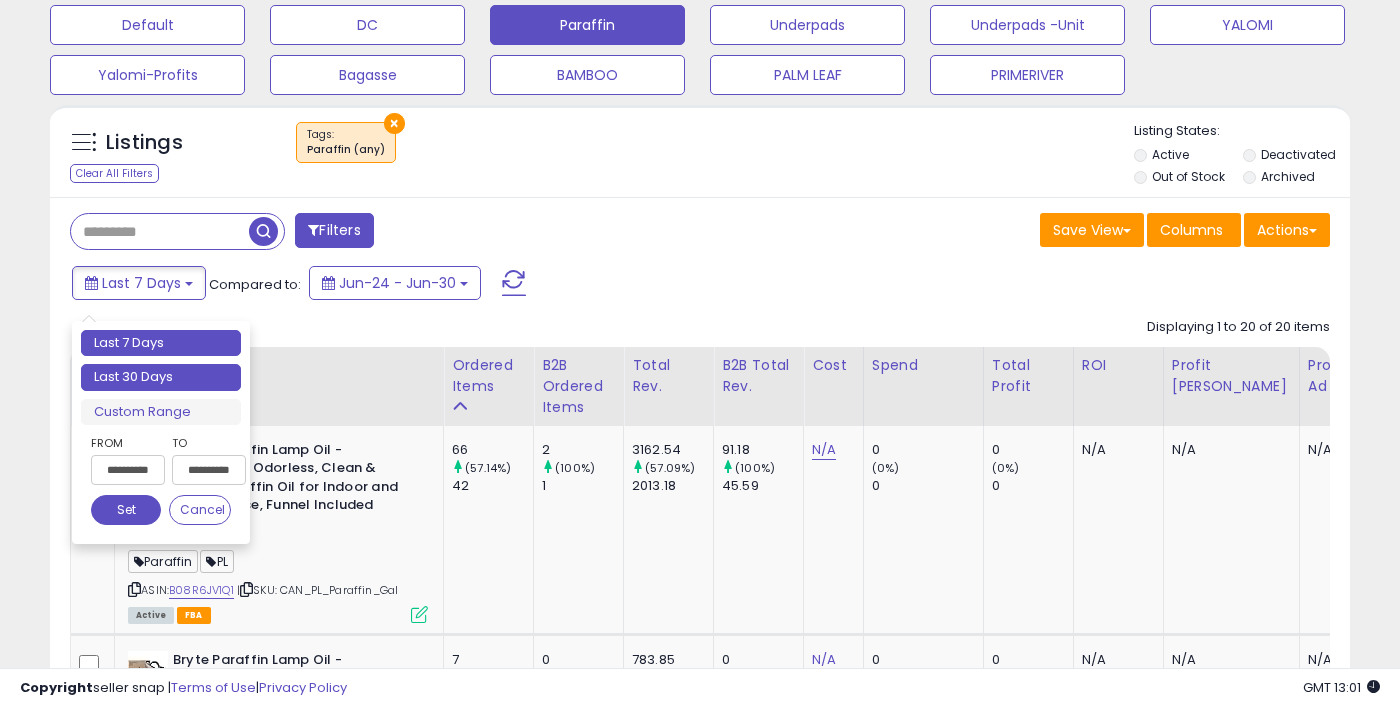 click on "Last 30 Days" at bounding box center (161, 377) 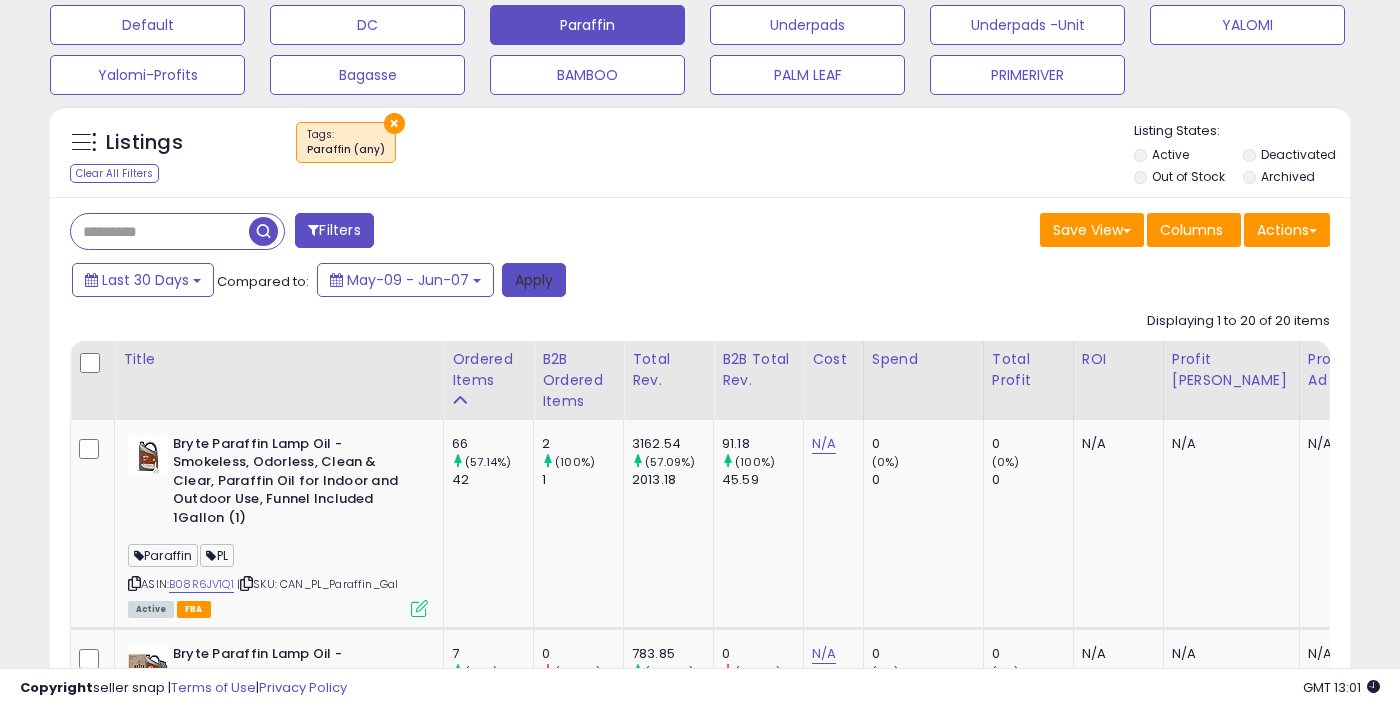 click on "Apply" at bounding box center [534, 280] 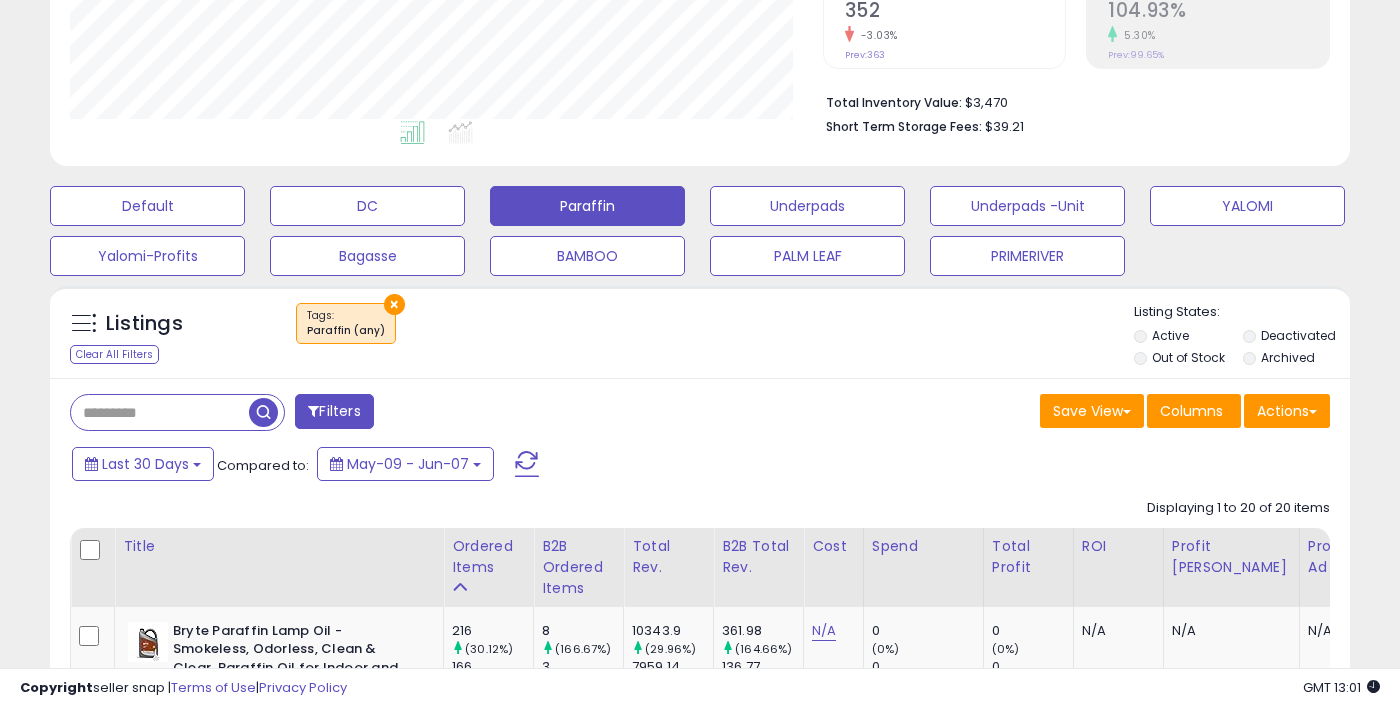 click at bounding box center (160, 412) 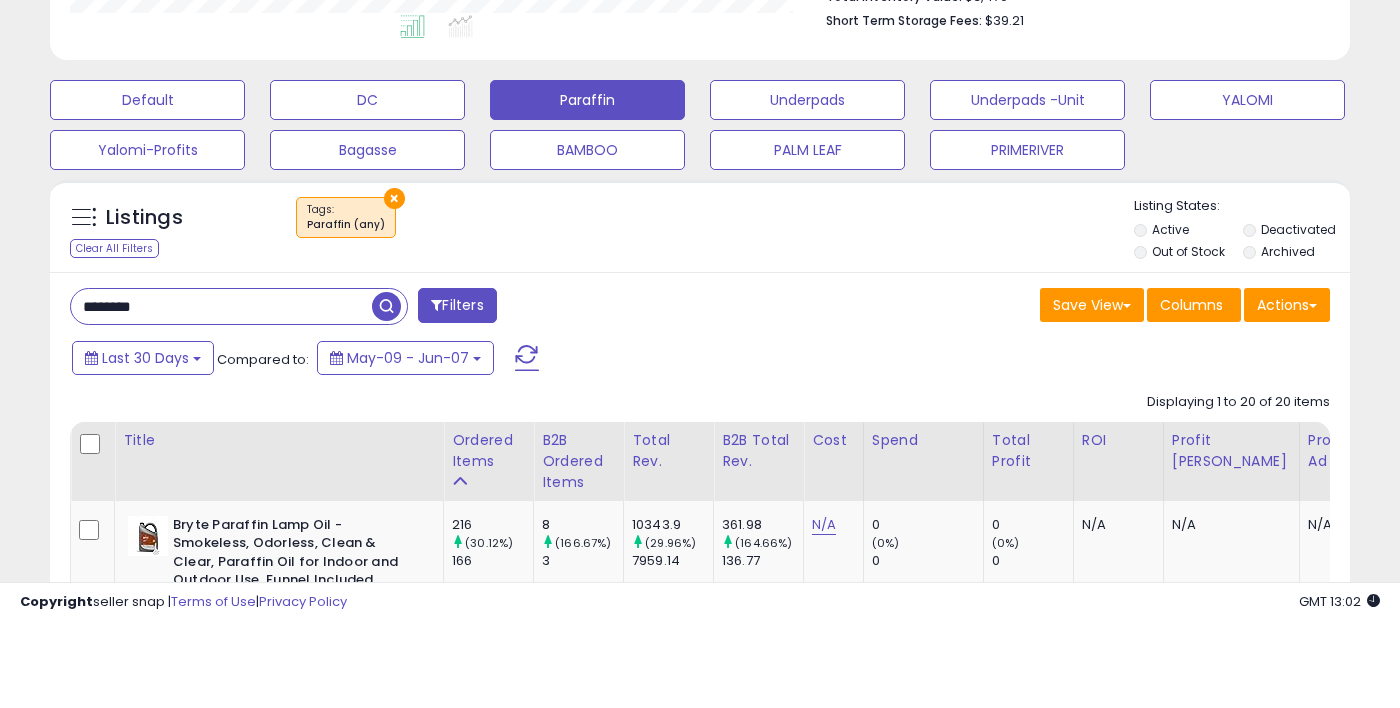 type on "********" 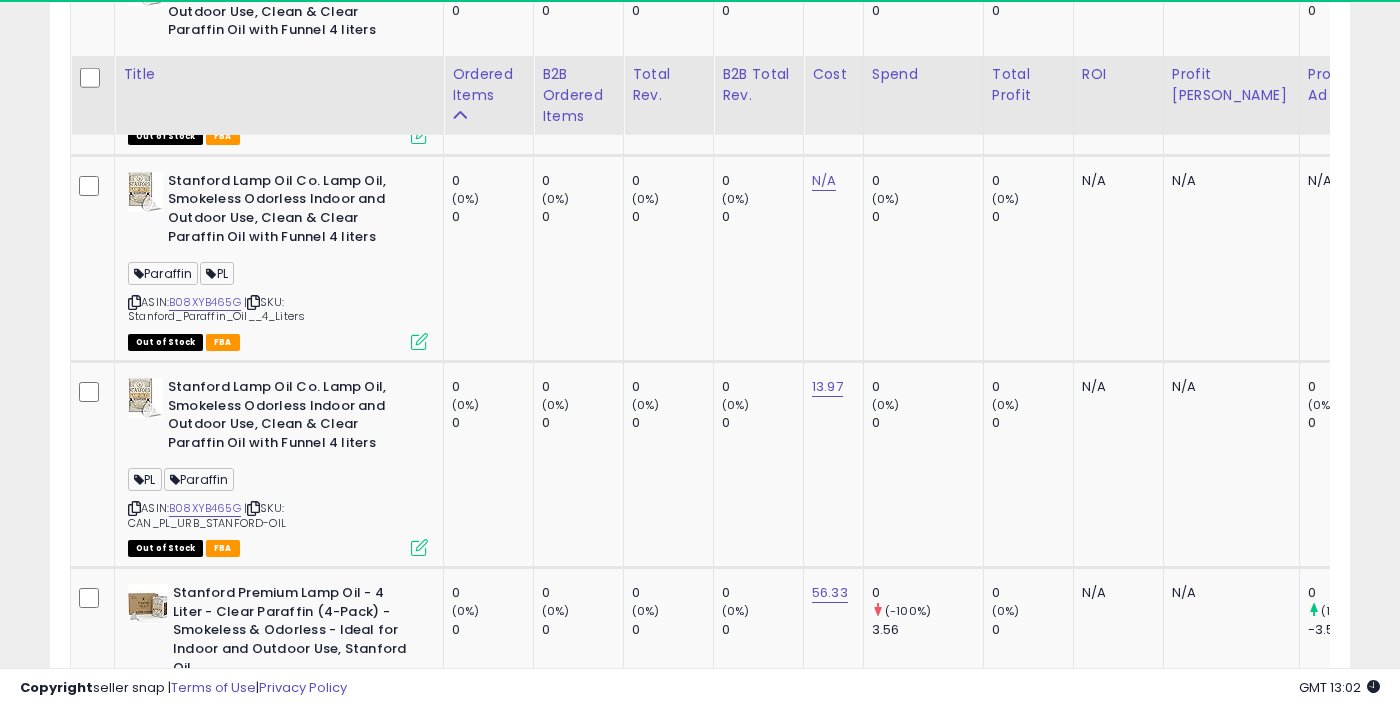 scroll, scrollTop: 2395, scrollLeft: 0, axis: vertical 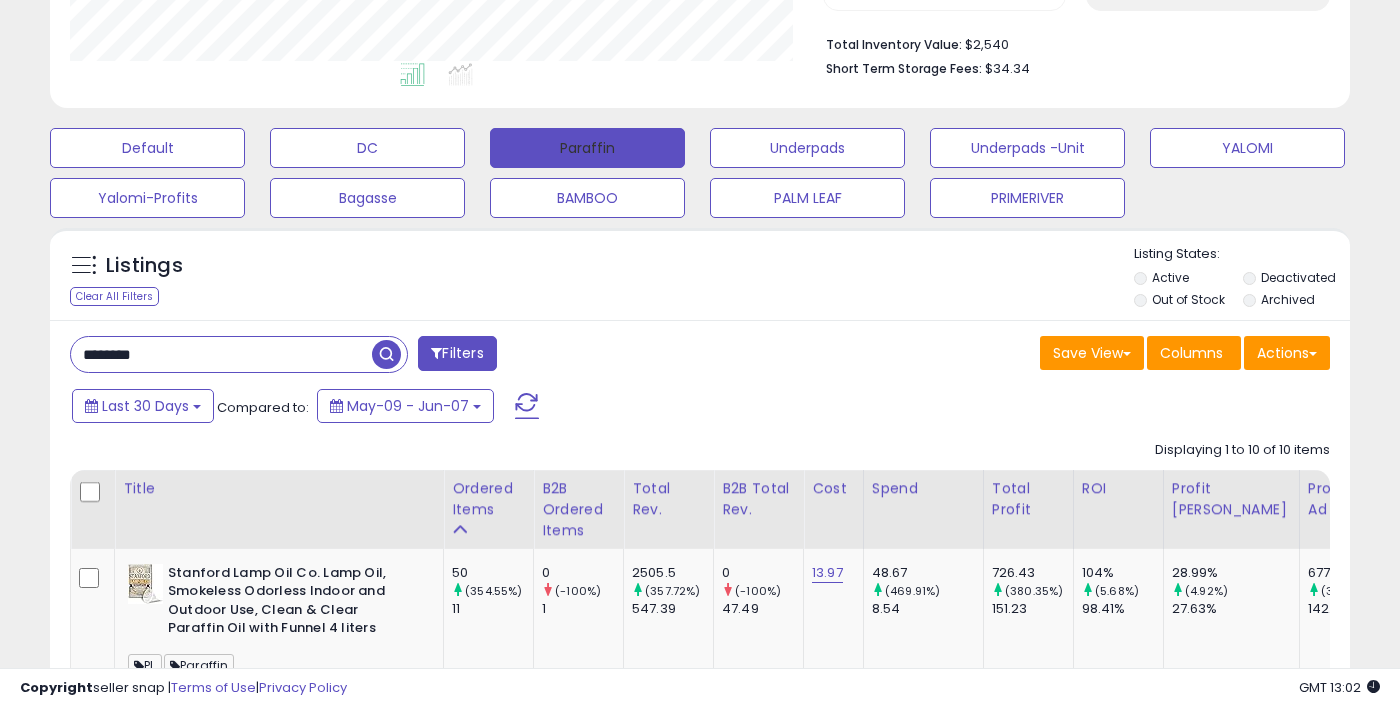 click on "Paraffin" at bounding box center [587, 148] 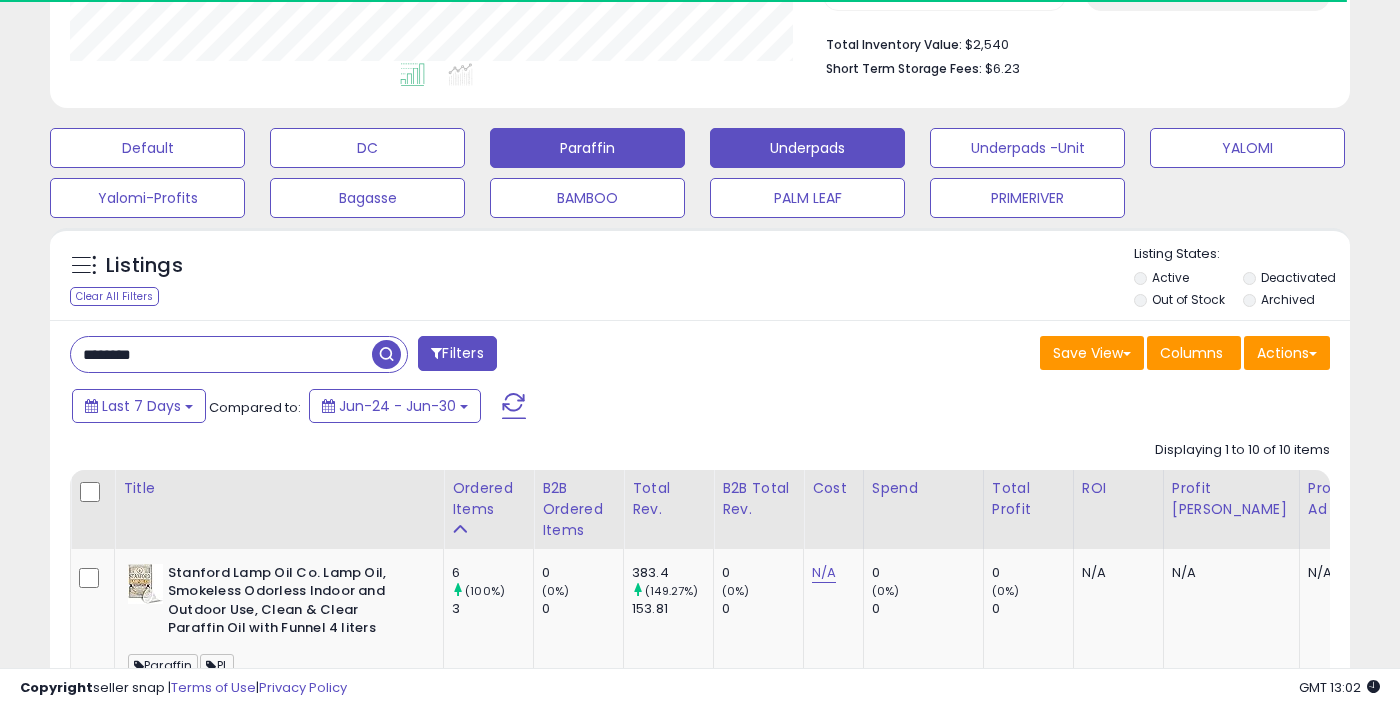 click on "Underpads" at bounding box center (147, 148) 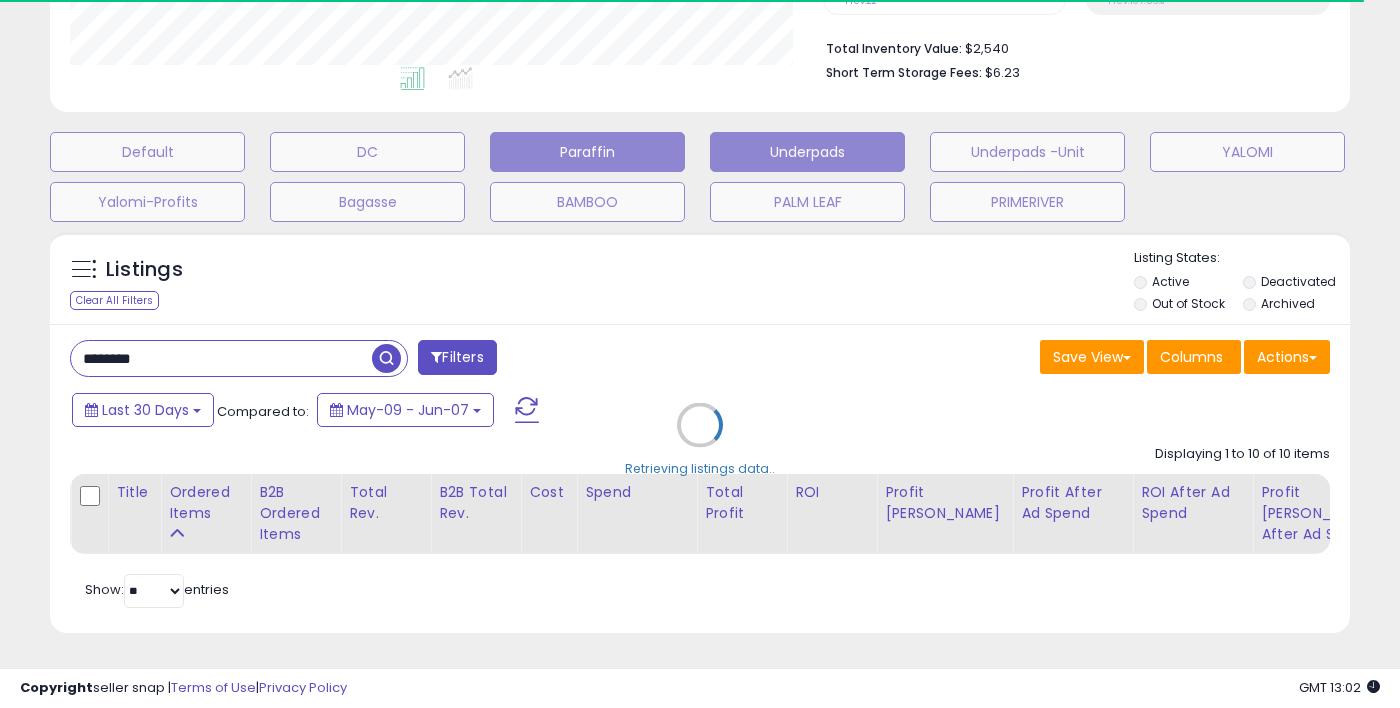 type 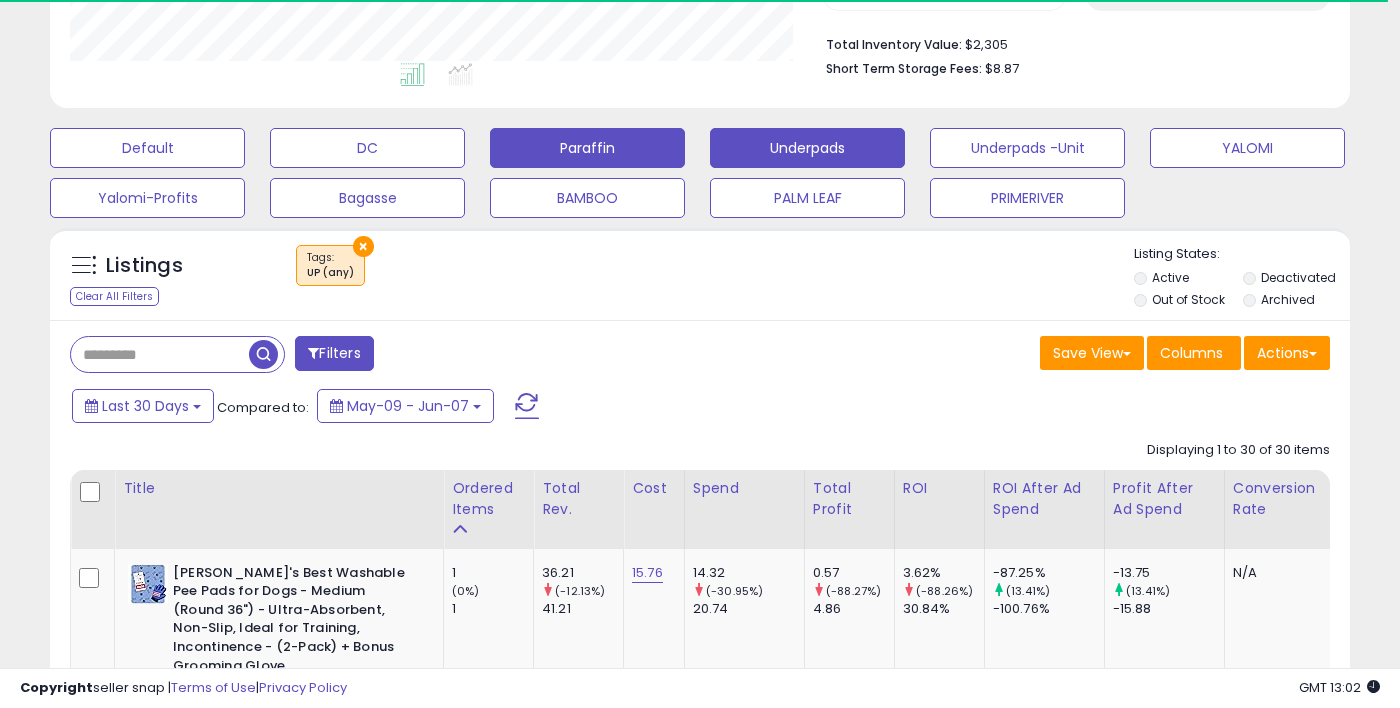 scroll, scrollTop: 999590, scrollLeft: 999247, axis: both 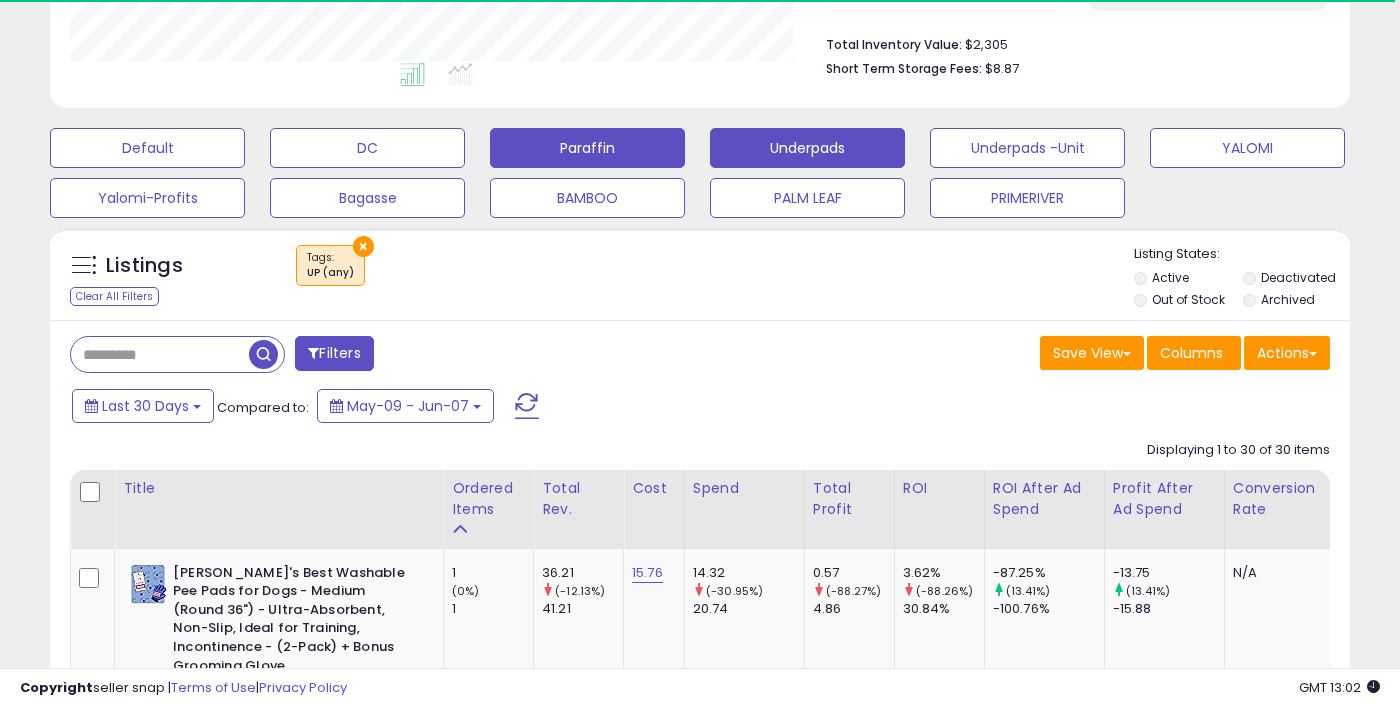 click on "Paraffin" at bounding box center (147, 148) 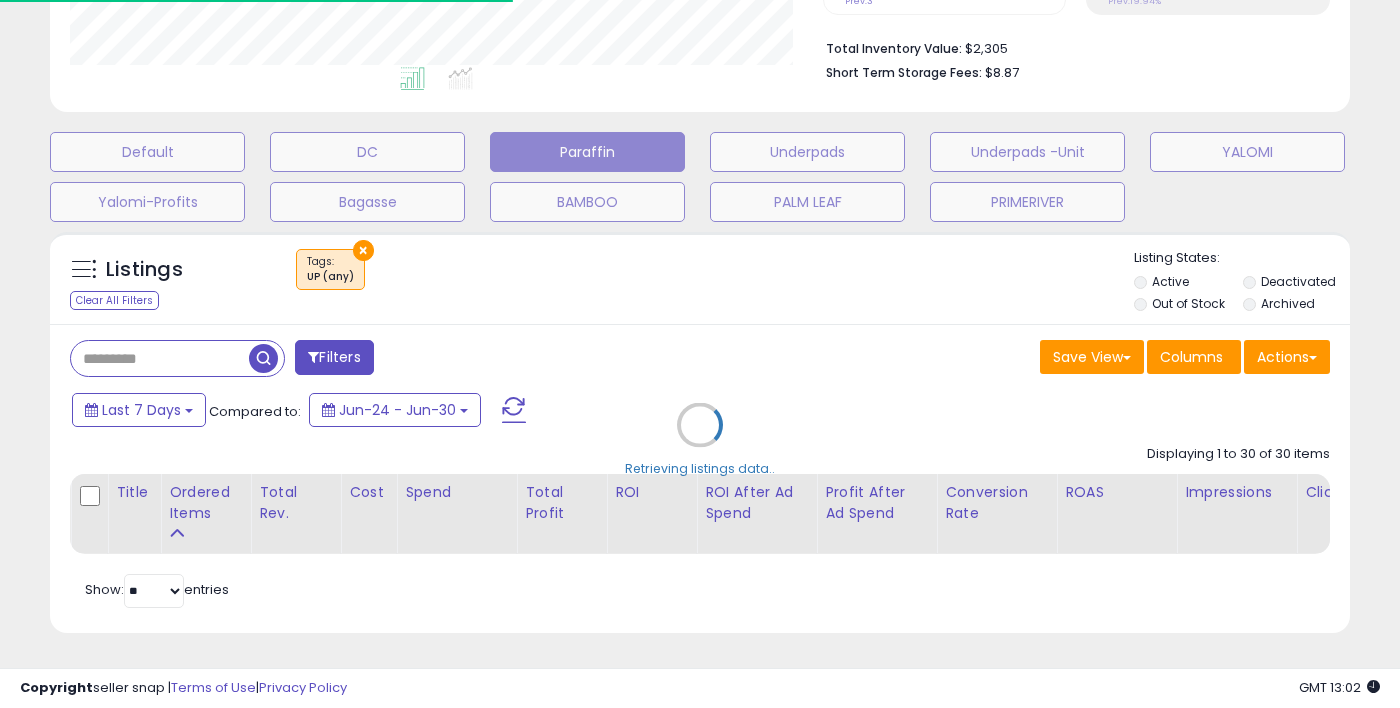 scroll, scrollTop: 999590, scrollLeft: 999247, axis: both 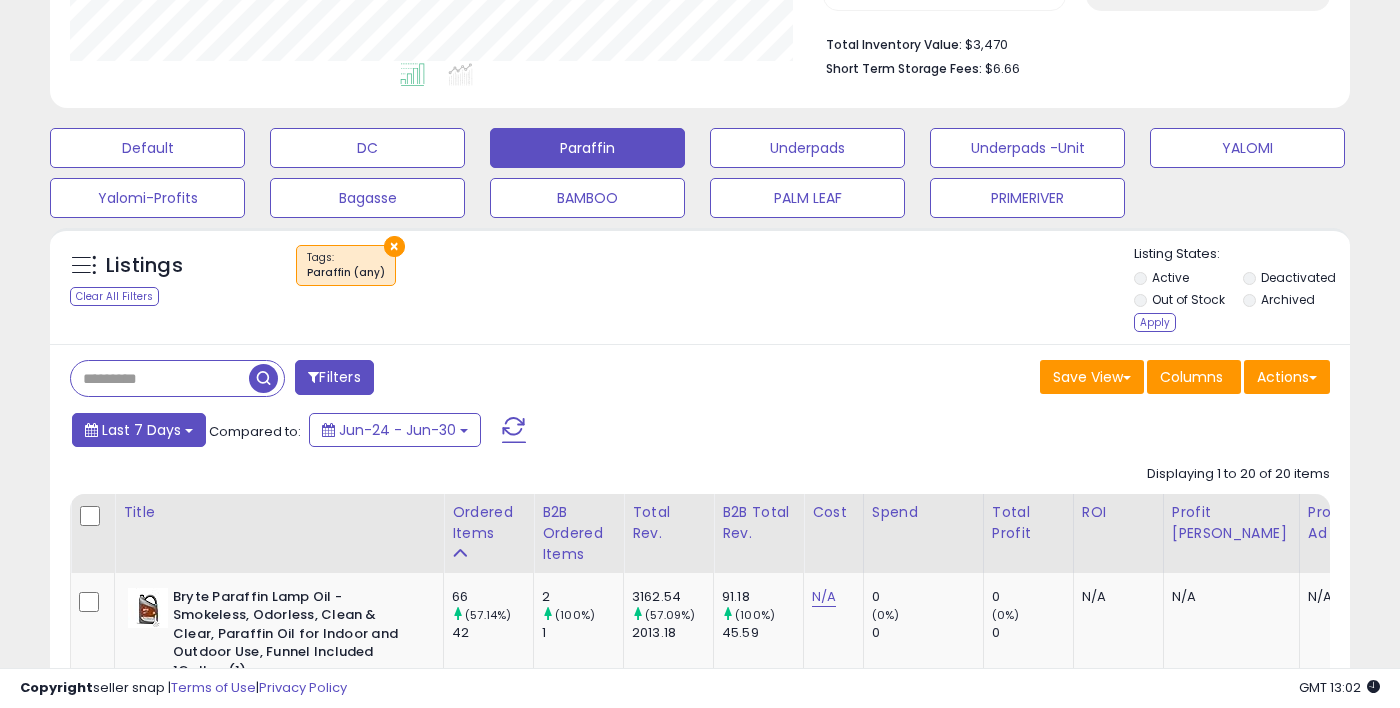 click on "Last 7 Days" at bounding box center (141, 430) 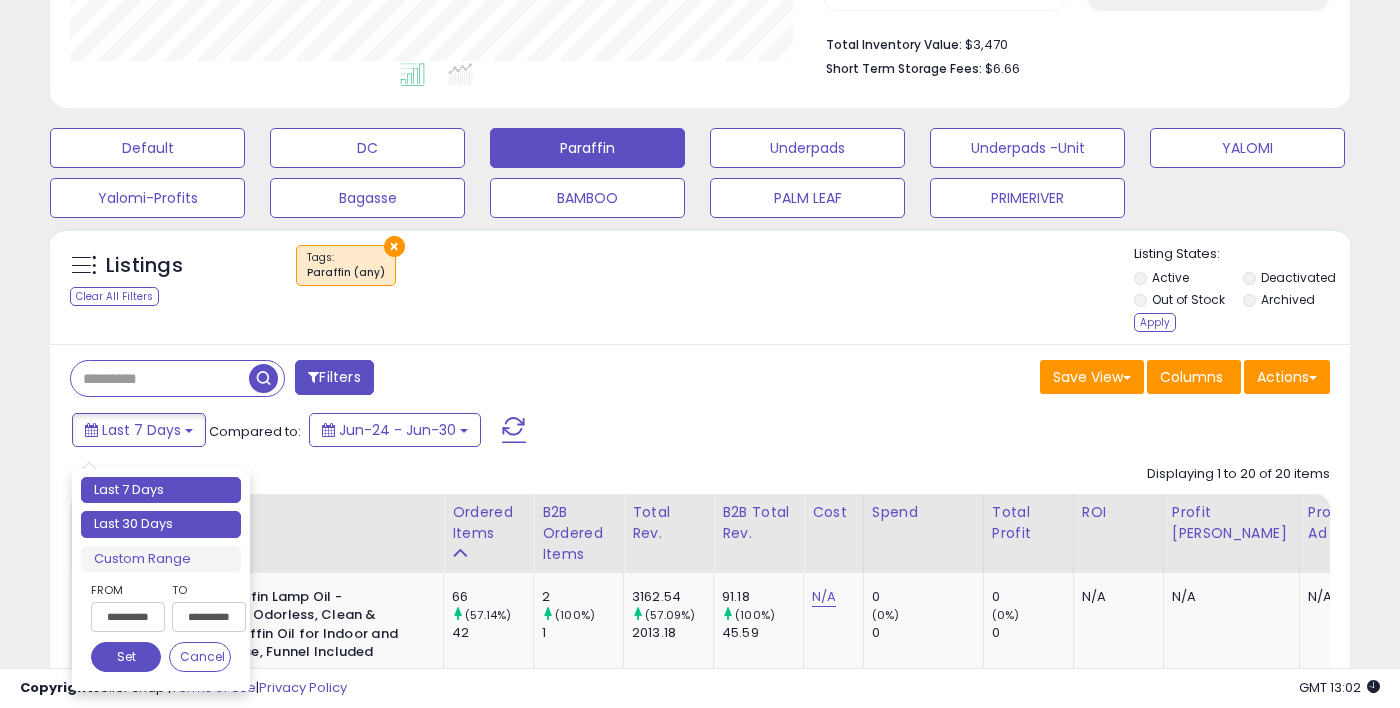 click on "Last 30 Days" at bounding box center [161, 524] 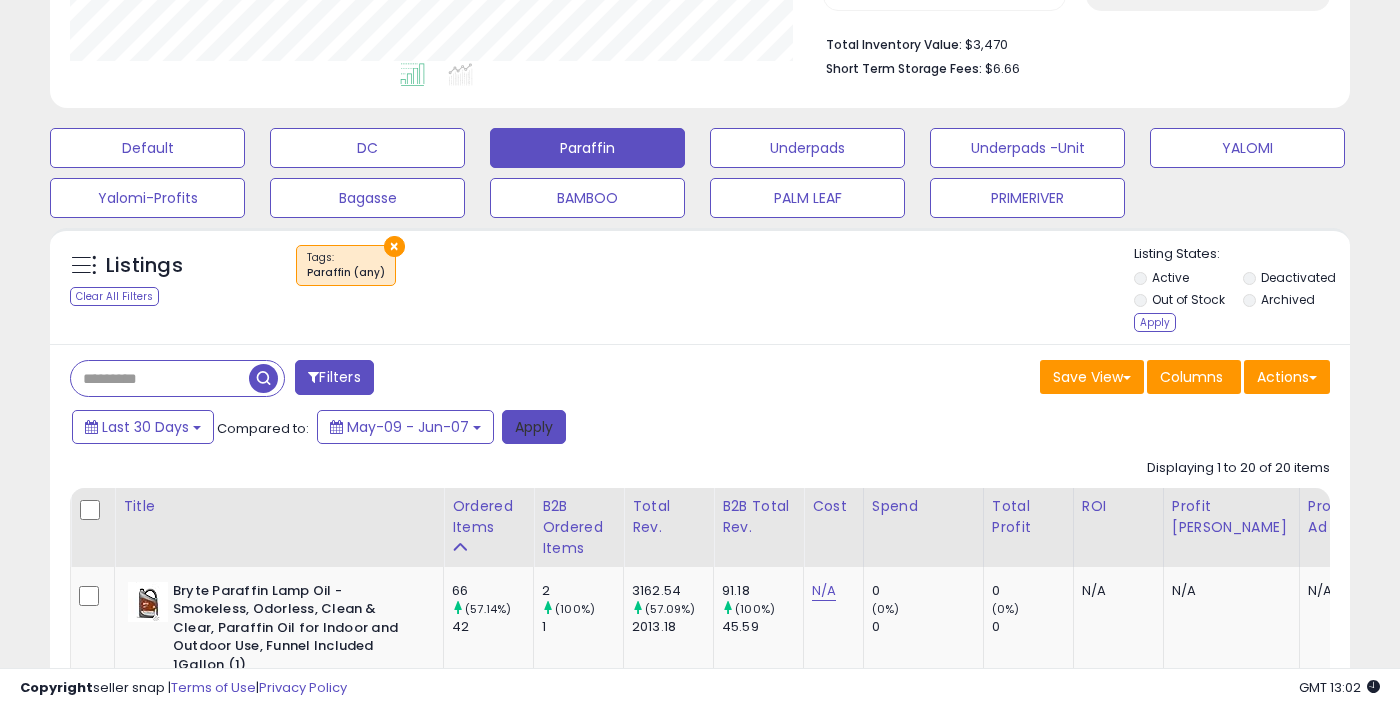 click on "Apply" at bounding box center [534, 427] 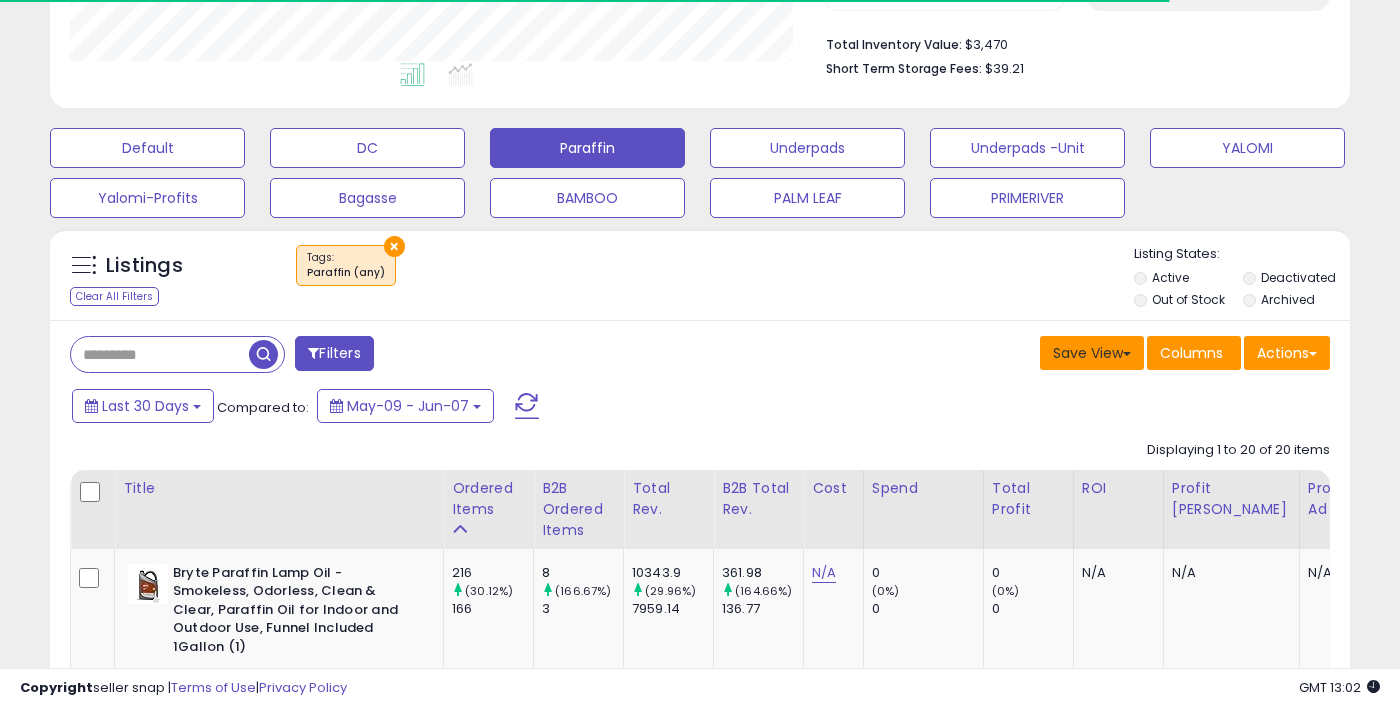 click on "Save View" at bounding box center (1092, 353) 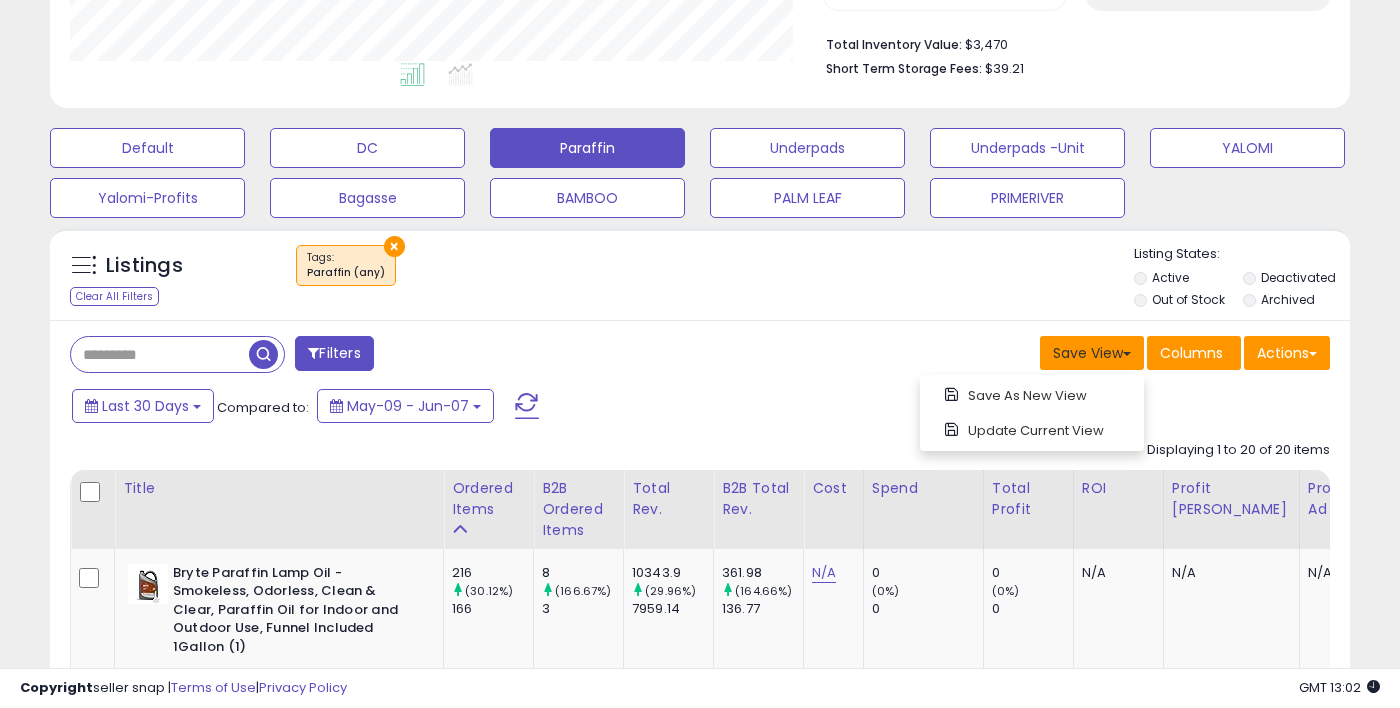 scroll, scrollTop: 999590, scrollLeft: 999247, axis: both 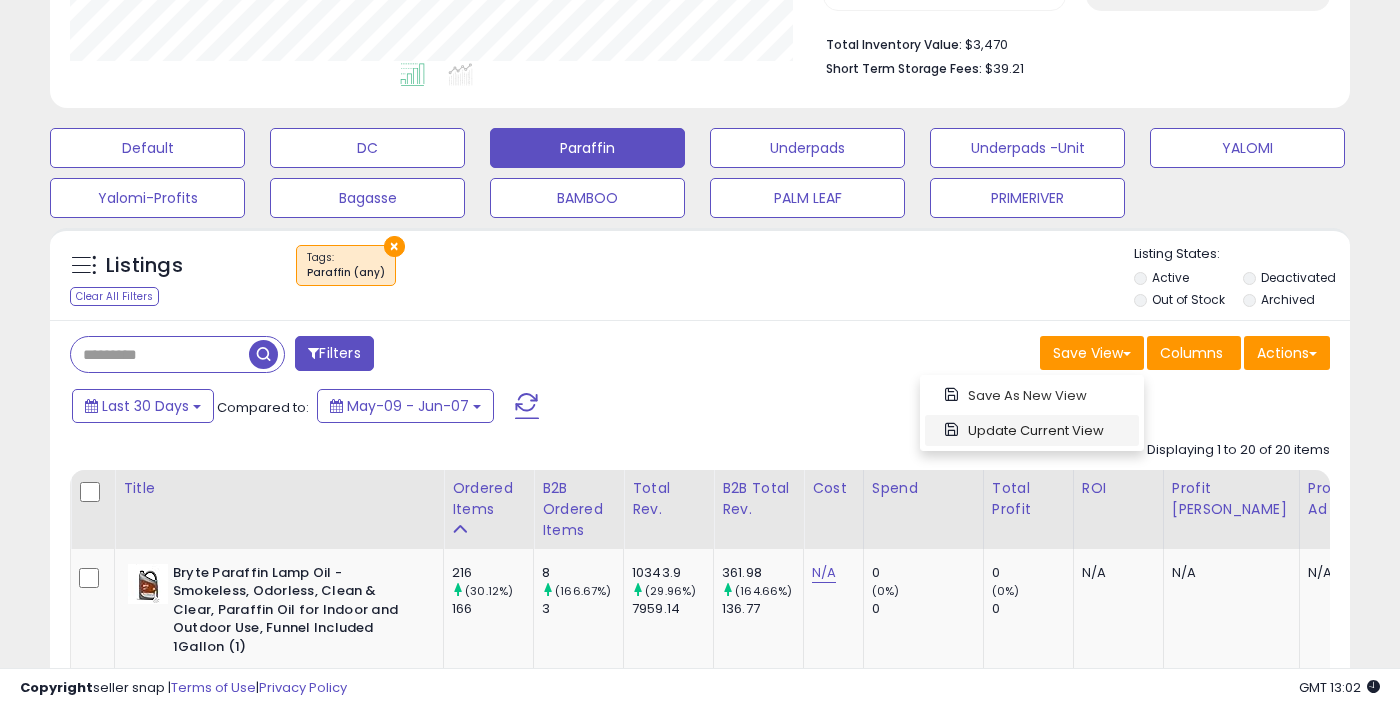 click on "Update Current View" at bounding box center [1032, 430] 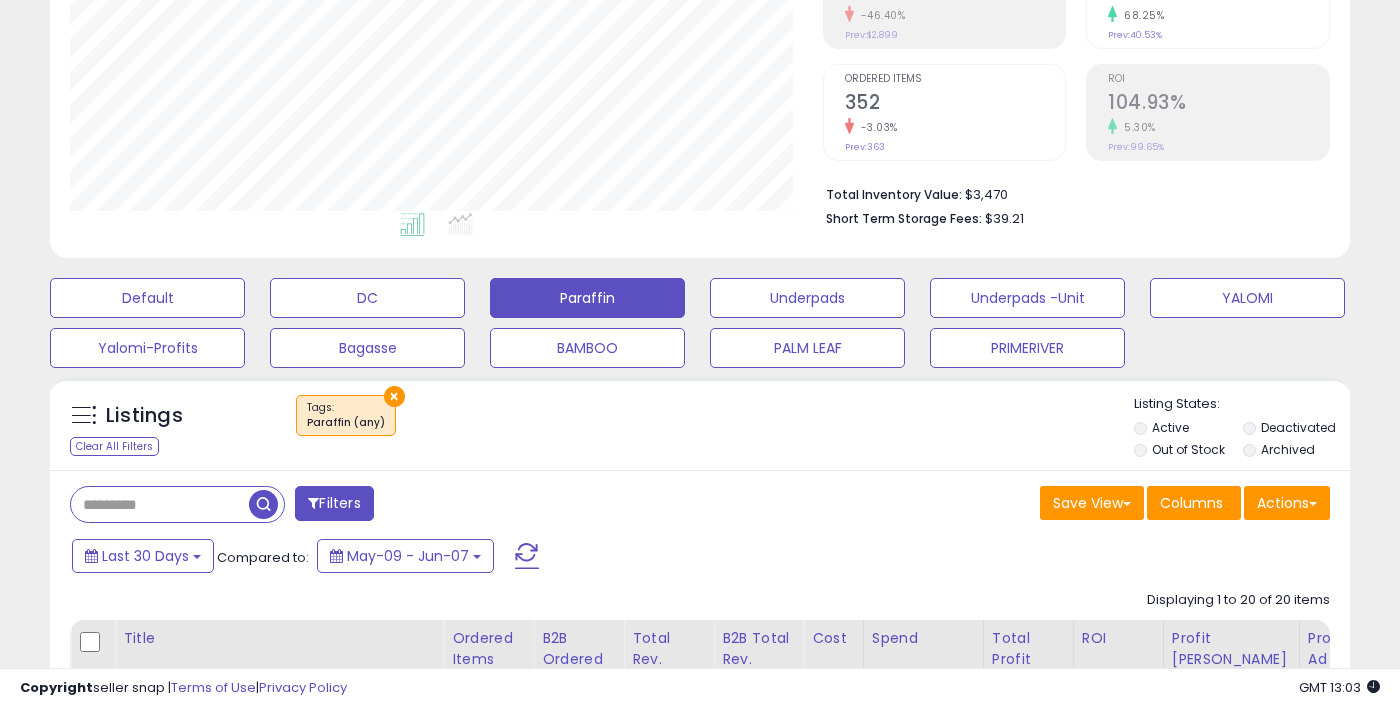 scroll, scrollTop: 405, scrollLeft: 0, axis: vertical 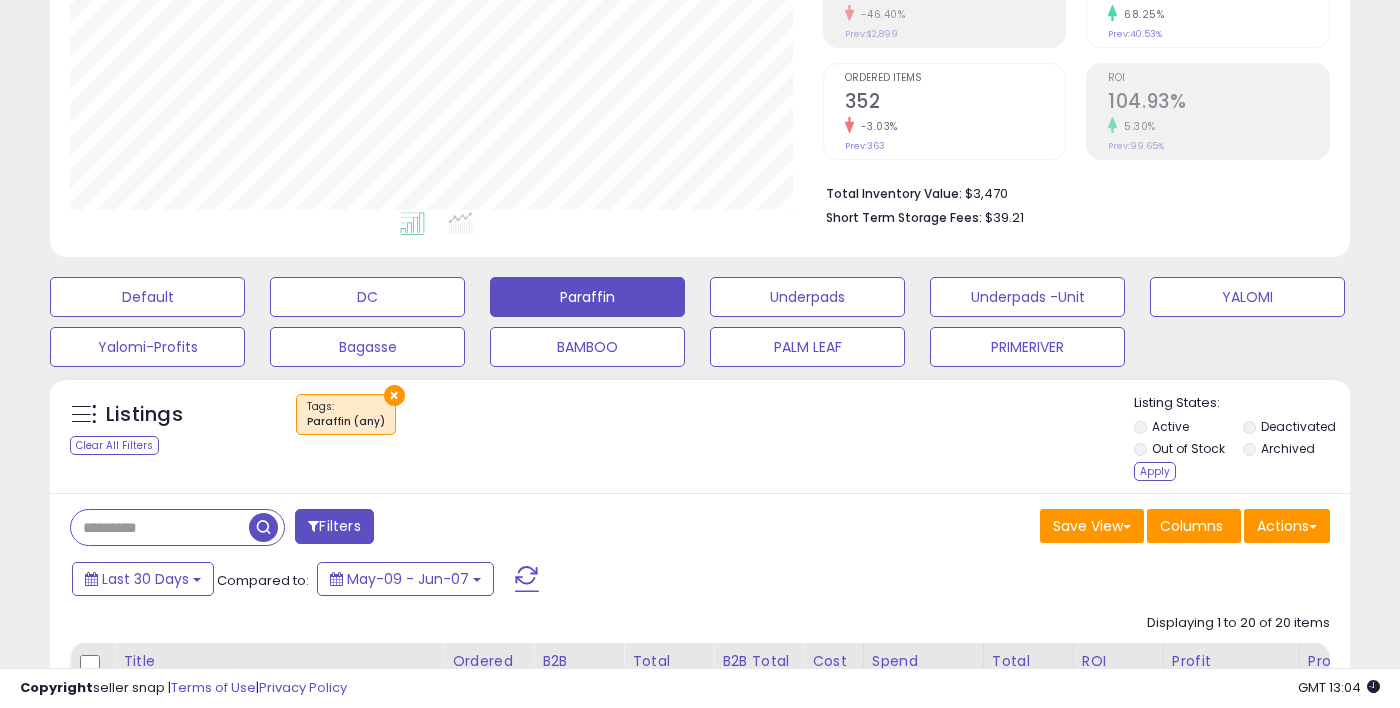 click on "Archived" at bounding box center (1296, 451) 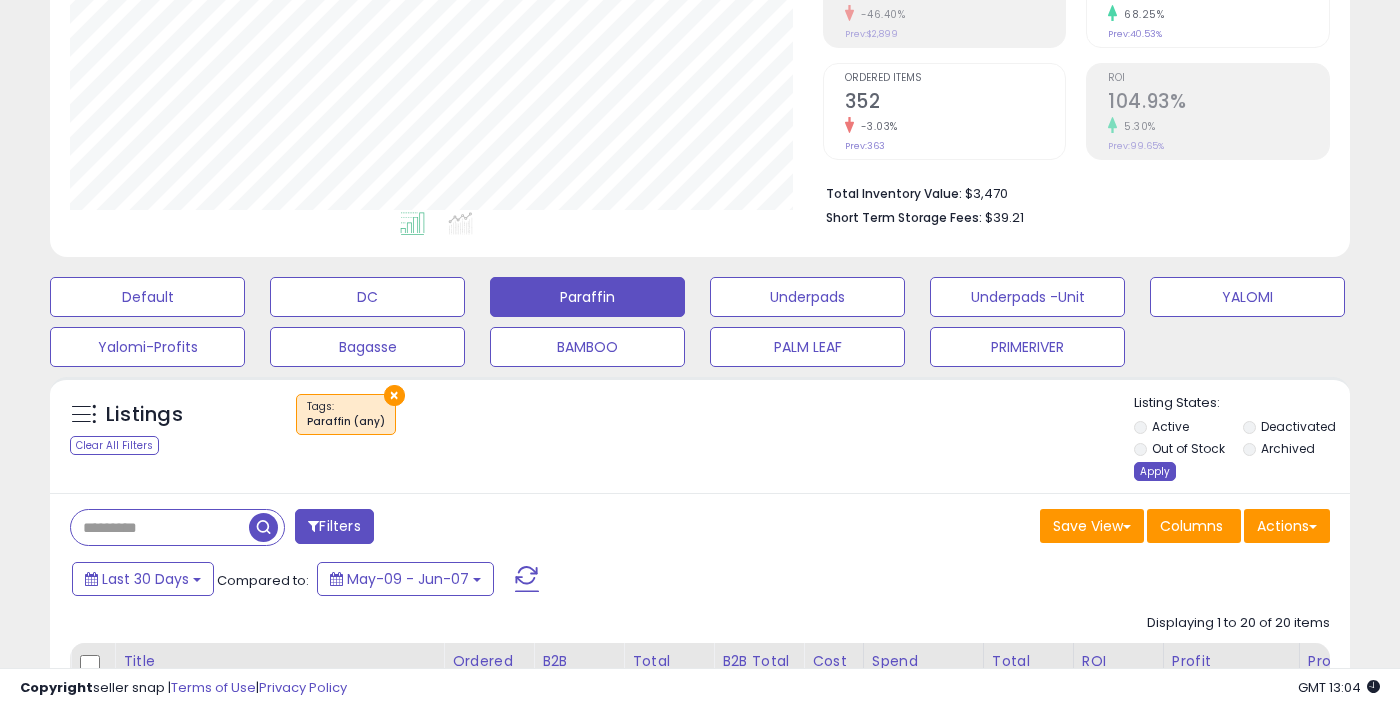 click on "Apply" at bounding box center (1155, 471) 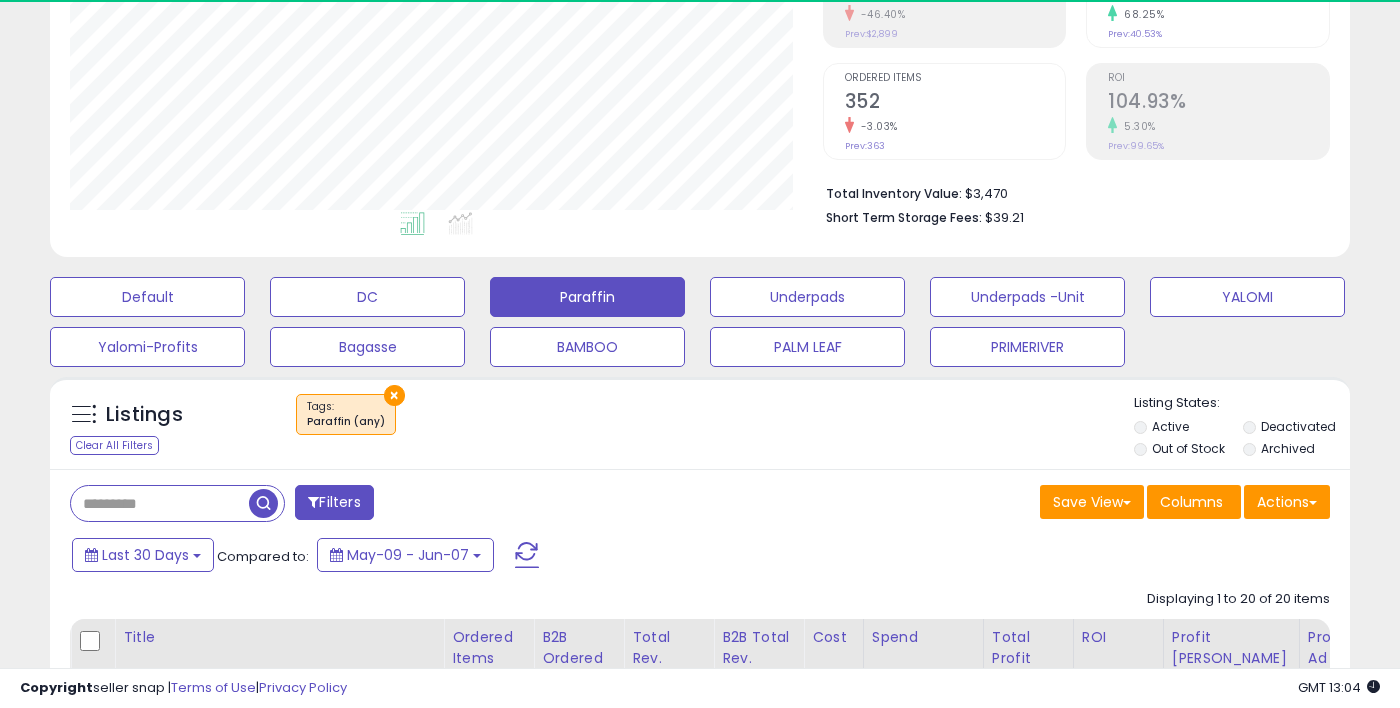 scroll, scrollTop: 999590, scrollLeft: 999247, axis: both 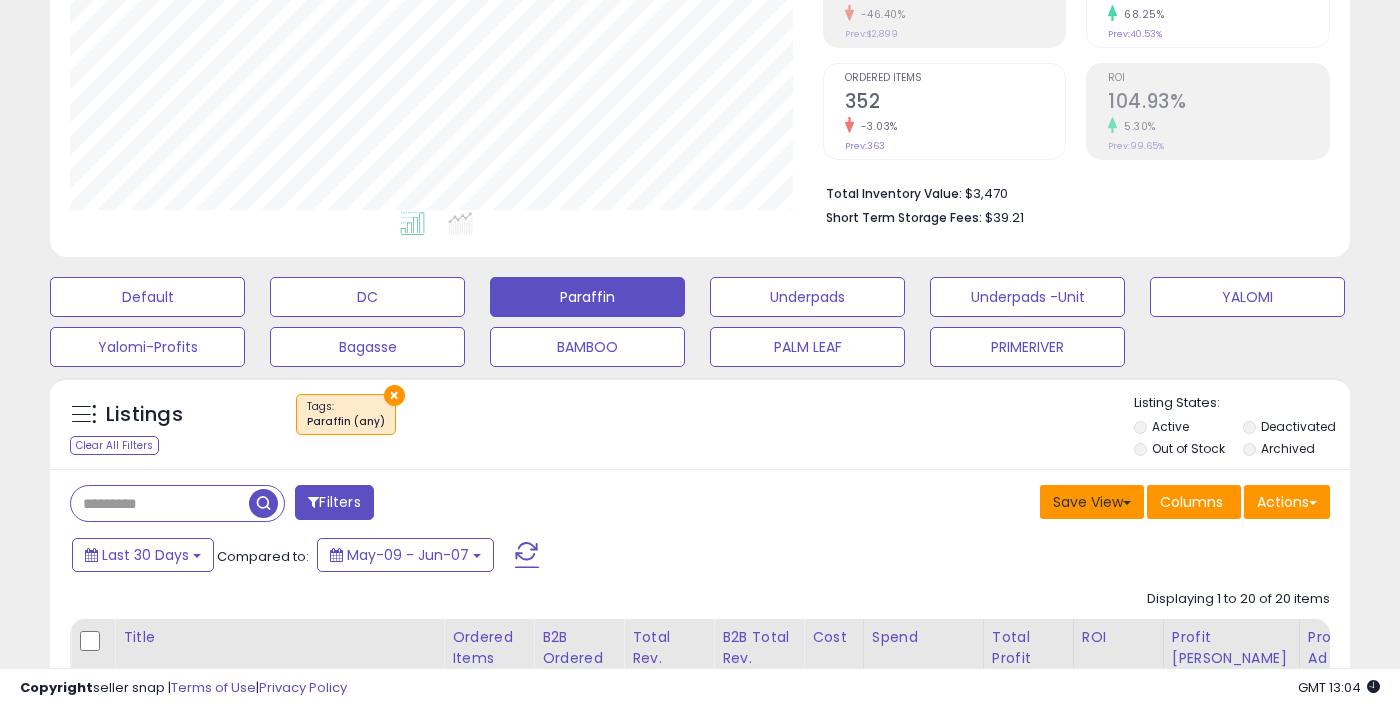 click on "Save View" at bounding box center (1092, 502) 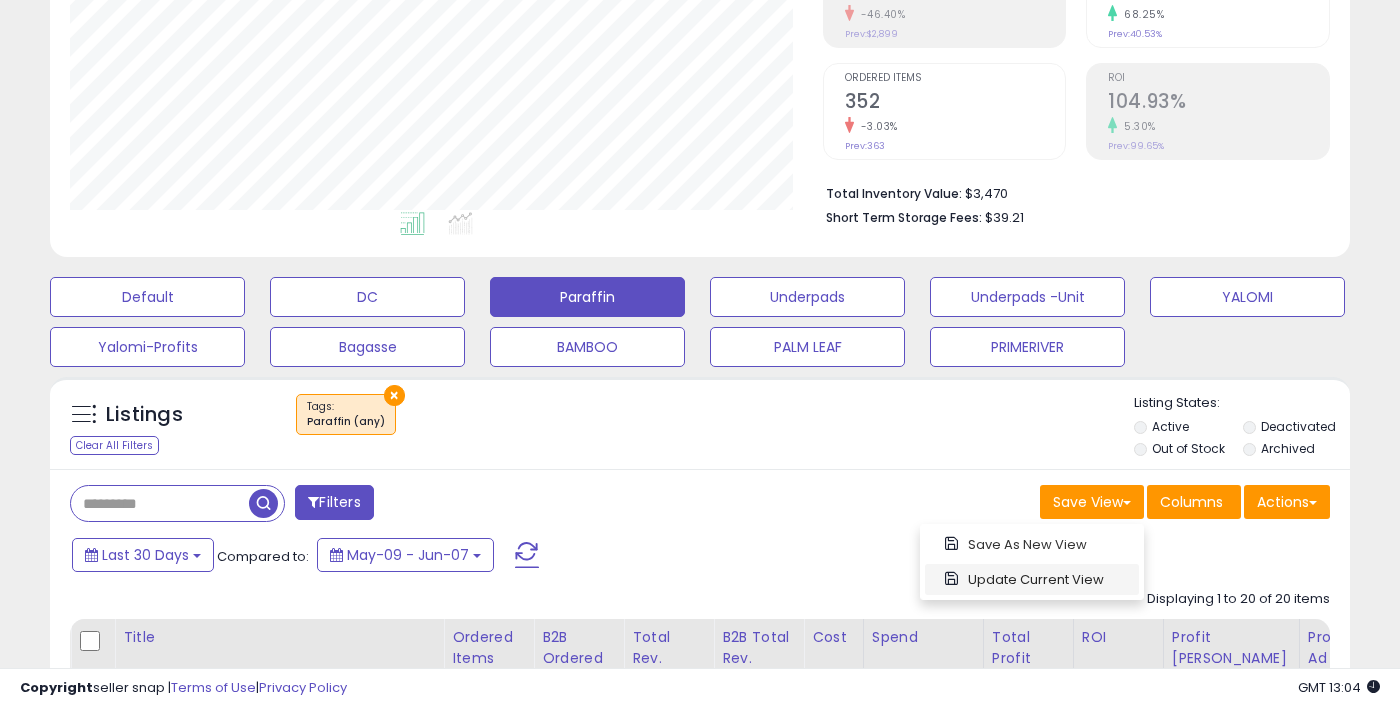click on "Update Current View" at bounding box center [1032, 579] 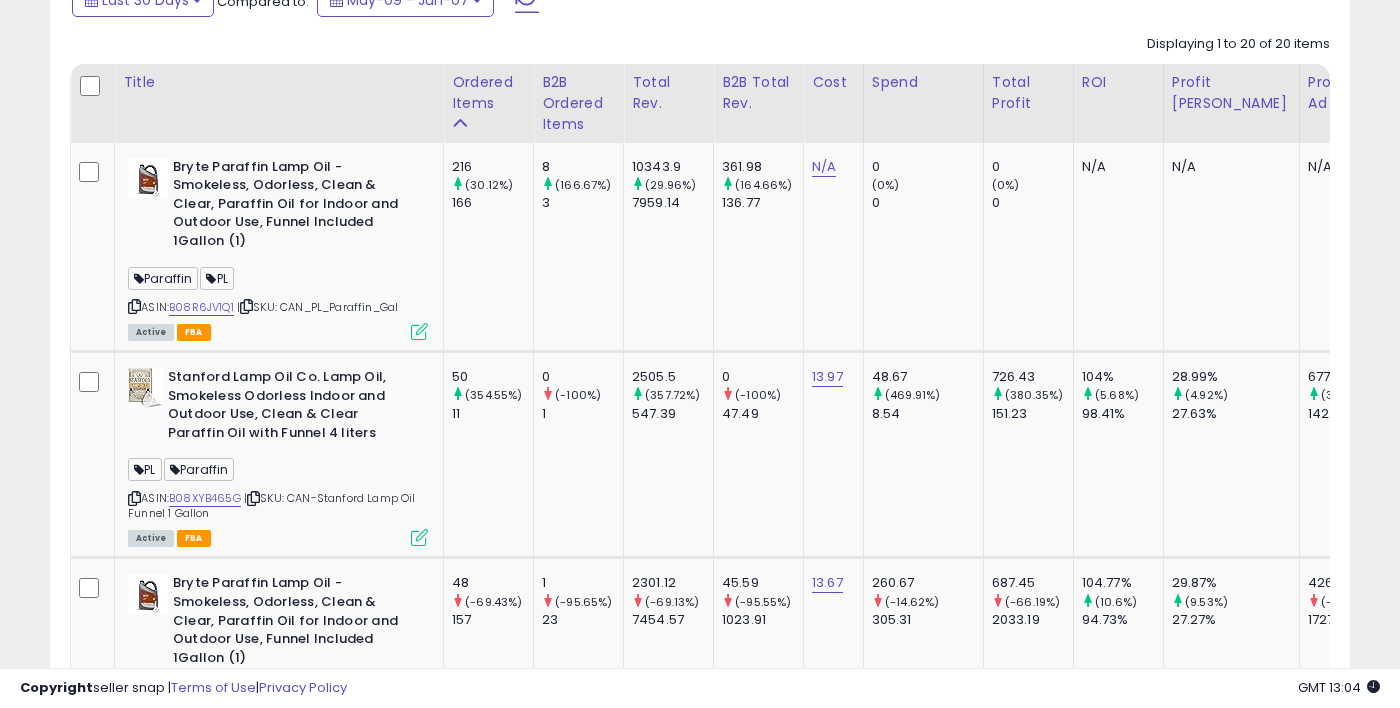 scroll, scrollTop: 963, scrollLeft: 0, axis: vertical 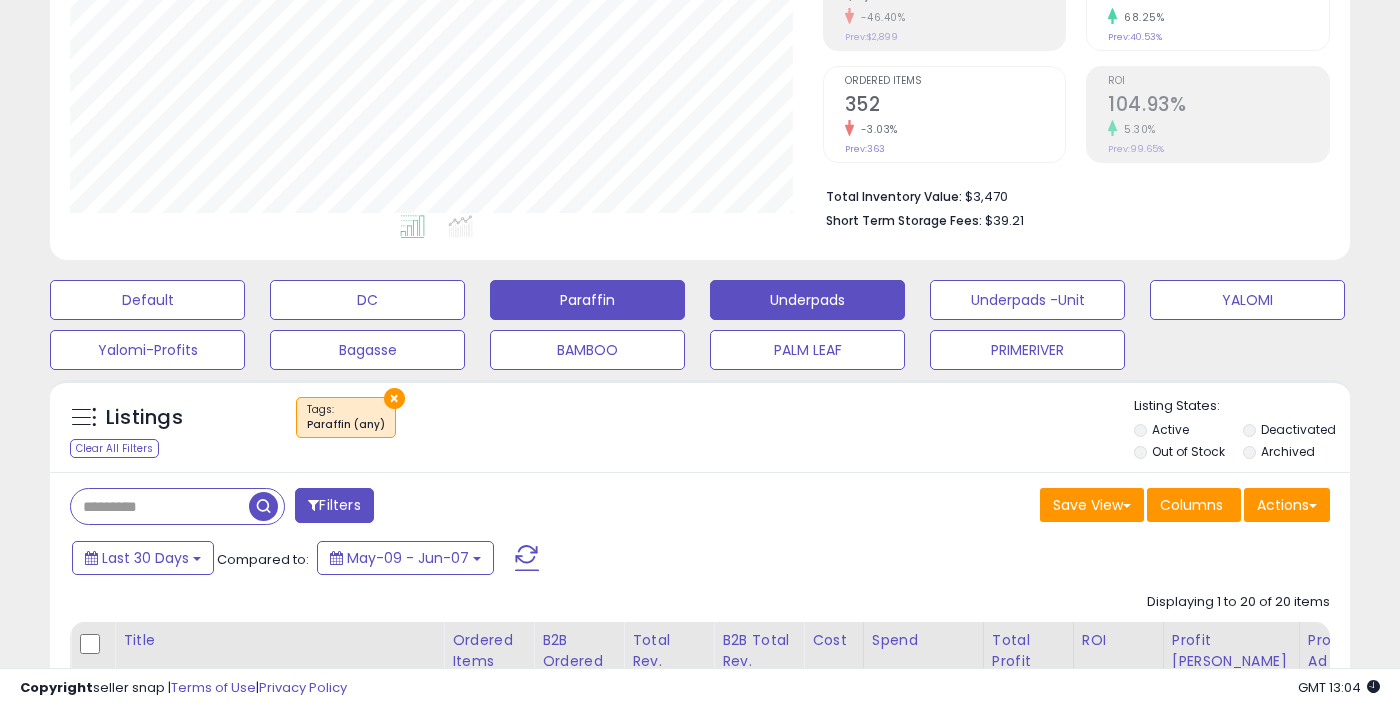 click on "Underpads" at bounding box center (147, 300) 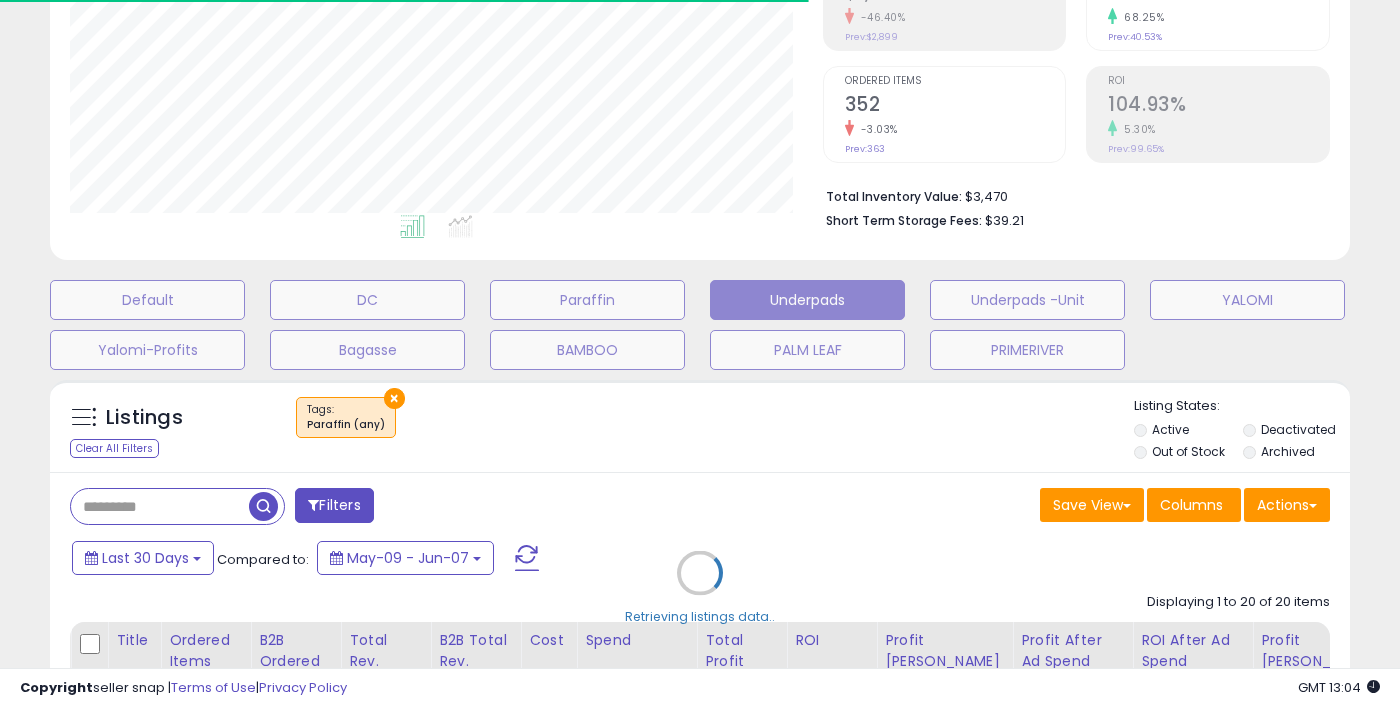 select on "**" 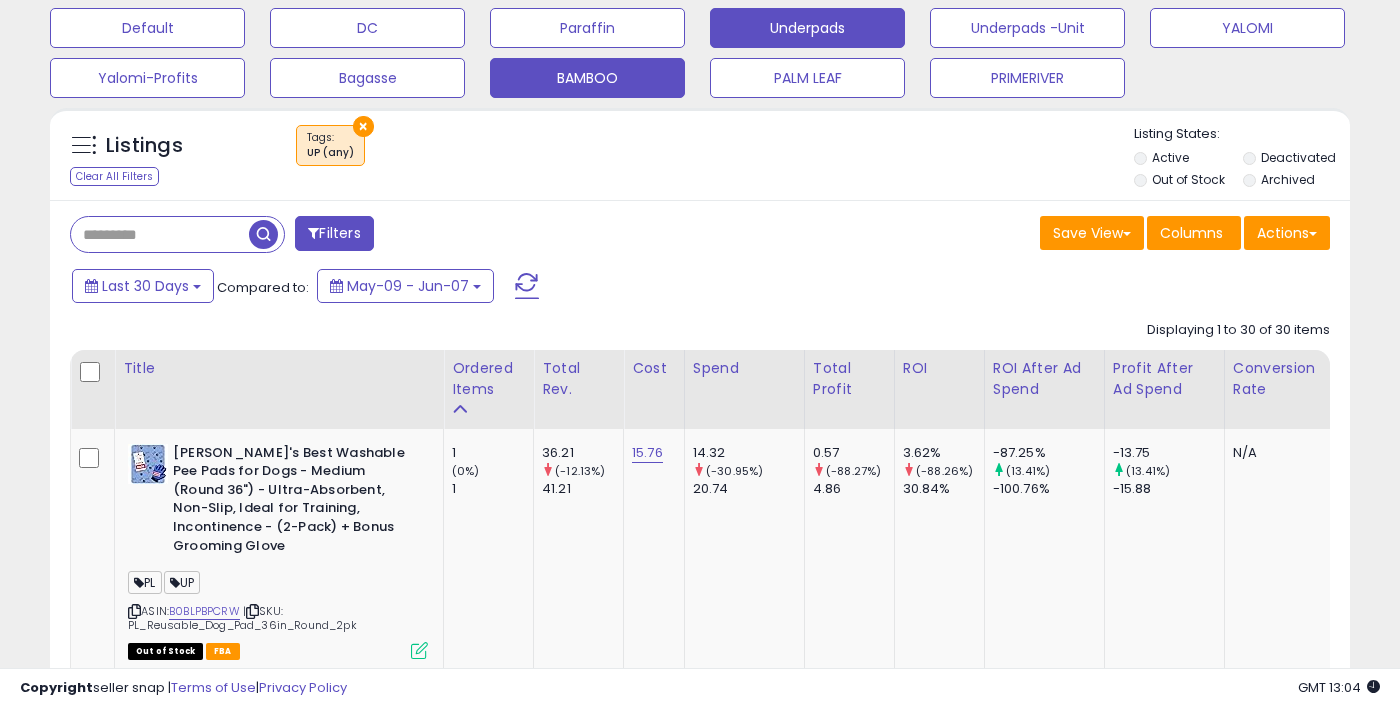 click on "BAMBOO" at bounding box center [147, 28] 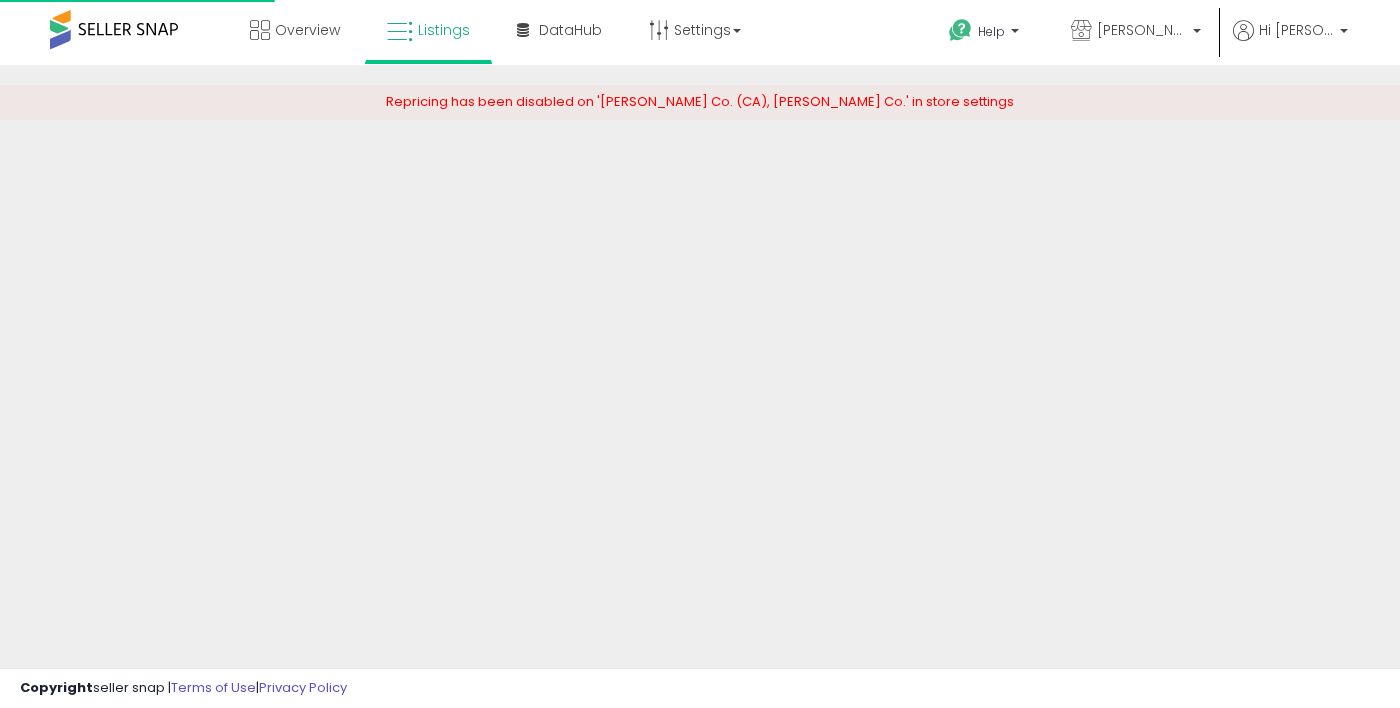 scroll, scrollTop: 0, scrollLeft: 0, axis: both 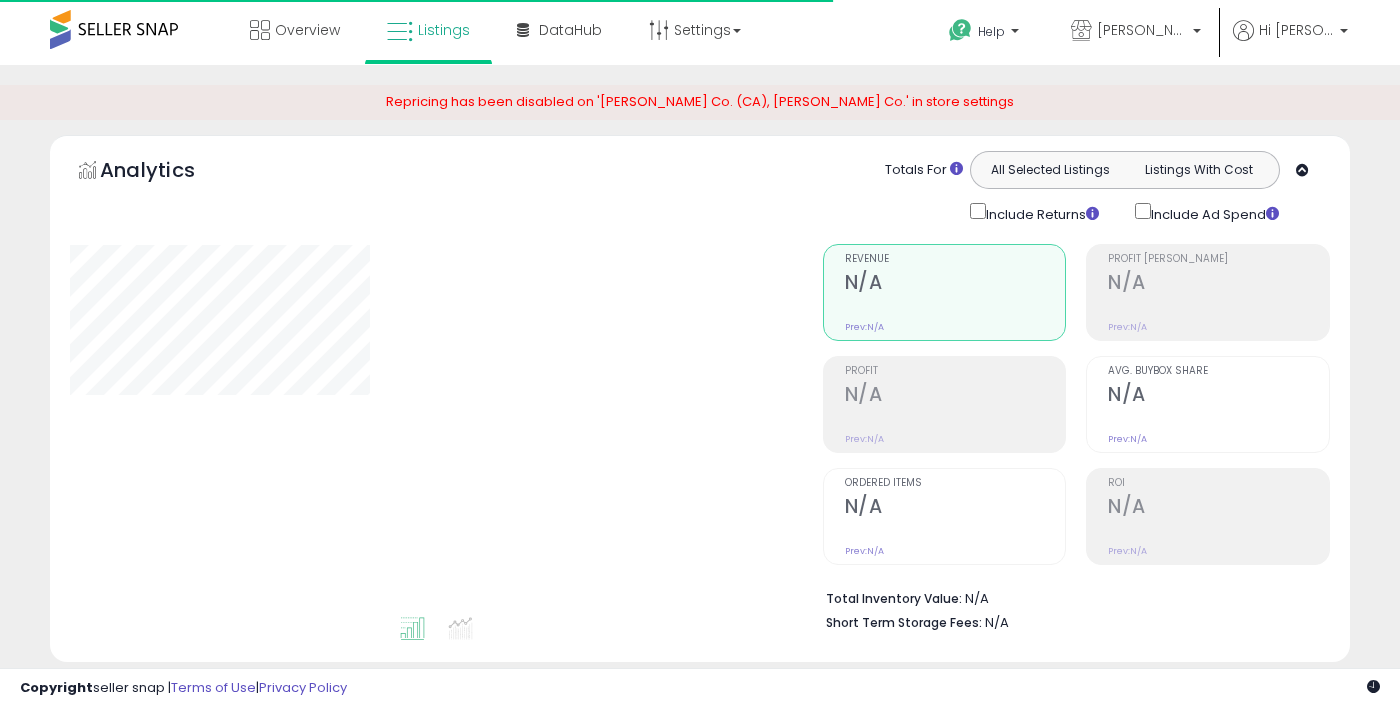 select on "**" 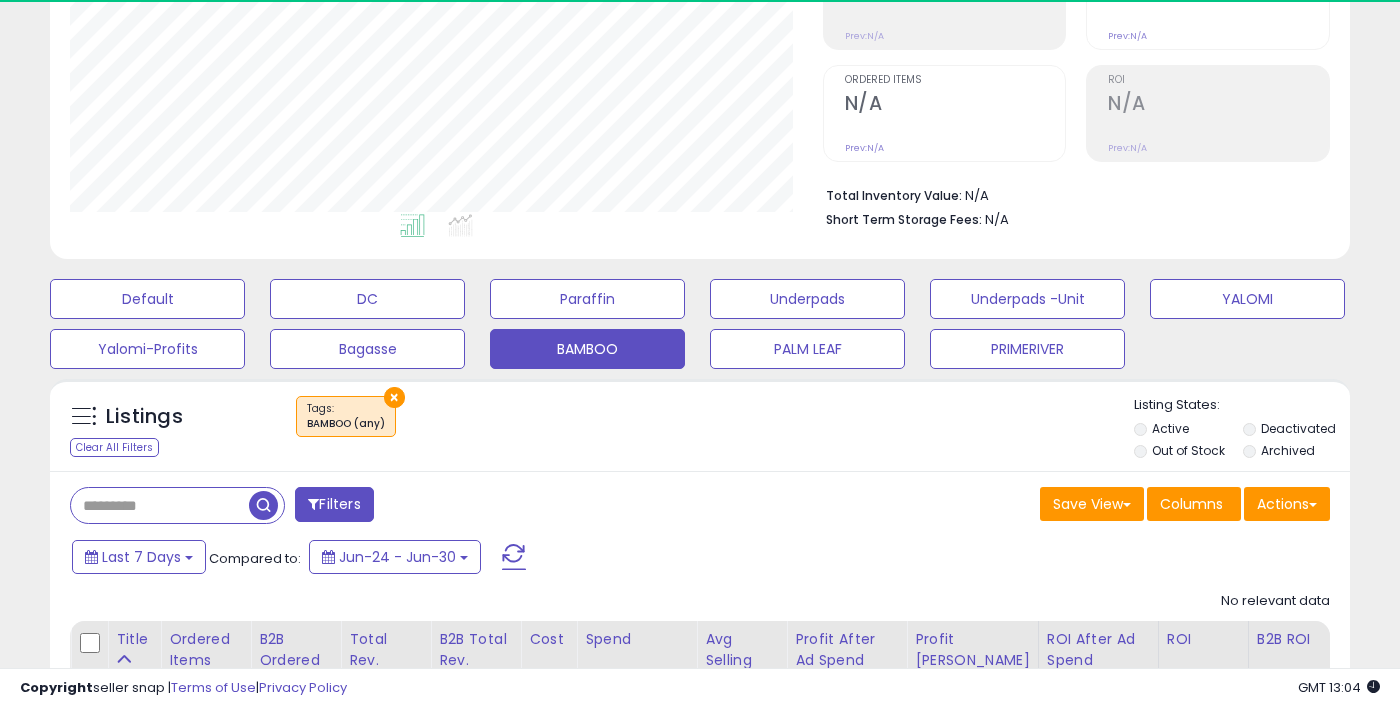 scroll, scrollTop: 438, scrollLeft: 0, axis: vertical 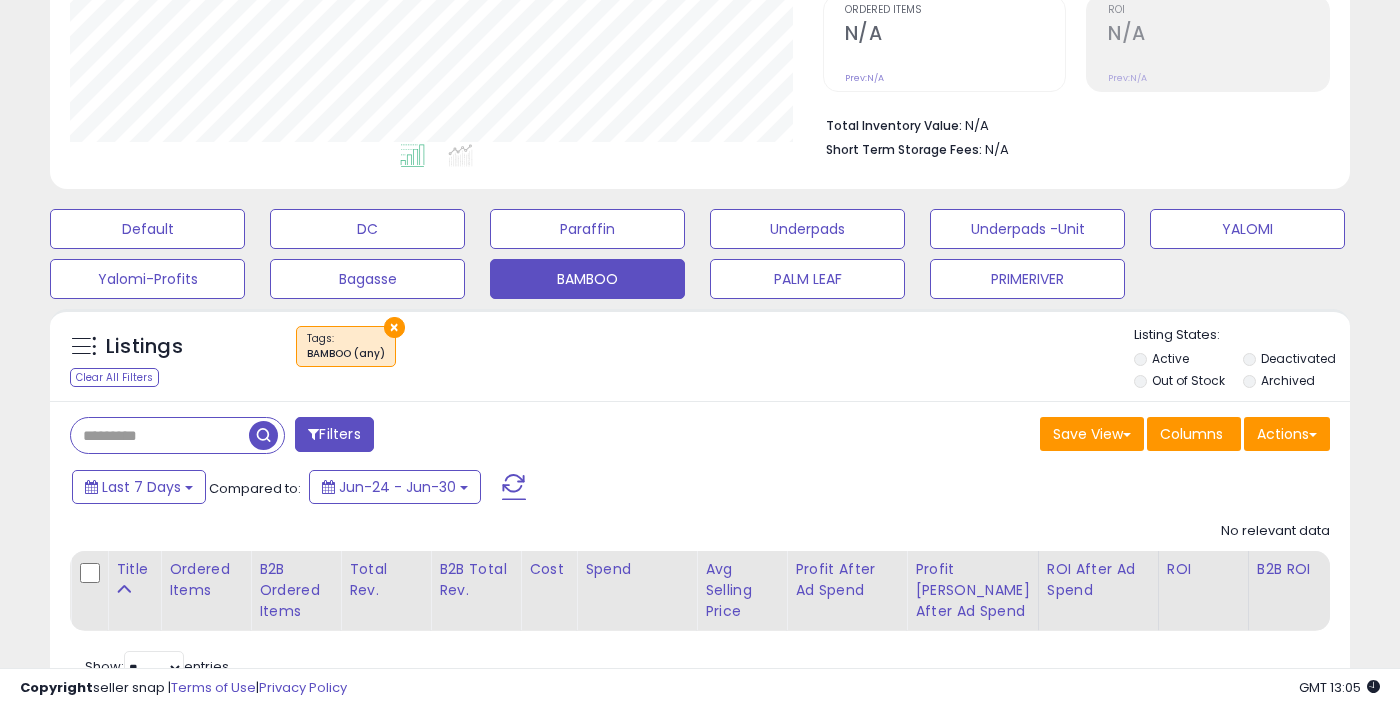 click at bounding box center [160, 435] 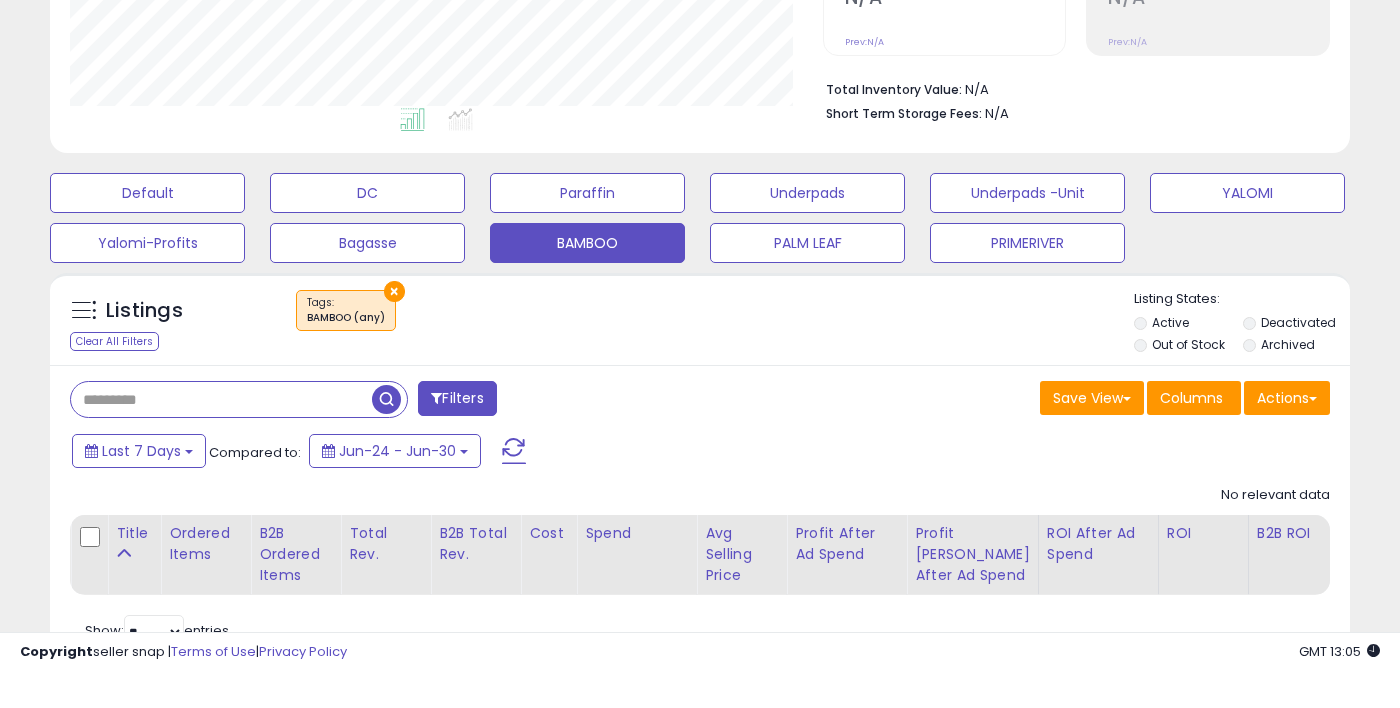 scroll, scrollTop: 478, scrollLeft: 0, axis: vertical 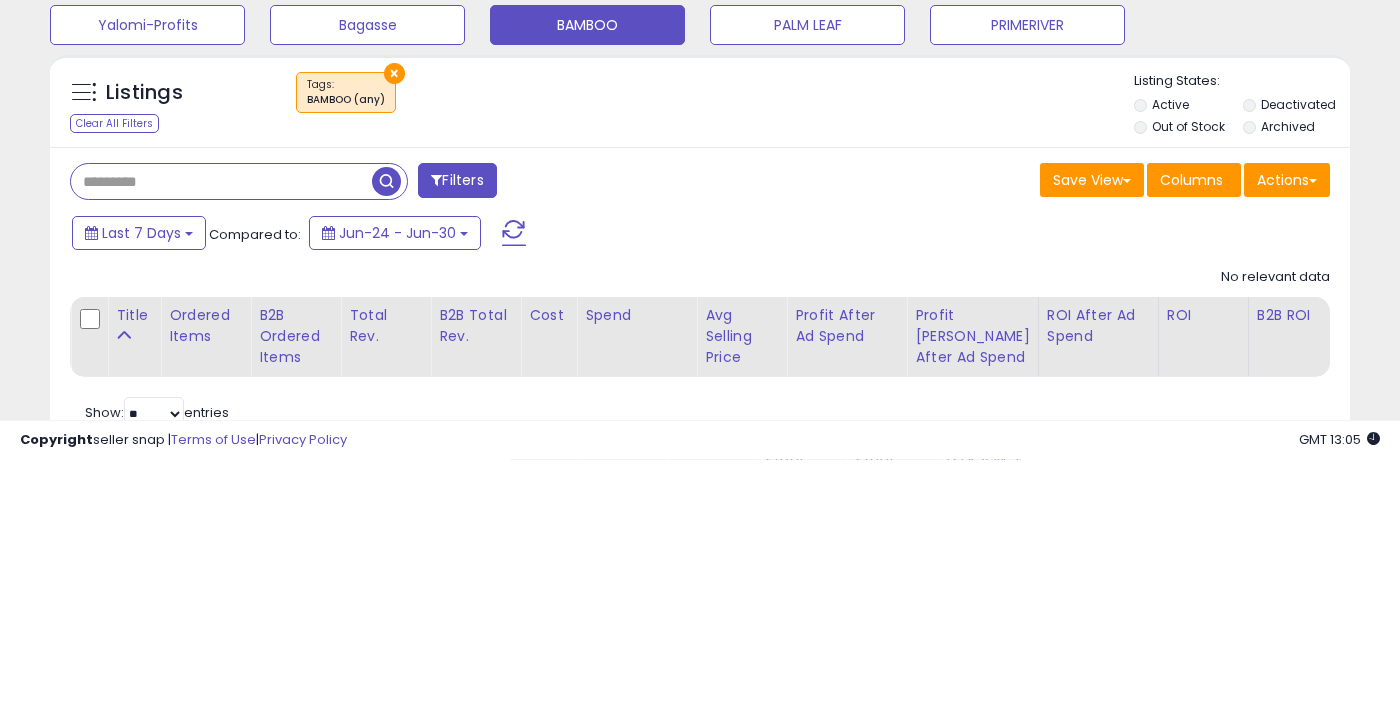 type on "**********" 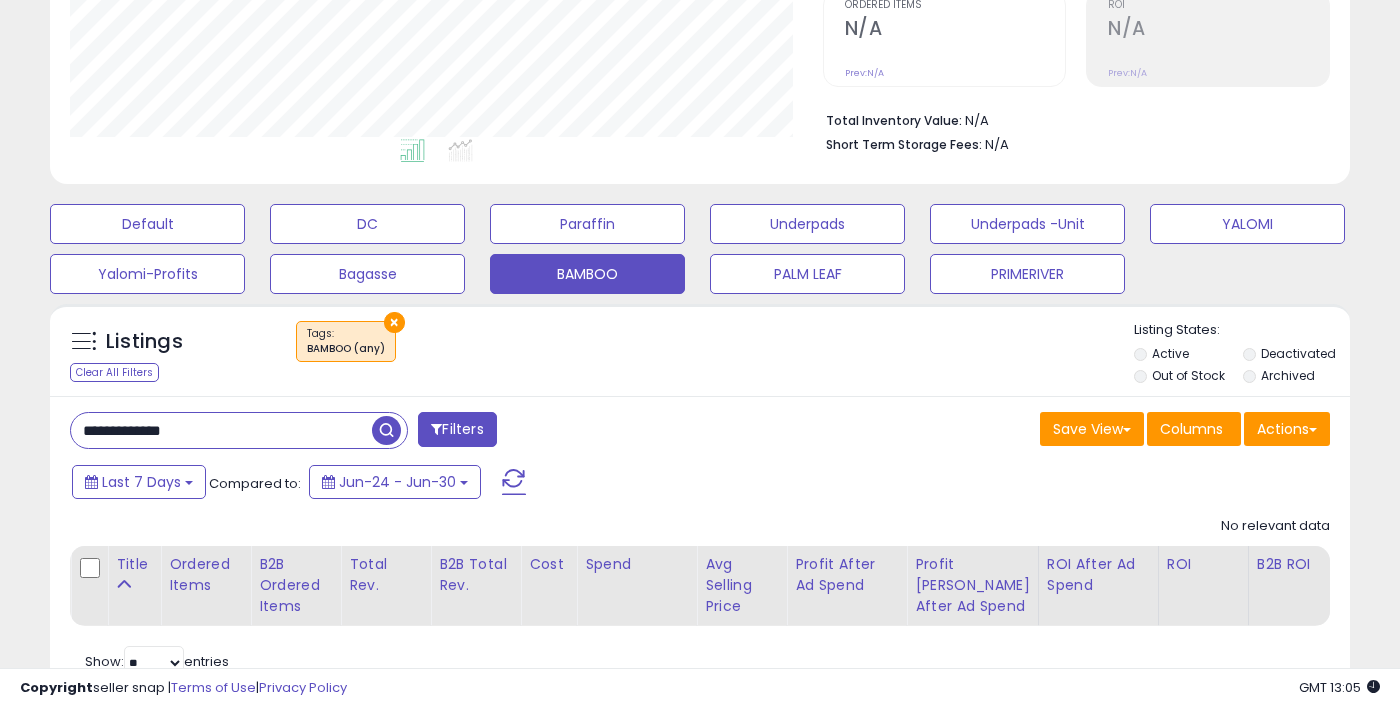 click on "×" at bounding box center (394, 322) 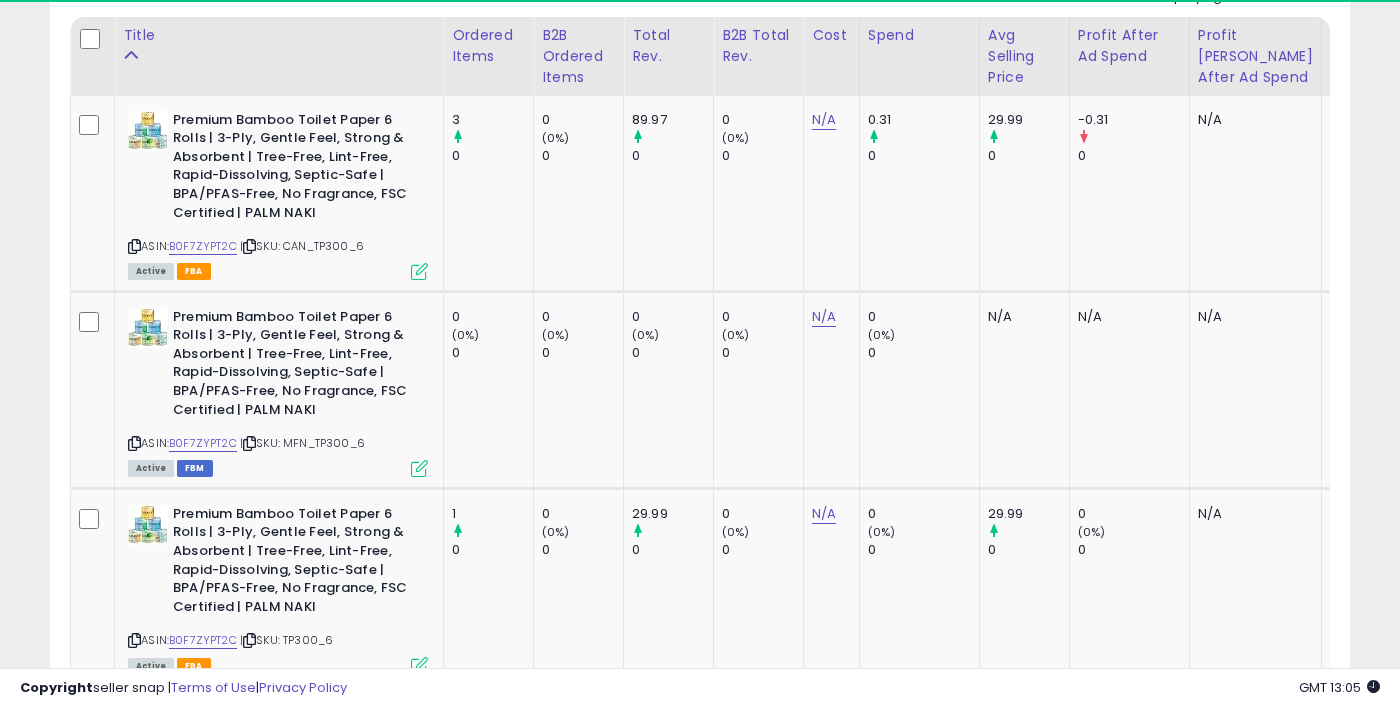 scroll, scrollTop: 1014, scrollLeft: 0, axis: vertical 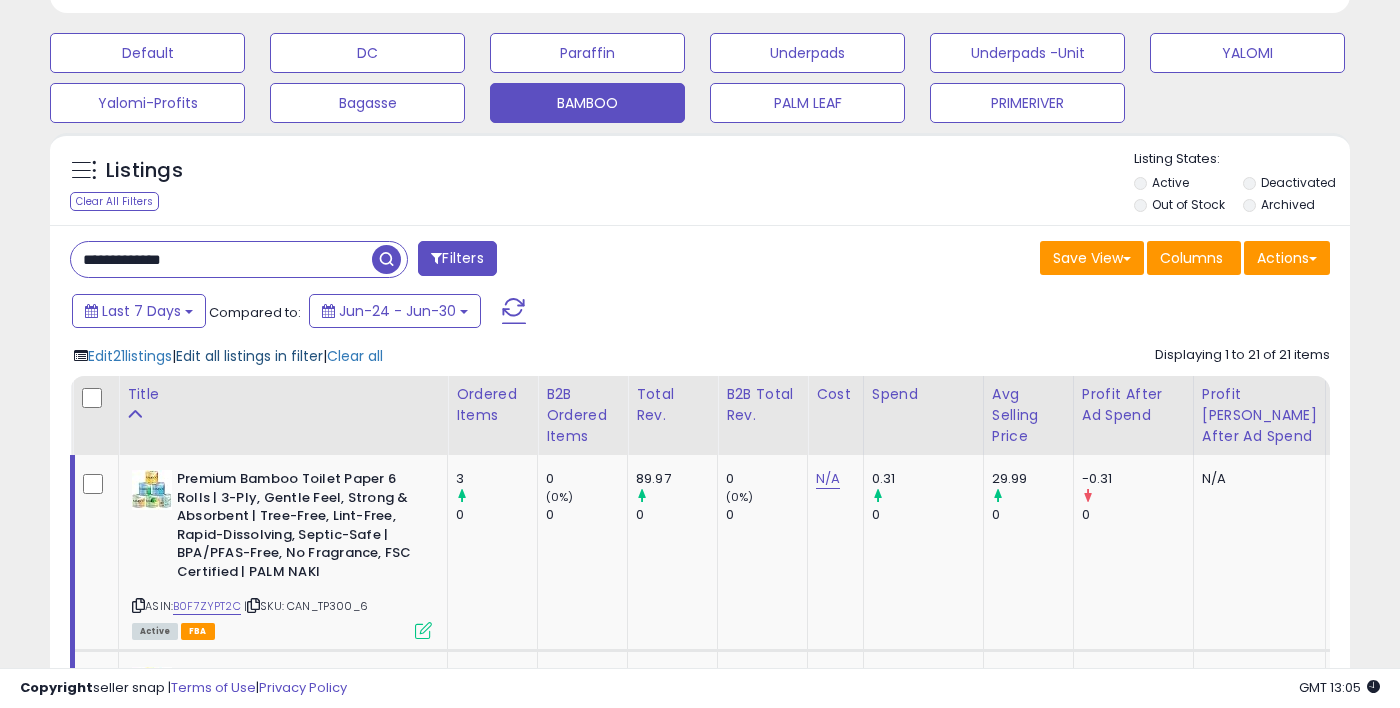 click on "Edit all listings in filter" at bounding box center (249, 356) 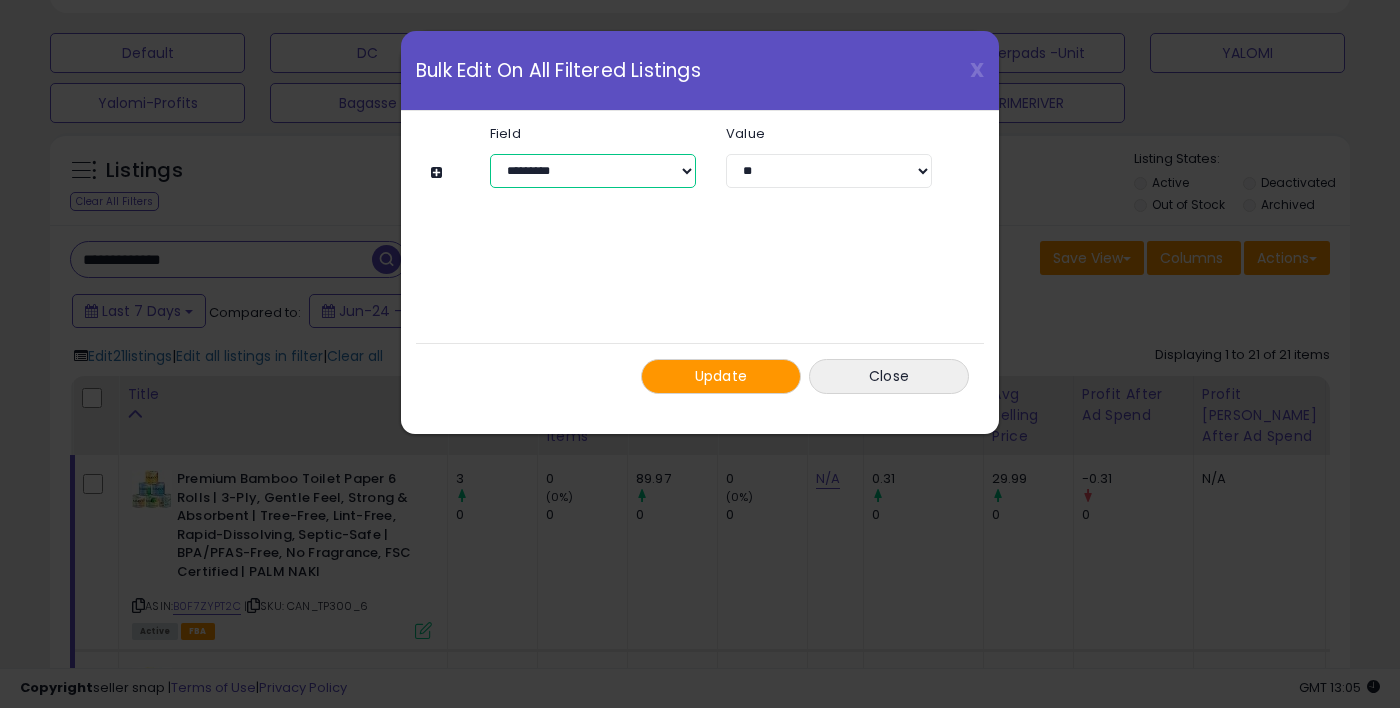 click on "**********" at bounding box center [593, 171] 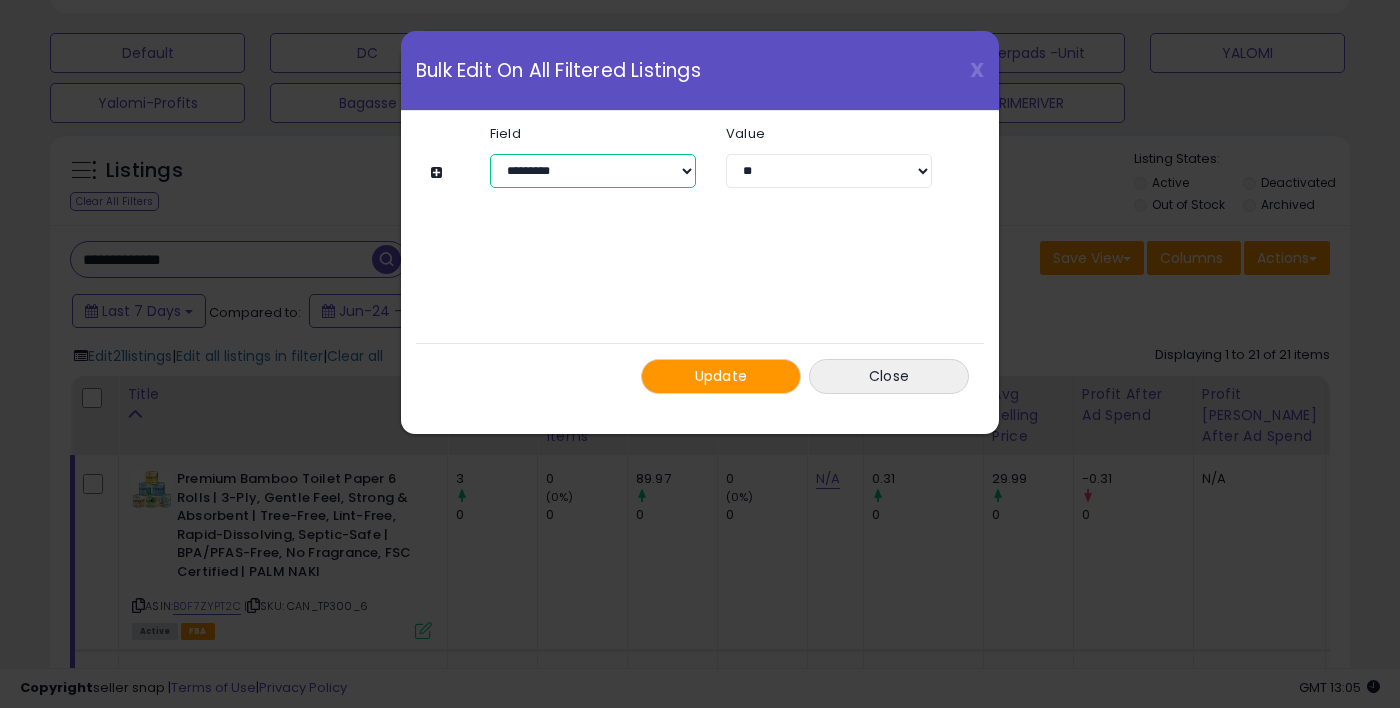 select on "*******" 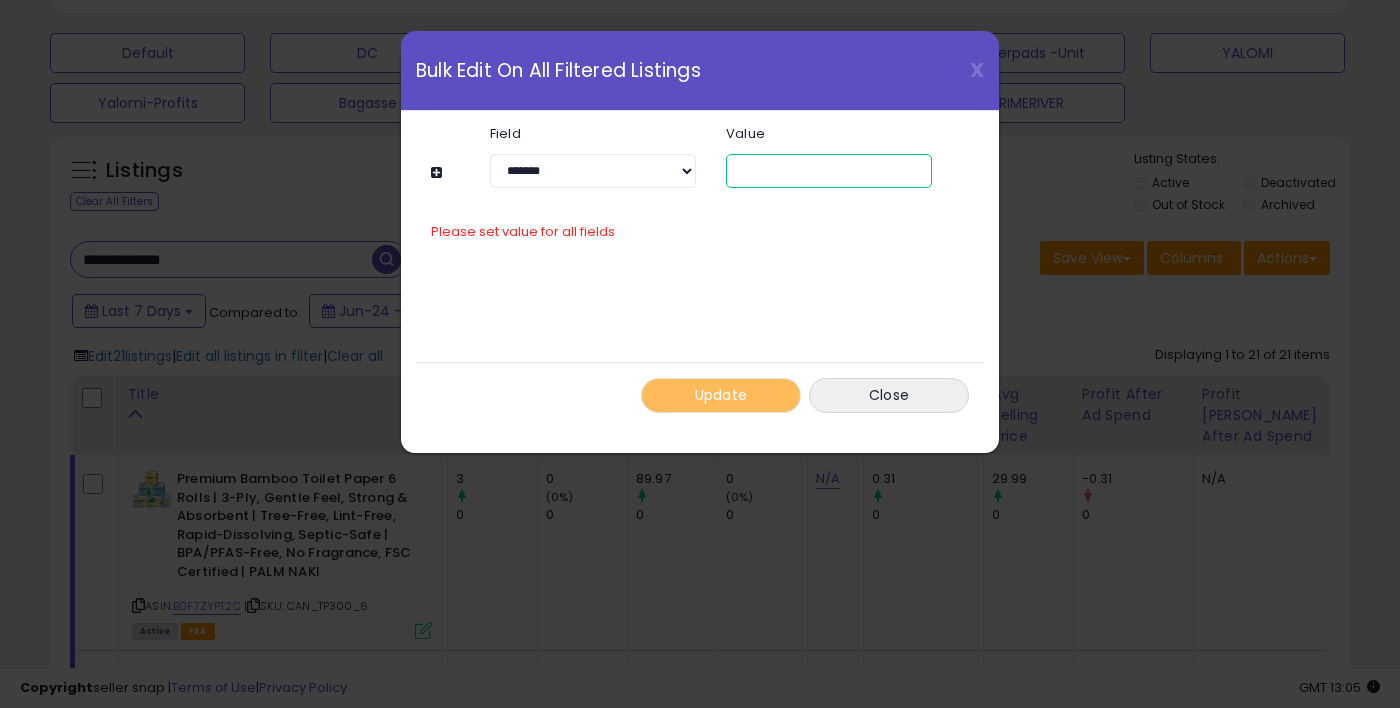 click at bounding box center [829, 171] 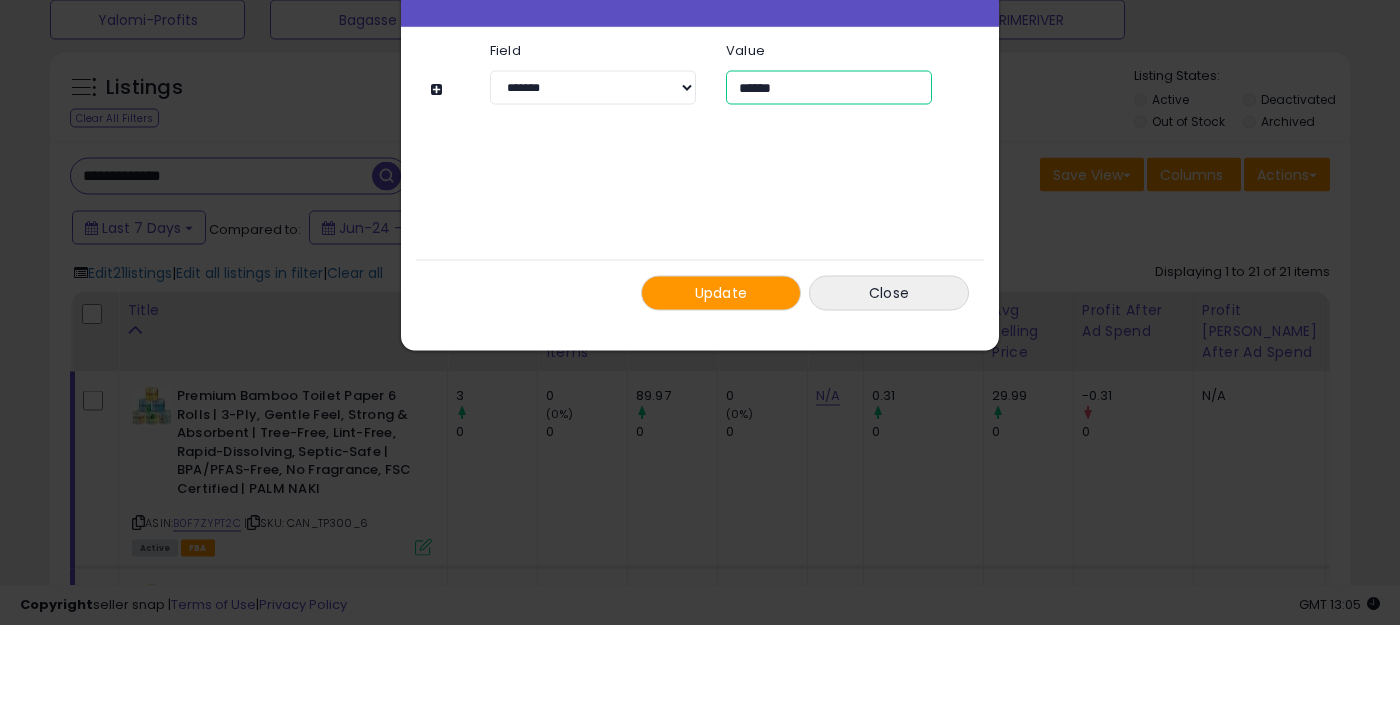type on "******" 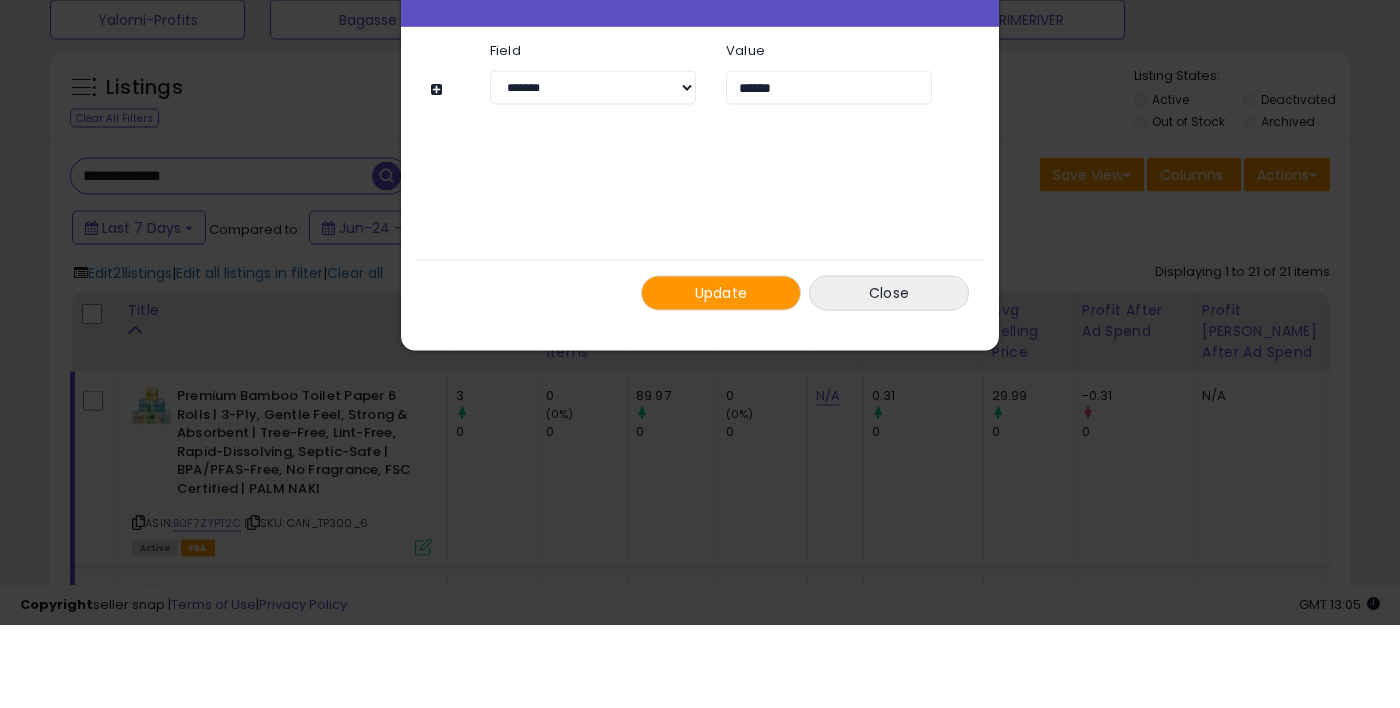 click on "Update" at bounding box center (721, 376) 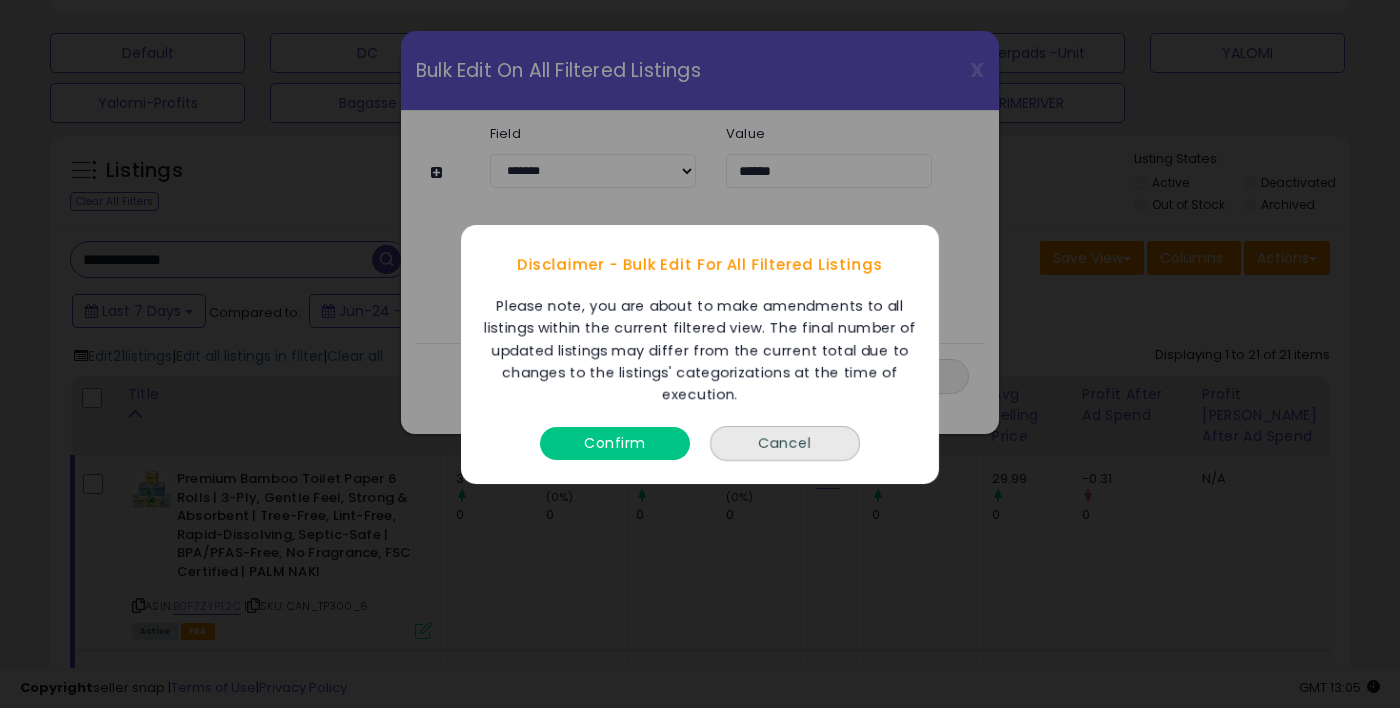 click on "Confirm" at bounding box center (615, 442) 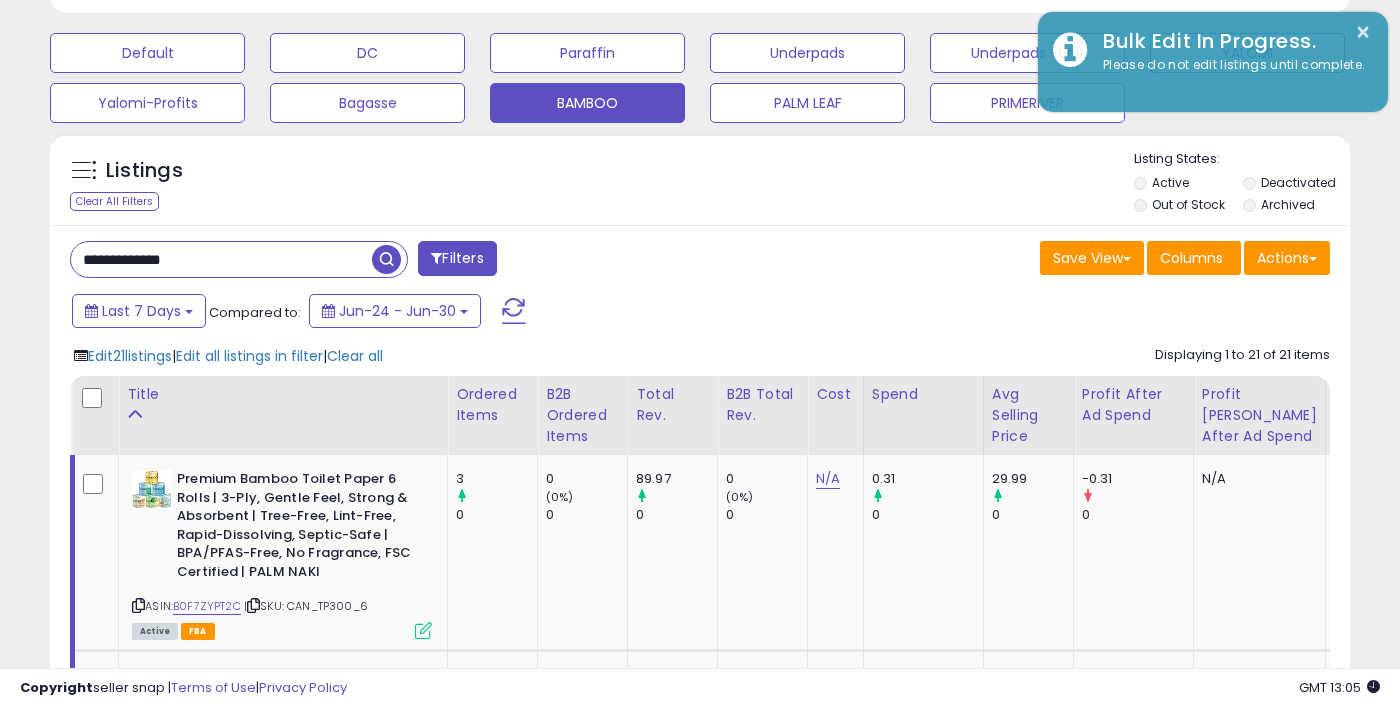 click on "**********" at bounding box center [221, 259] 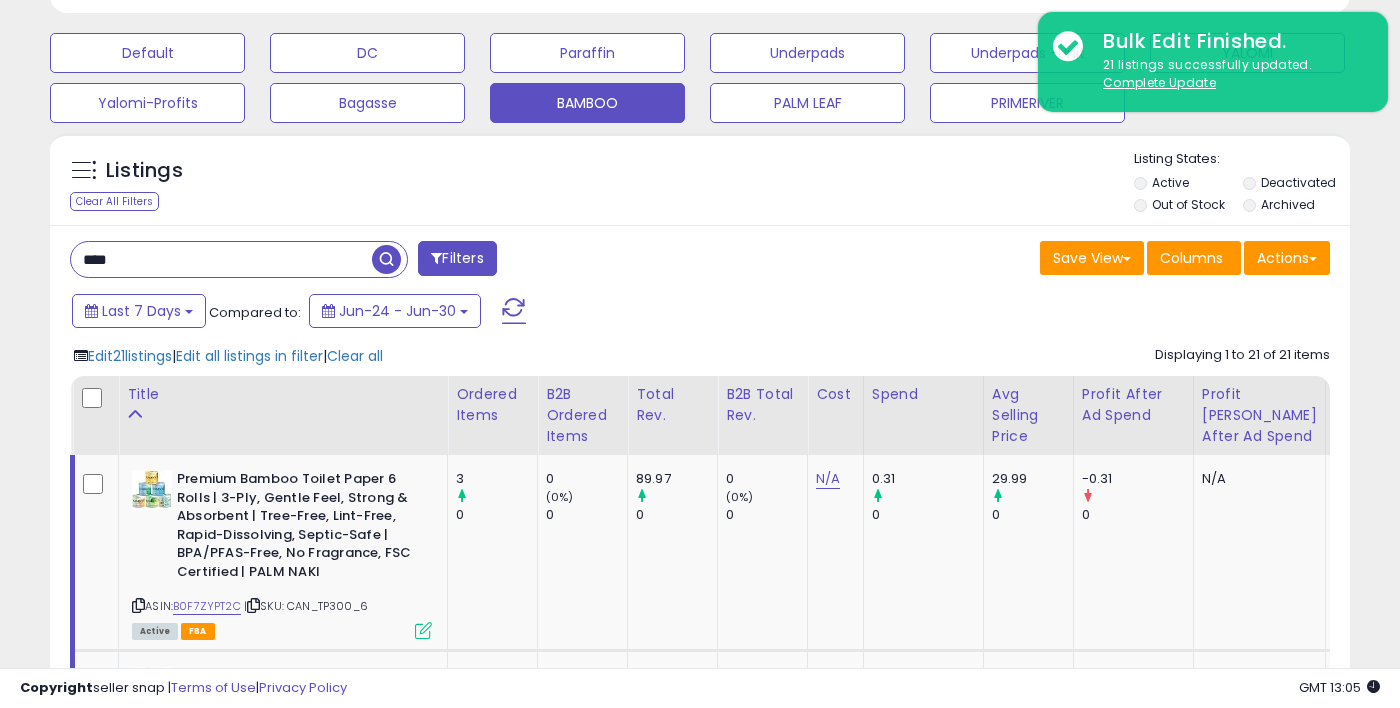 type on "***" 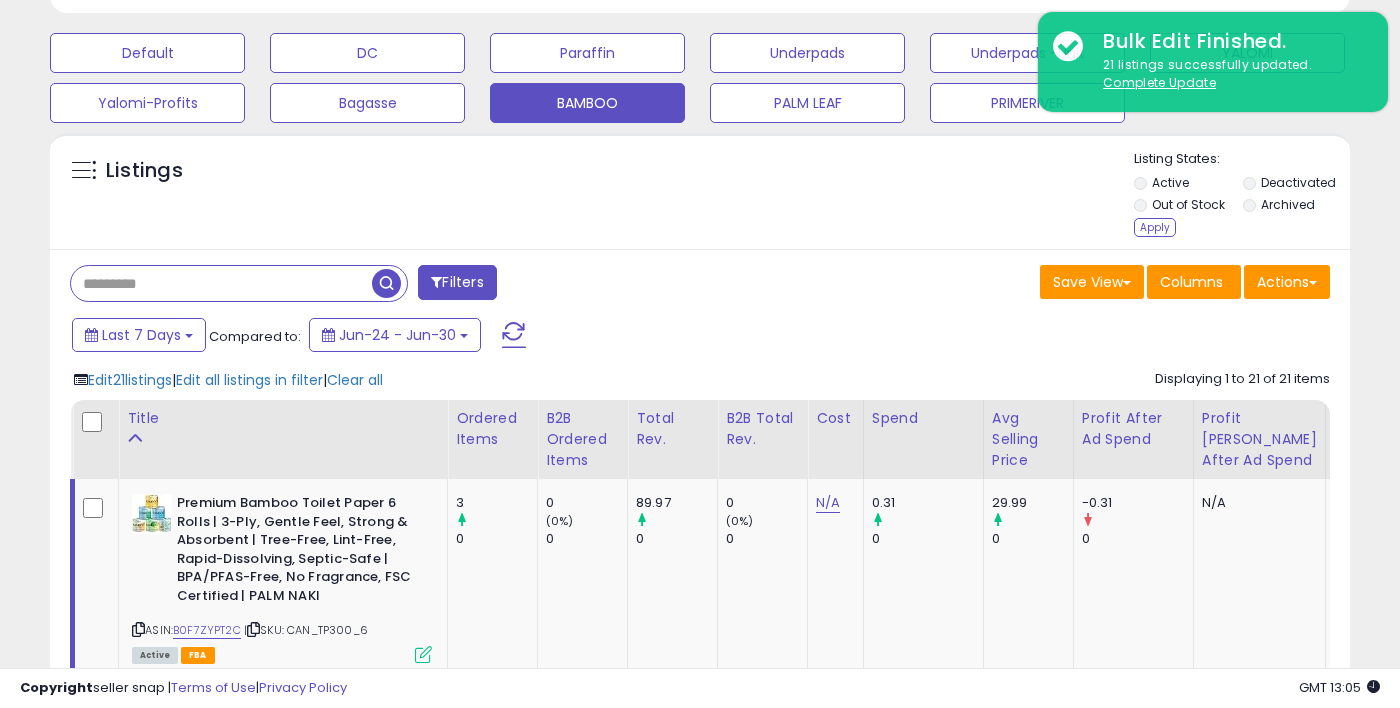 click on "Archived" at bounding box center (1296, 207) 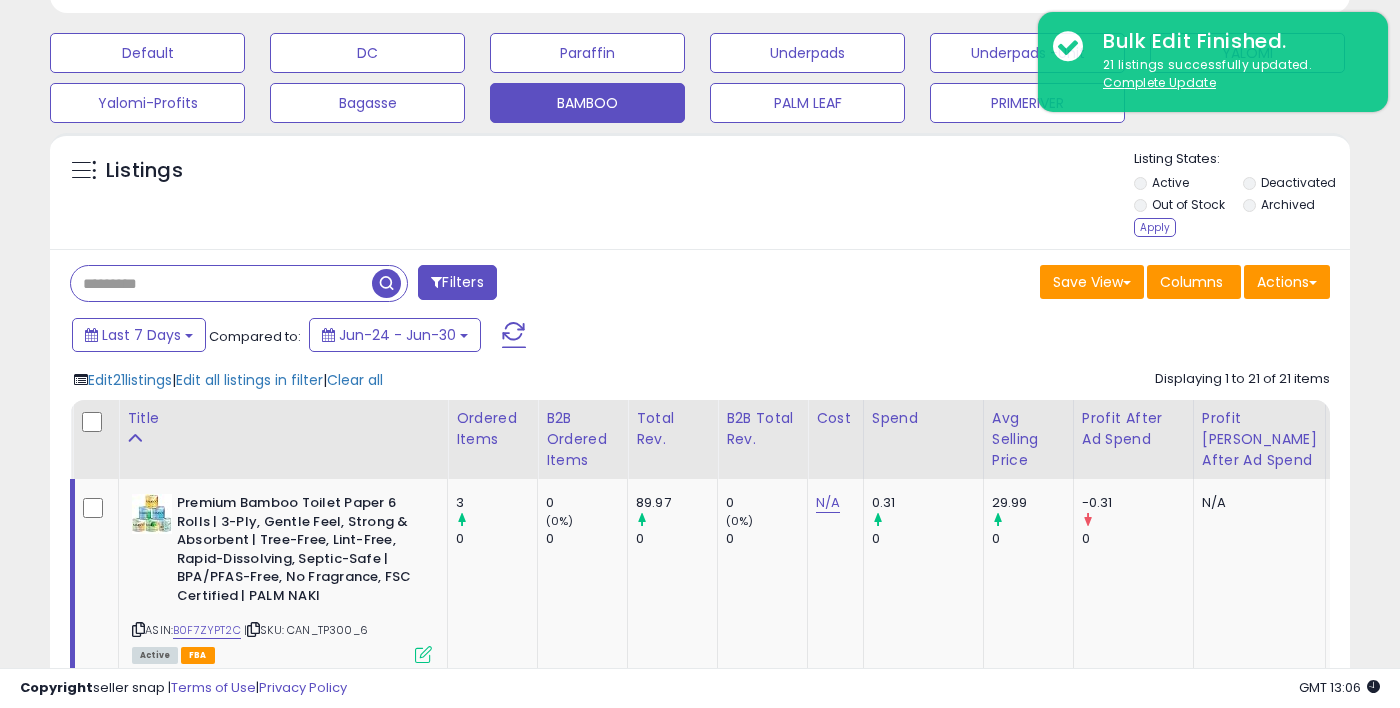 click at bounding box center [221, 283] 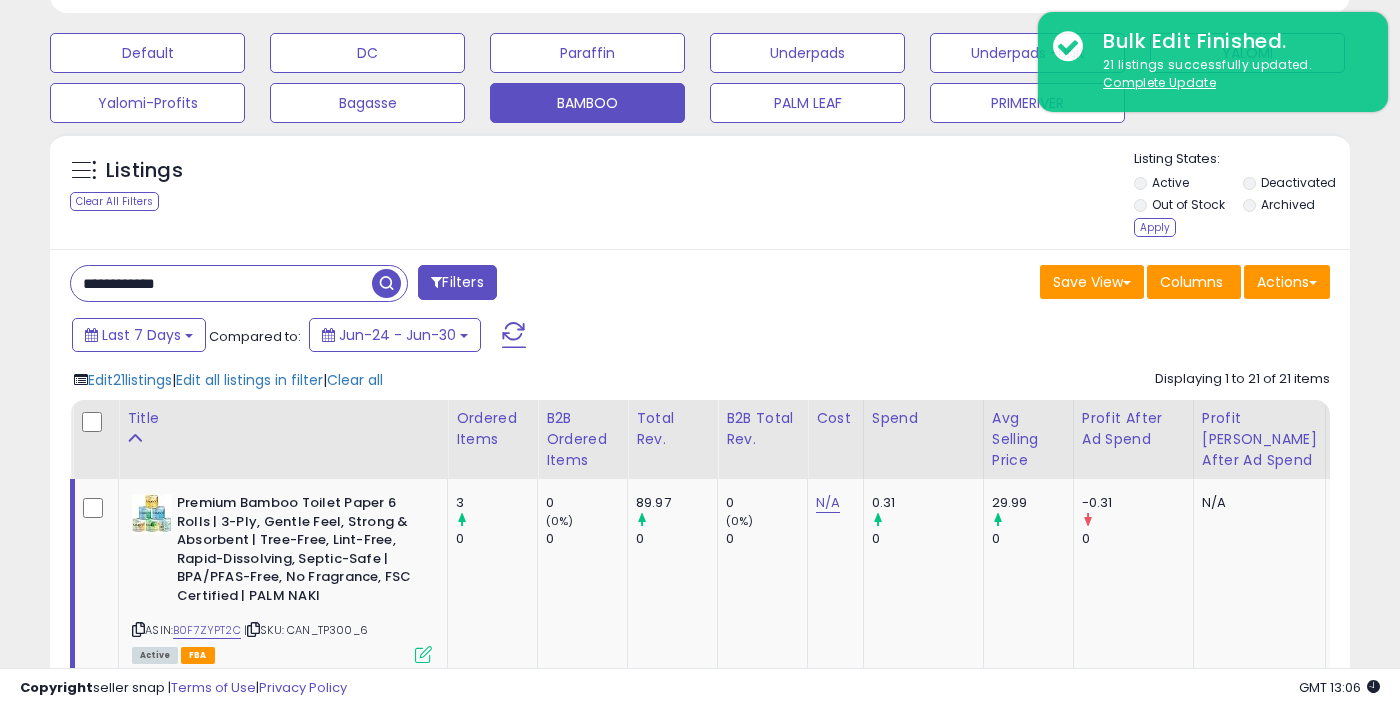 click at bounding box center (386, 283) 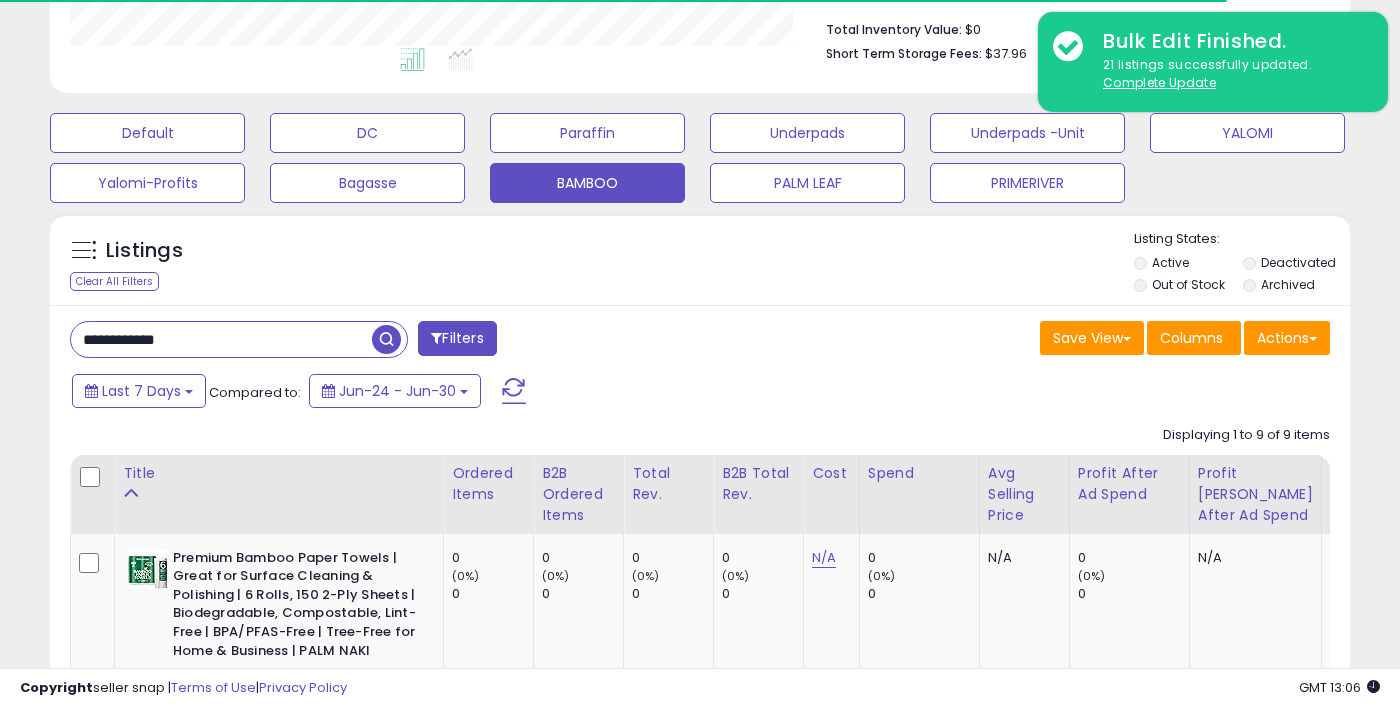 scroll, scrollTop: 649, scrollLeft: 0, axis: vertical 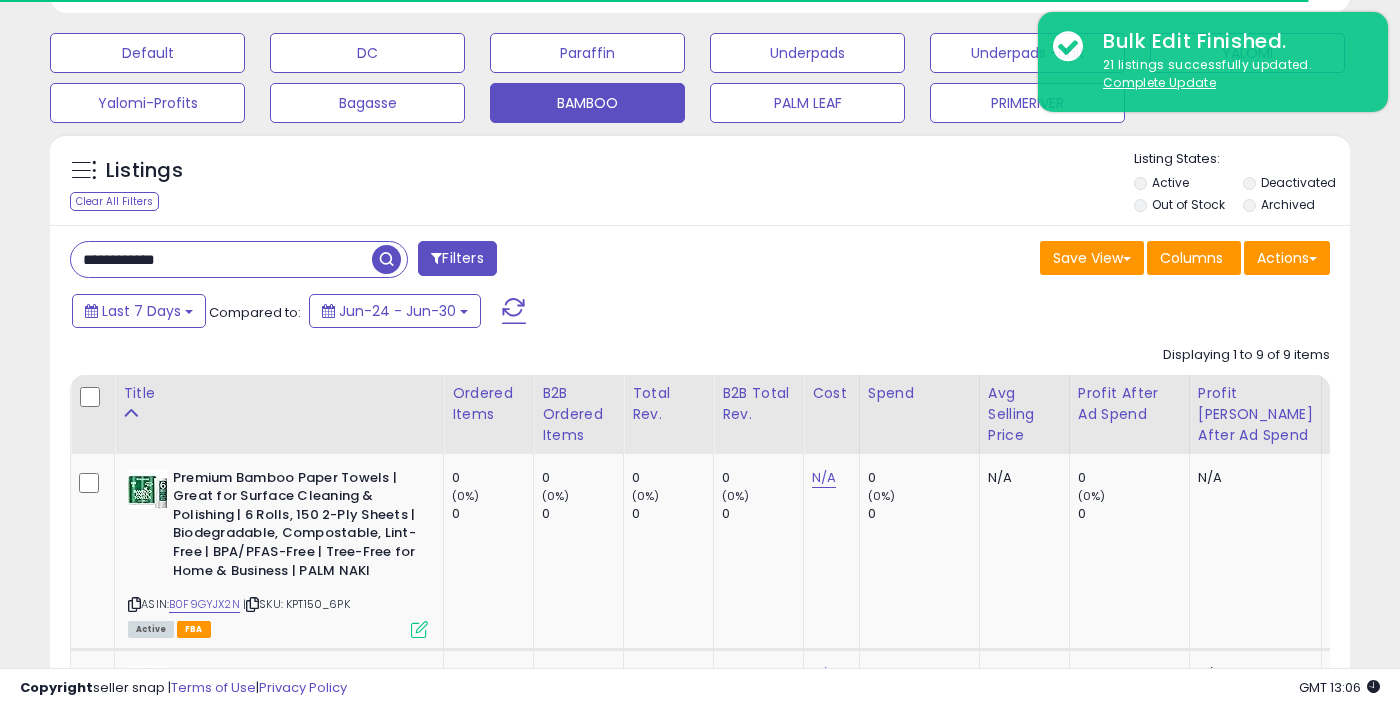 click on "Deactivated" at bounding box center (1298, 182) 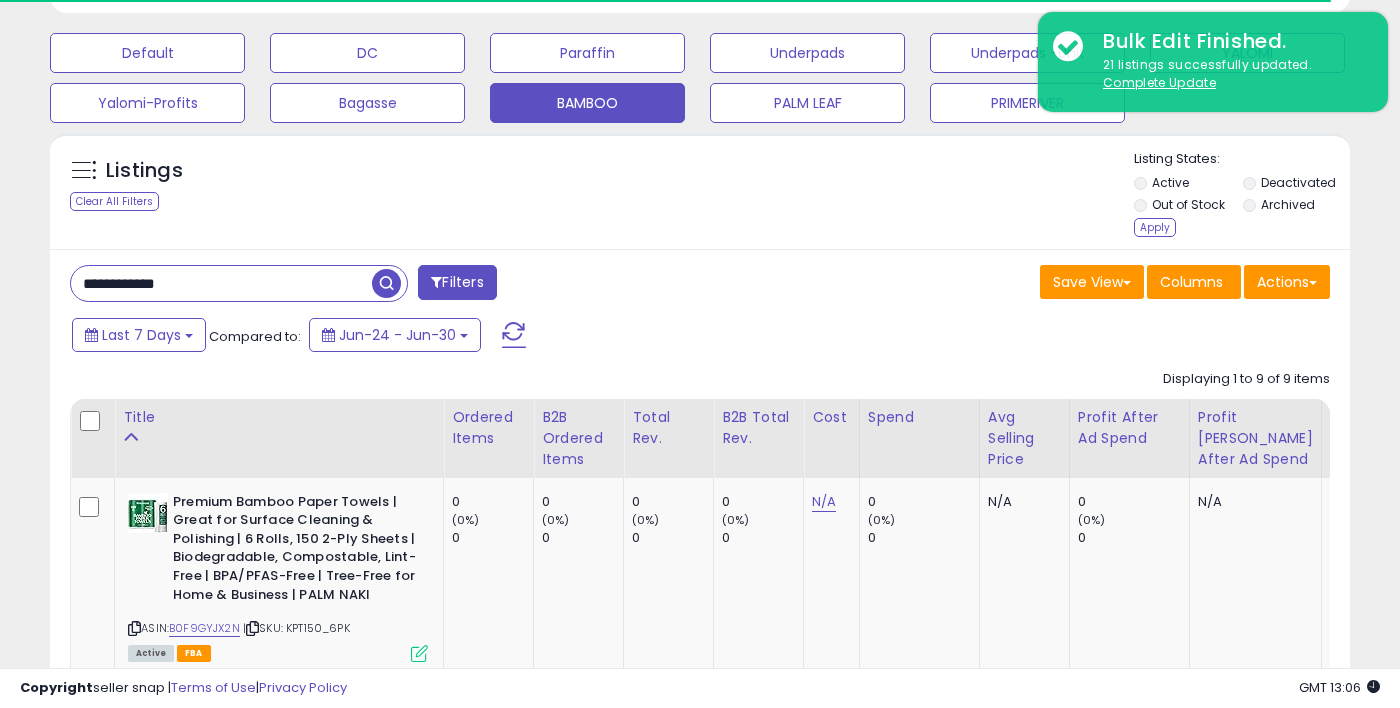 click on "Archived" at bounding box center [1288, 204] 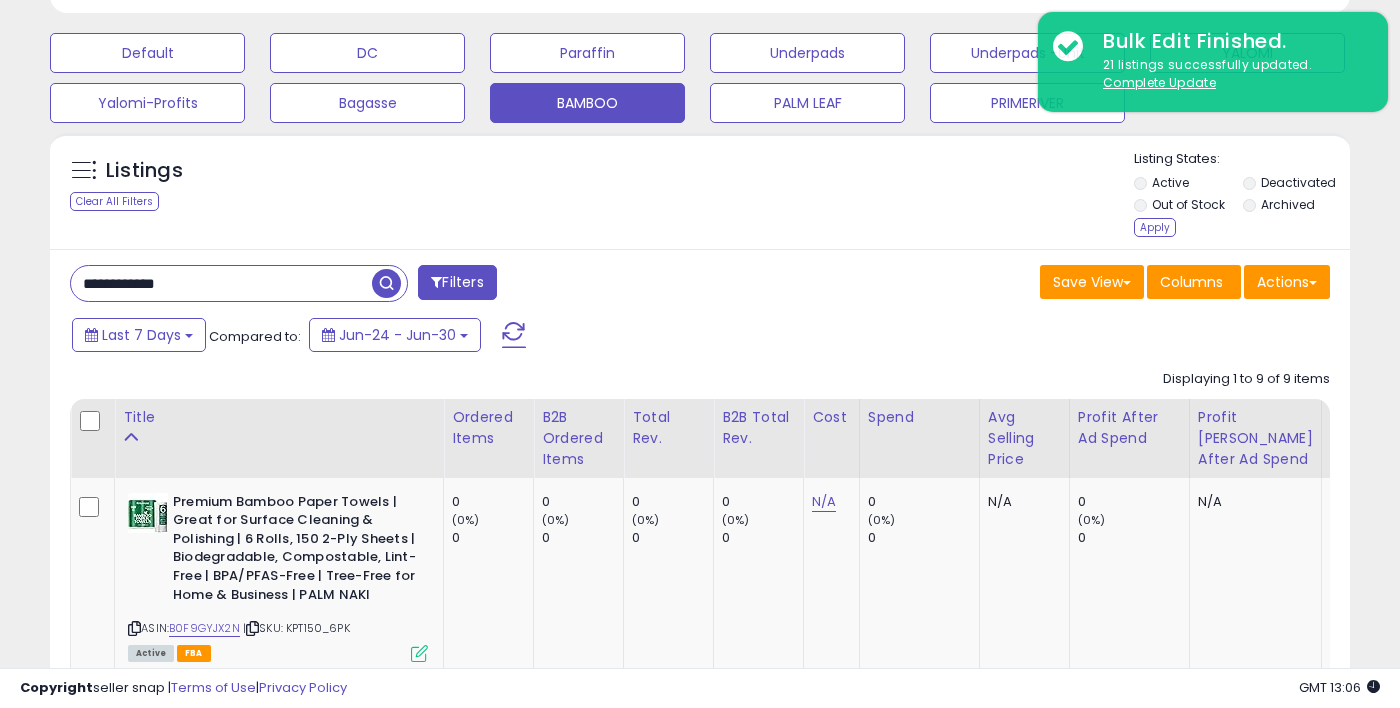 scroll, scrollTop: 999590, scrollLeft: 999247, axis: both 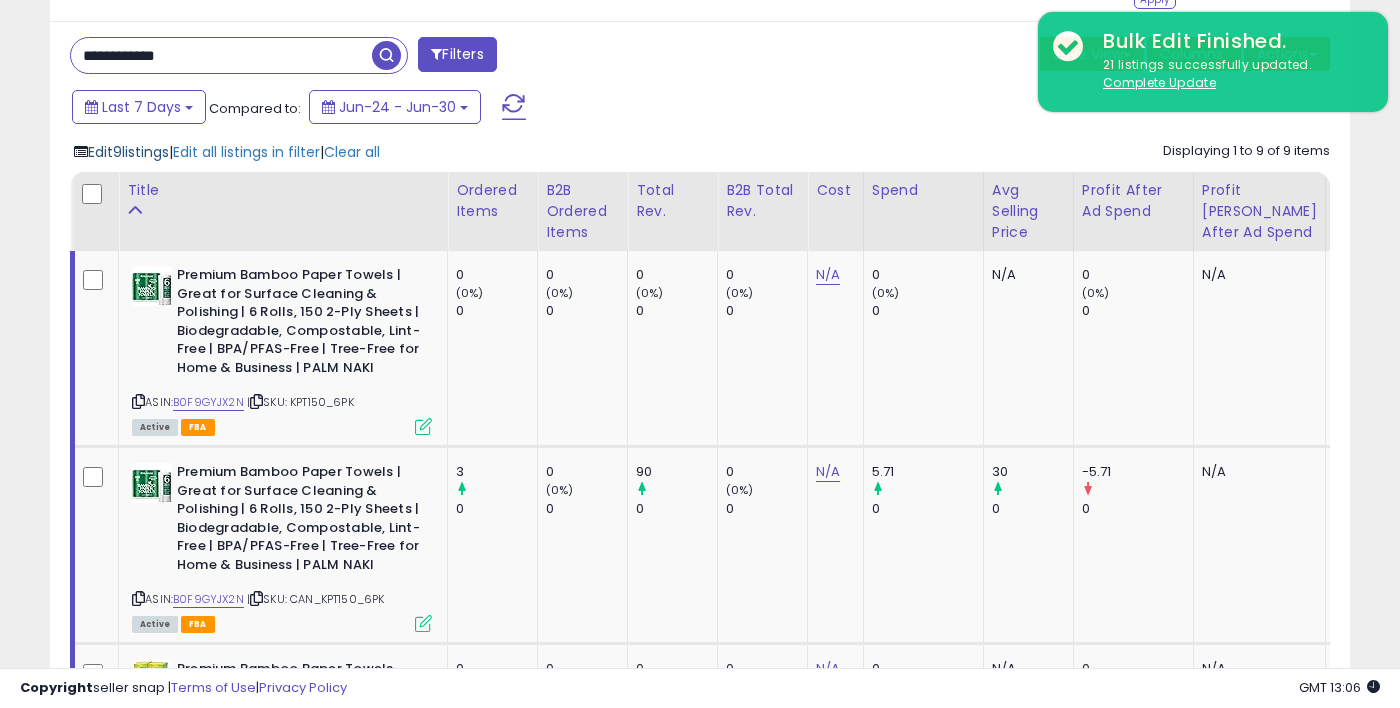 click on "Edit  9  listings" at bounding box center (128, 152) 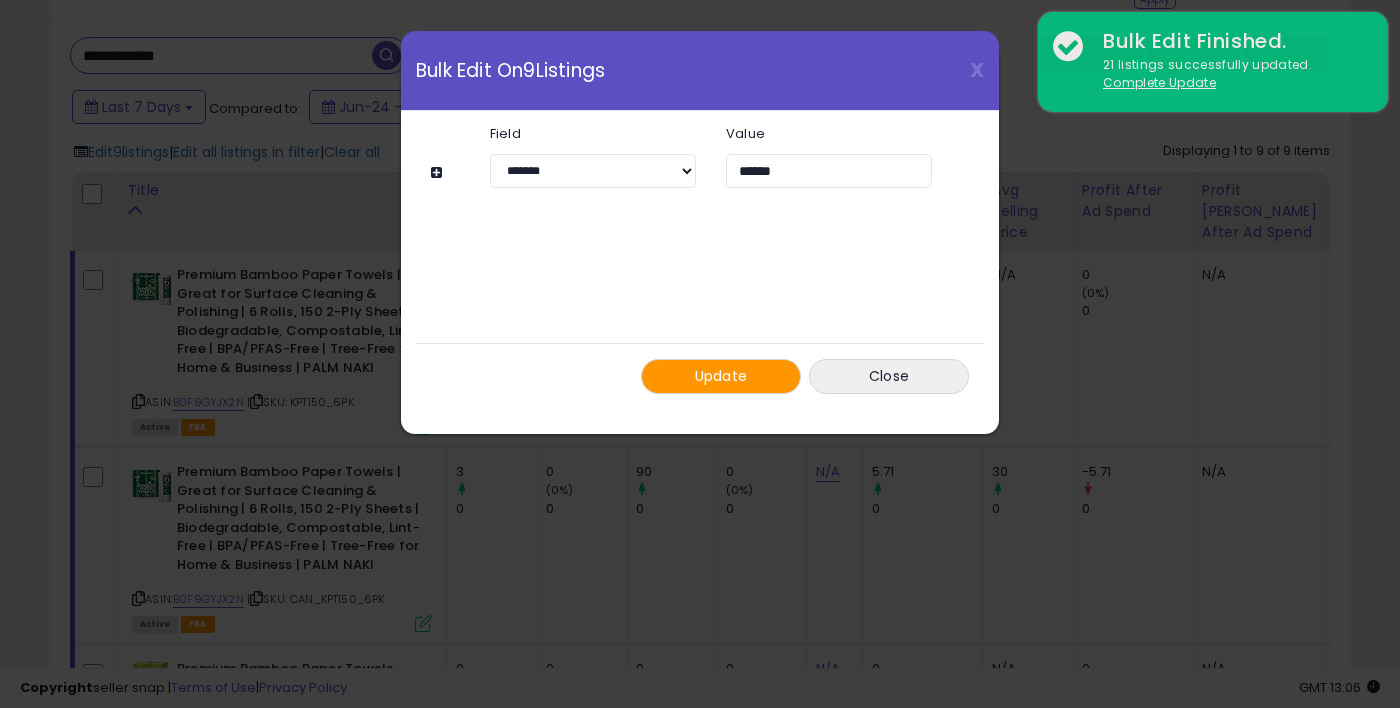click on "Update" at bounding box center [721, 376] 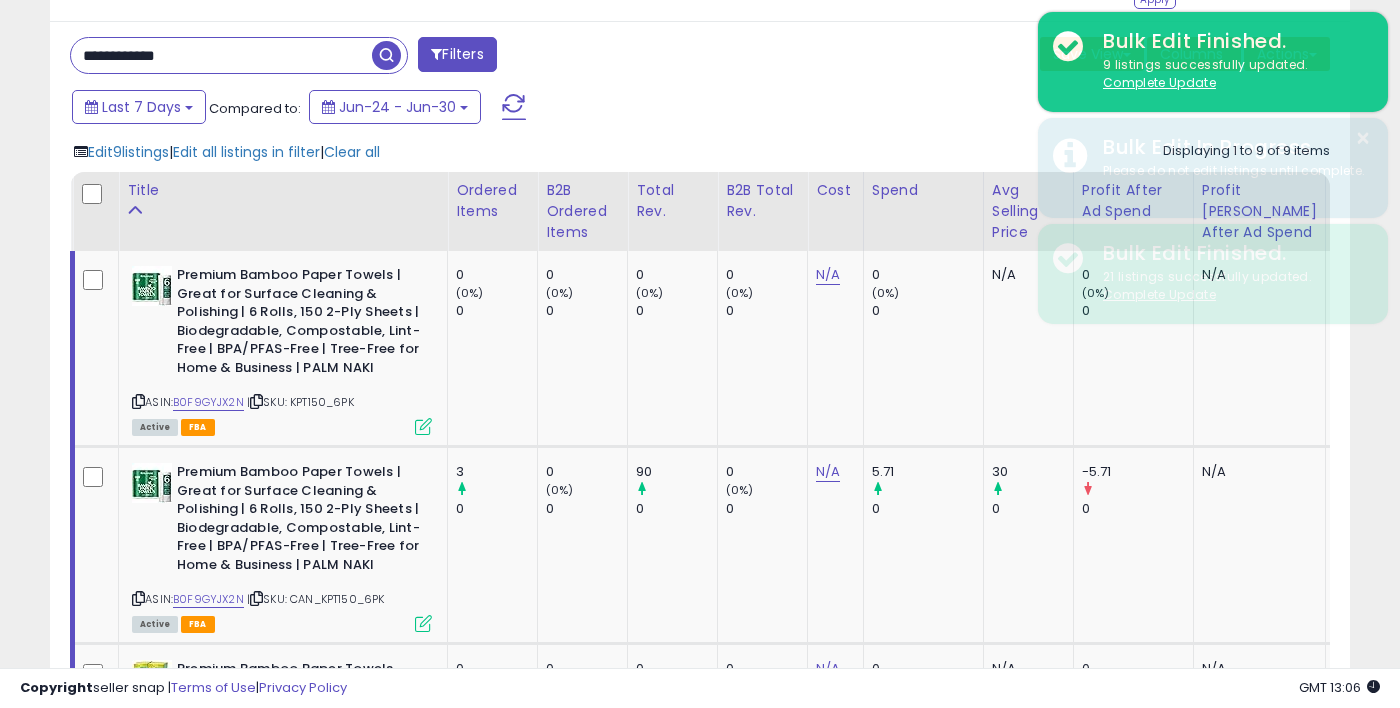 click on "**********" at bounding box center (221, 55) 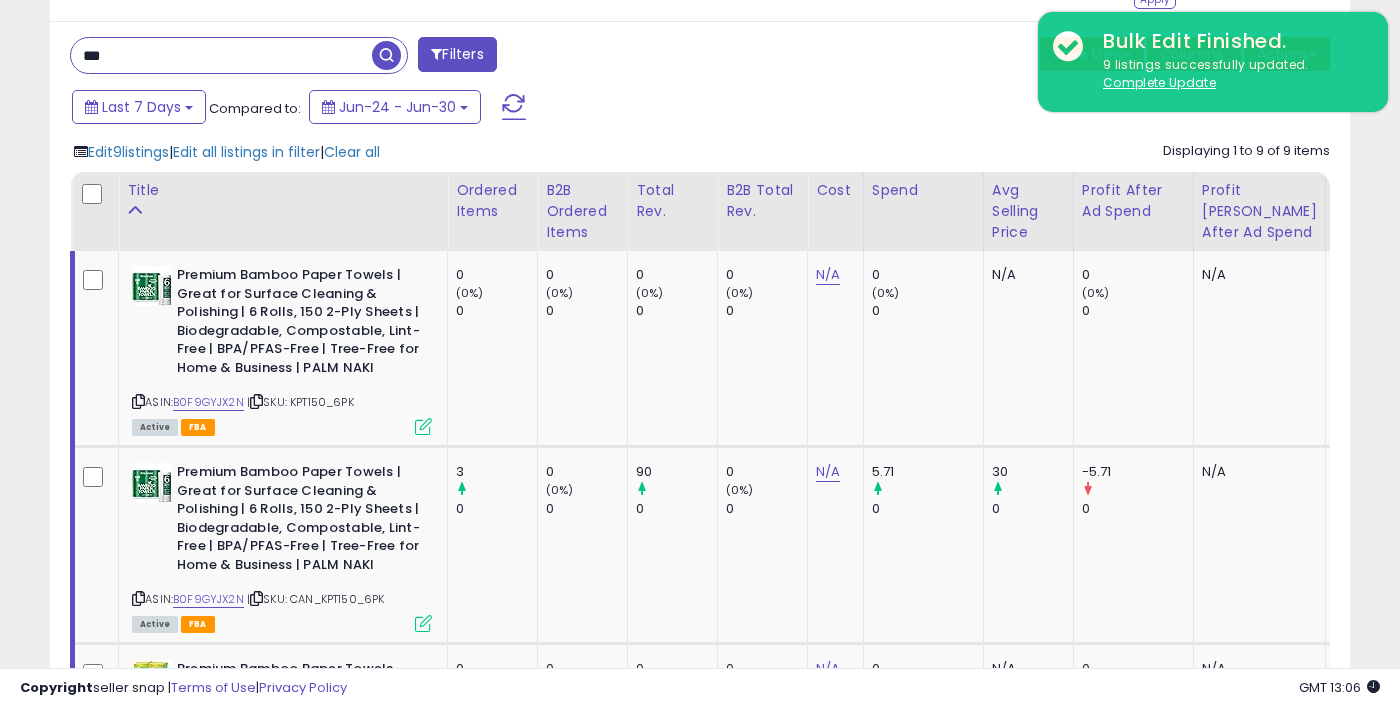 type on "**" 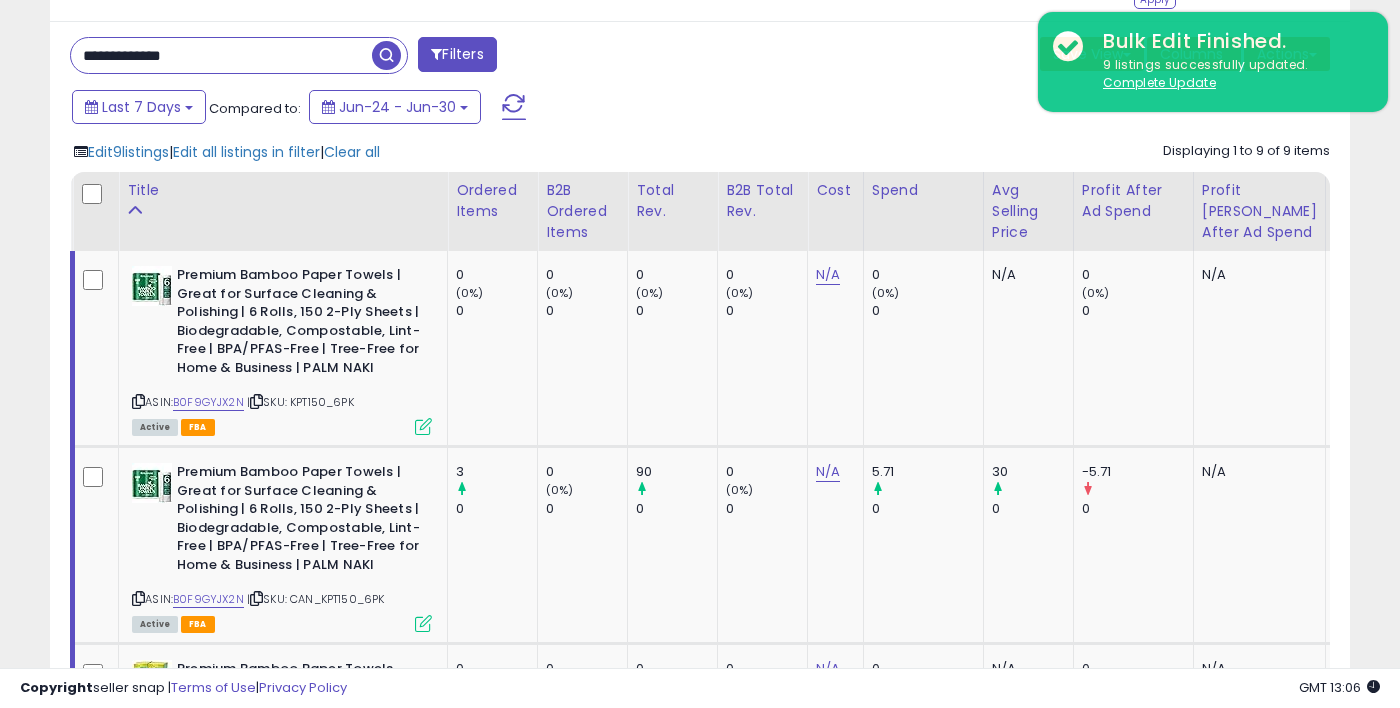 click at bounding box center [386, 55] 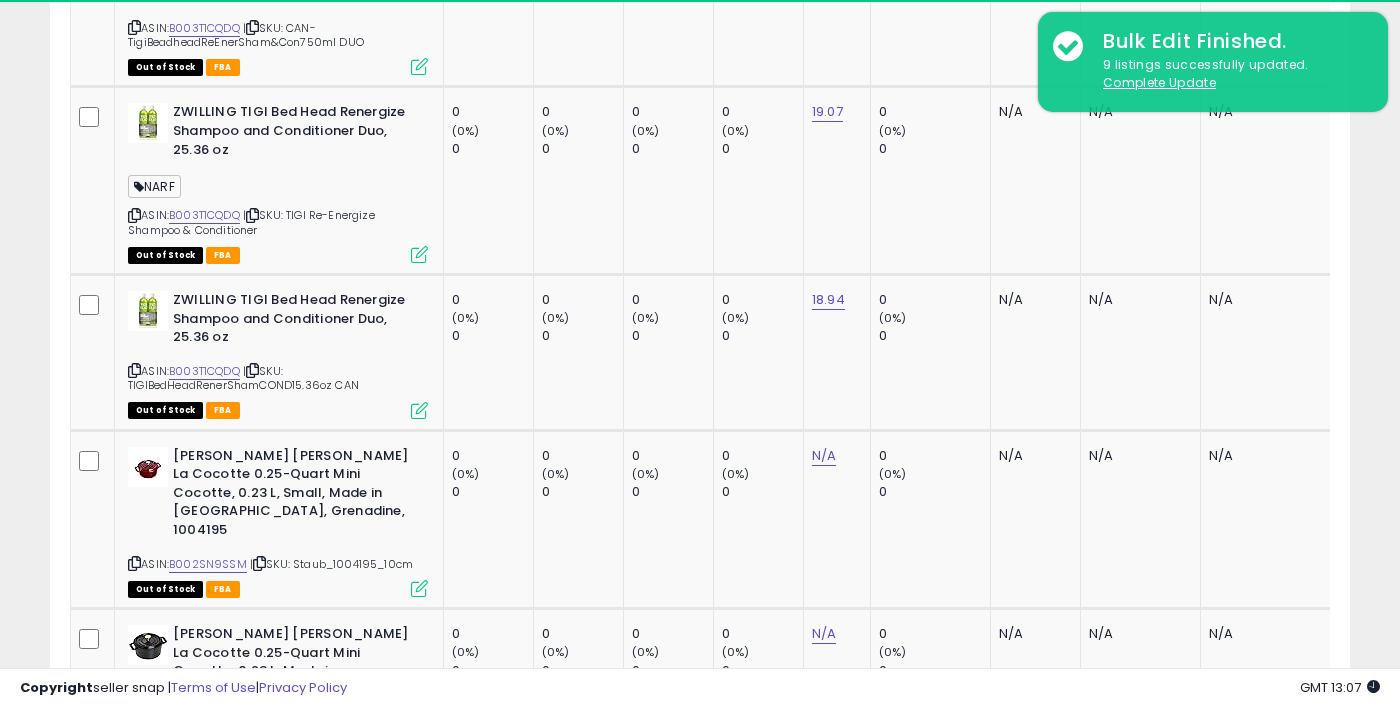 scroll, scrollTop: 1657, scrollLeft: 0, axis: vertical 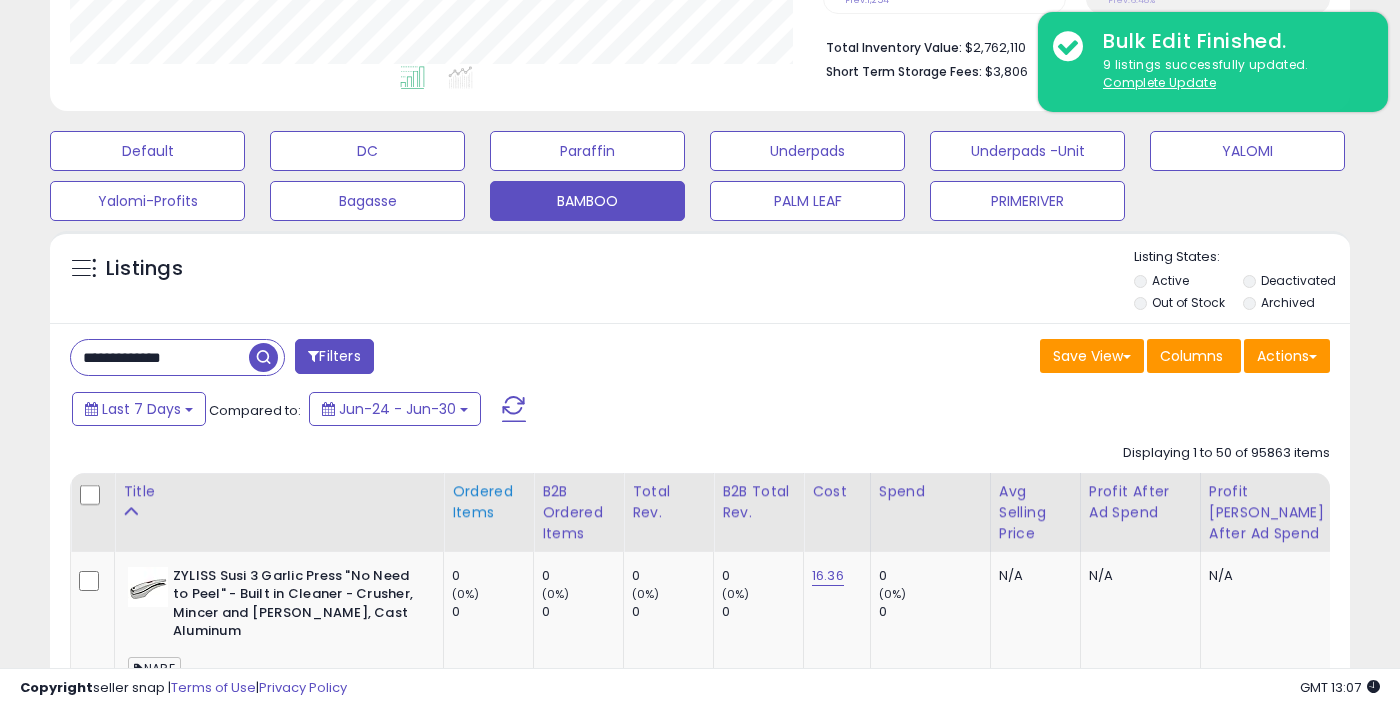click on "Ordered Items" at bounding box center (488, 502) 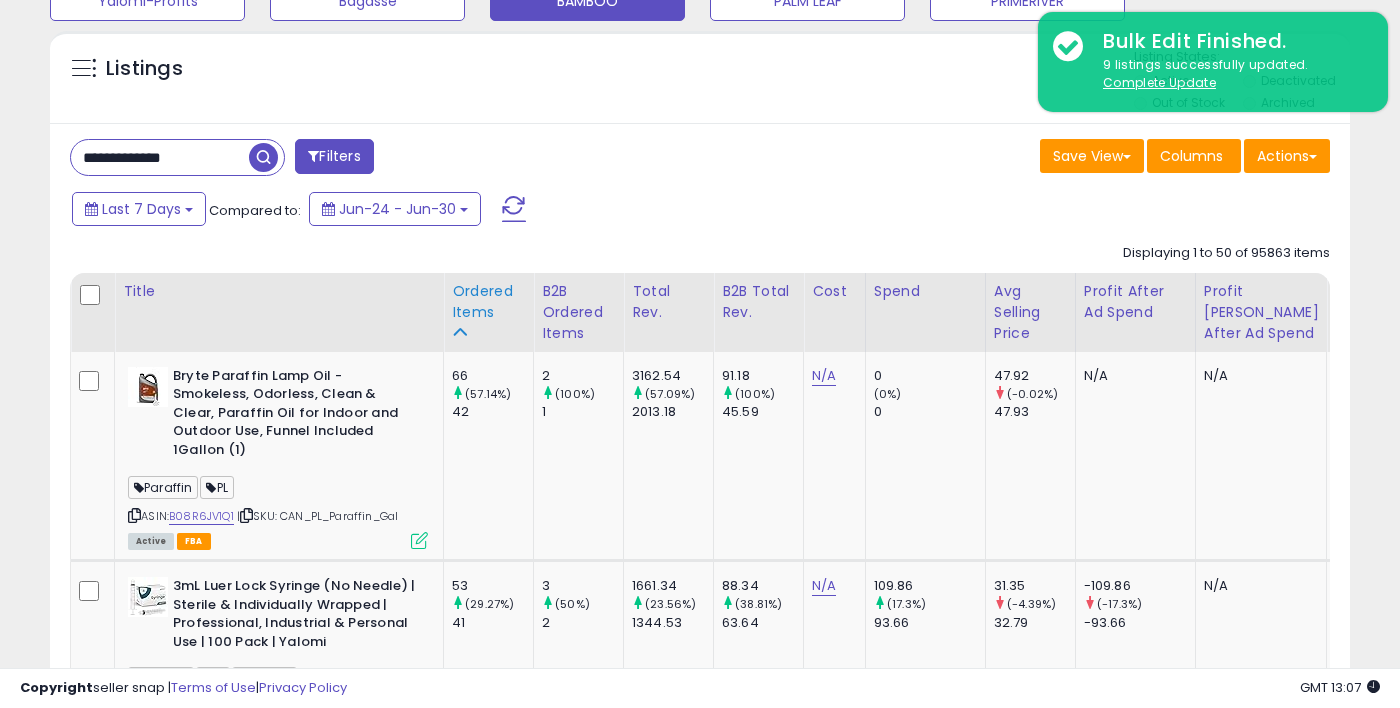 scroll, scrollTop: 750, scrollLeft: 0, axis: vertical 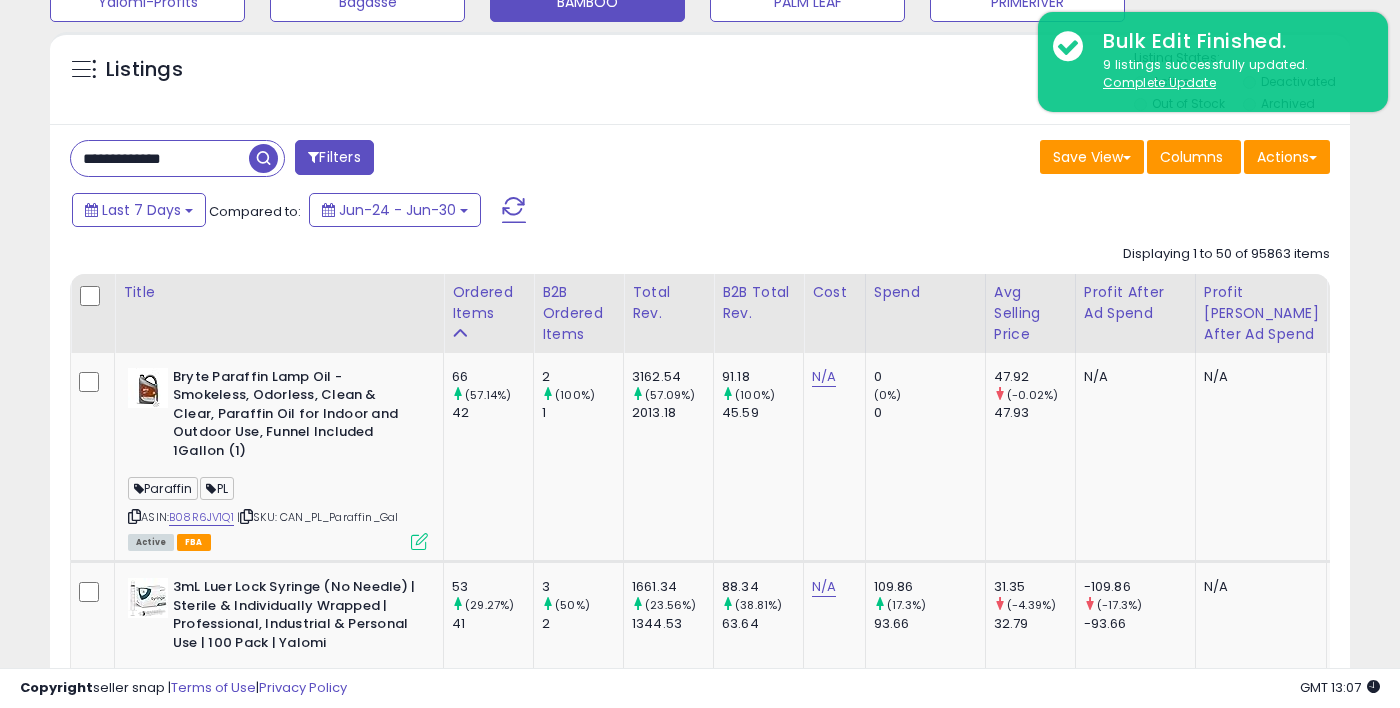 click at bounding box center [263, 158] 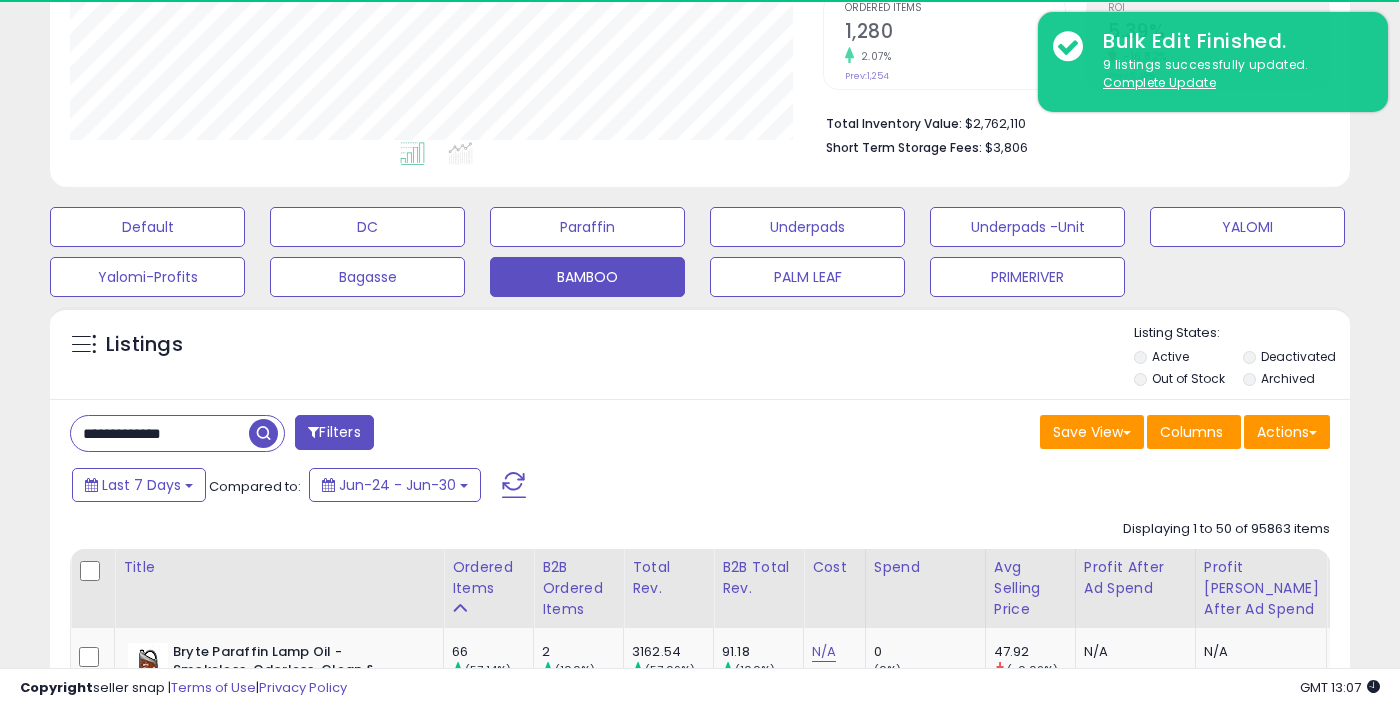scroll, scrollTop: 528, scrollLeft: 0, axis: vertical 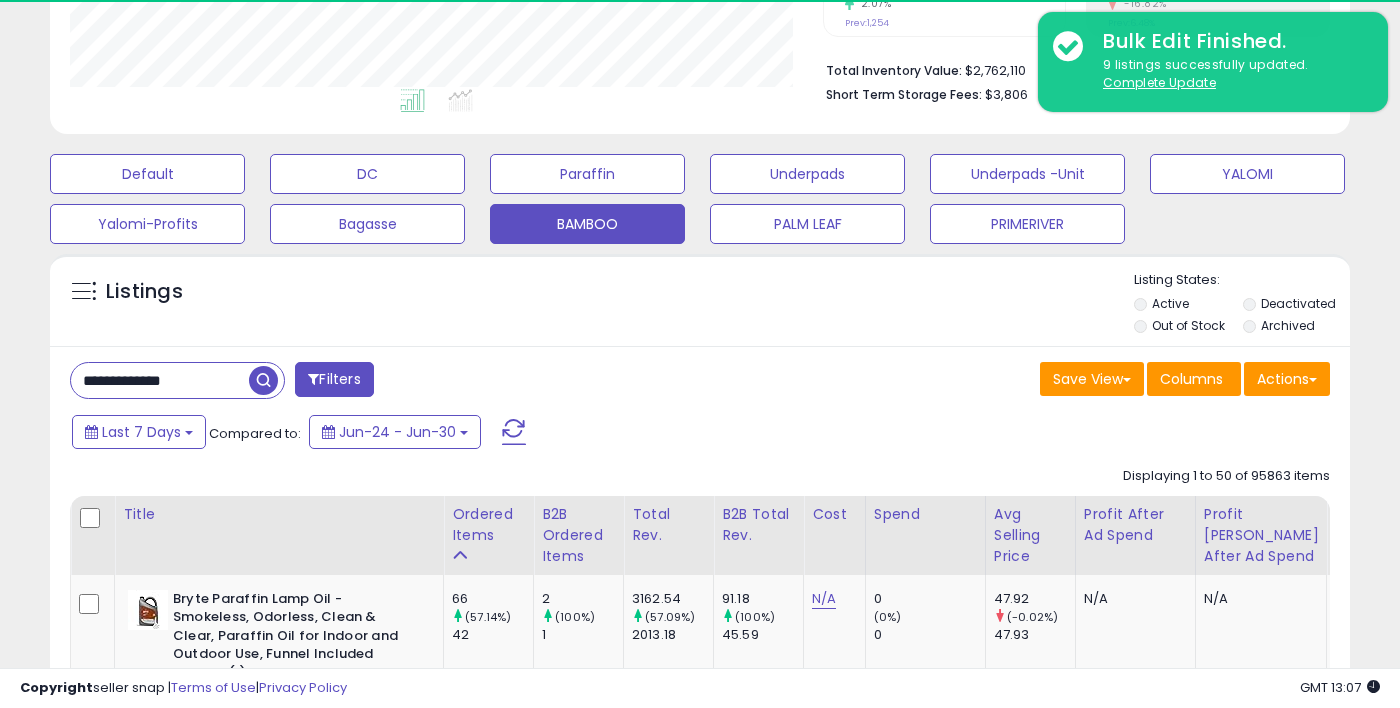 click on "**********" at bounding box center [160, 380] 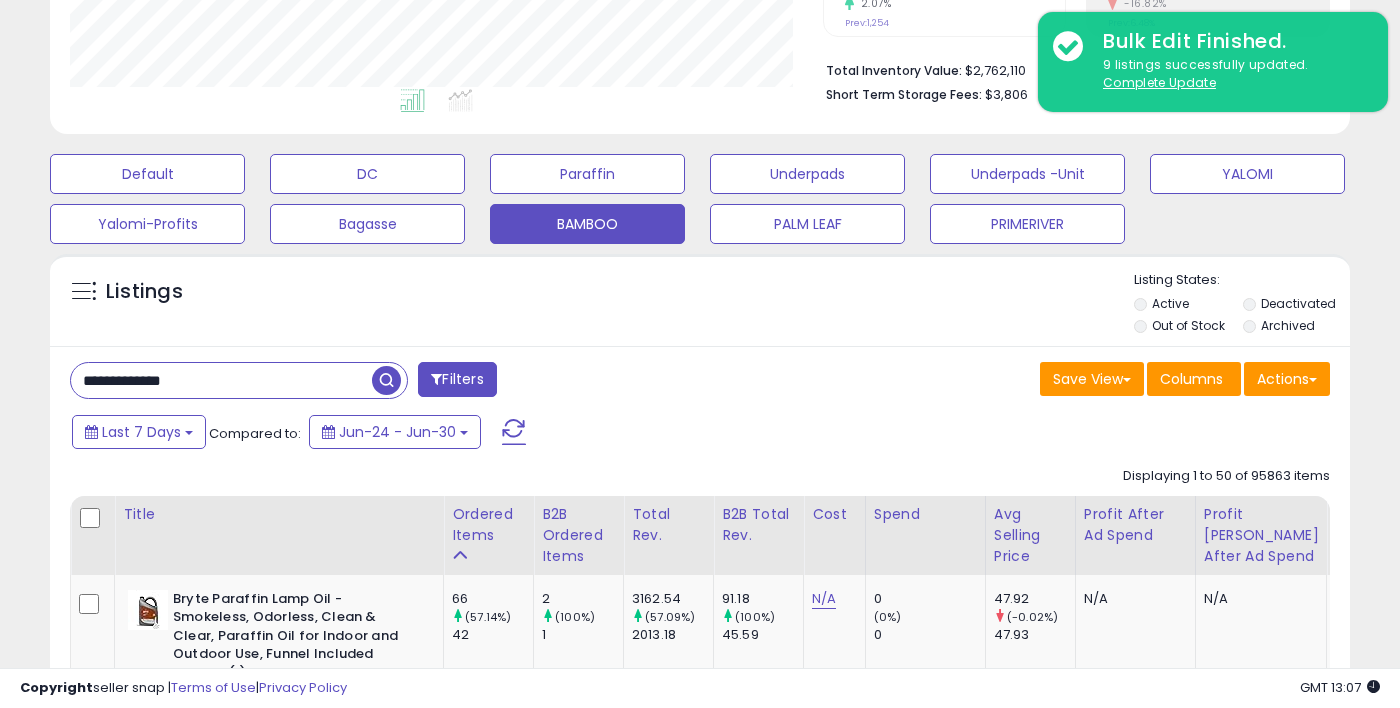 scroll, scrollTop: 999590, scrollLeft: 999247, axis: both 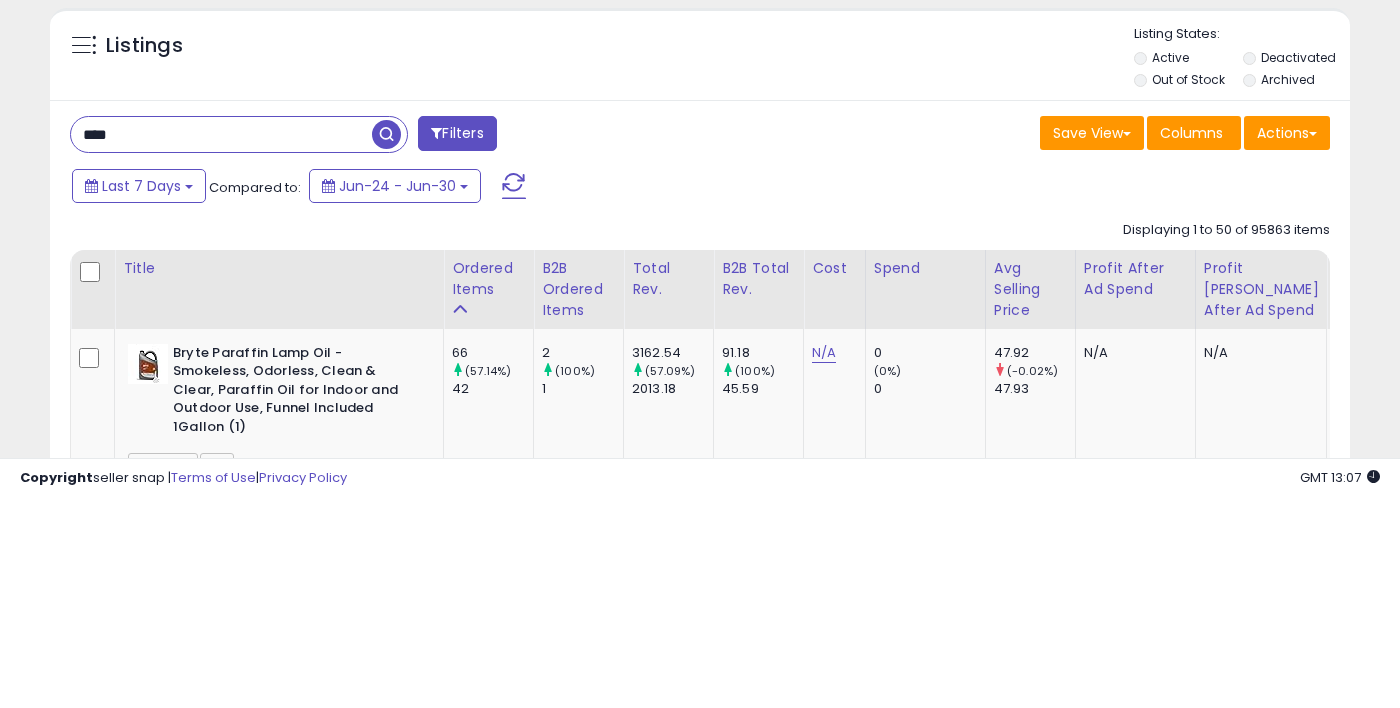 type on "***" 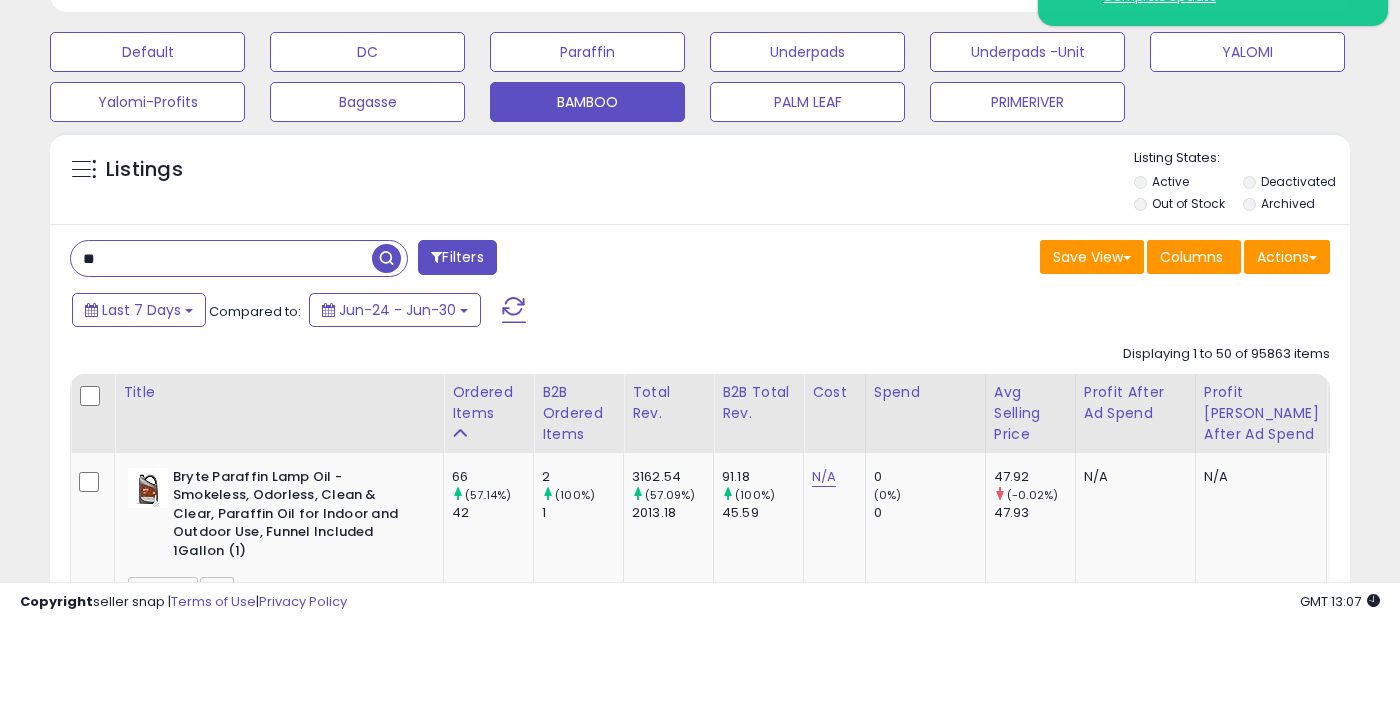 type on "*" 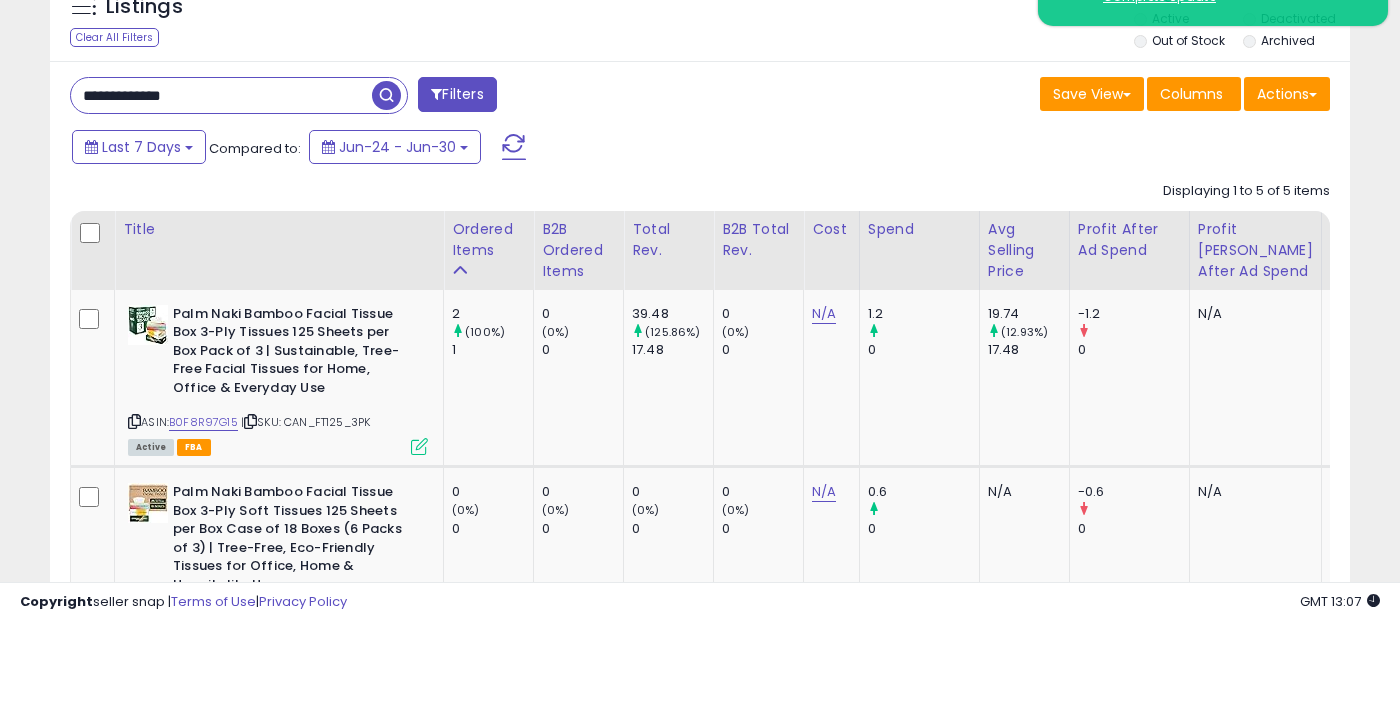 scroll, scrollTop: 737, scrollLeft: 0, axis: vertical 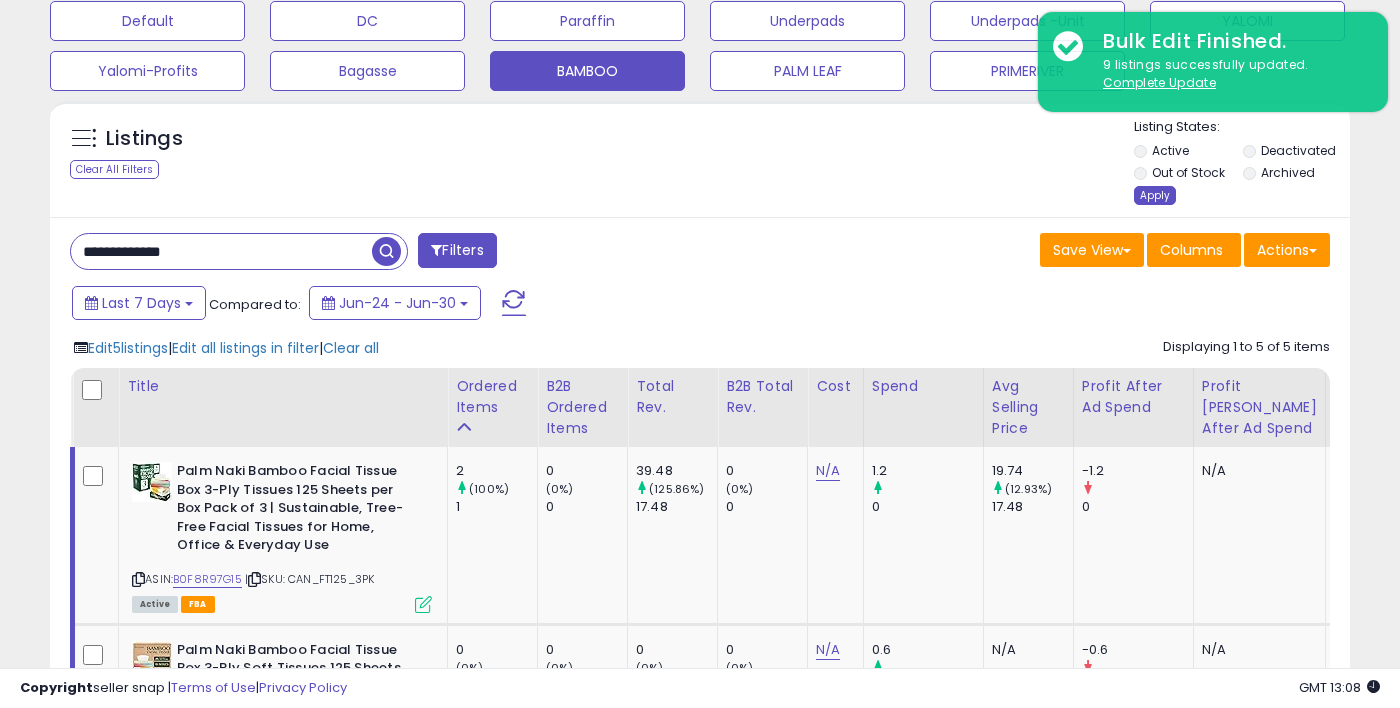click on "Apply" at bounding box center (1155, 195) 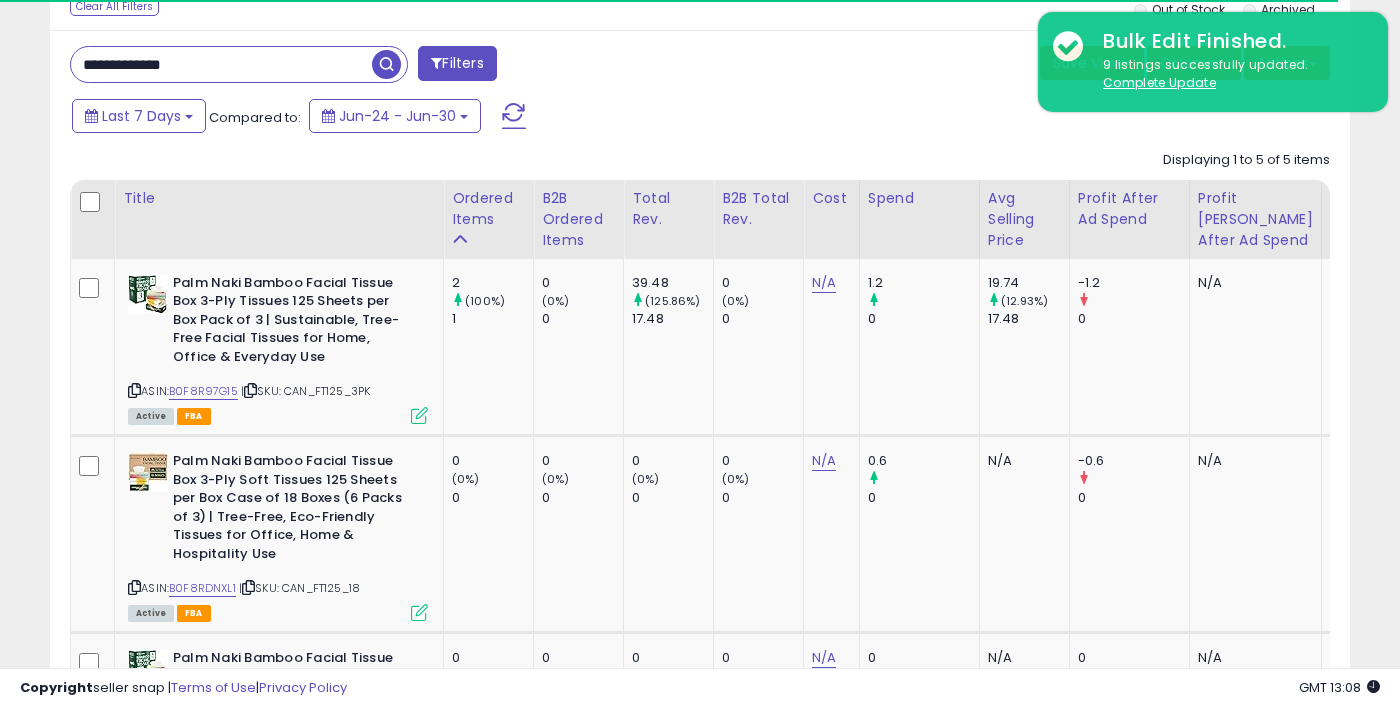 scroll, scrollTop: 821, scrollLeft: 0, axis: vertical 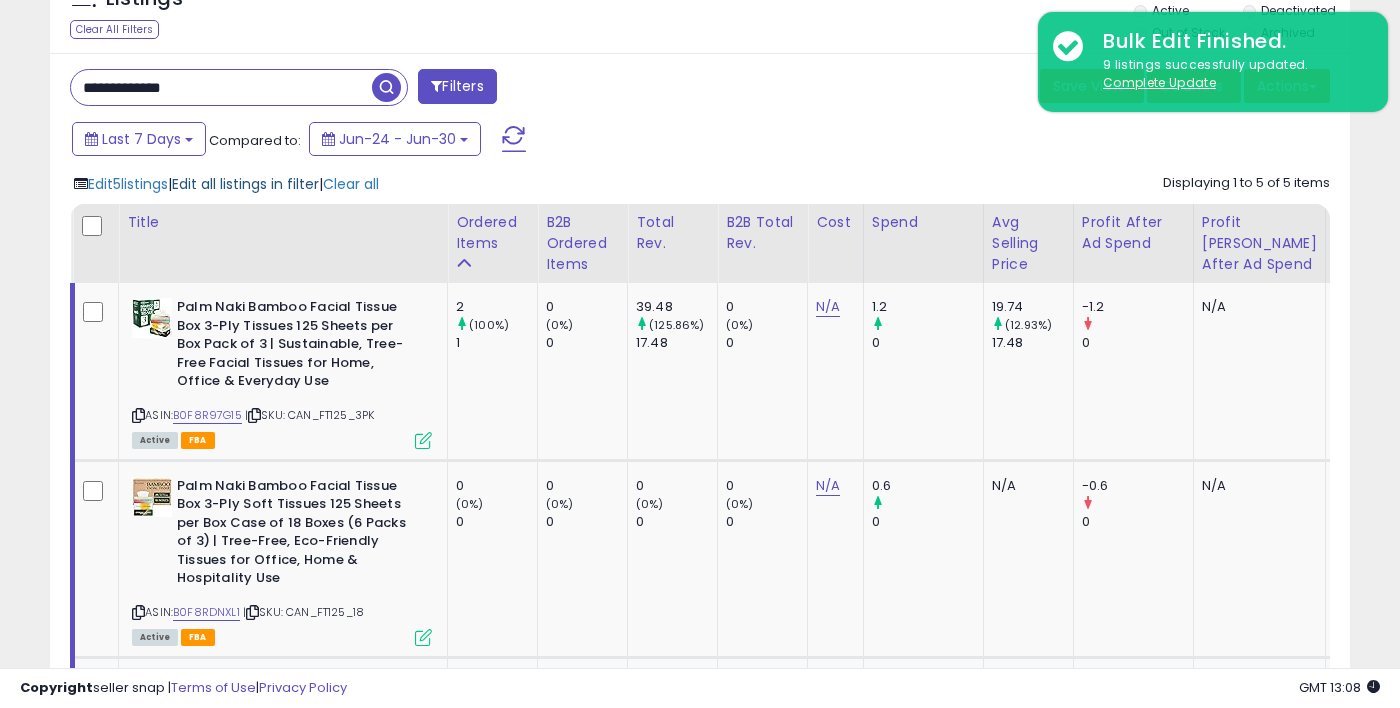 click on "Edit all listings in filter" at bounding box center (245, 184) 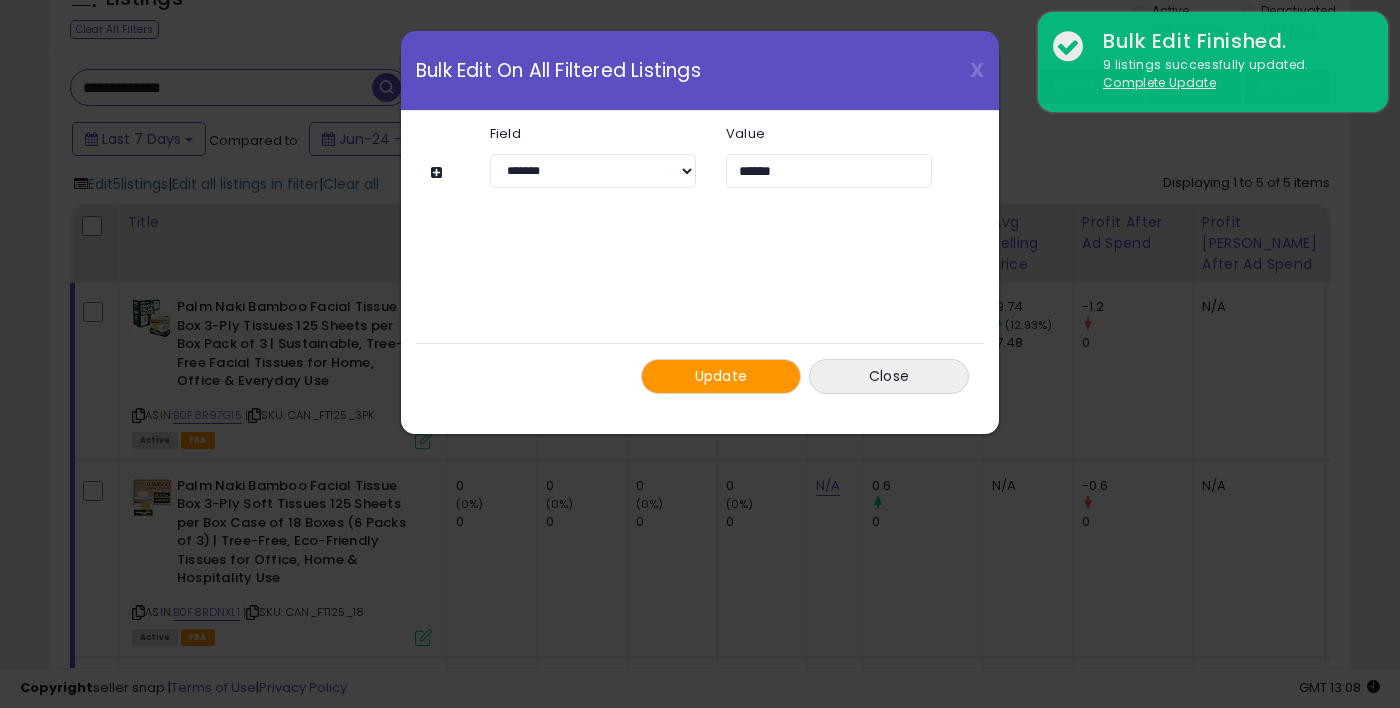 click on "Update" at bounding box center (721, 376) 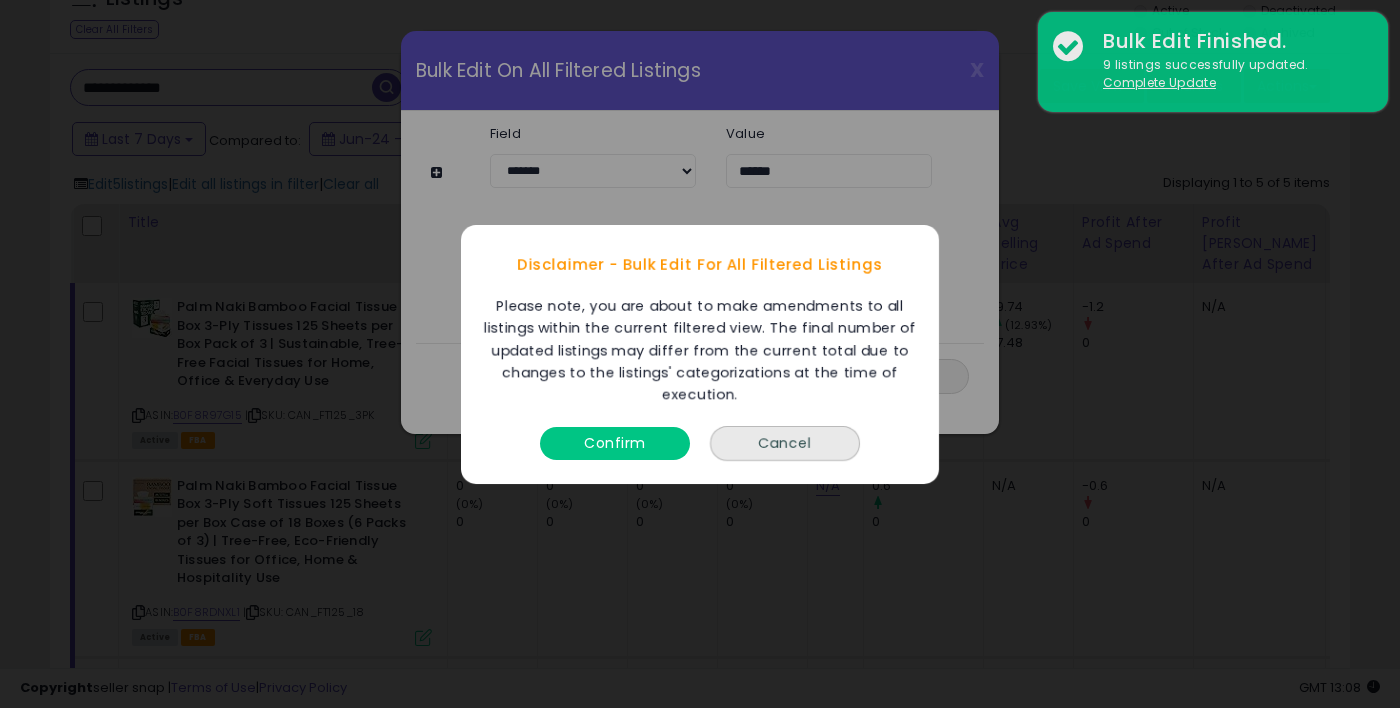 click on "Confirm" at bounding box center (615, 442) 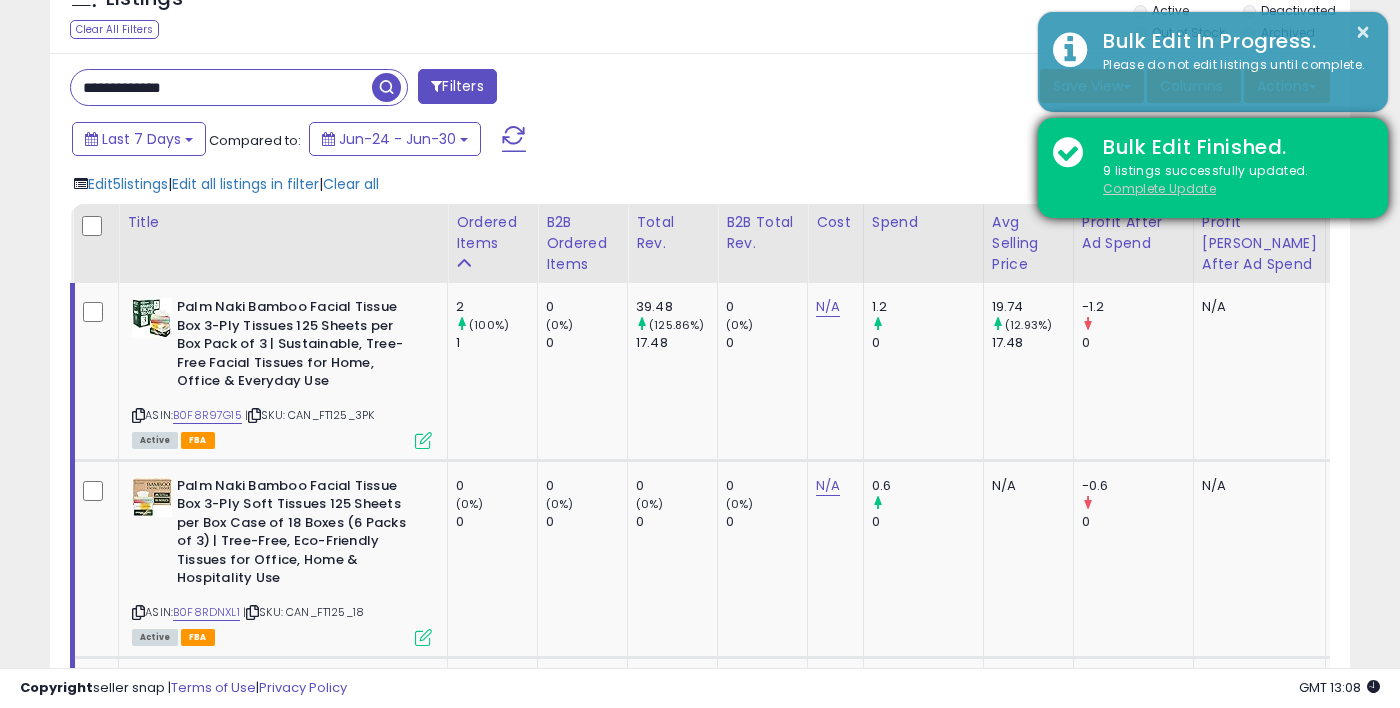 click on "Complete Update" at bounding box center (1159, 188) 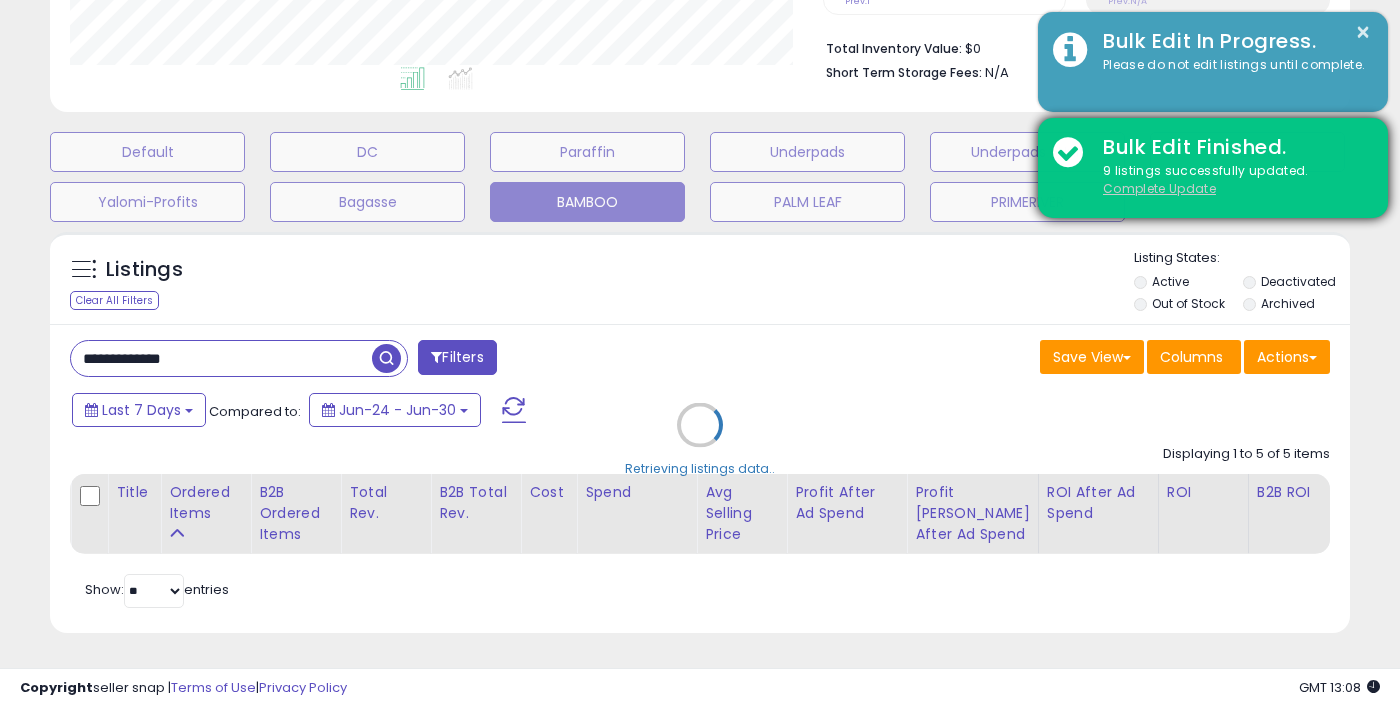 scroll, scrollTop: 569, scrollLeft: 0, axis: vertical 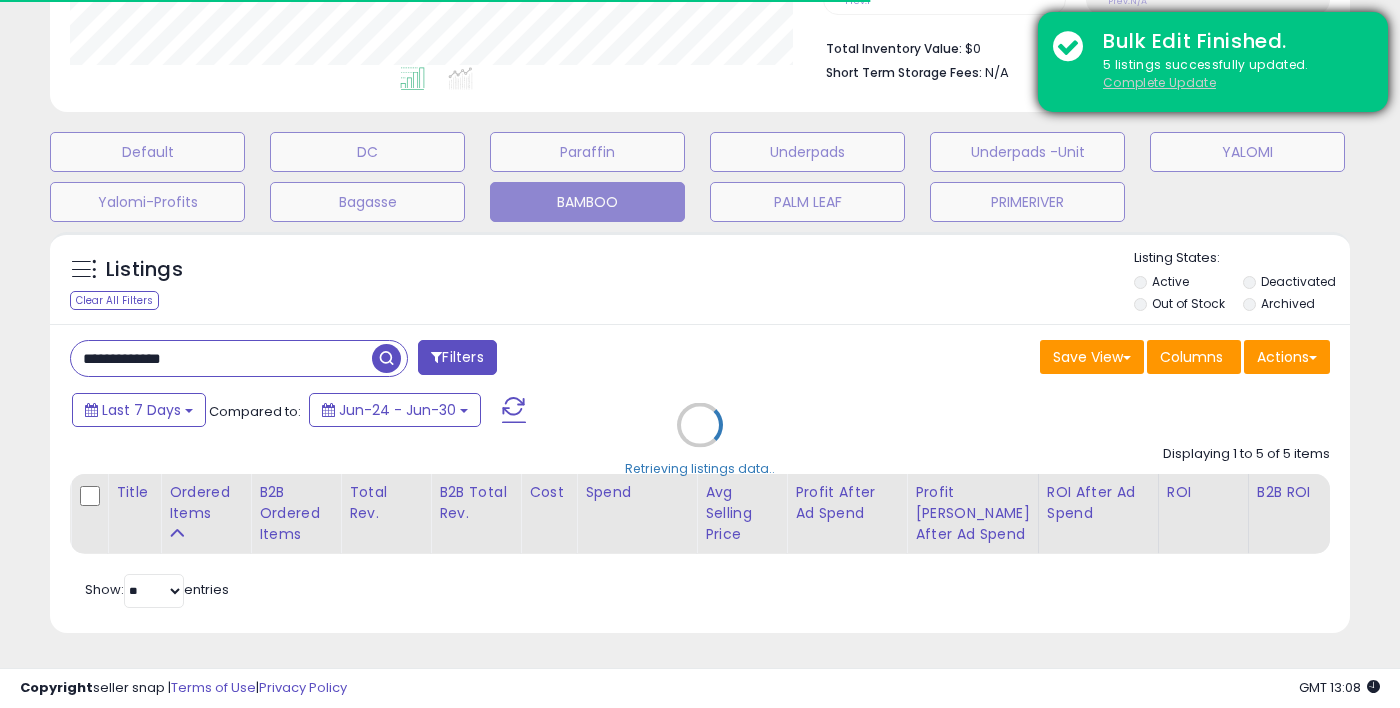 click on "Complete Update" at bounding box center [1159, 82] 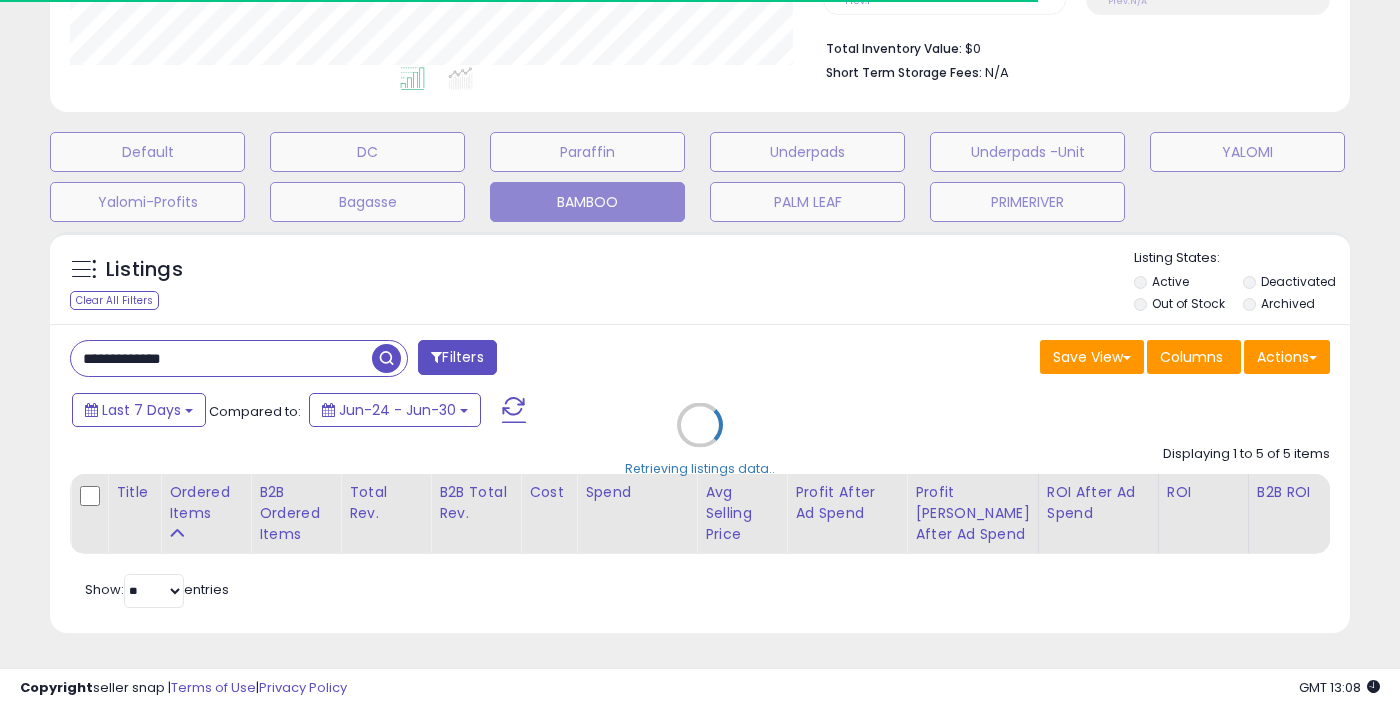 click on "Retrieving listings data.." at bounding box center [700, 439] 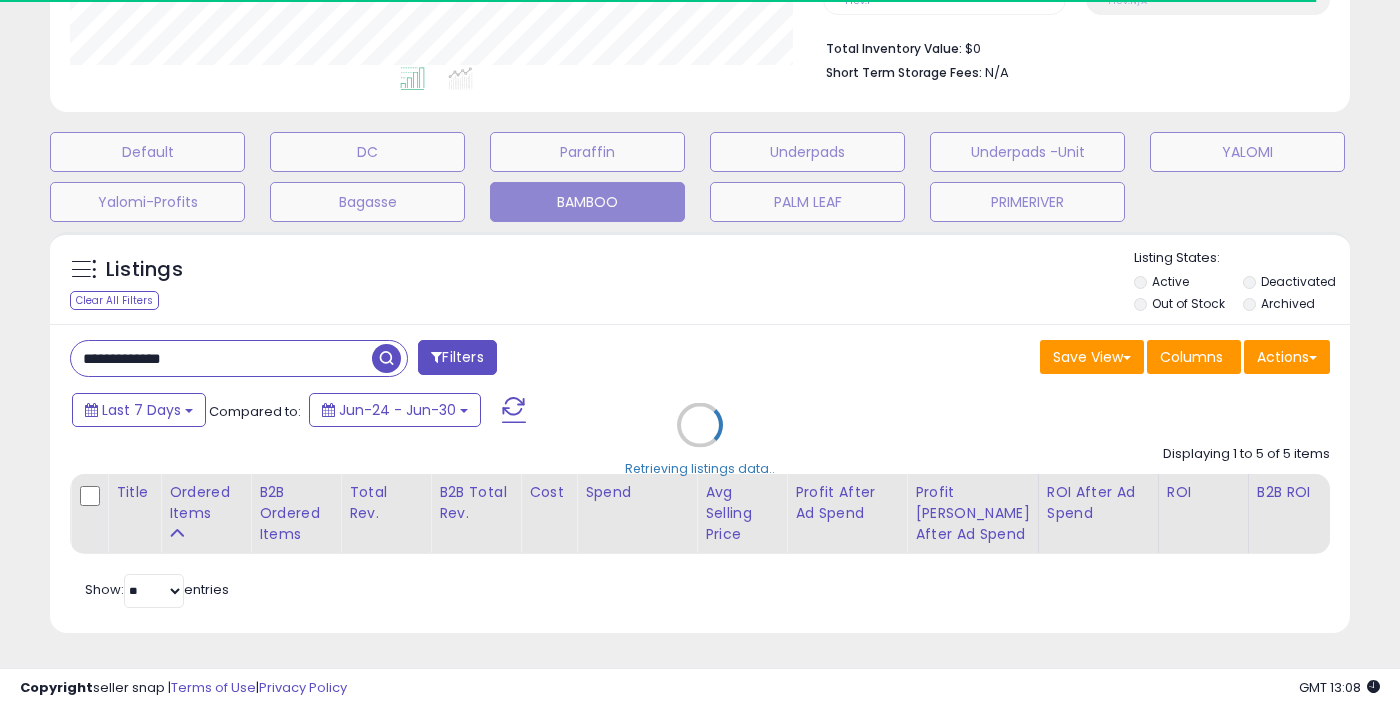 click on "Retrieving listings data.." at bounding box center [700, 439] 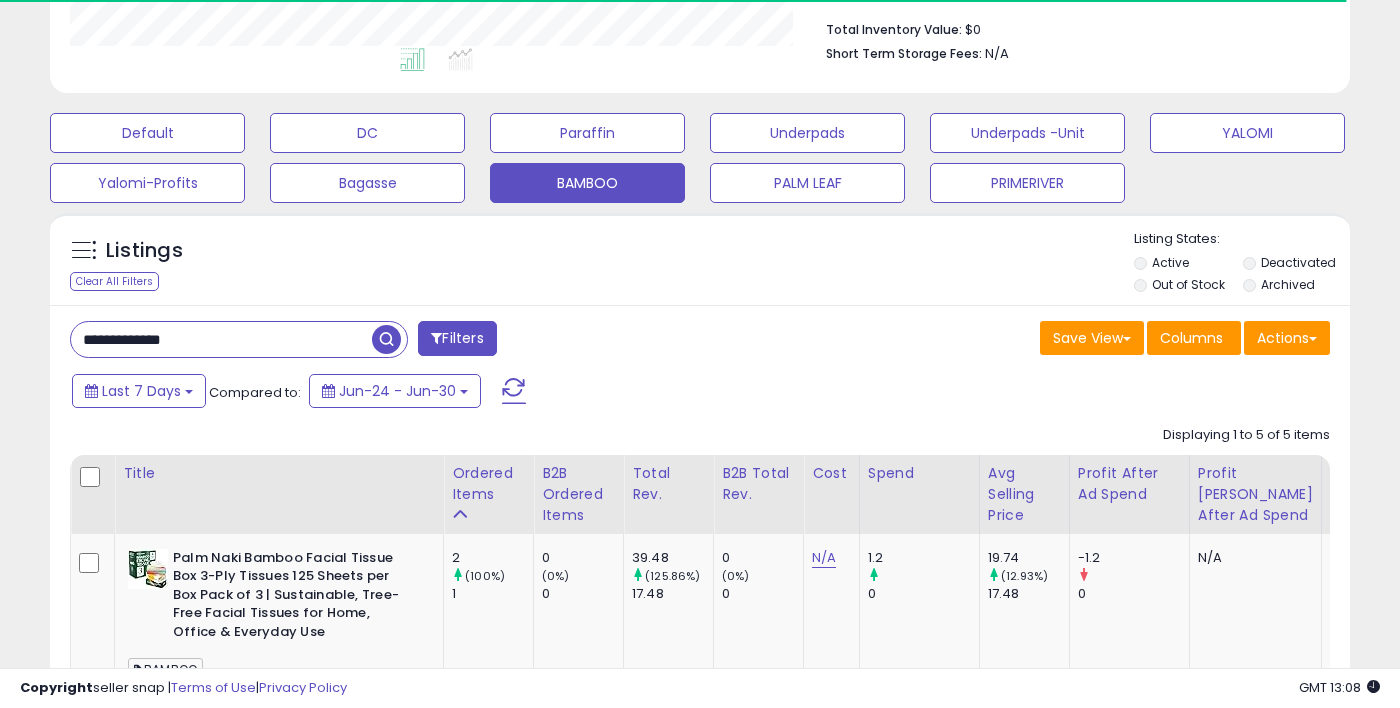 scroll, scrollTop: 821, scrollLeft: 0, axis: vertical 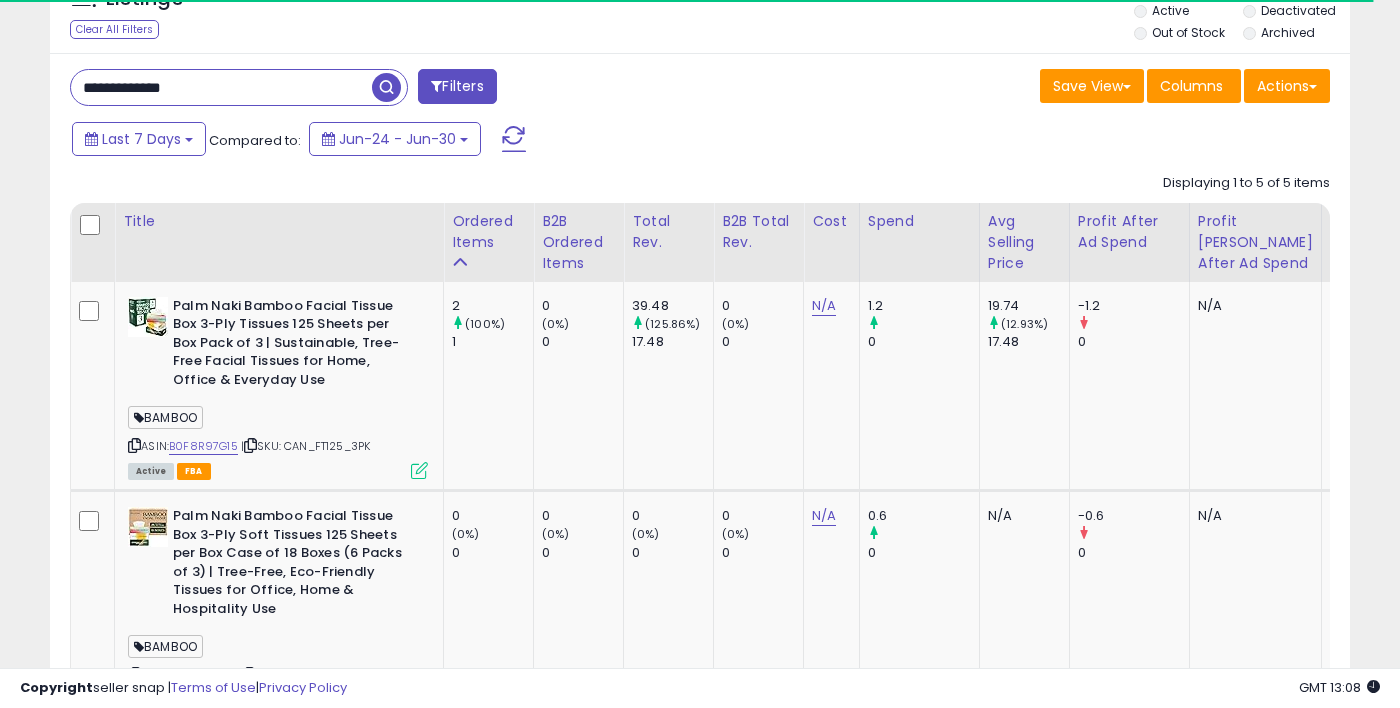 click on "**********" at bounding box center (221, 87) 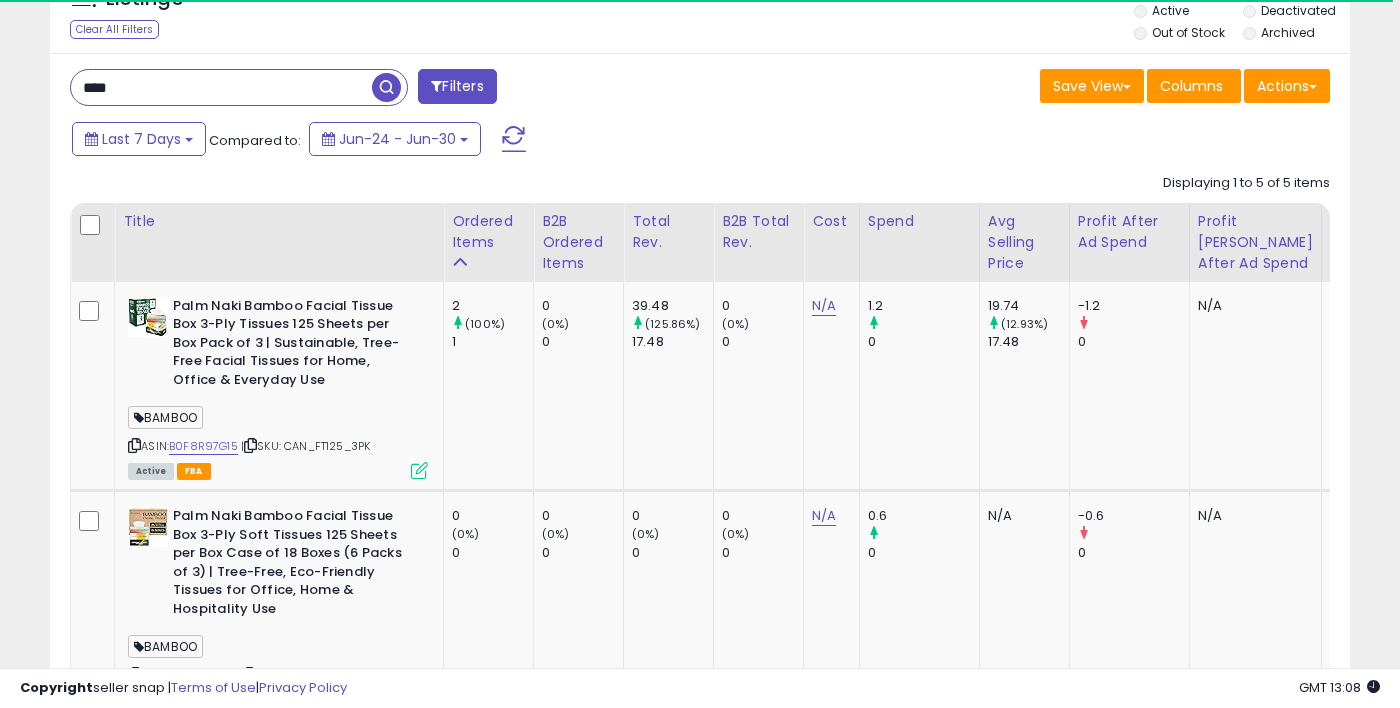 type on "***" 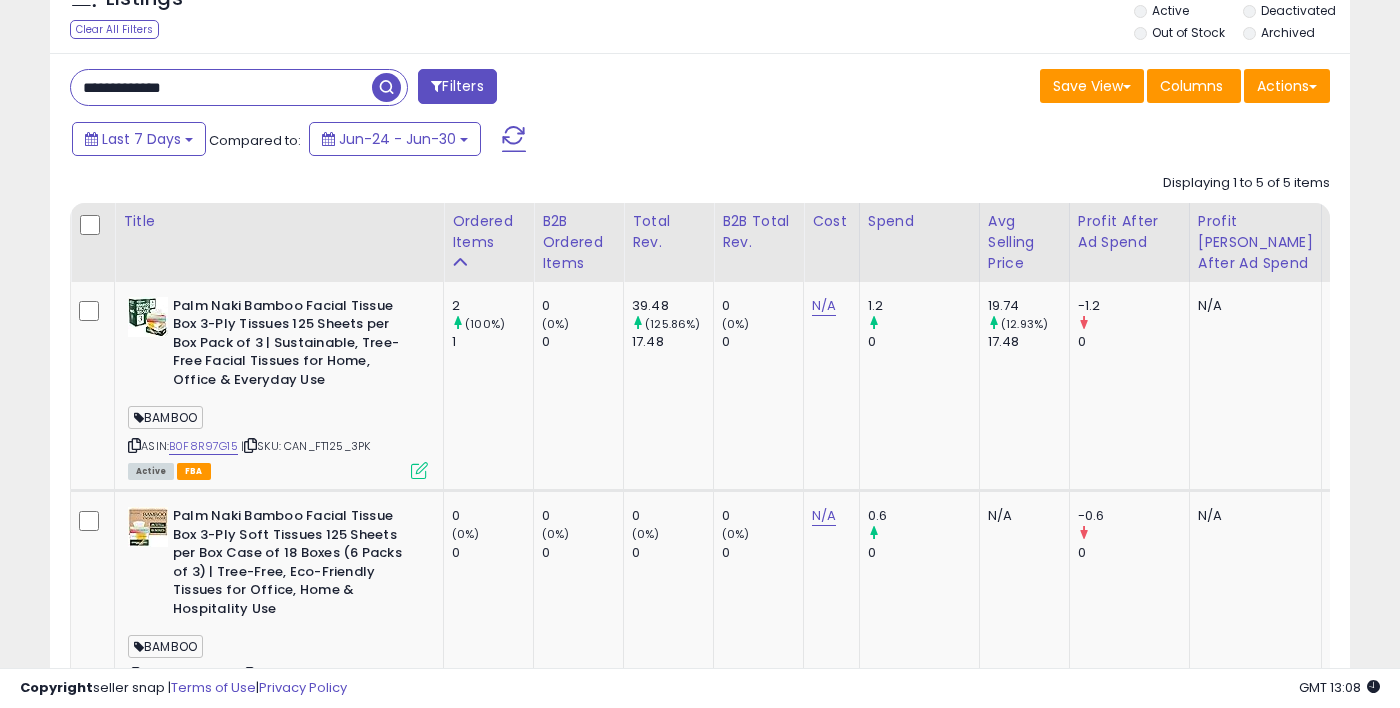 scroll, scrollTop: 999590, scrollLeft: 999247, axis: both 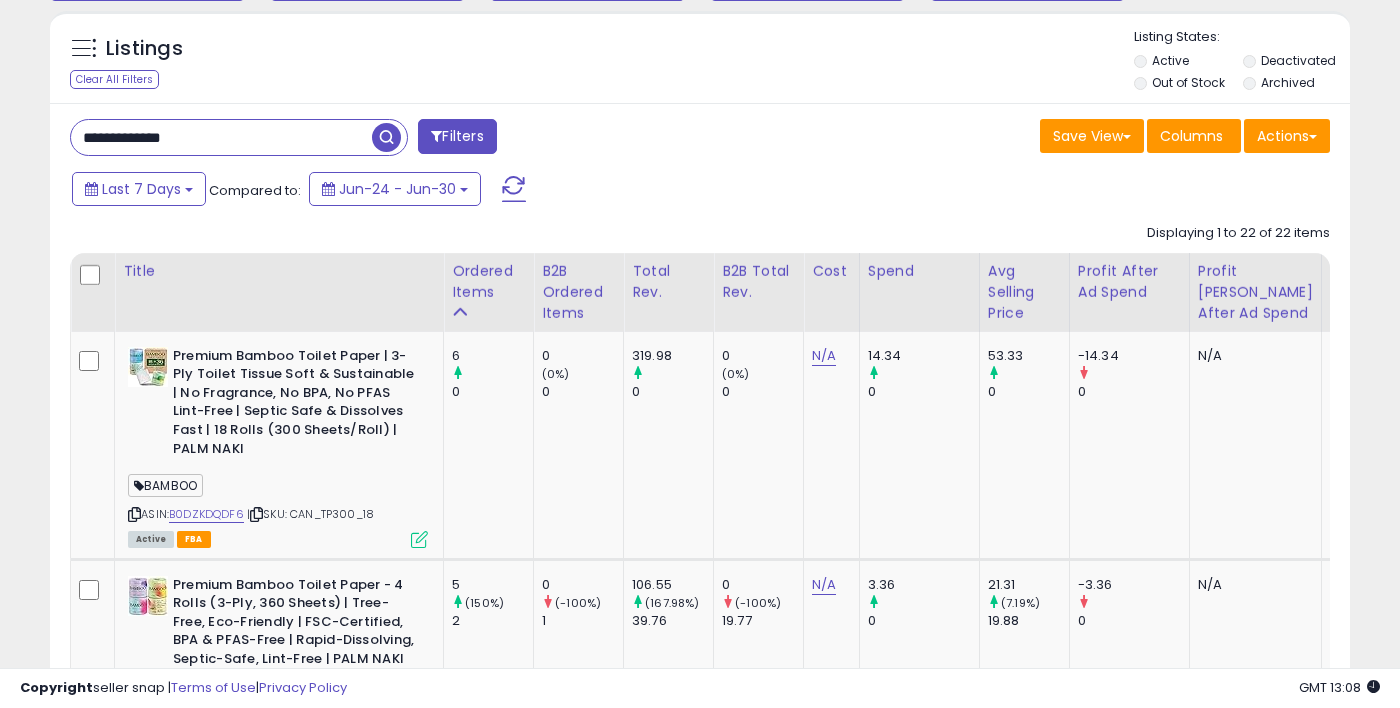 click on "**********" at bounding box center (221, 137) 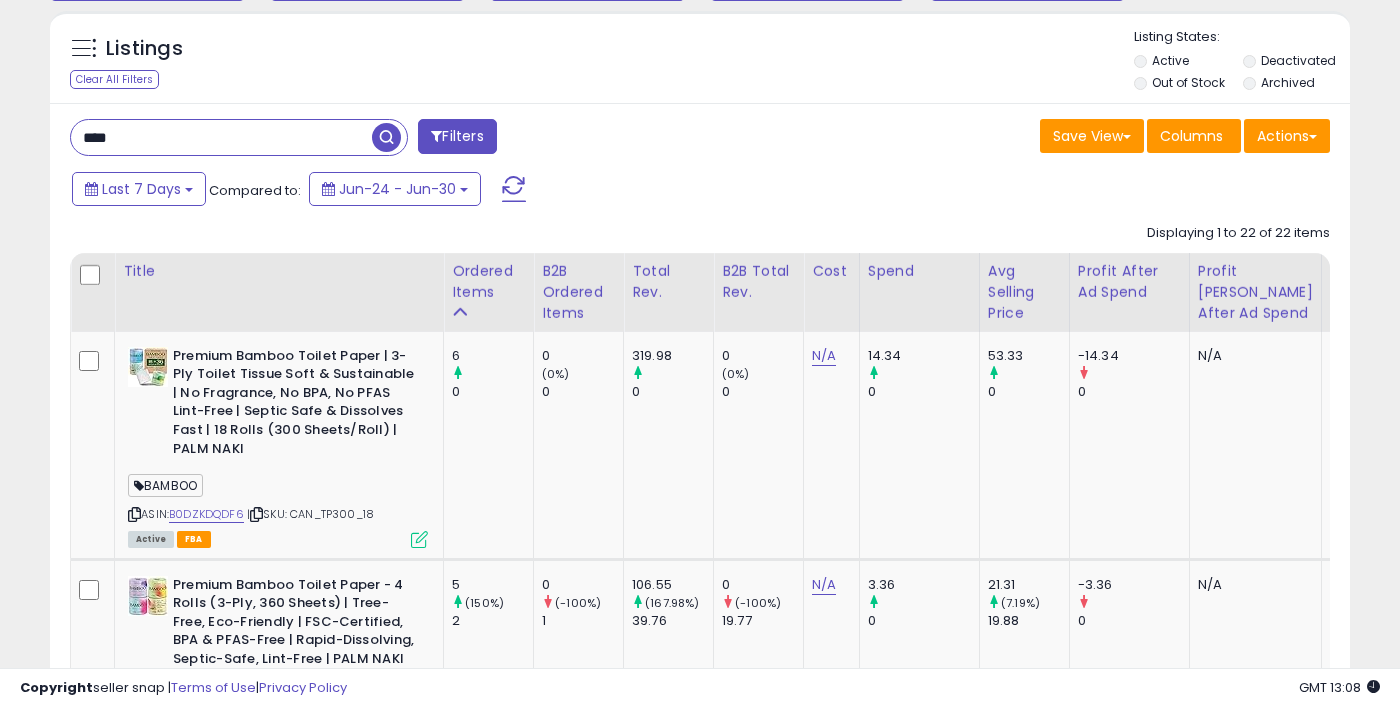 type on "***" 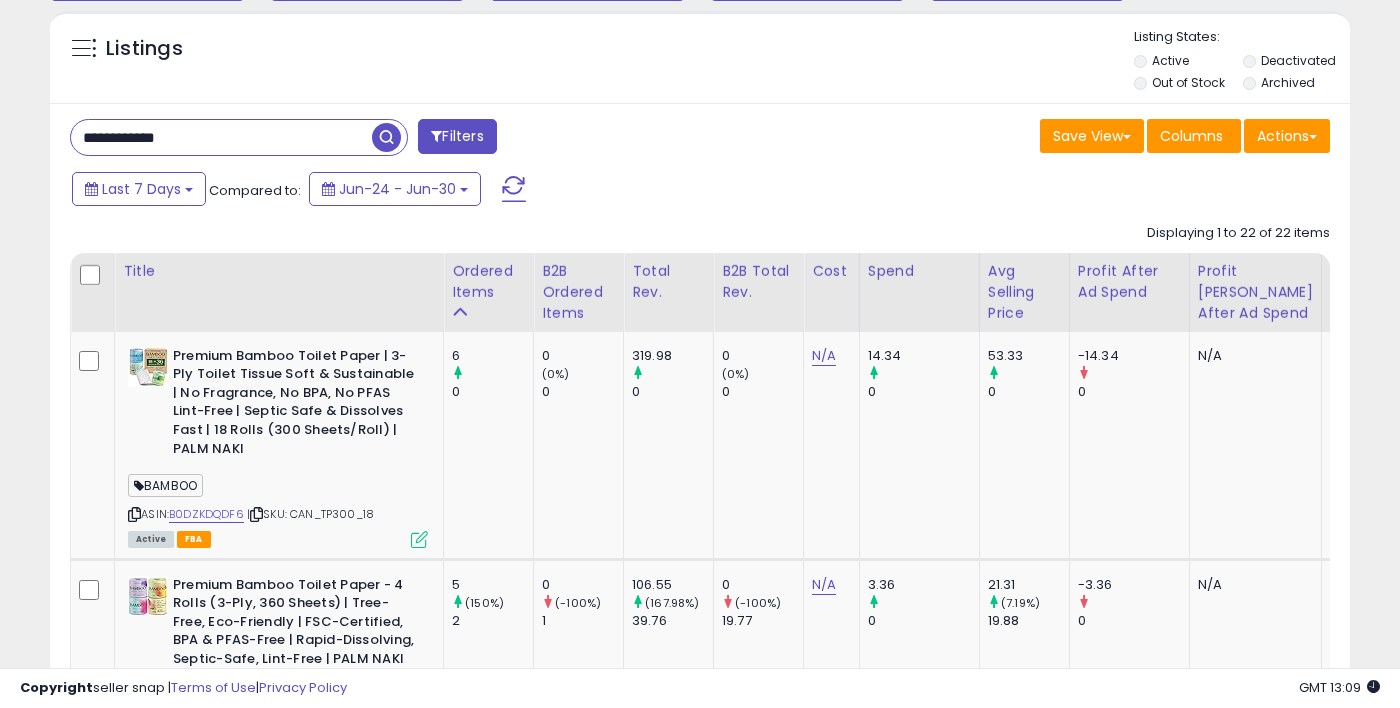click at bounding box center [386, 137] 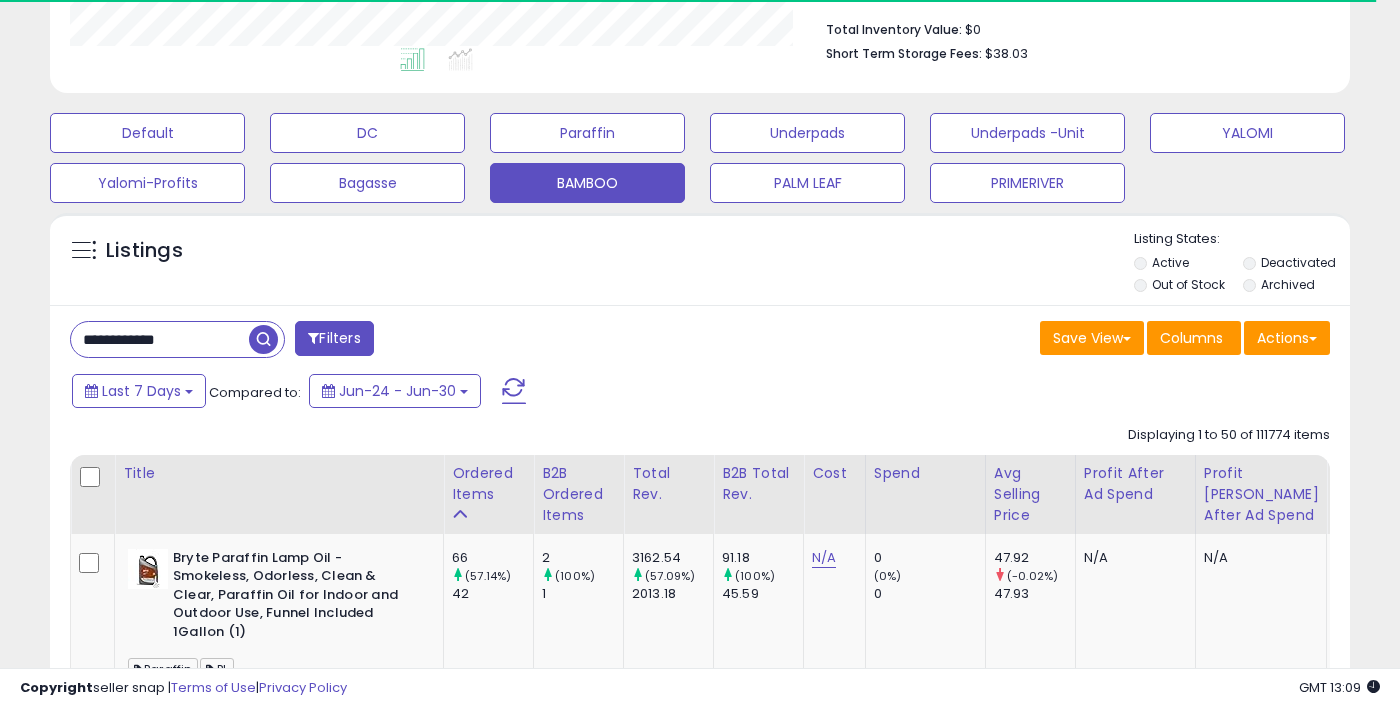 scroll, scrollTop: 771, scrollLeft: 0, axis: vertical 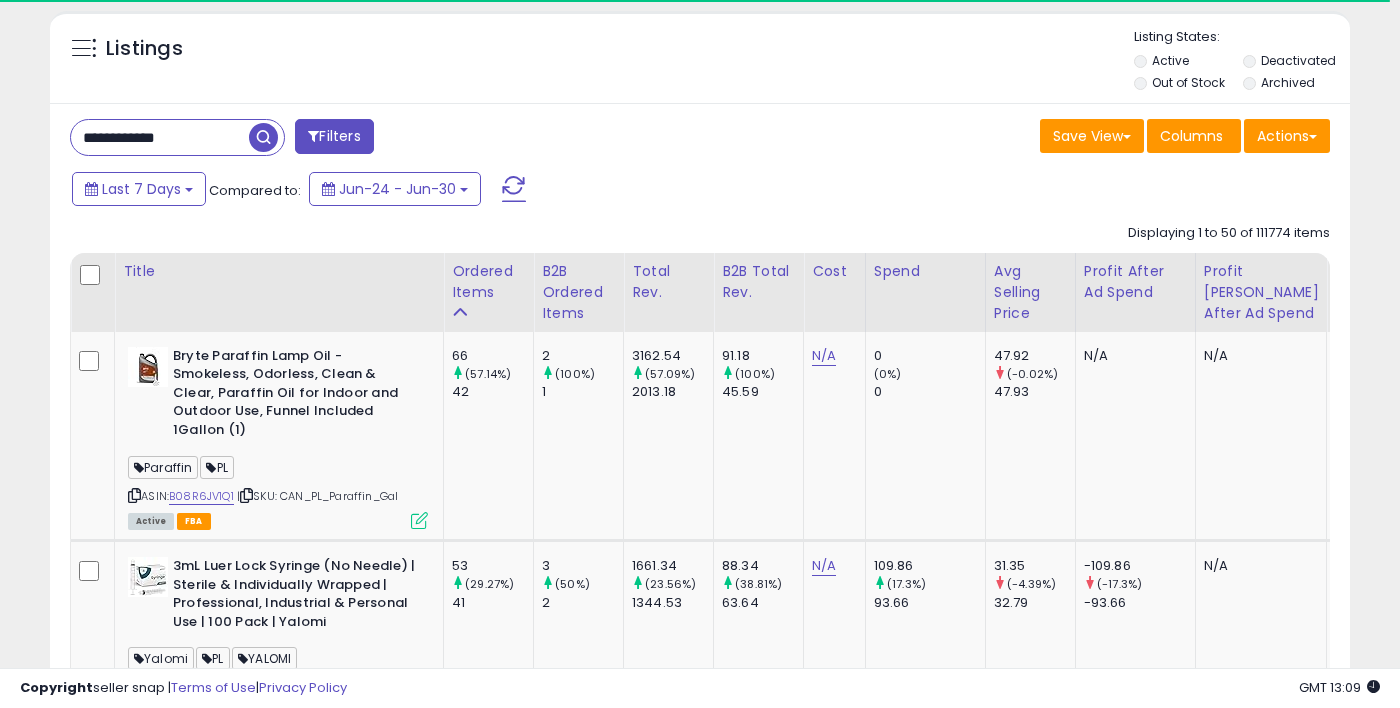 click at bounding box center (263, 137) 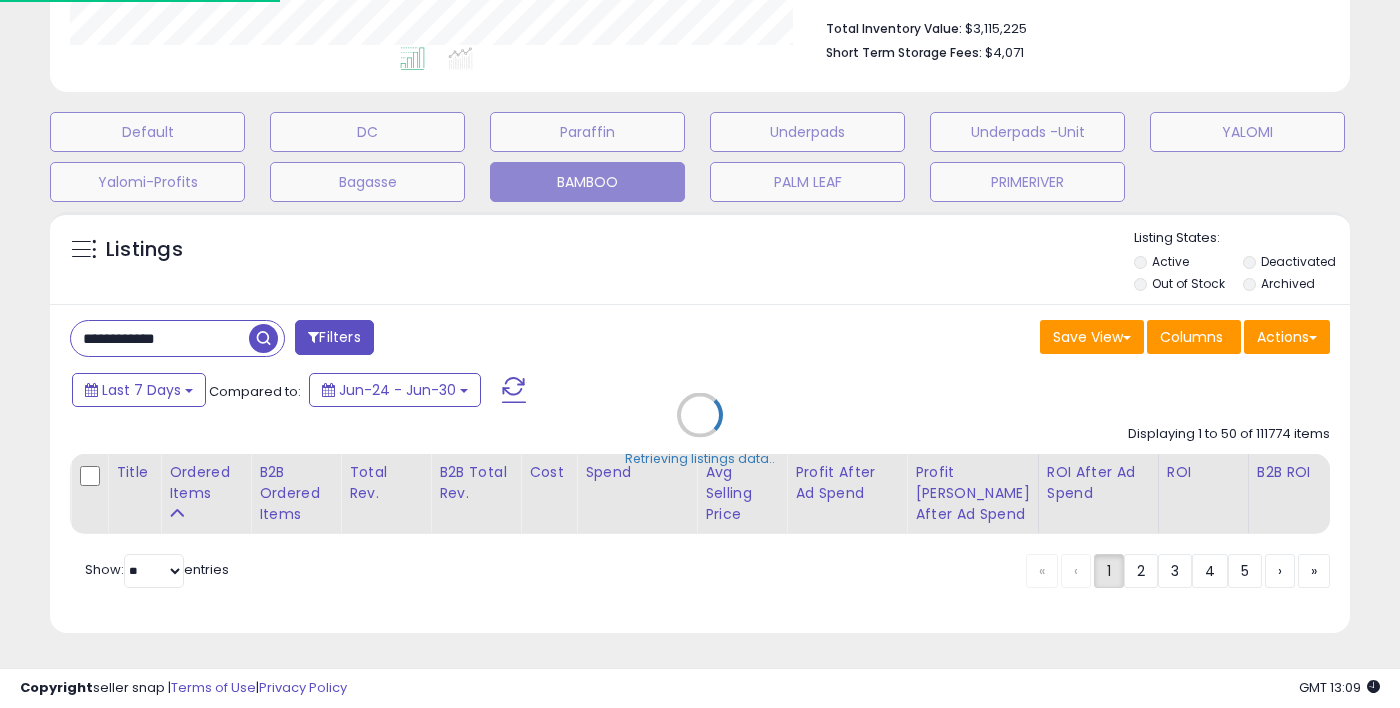 scroll, scrollTop: 589, scrollLeft: 0, axis: vertical 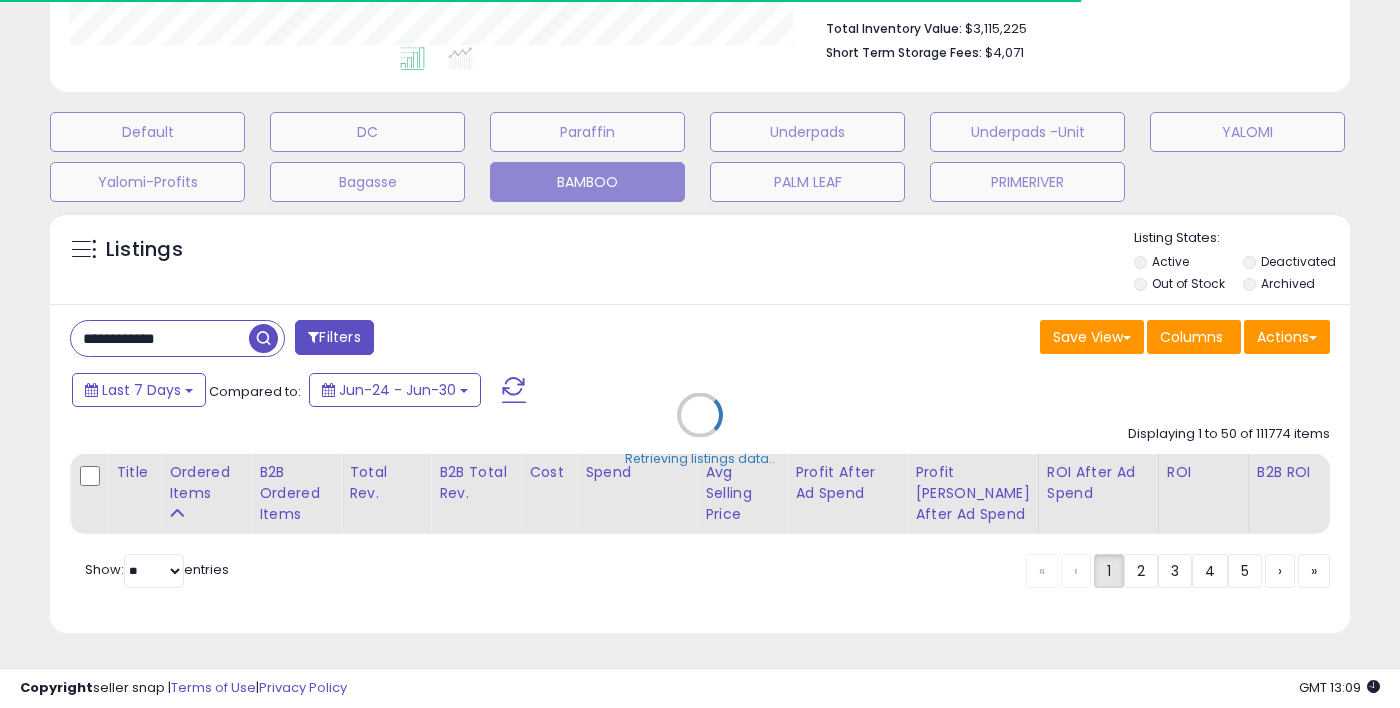 click on "Retrieving listings data.." at bounding box center (700, 429) 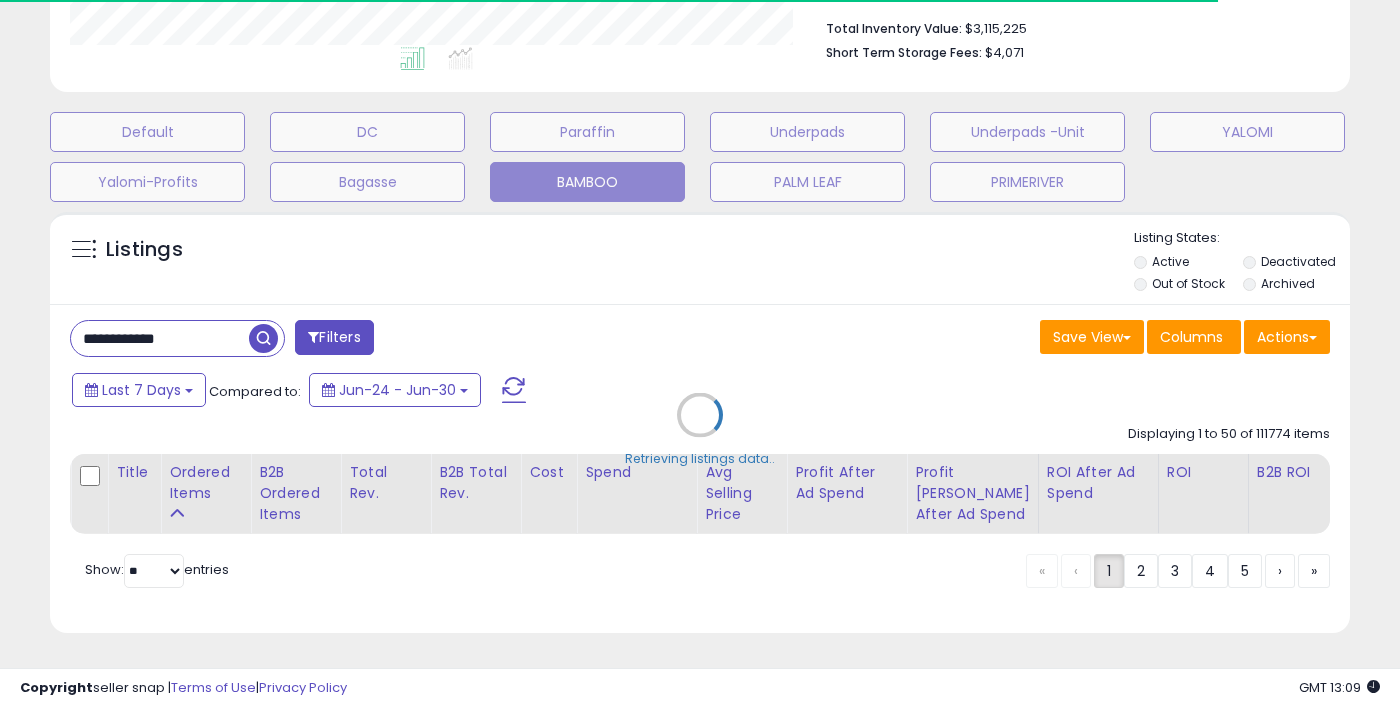 click on "Retrieving listings data.." at bounding box center [700, 429] 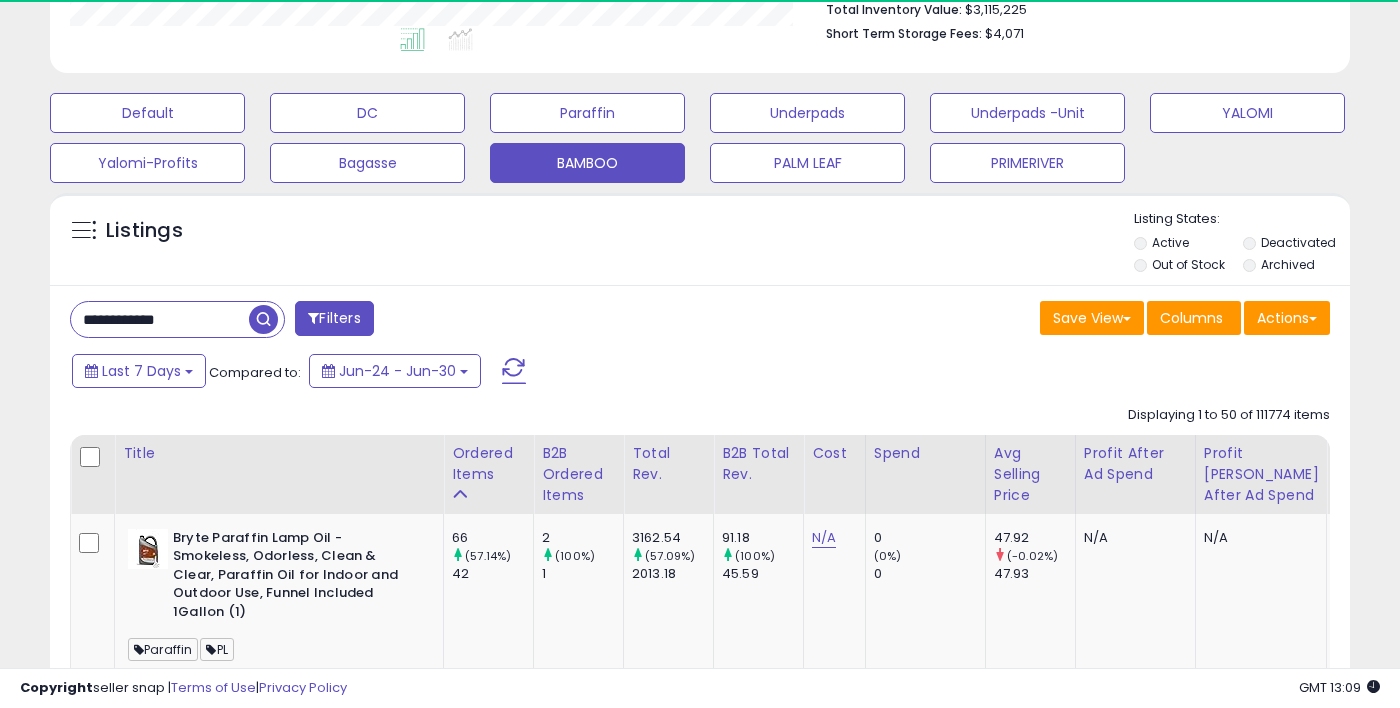 scroll, scrollTop: 999590, scrollLeft: 999247, axis: both 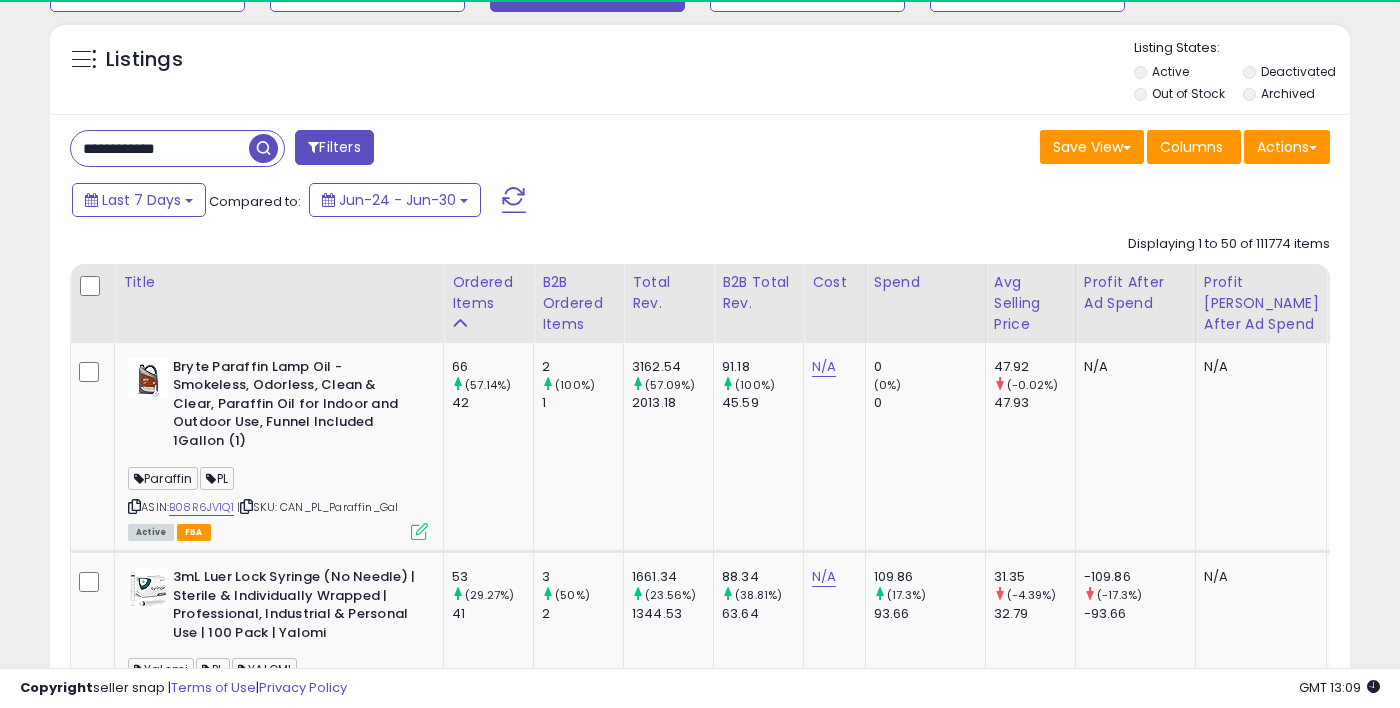 click on "**********" at bounding box center [160, 148] 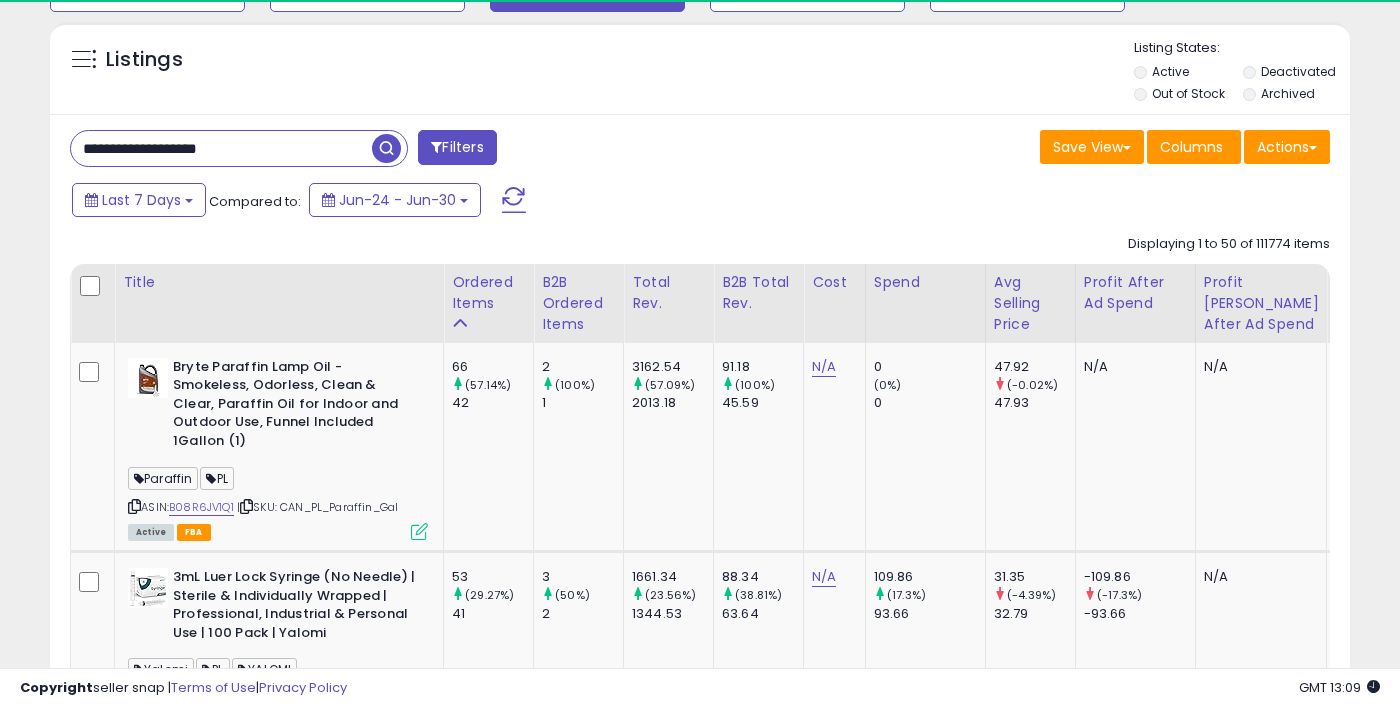 click at bounding box center [386, 148] 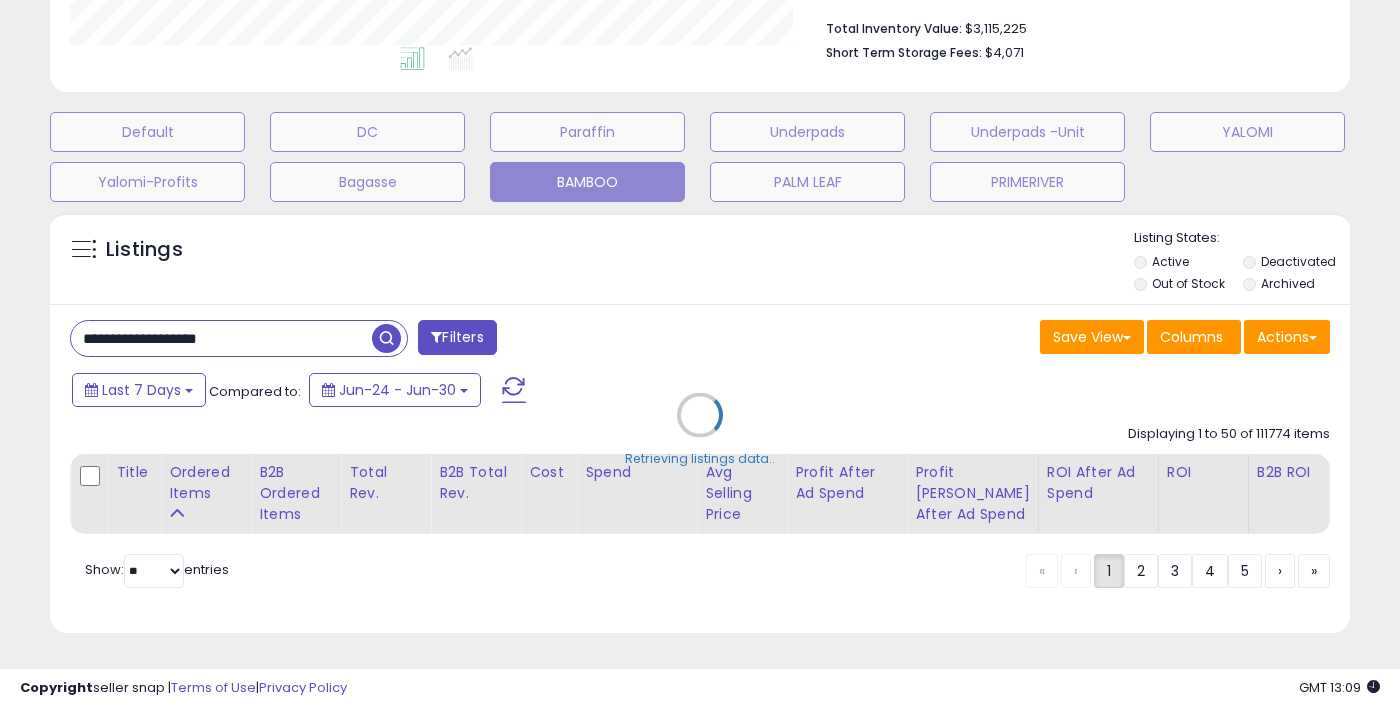 scroll, scrollTop: 589, scrollLeft: 0, axis: vertical 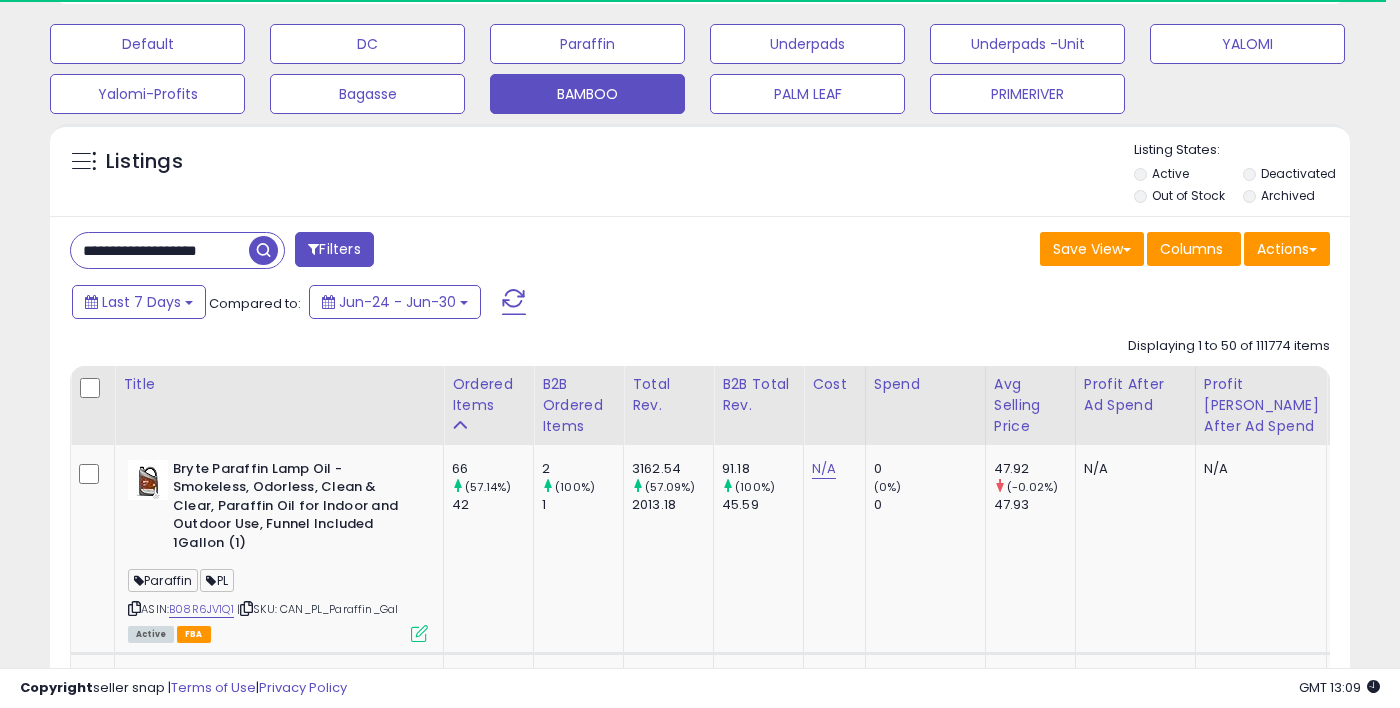 click at bounding box center (263, 250) 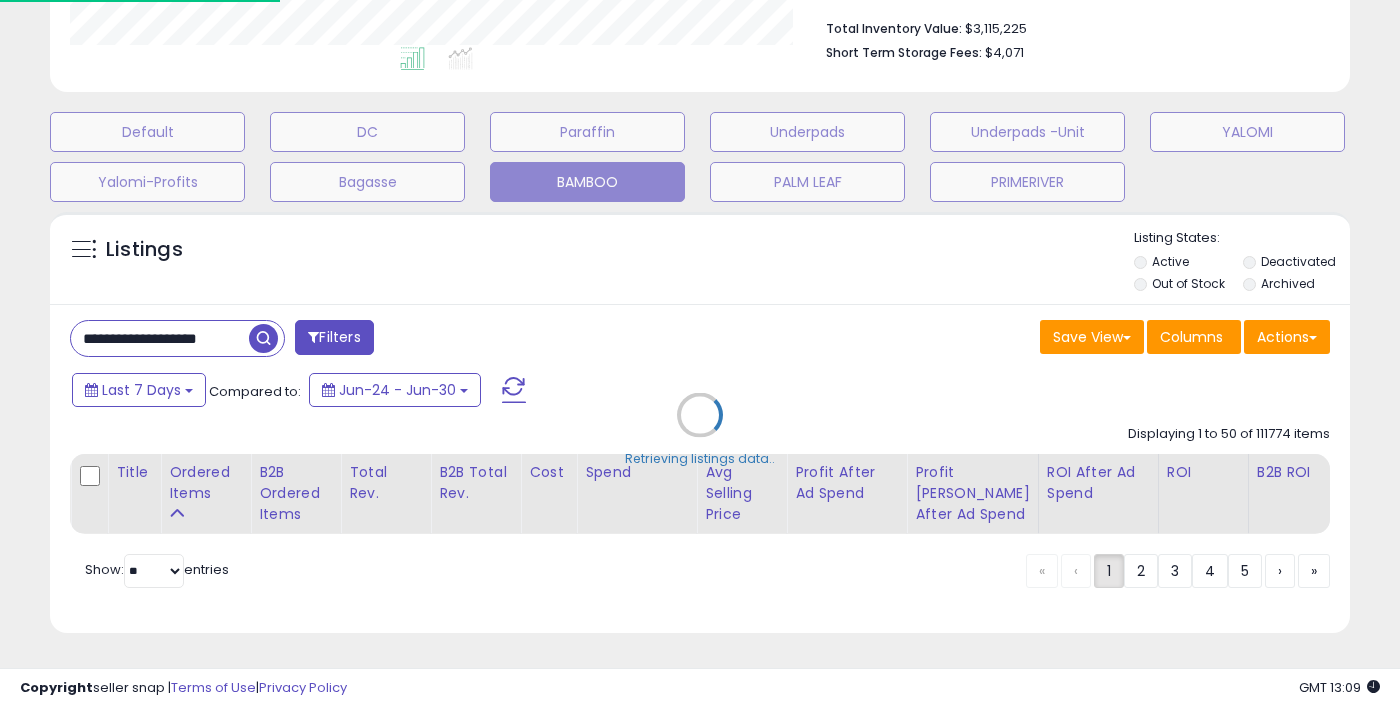scroll, scrollTop: 493, scrollLeft: 0, axis: vertical 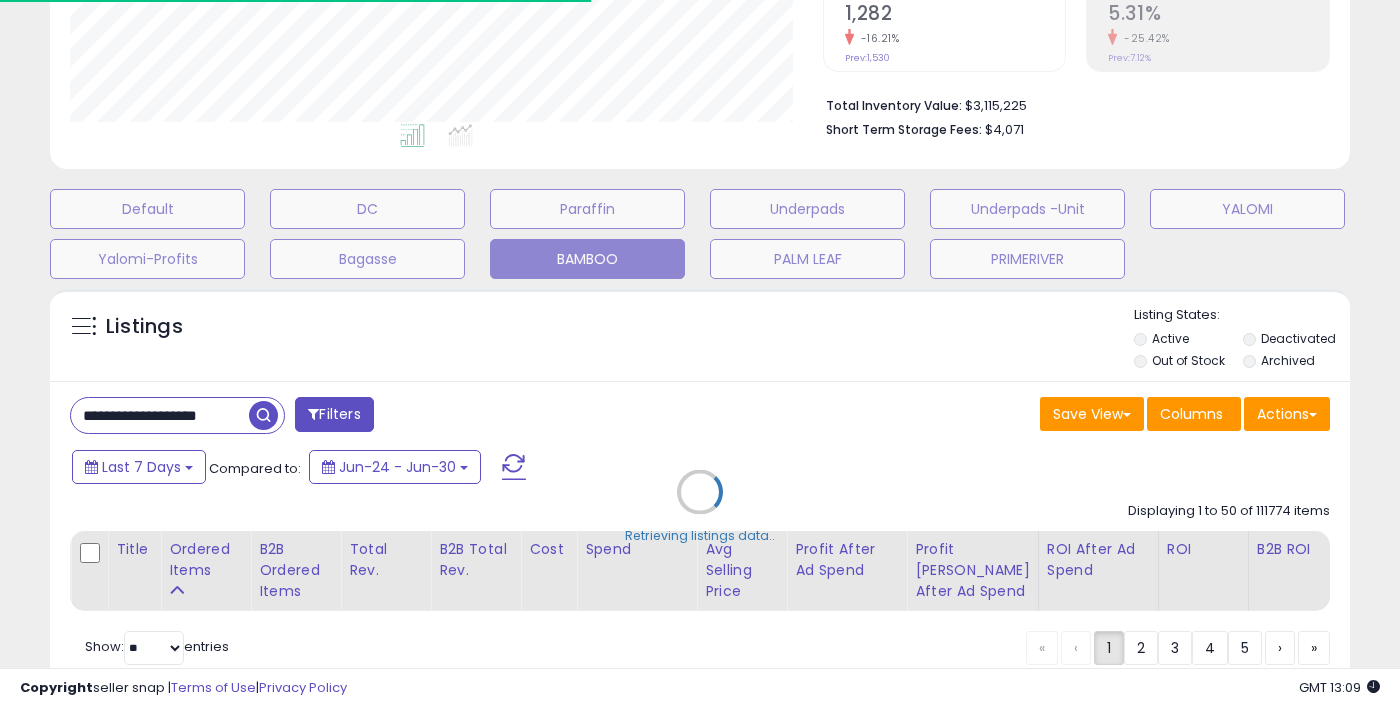 click on "Retrieving listings data.." at bounding box center (700, 506) 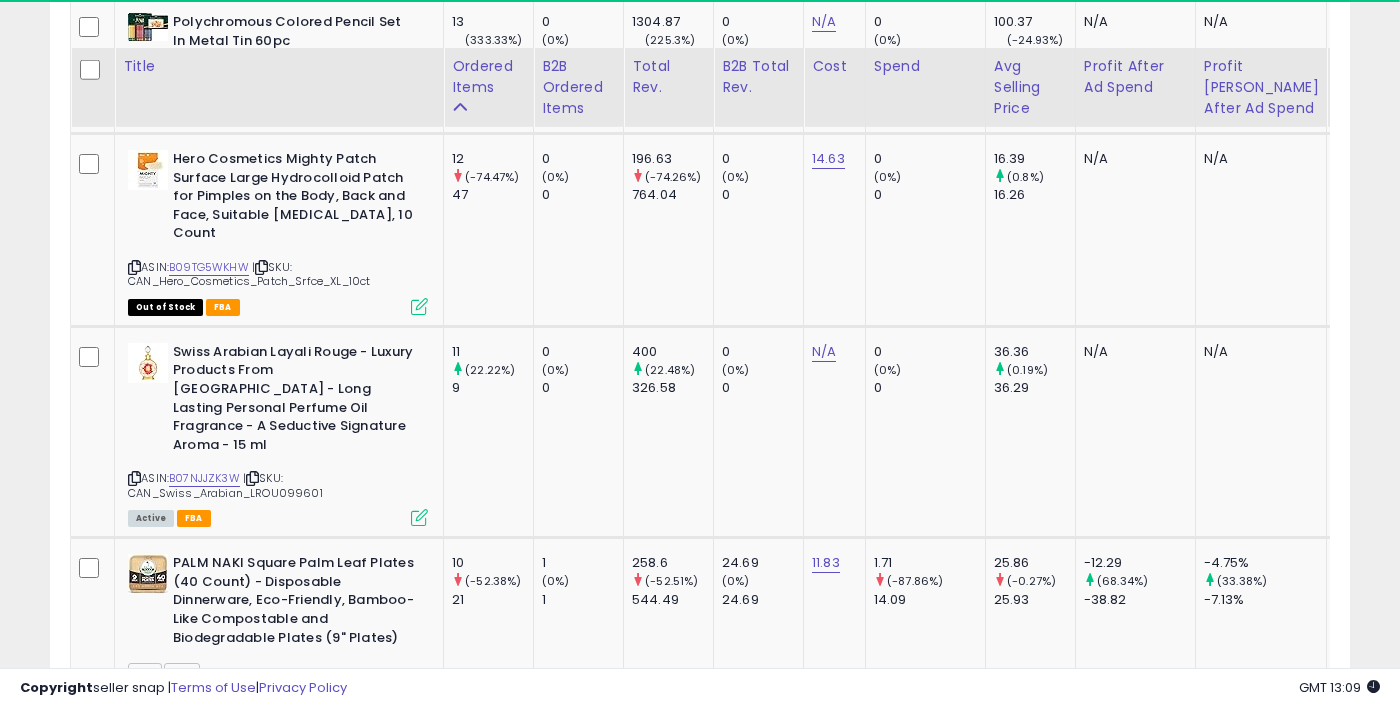 scroll, scrollTop: 3913, scrollLeft: 0, axis: vertical 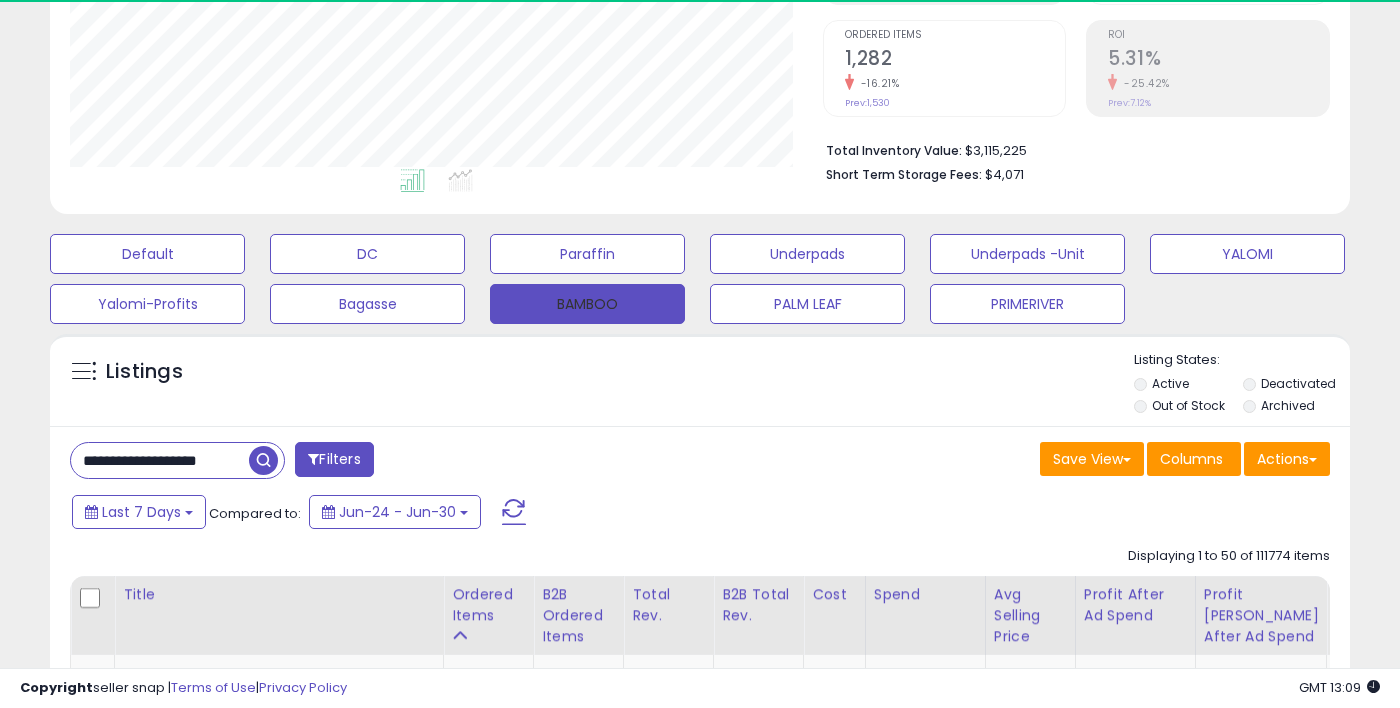 click on "BAMBOO" at bounding box center [587, 304] 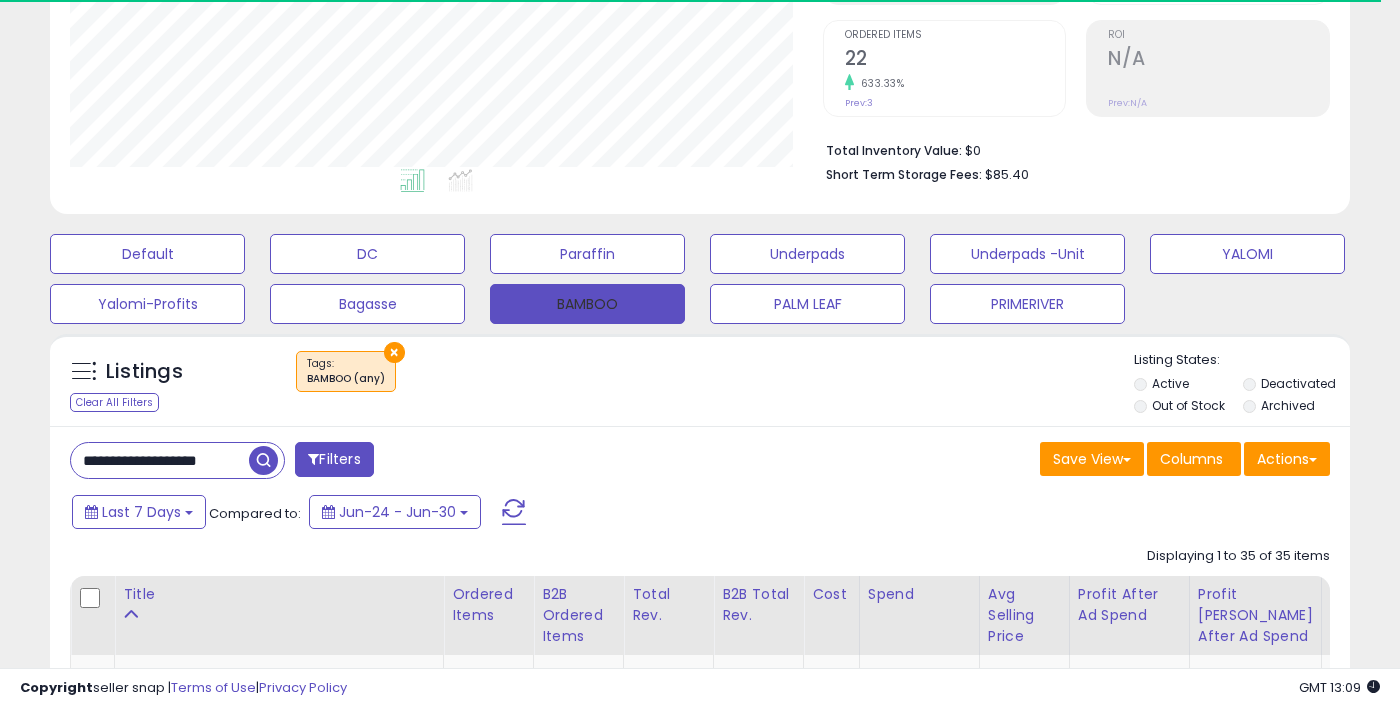 scroll, scrollTop: 999590, scrollLeft: 999247, axis: both 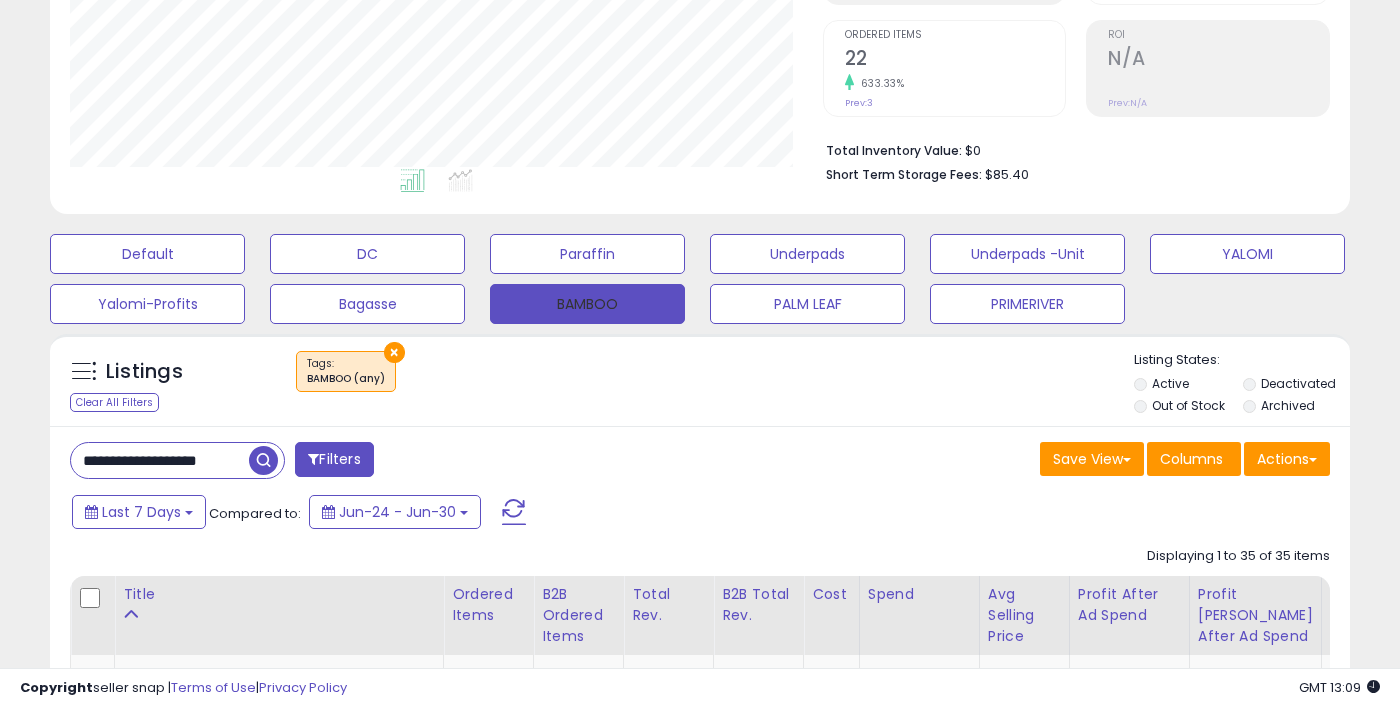 click on "BAMBOO" at bounding box center [587, 304] 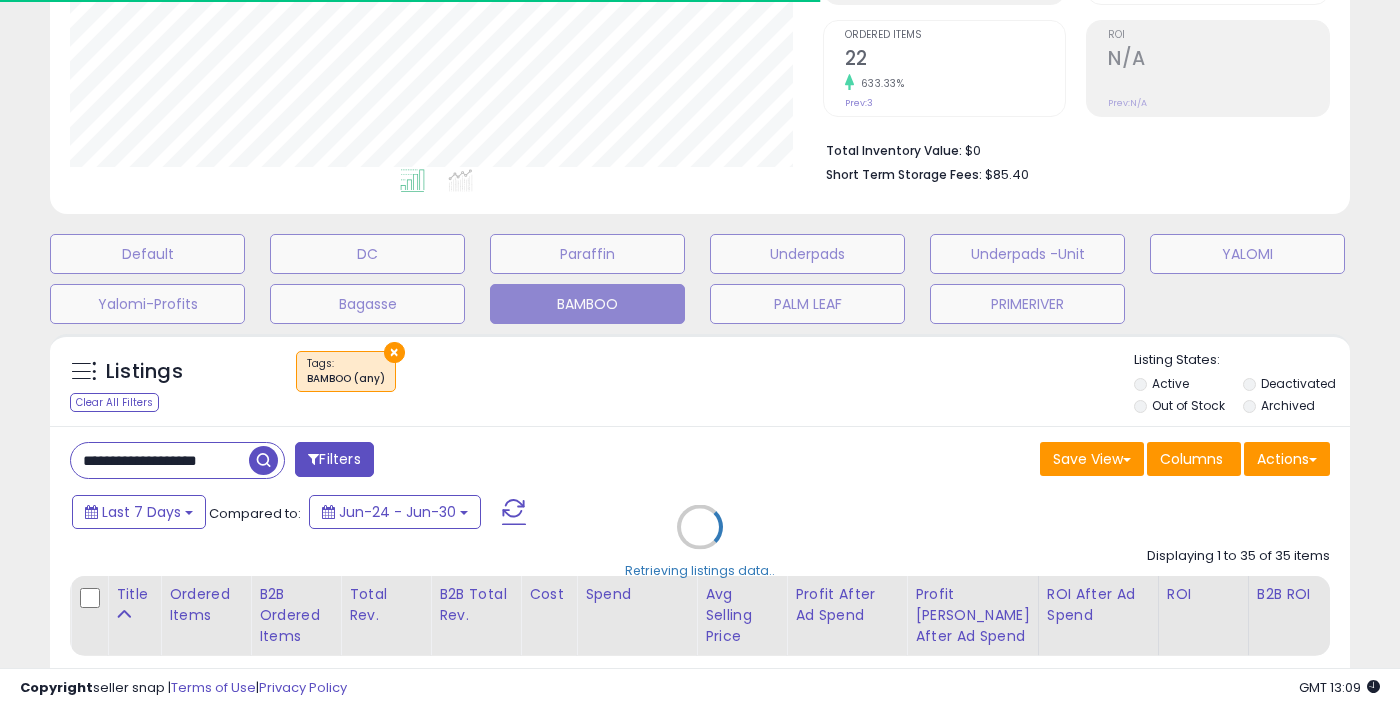 click on "Retrieving listings data.." at bounding box center (700, 541) 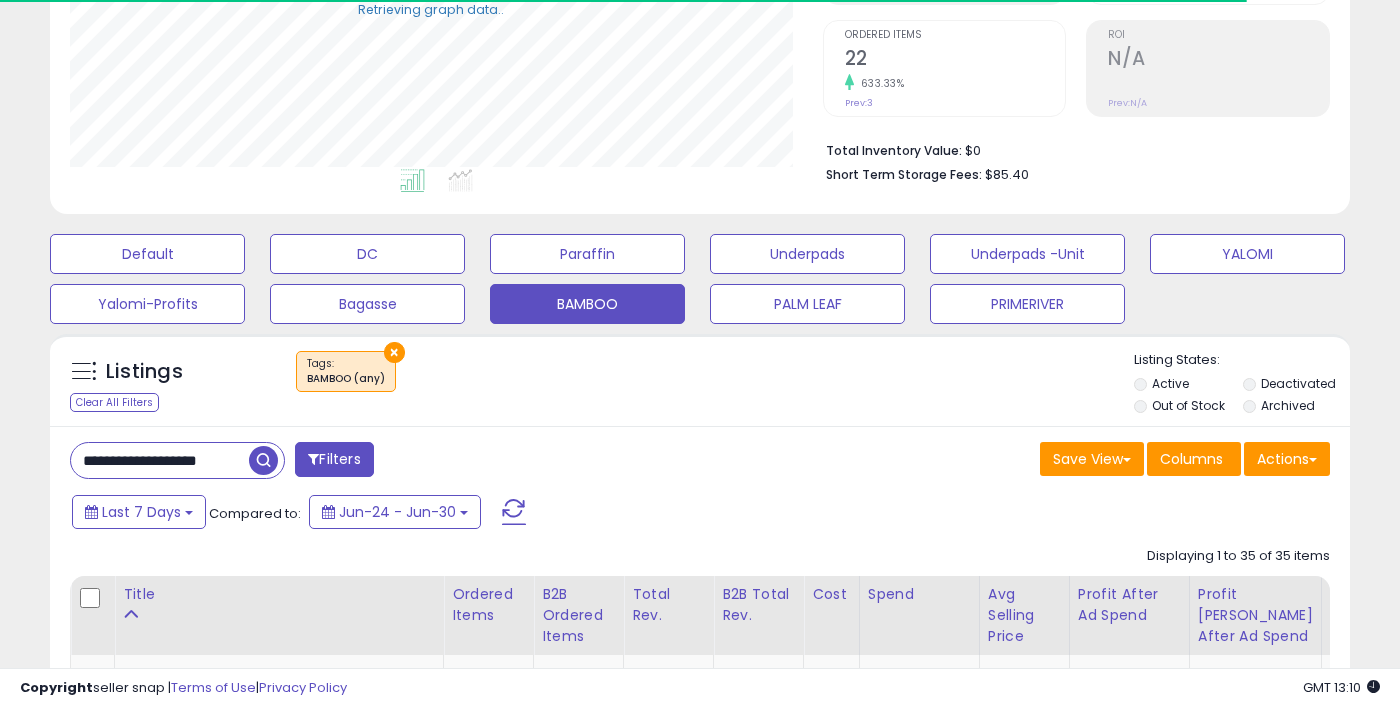 click on "**********" at bounding box center [160, 460] 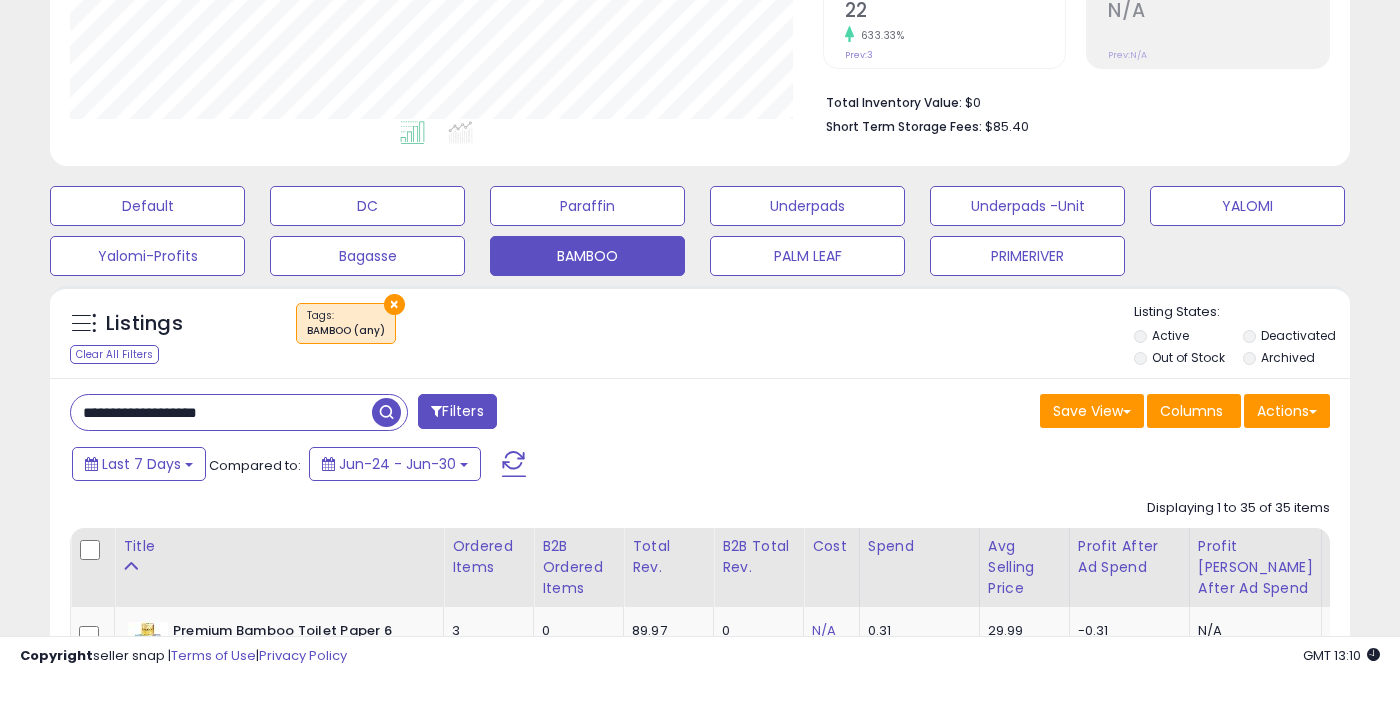 scroll, scrollTop: 477, scrollLeft: 0, axis: vertical 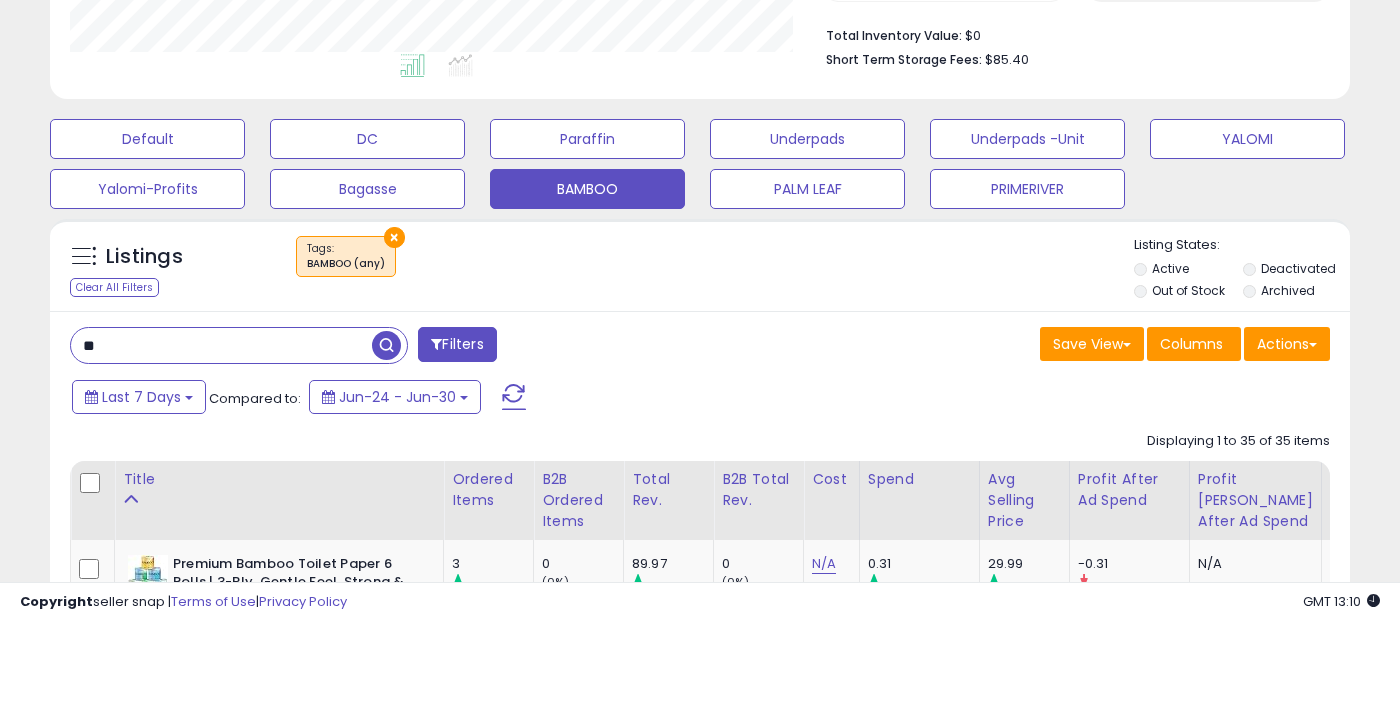 type on "*" 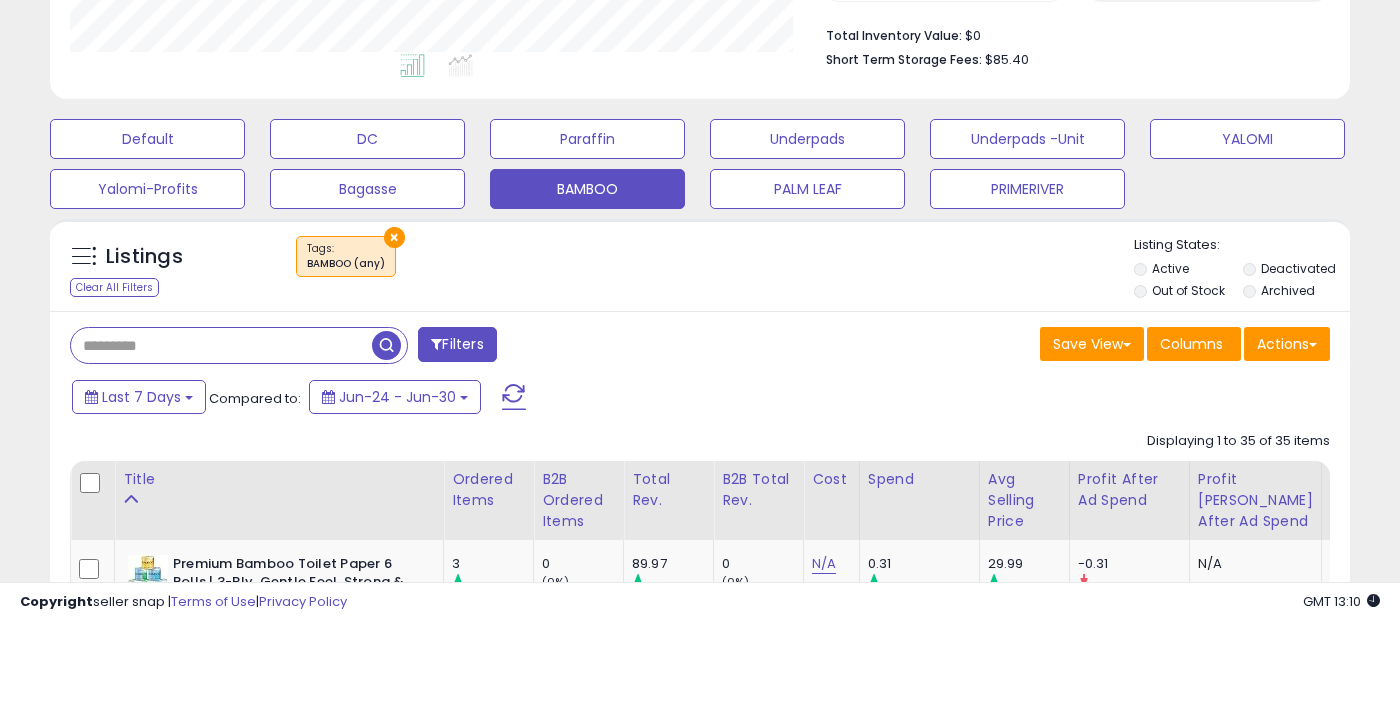 type 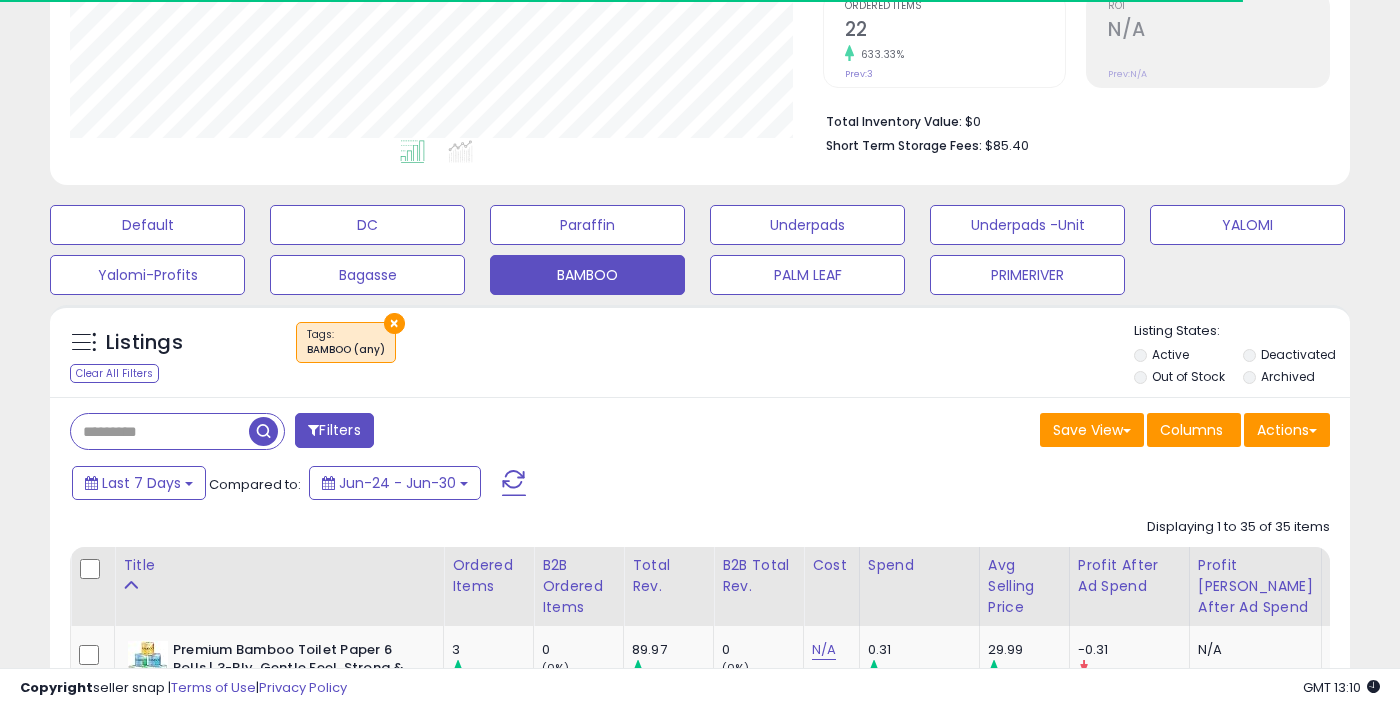 click on "Deactivated" at bounding box center (1298, 354) 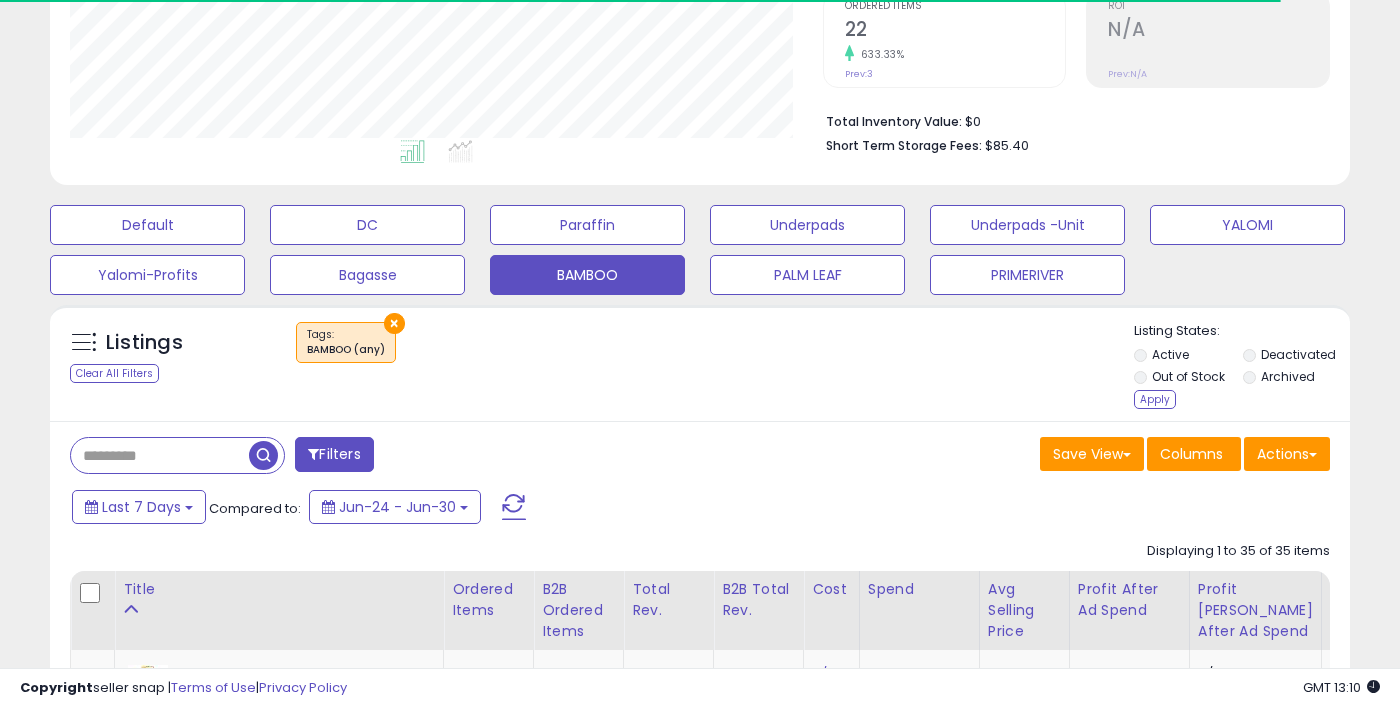 click on "Archived" at bounding box center (1288, 376) 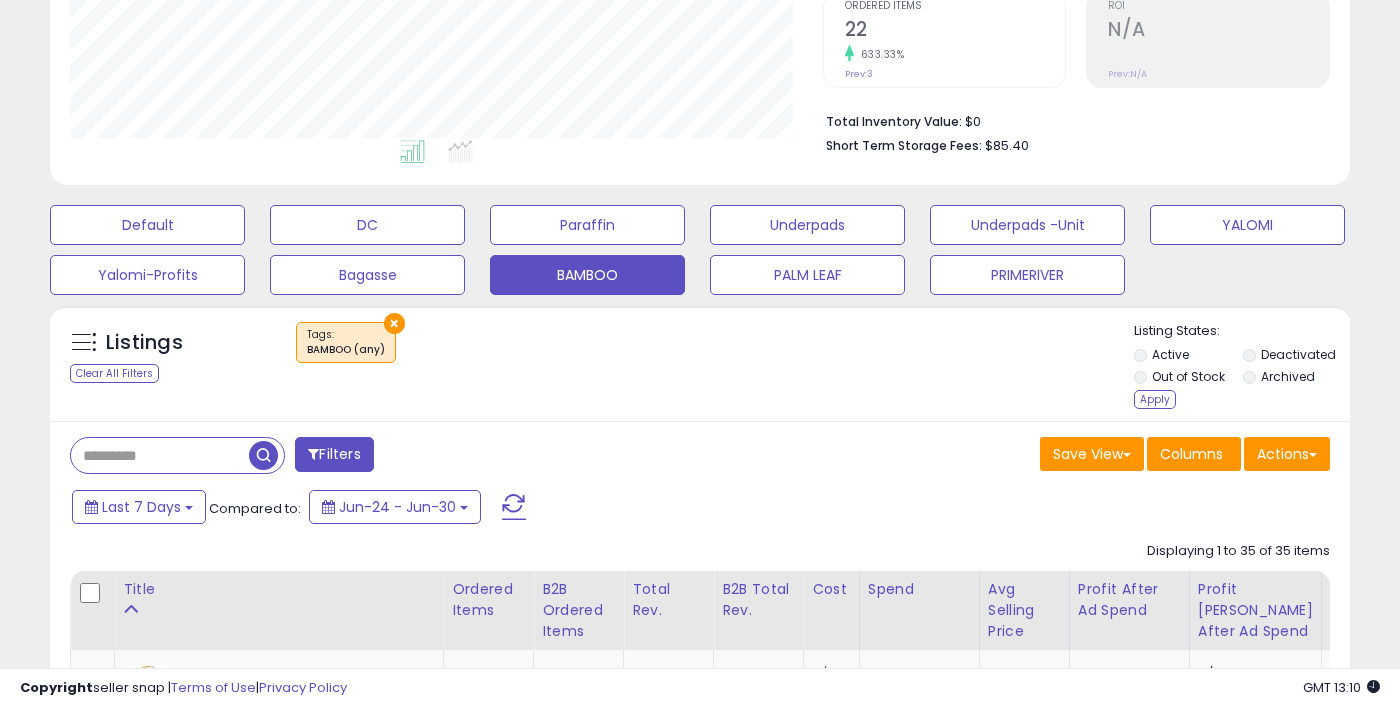 scroll, scrollTop: 999590, scrollLeft: 999247, axis: both 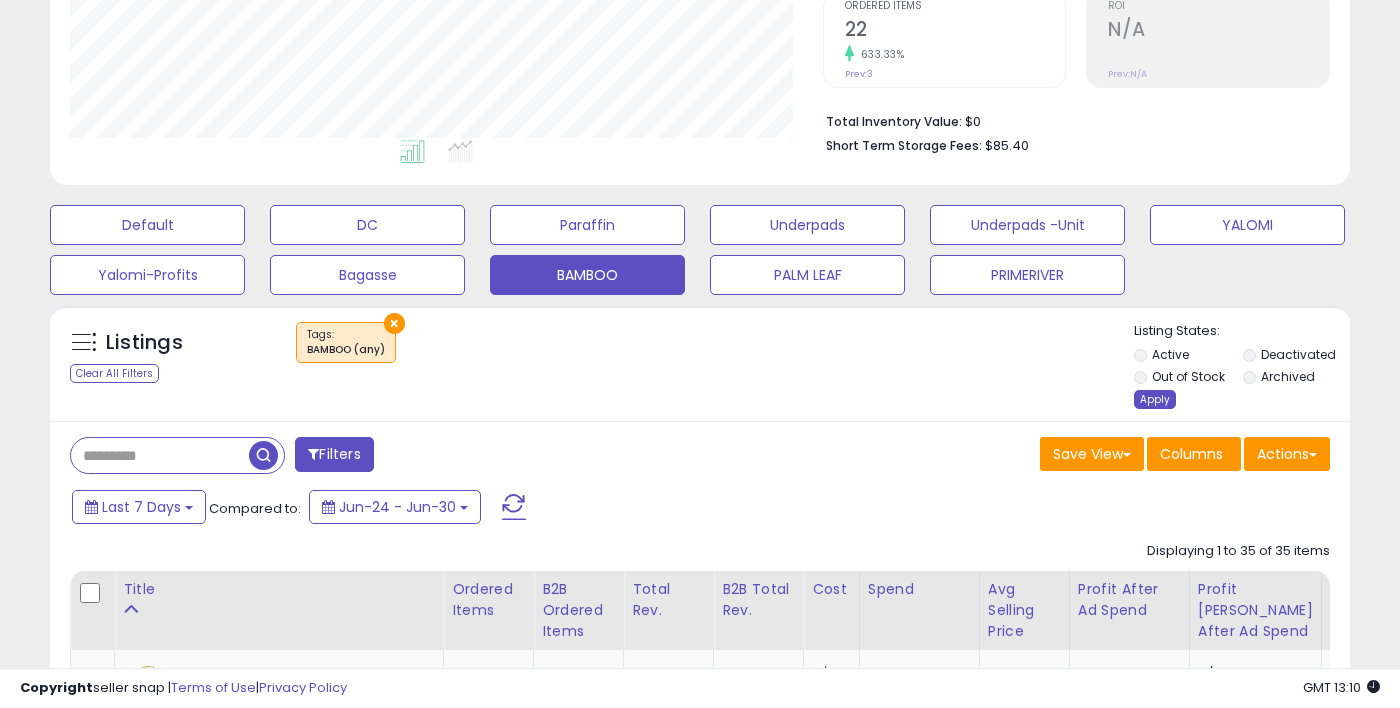 click on "Apply" at bounding box center (1155, 399) 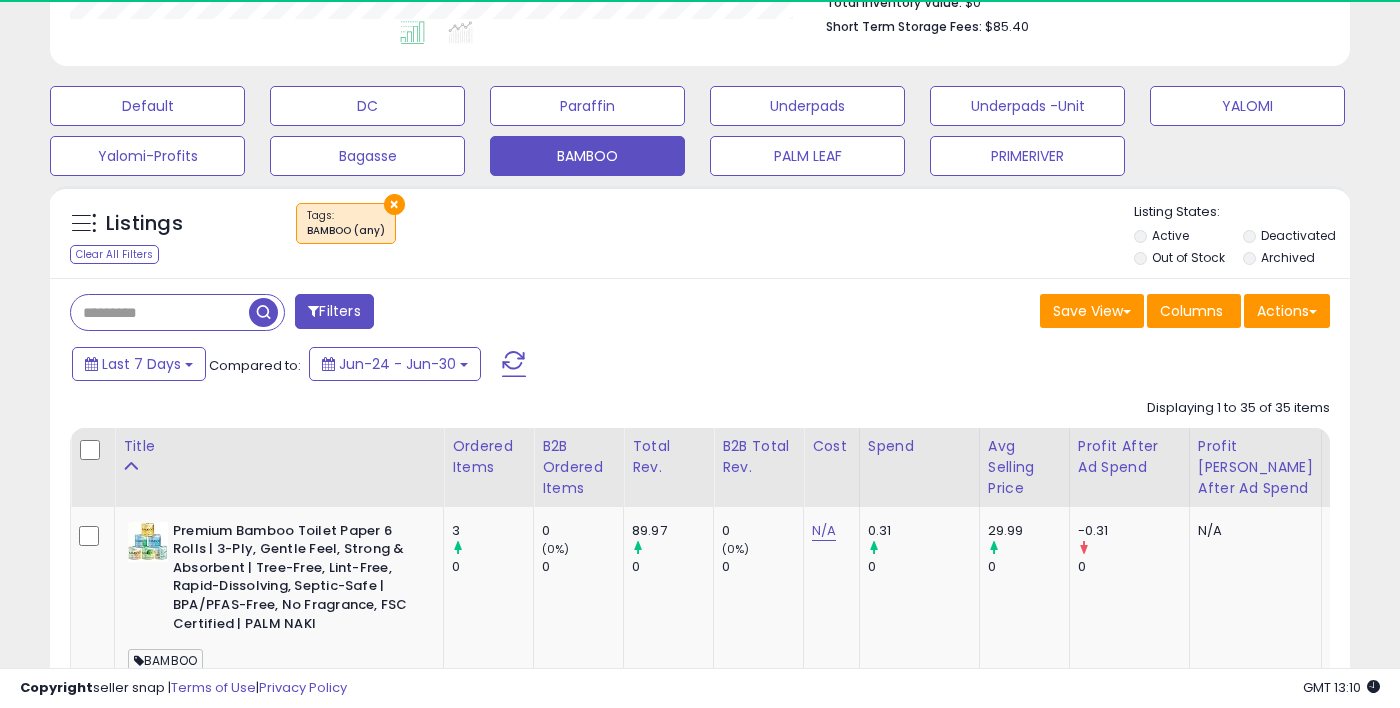scroll, scrollTop: 605, scrollLeft: 0, axis: vertical 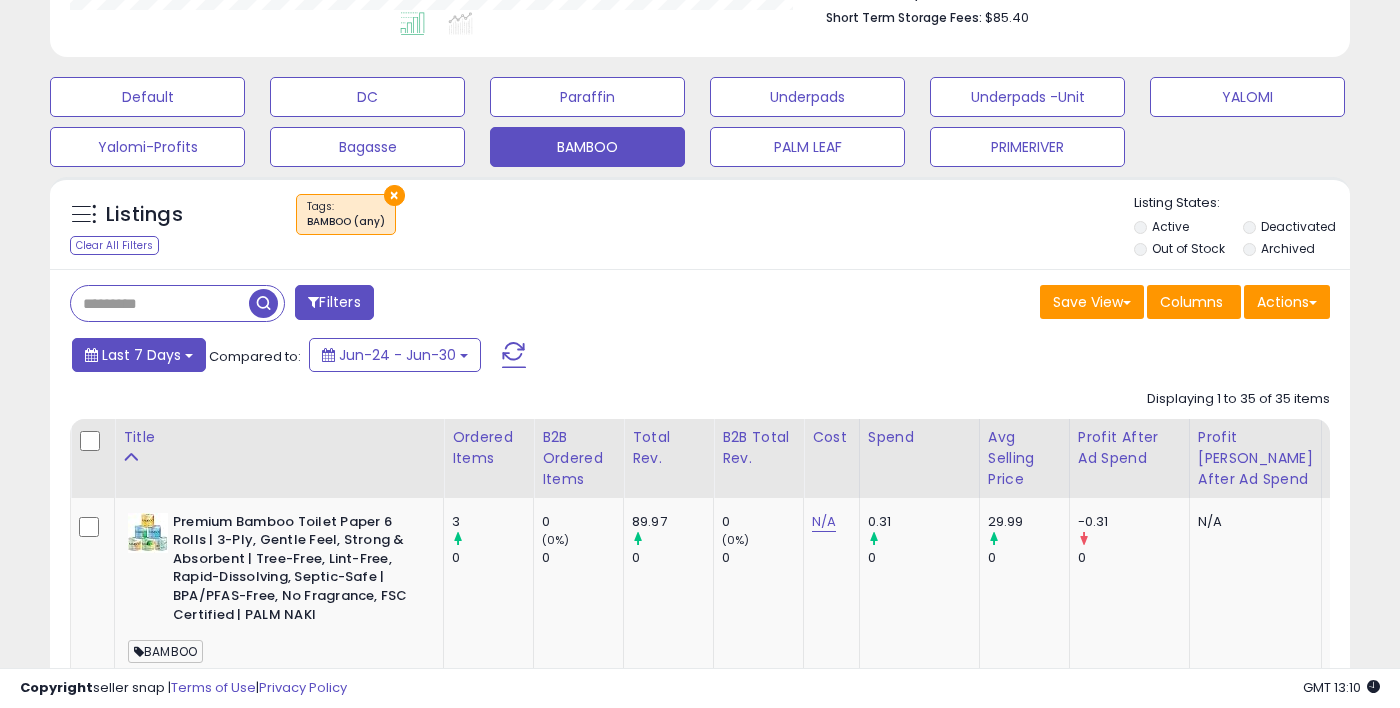 click on "Last 7 Days" at bounding box center [141, 355] 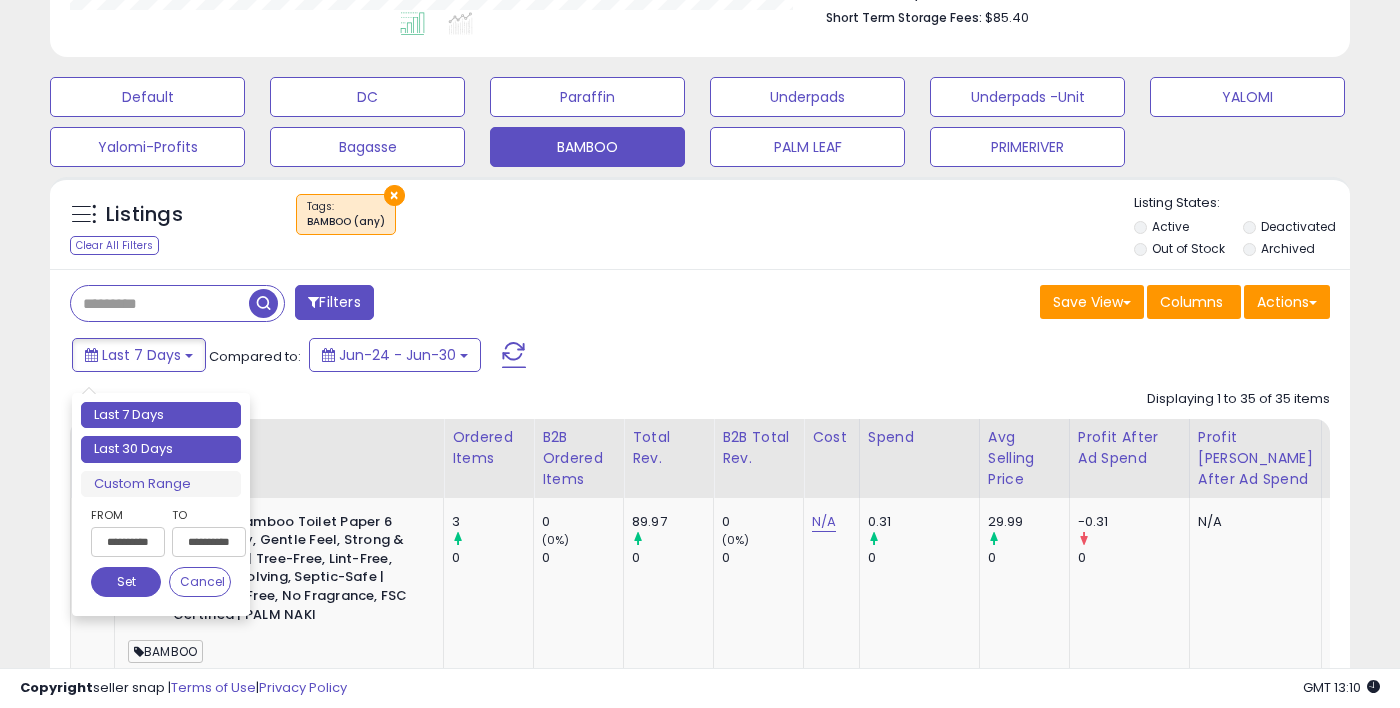 click on "Last 30 Days" at bounding box center (161, 449) 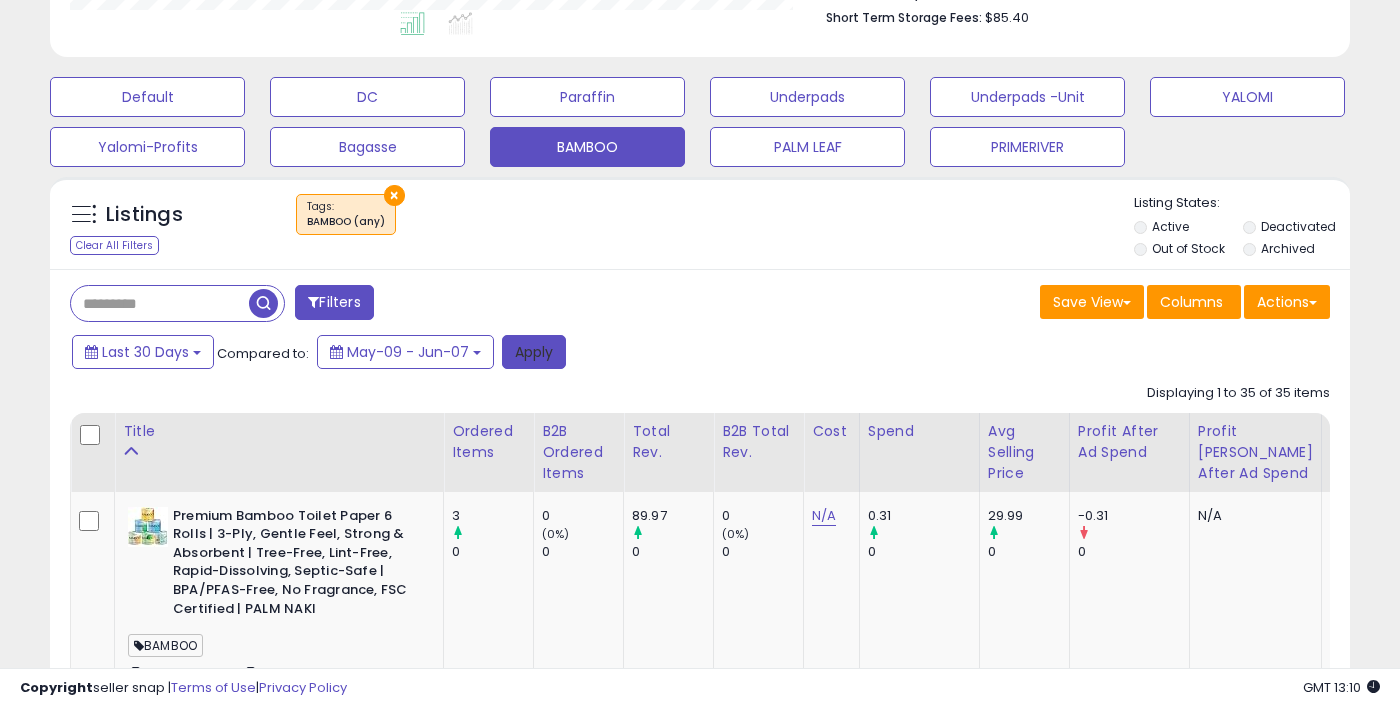 click on "Apply" at bounding box center [534, 352] 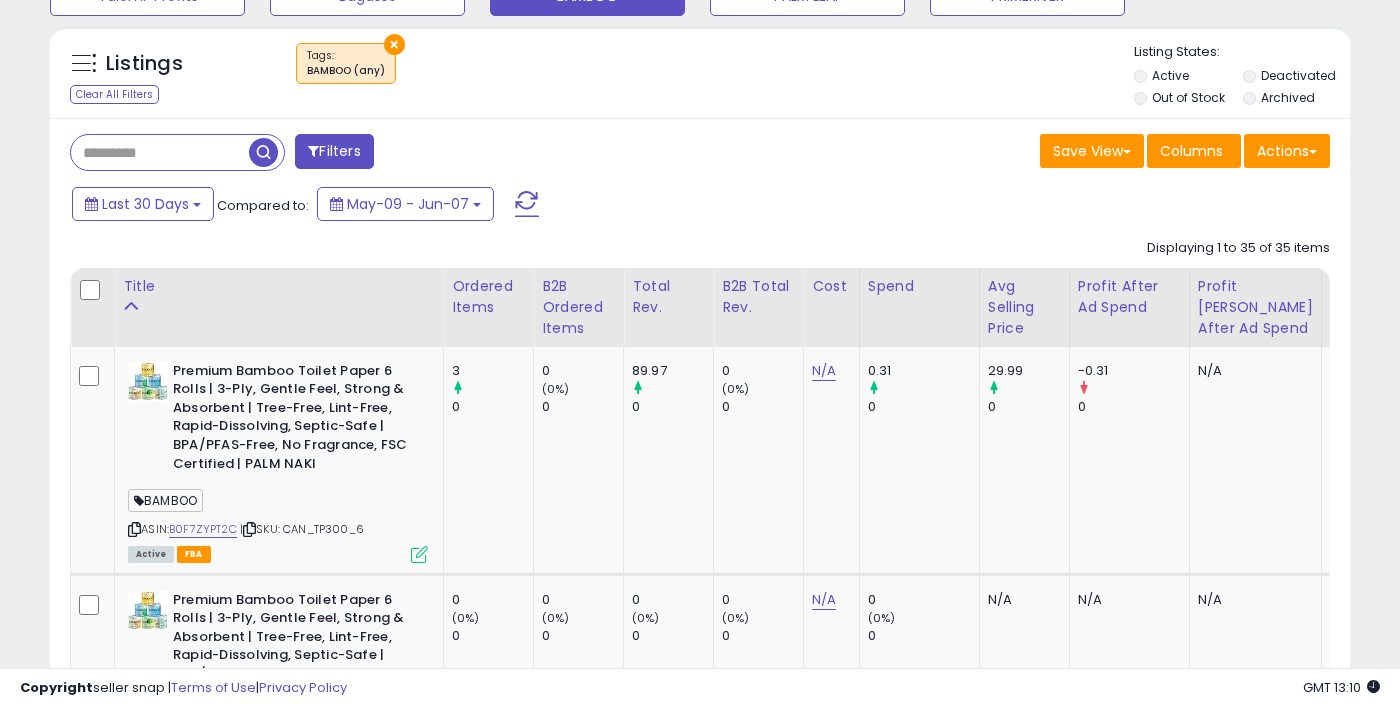 scroll, scrollTop: 761, scrollLeft: 0, axis: vertical 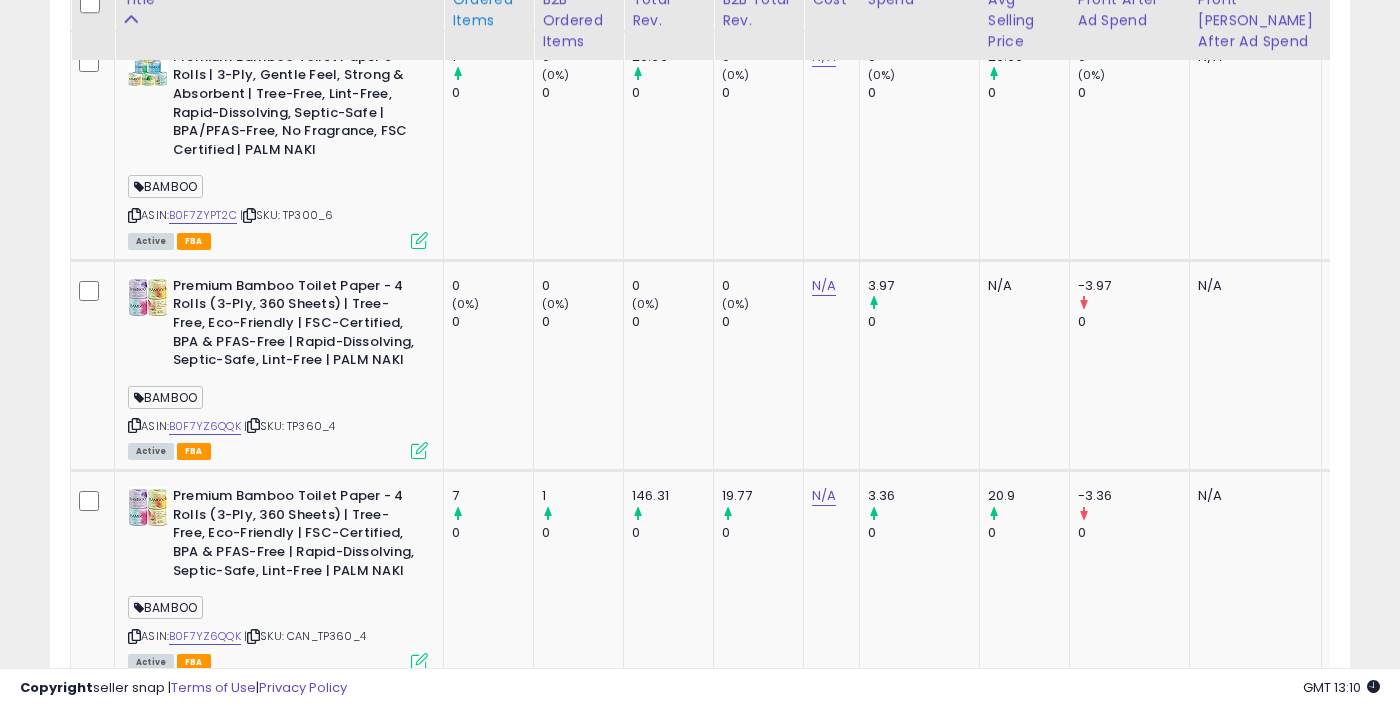 click on "Ordered Items" at bounding box center (488, 10) 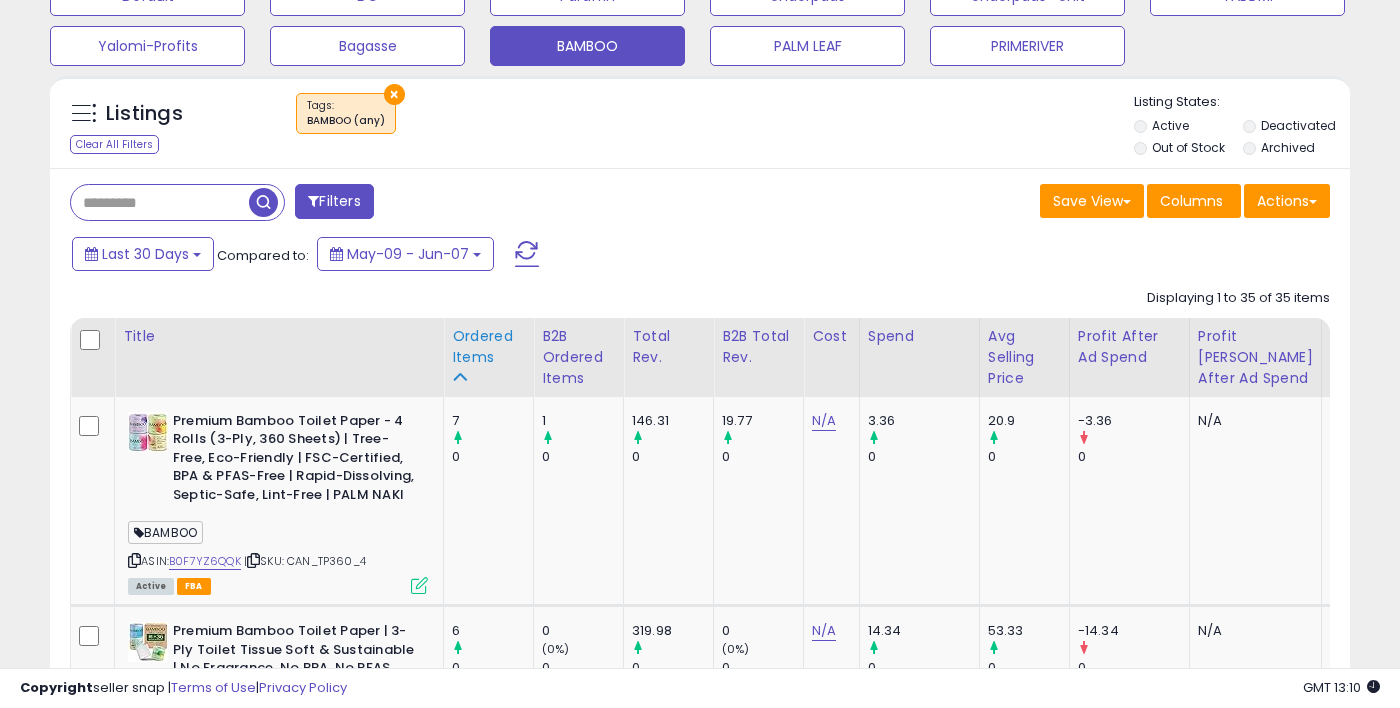 scroll, scrollTop: 716, scrollLeft: 0, axis: vertical 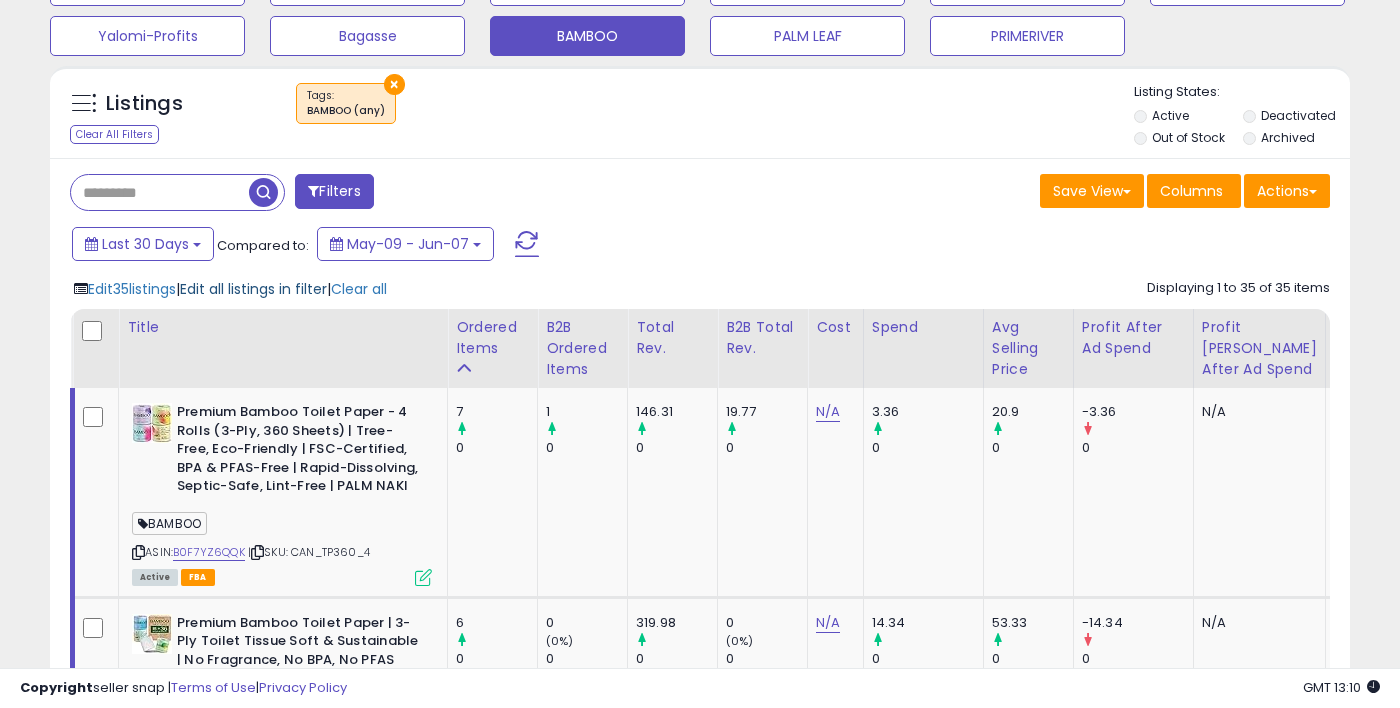 click on "Edit all listings in filter" at bounding box center (253, 289) 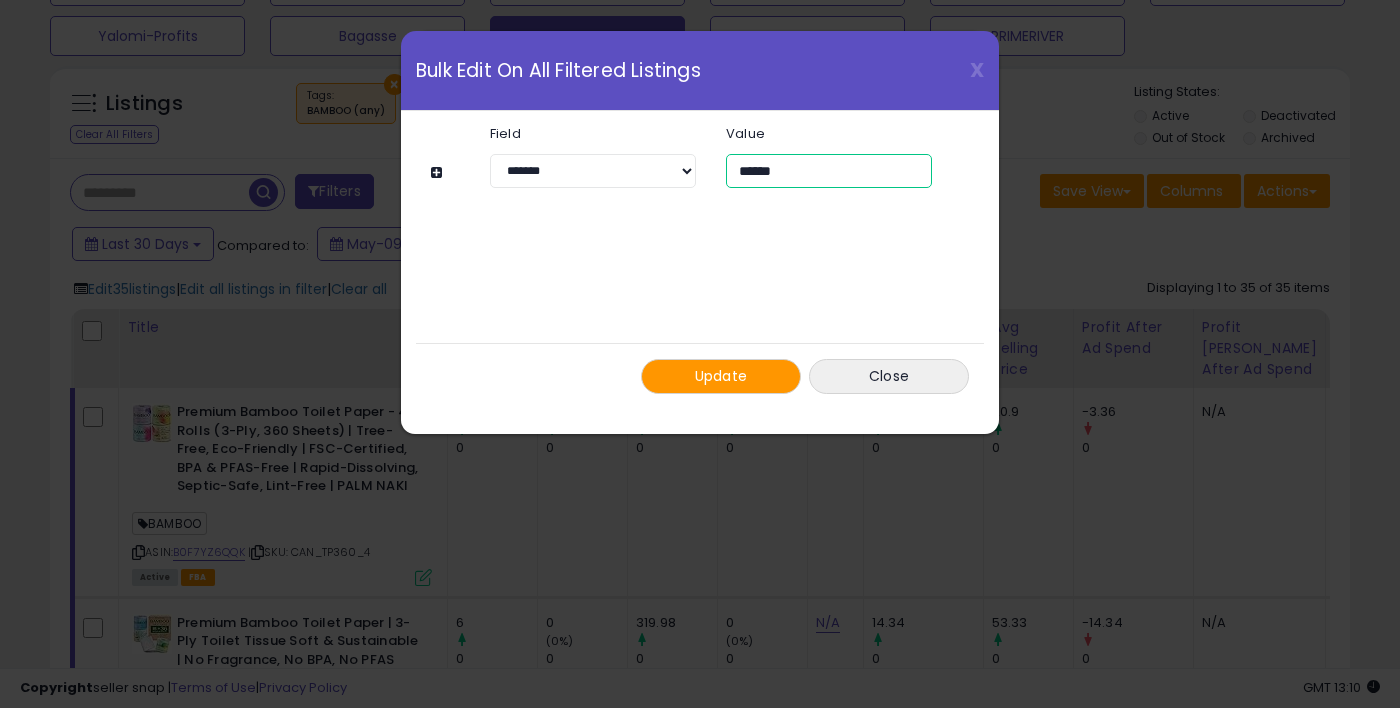 click on "******" at bounding box center (829, 171) 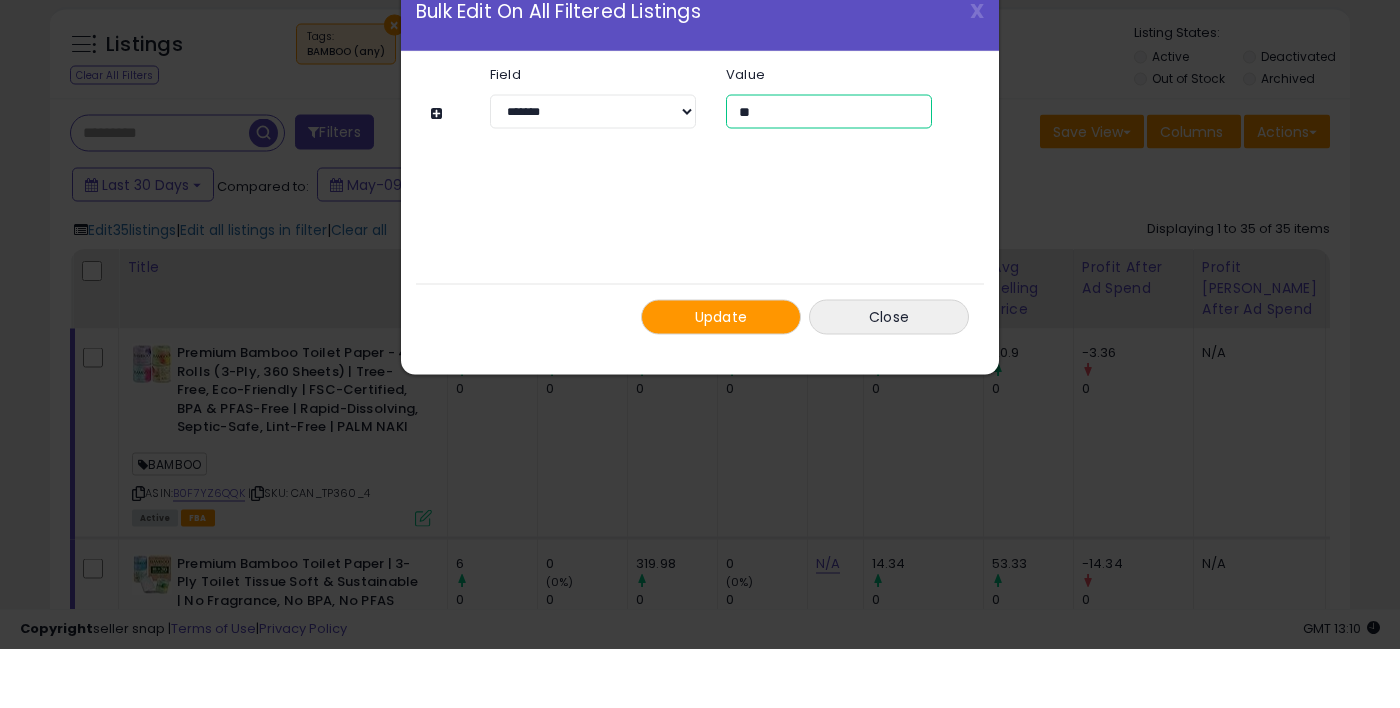 type on "*" 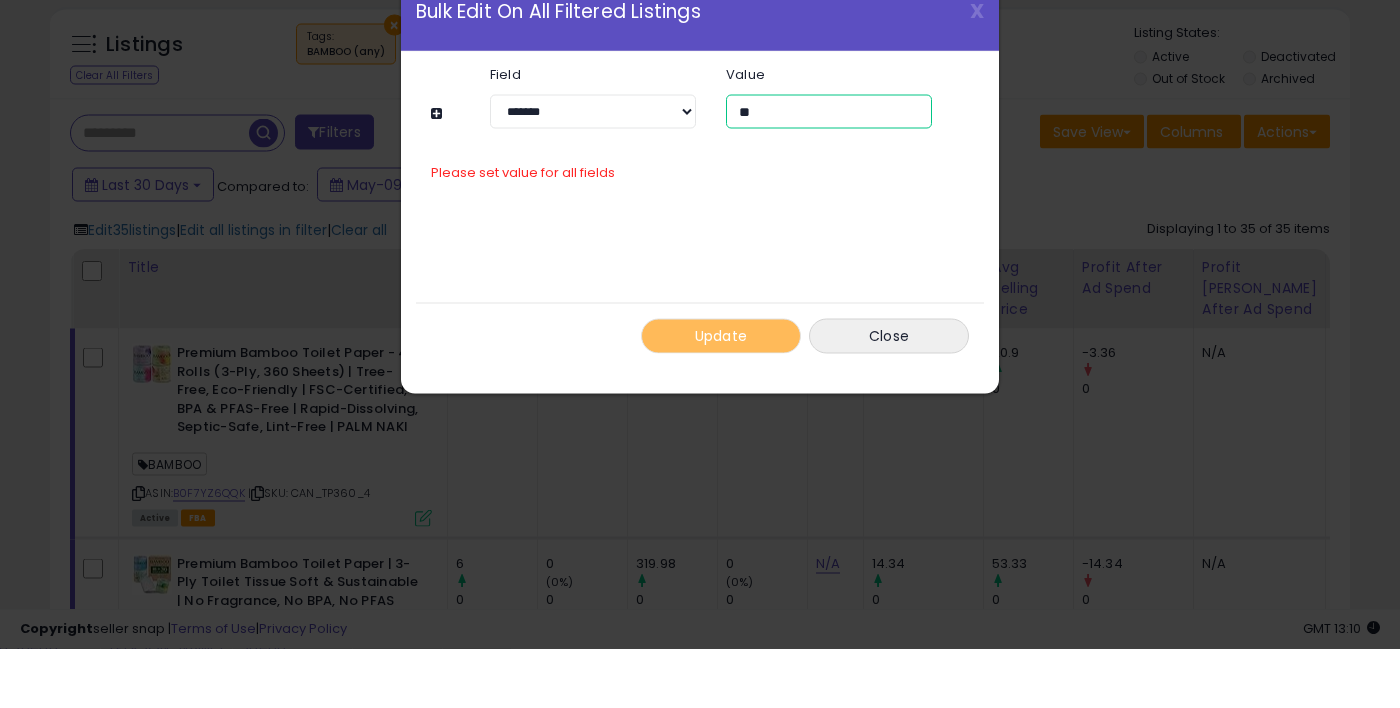 type on "**" 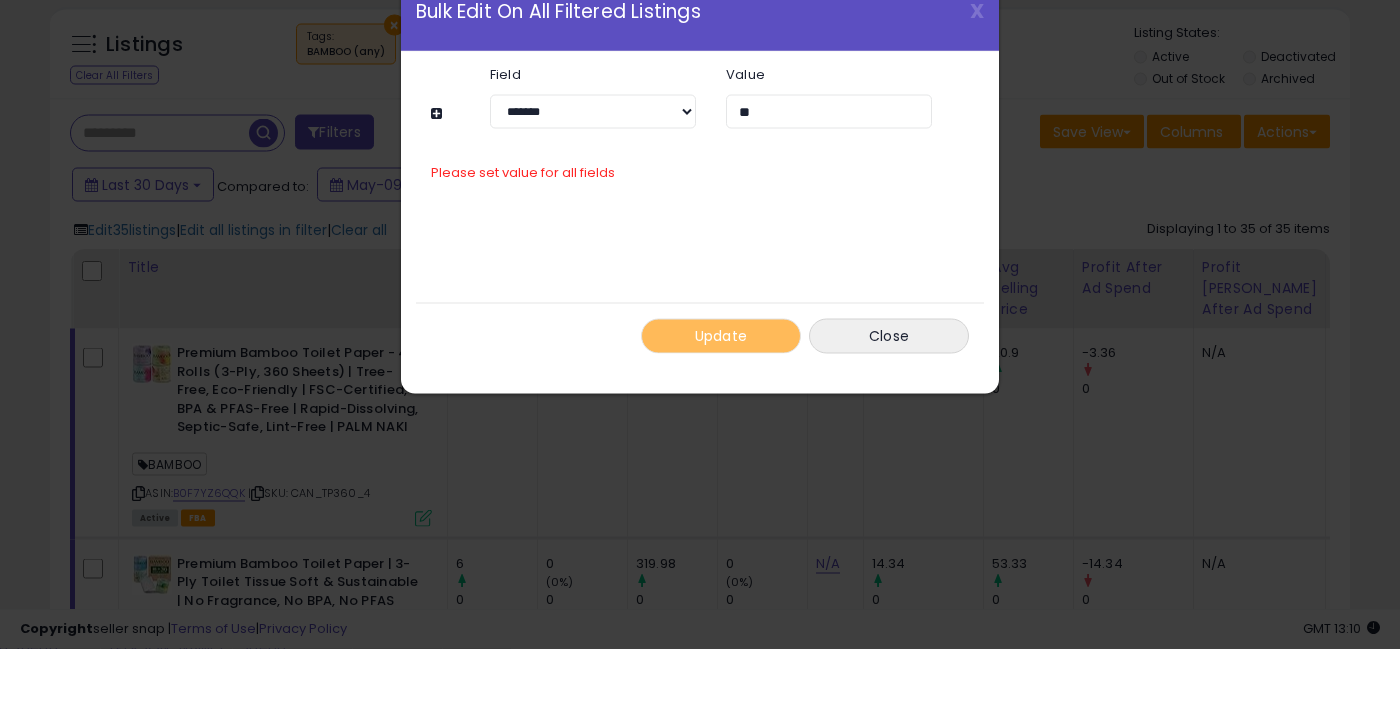 click on "Update
Close" 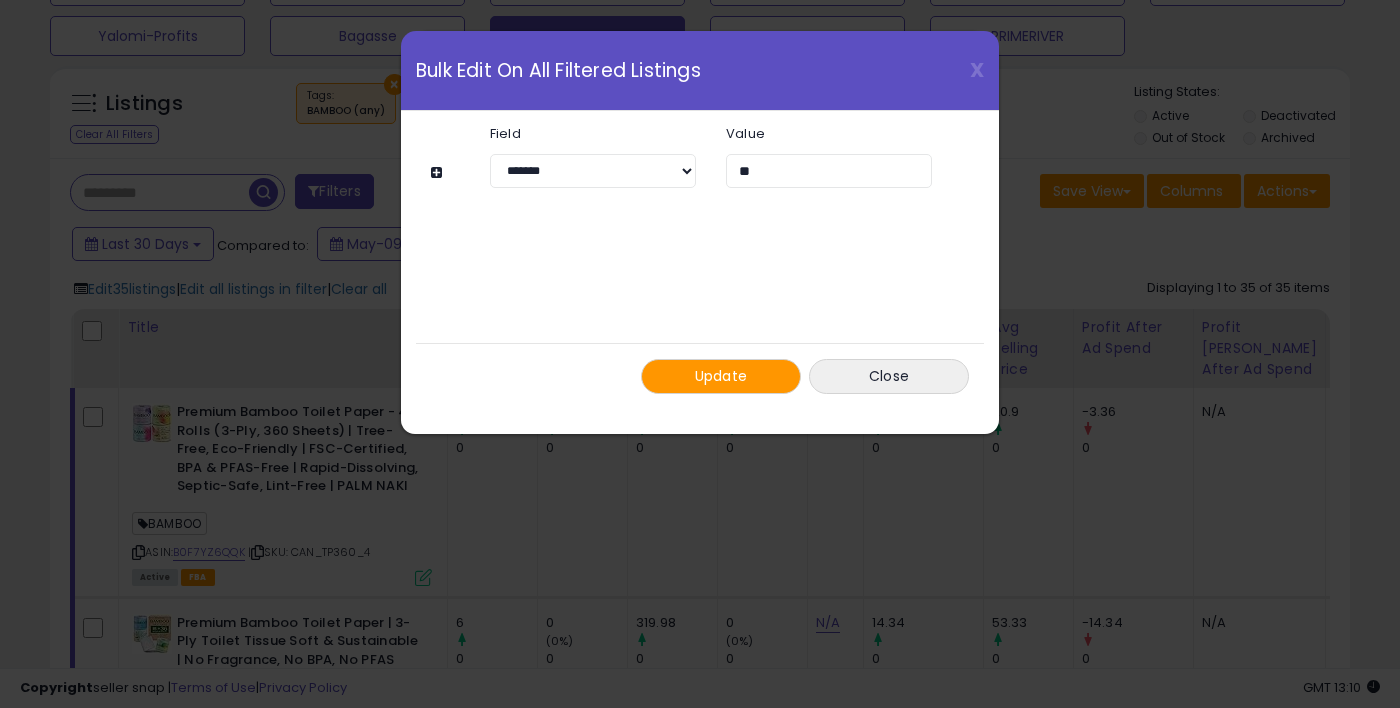 click on "Update" at bounding box center (721, 376) 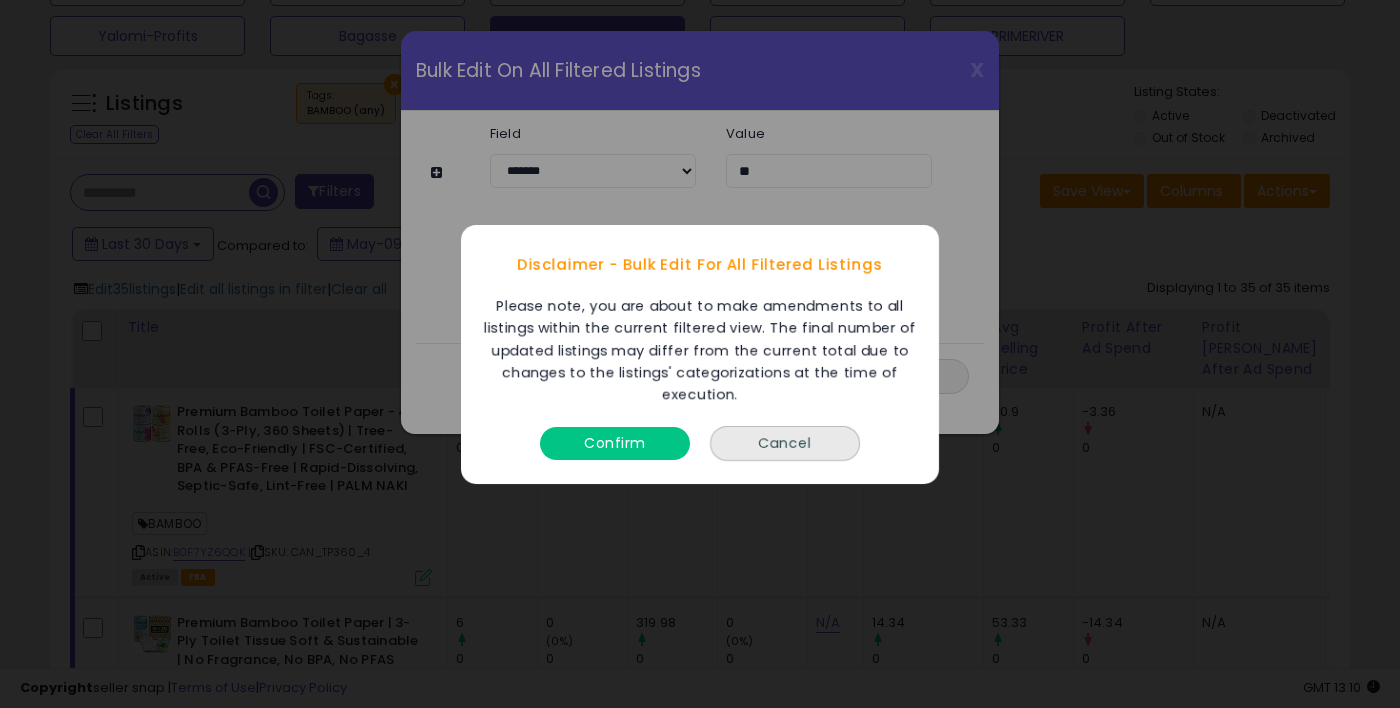 click on "Confirm" at bounding box center (615, 442) 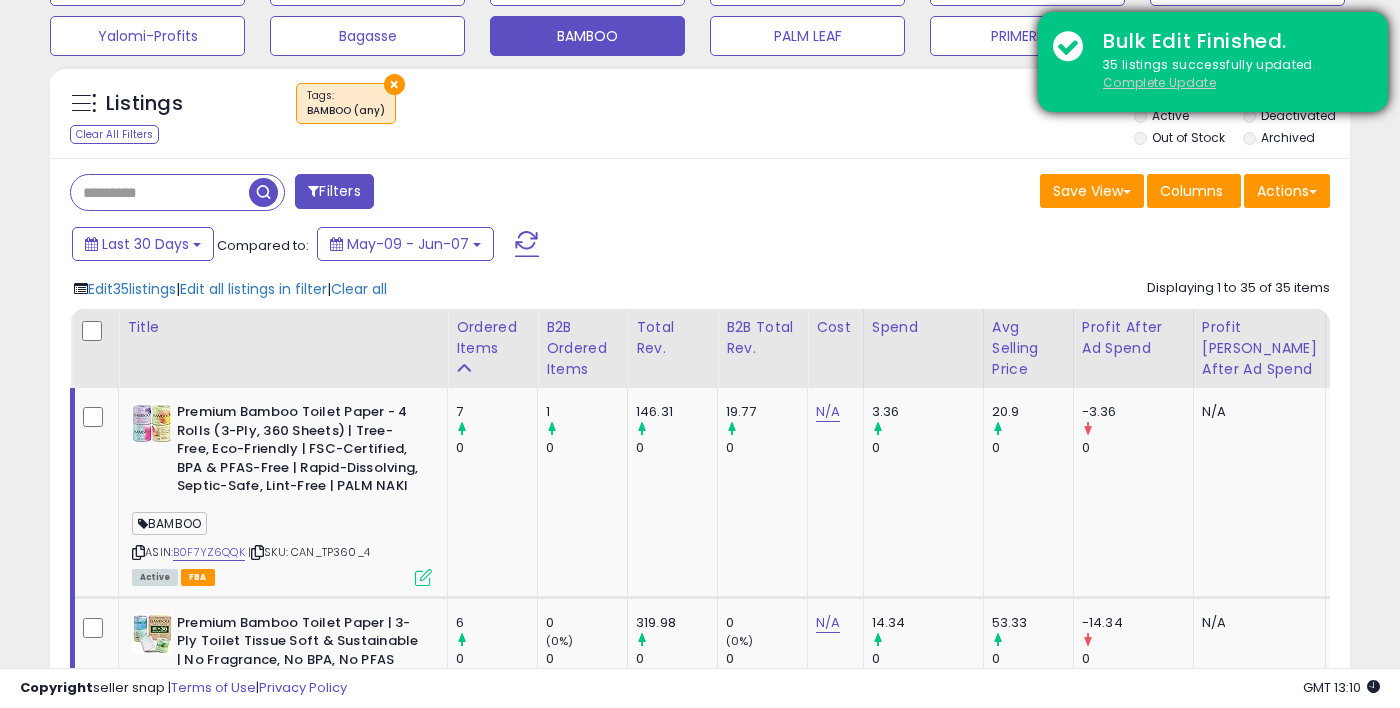 click on "Complete Update" at bounding box center (1159, 82) 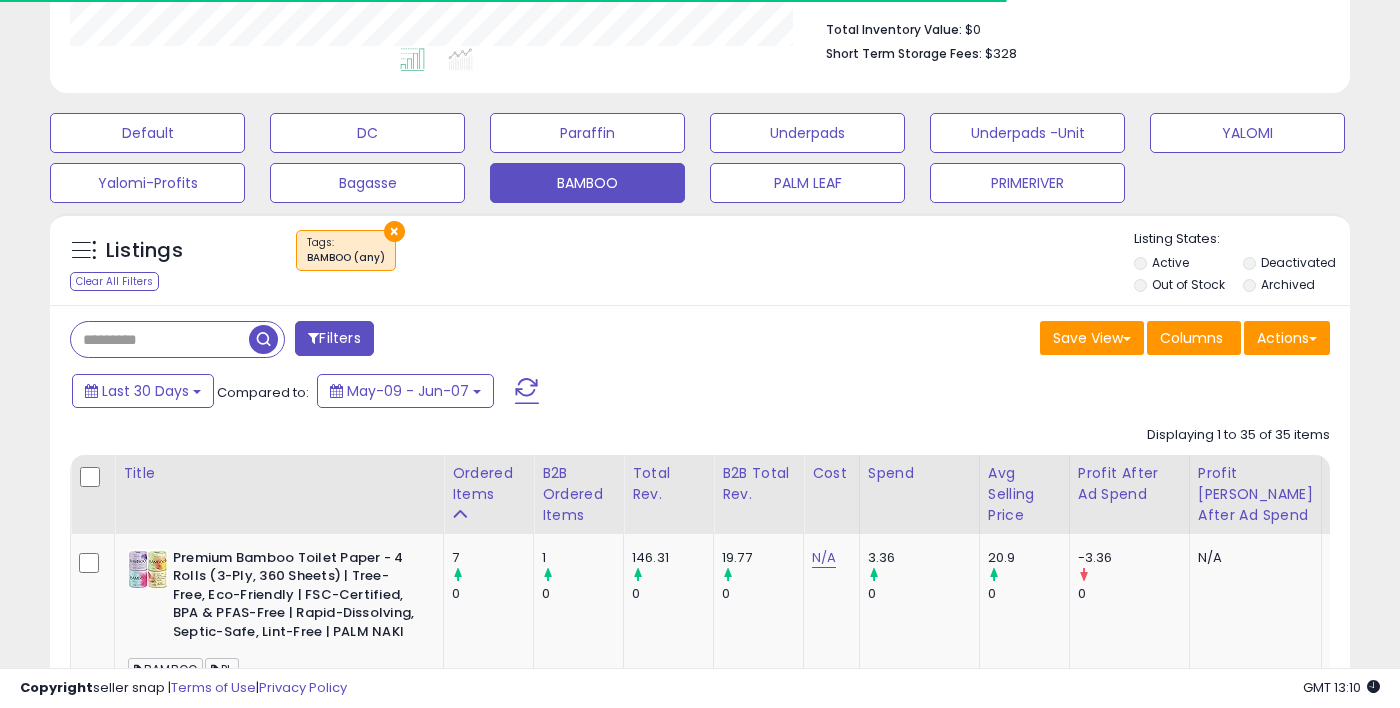 scroll, scrollTop: 716, scrollLeft: 0, axis: vertical 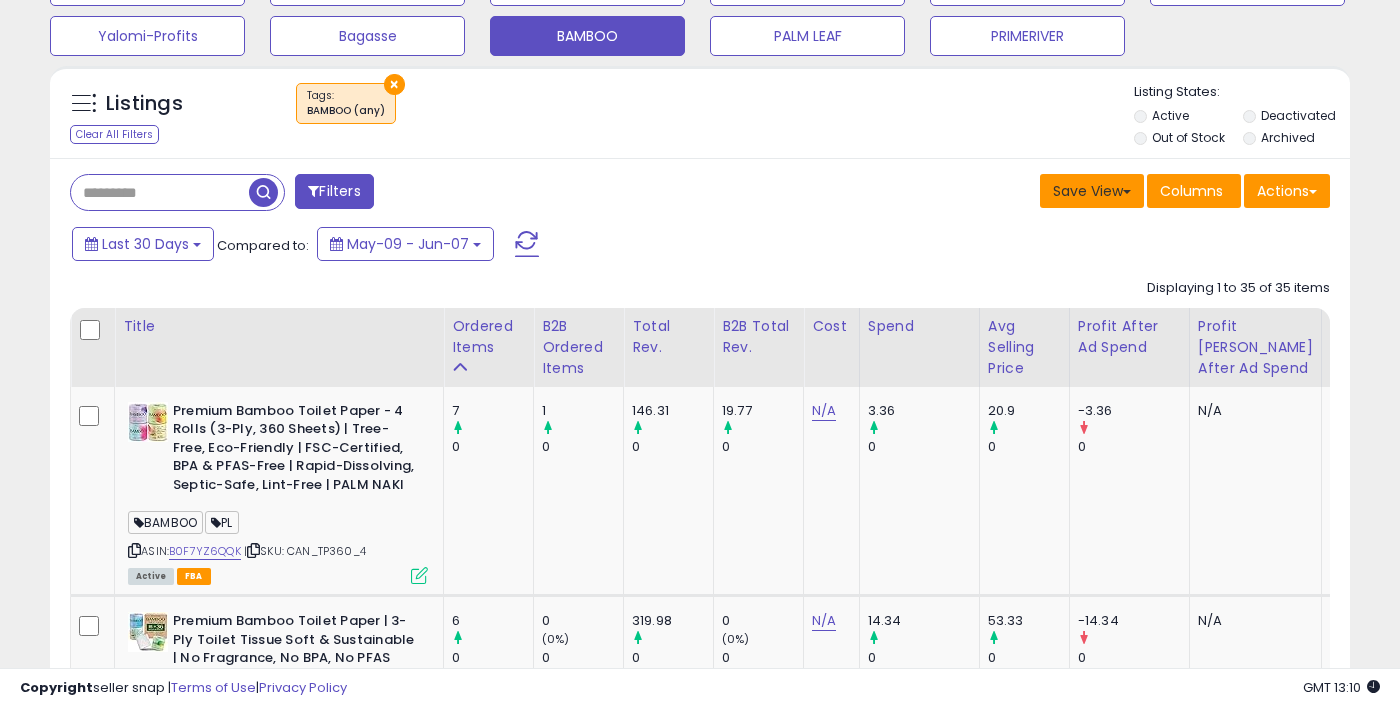 click on "Save View" at bounding box center (1092, 191) 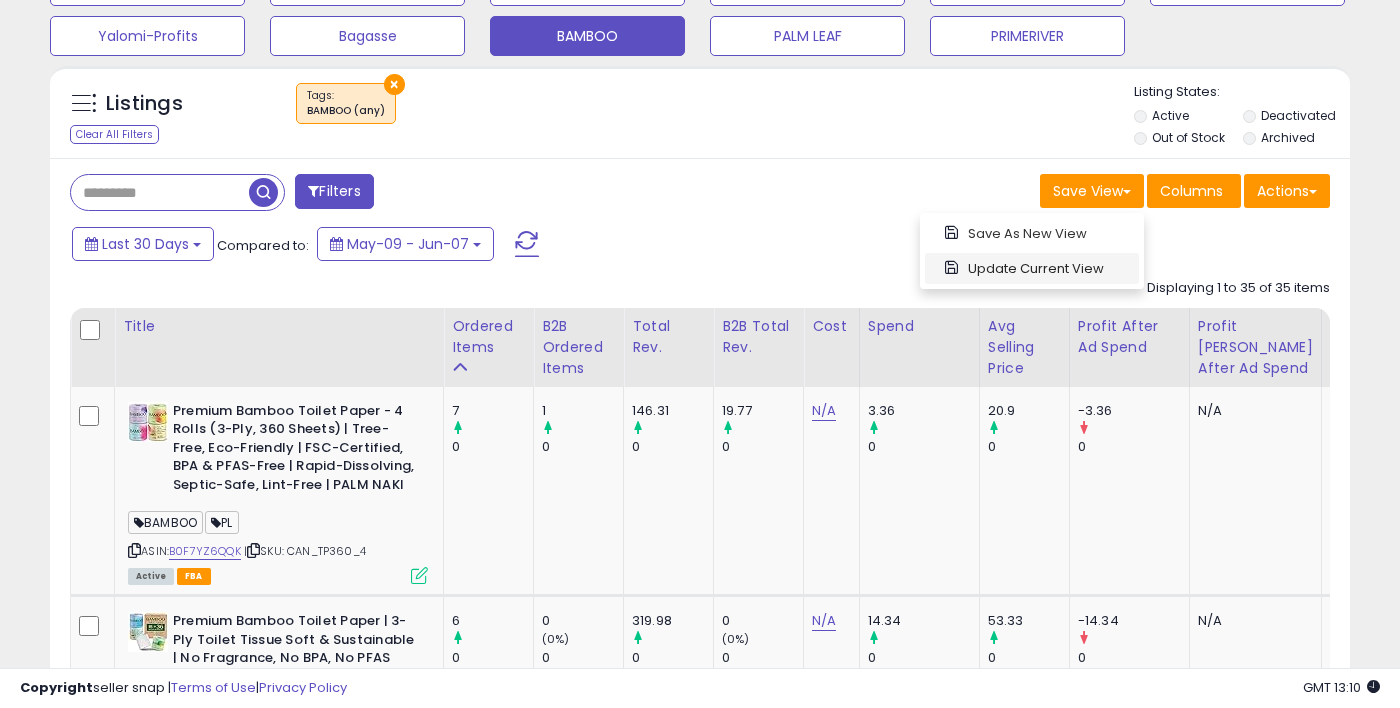 click on "Update Current View" at bounding box center [1032, 268] 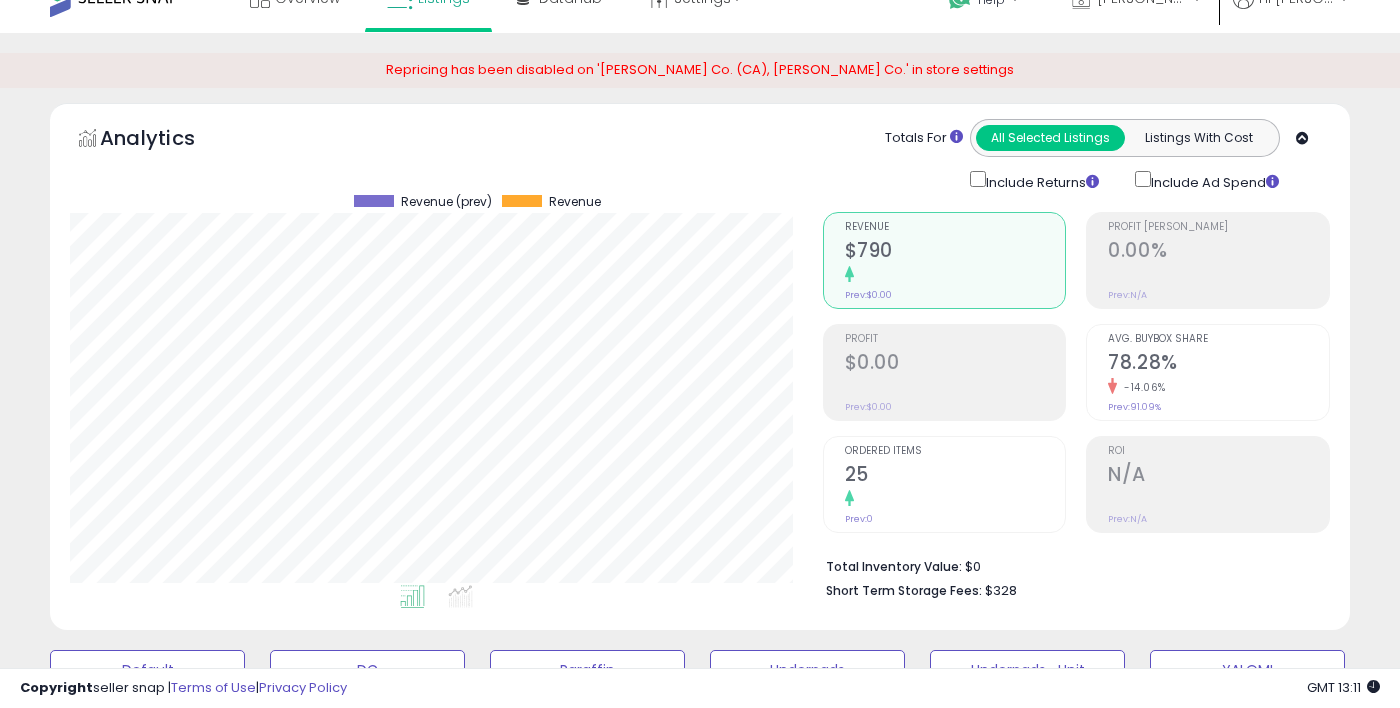 scroll, scrollTop: 0, scrollLeft: 0, axis: both 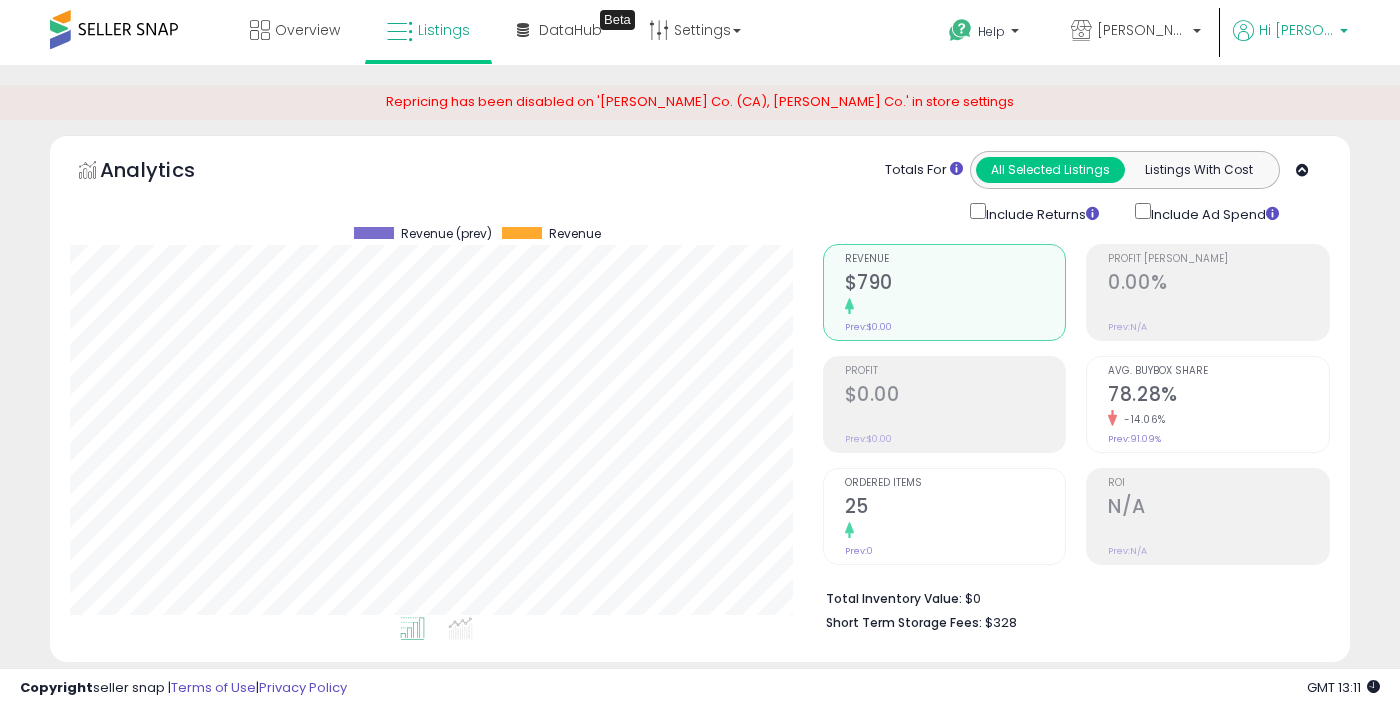 click on "Hi [PERSON_NAME]" at bounding box center (1296, 30) 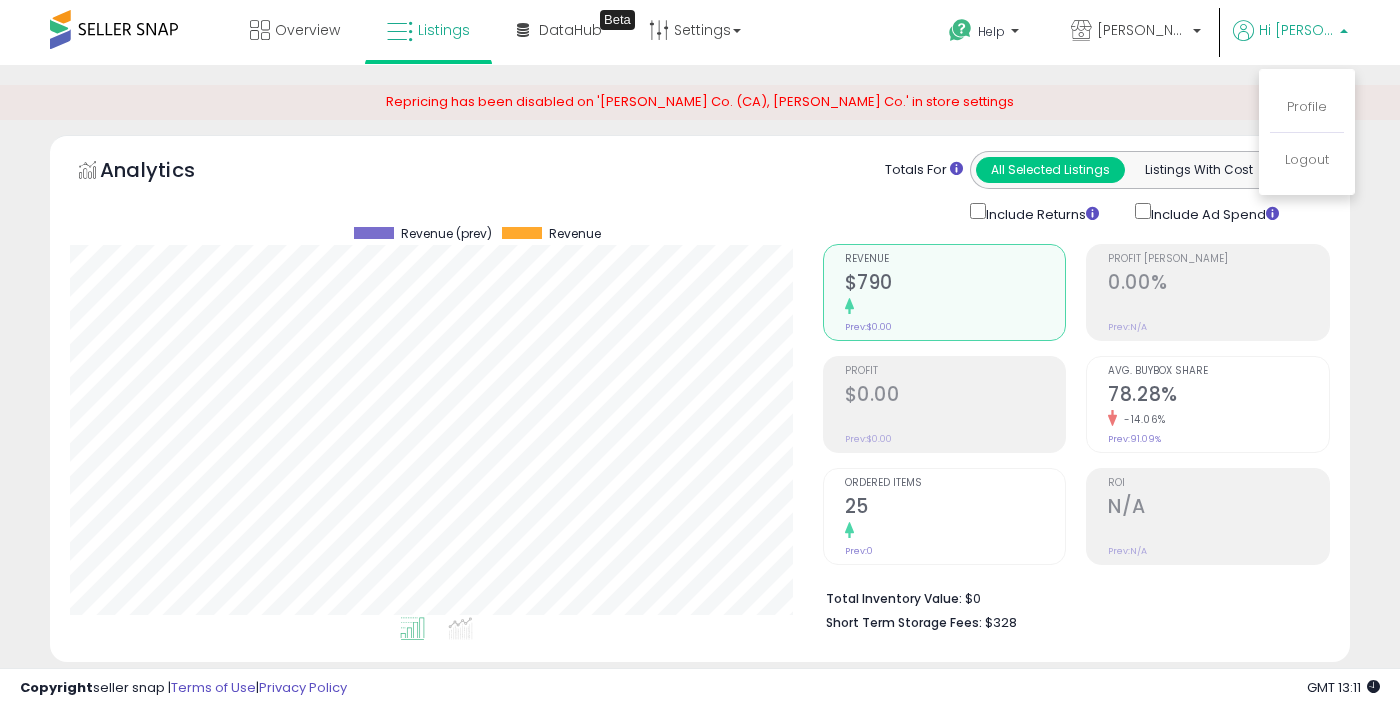 click at bounding box center [700, 354] 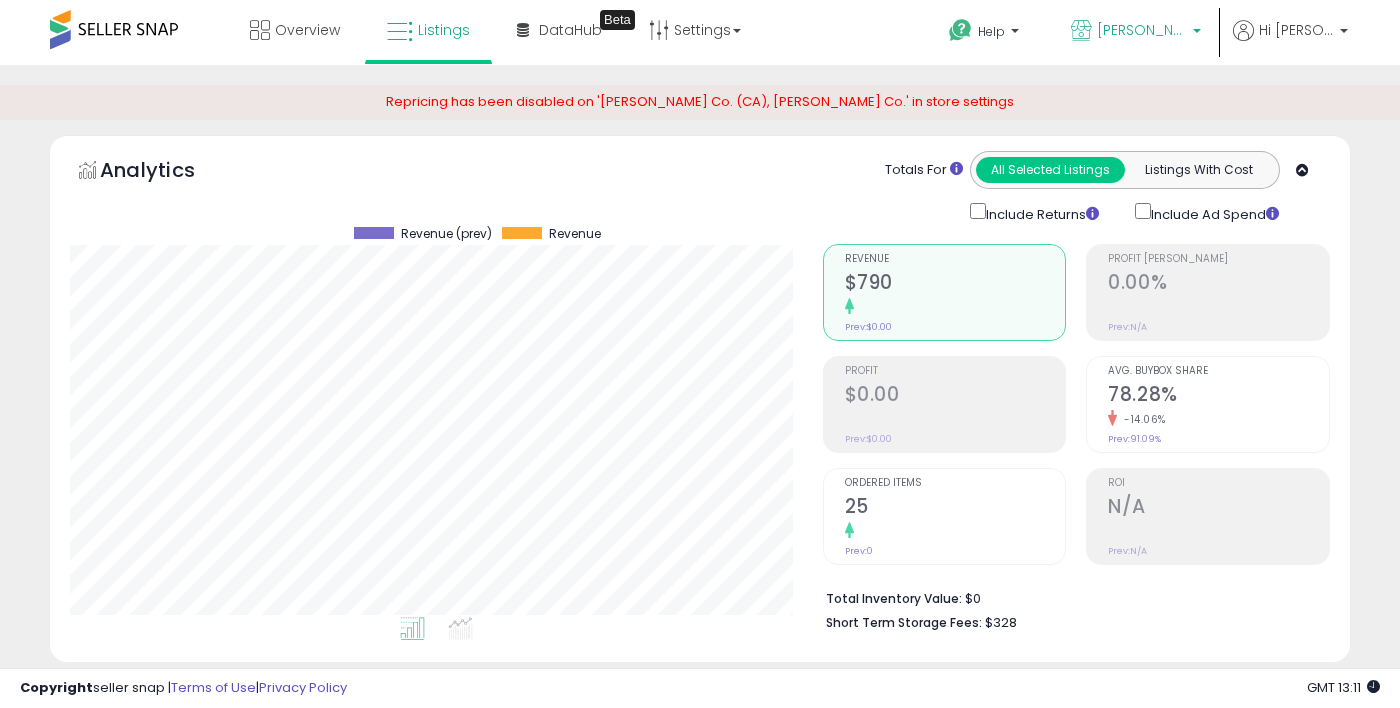 click on "[PERSON_NAME] Co. ([GEOGRAPHIC_DATA])" at bounding box center [1136, 32] 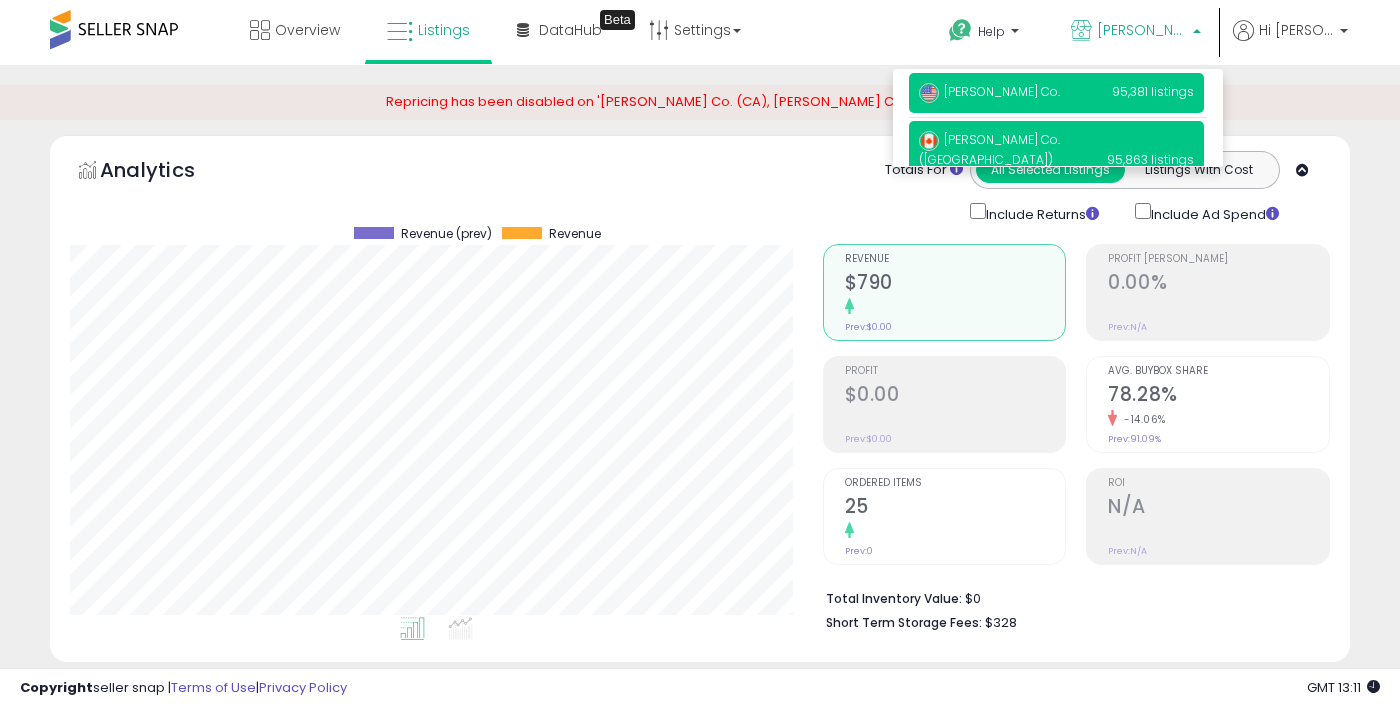 click on "95,381
listings" at bounding box center (1153, 91) 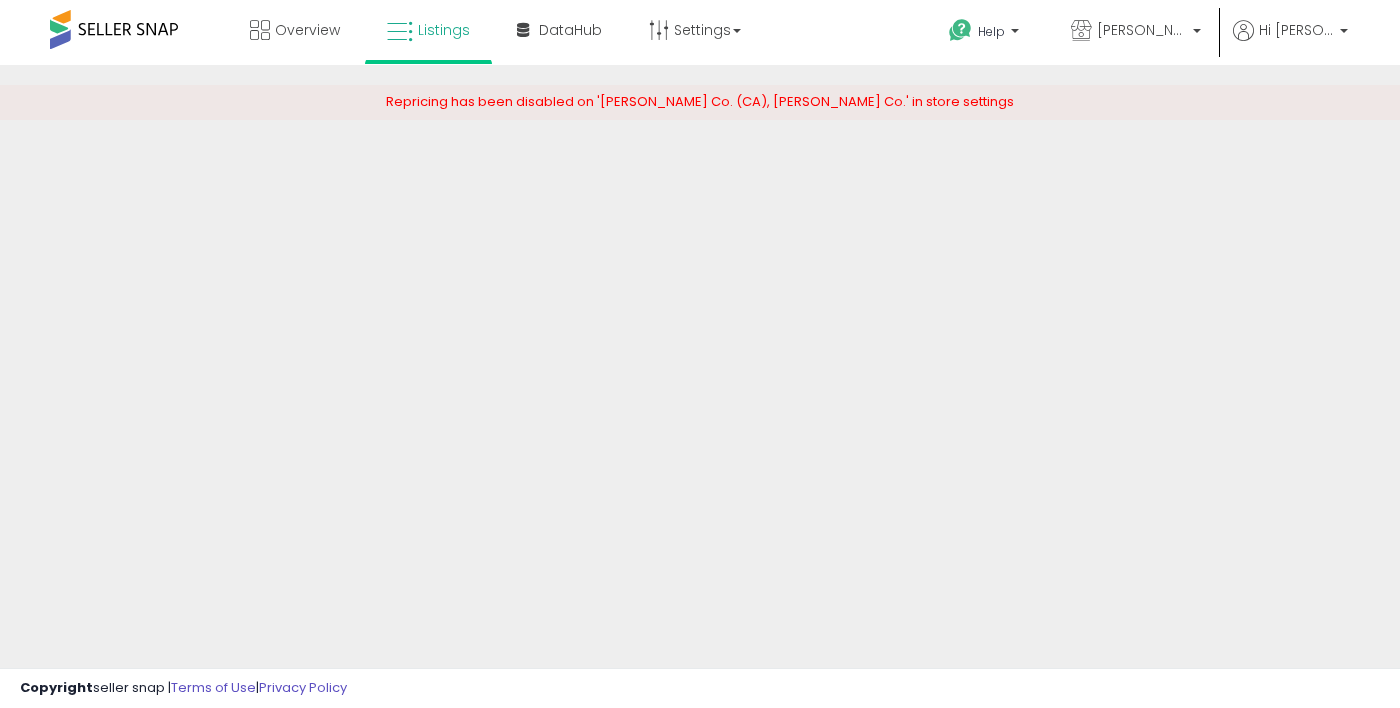 scroll, scrollTop: 0, scrollLeft: 0, axis: both 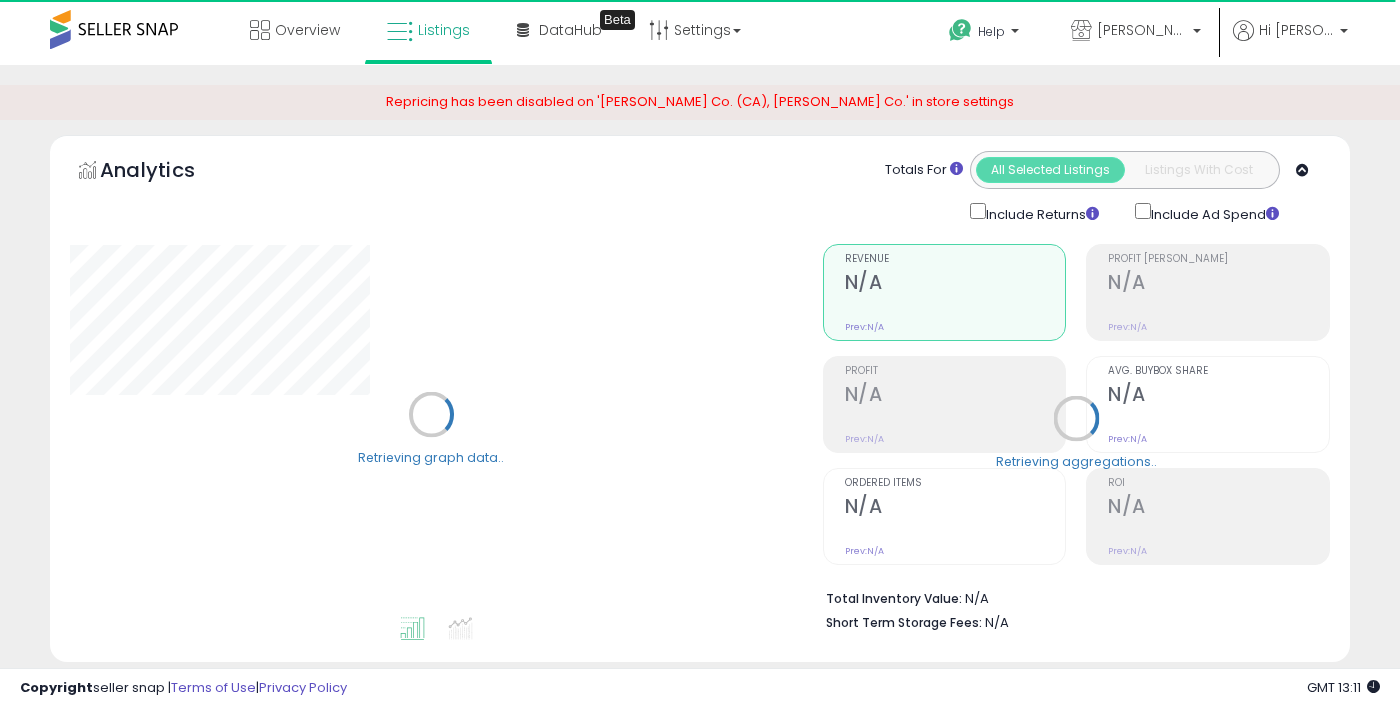 select on "**" 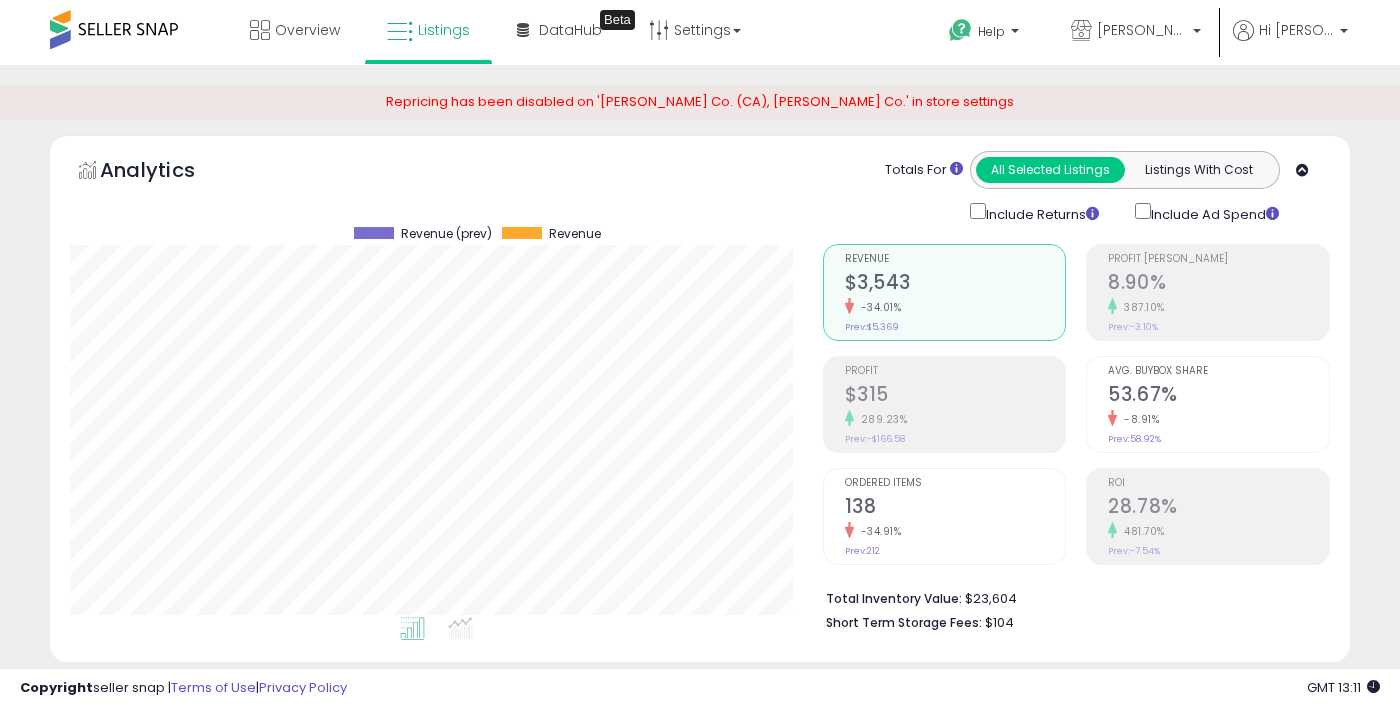 scroll, scrollTop: 999590, scrollLeft: 999247, axis: both 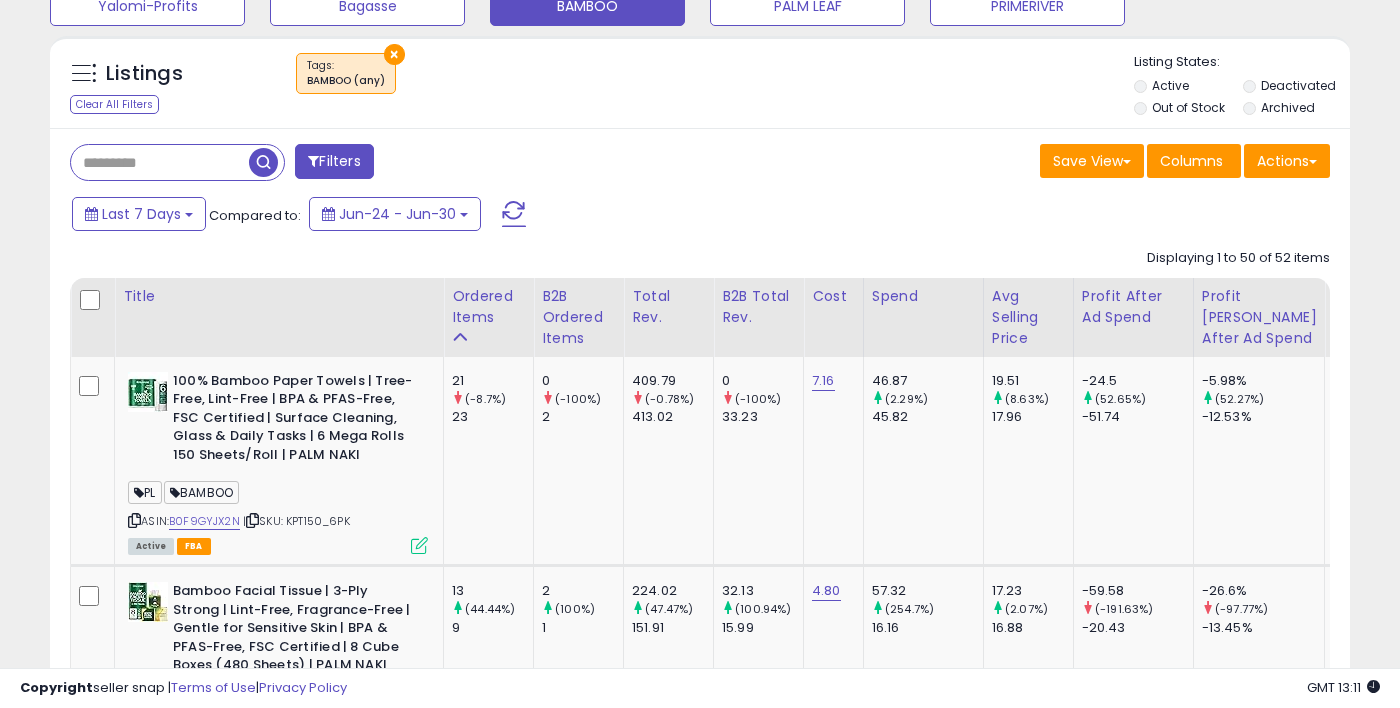 click at bounding box center [160, 162] 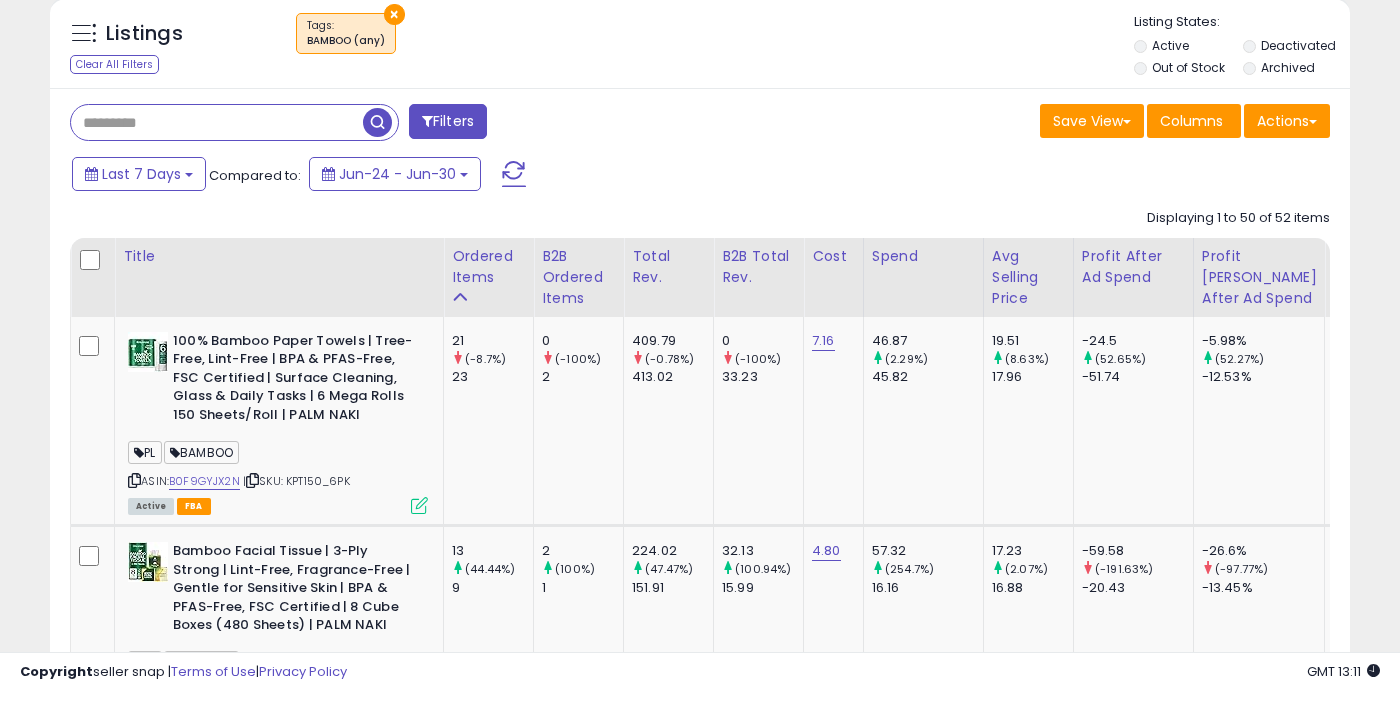 scroll, scrollTop: 786, scrollLeft: 0, axis: vertical 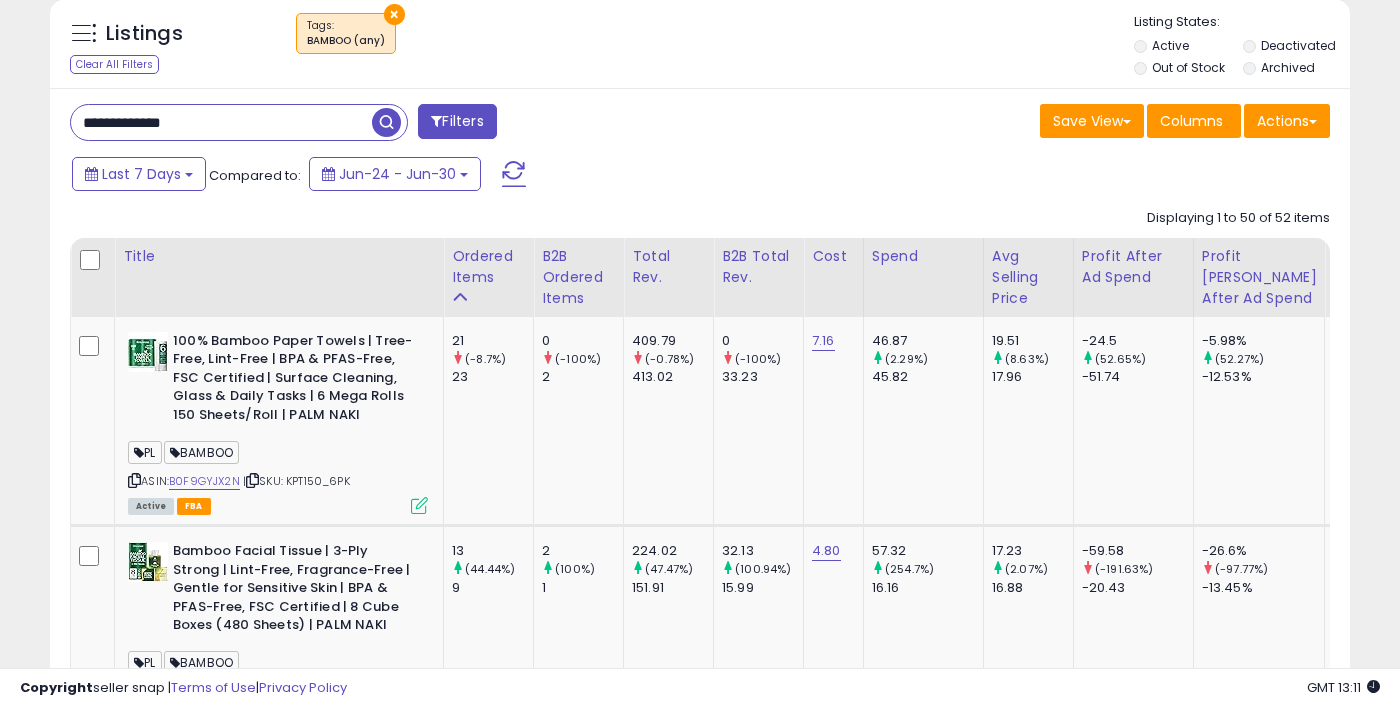 click at bounding box center [386, 122] 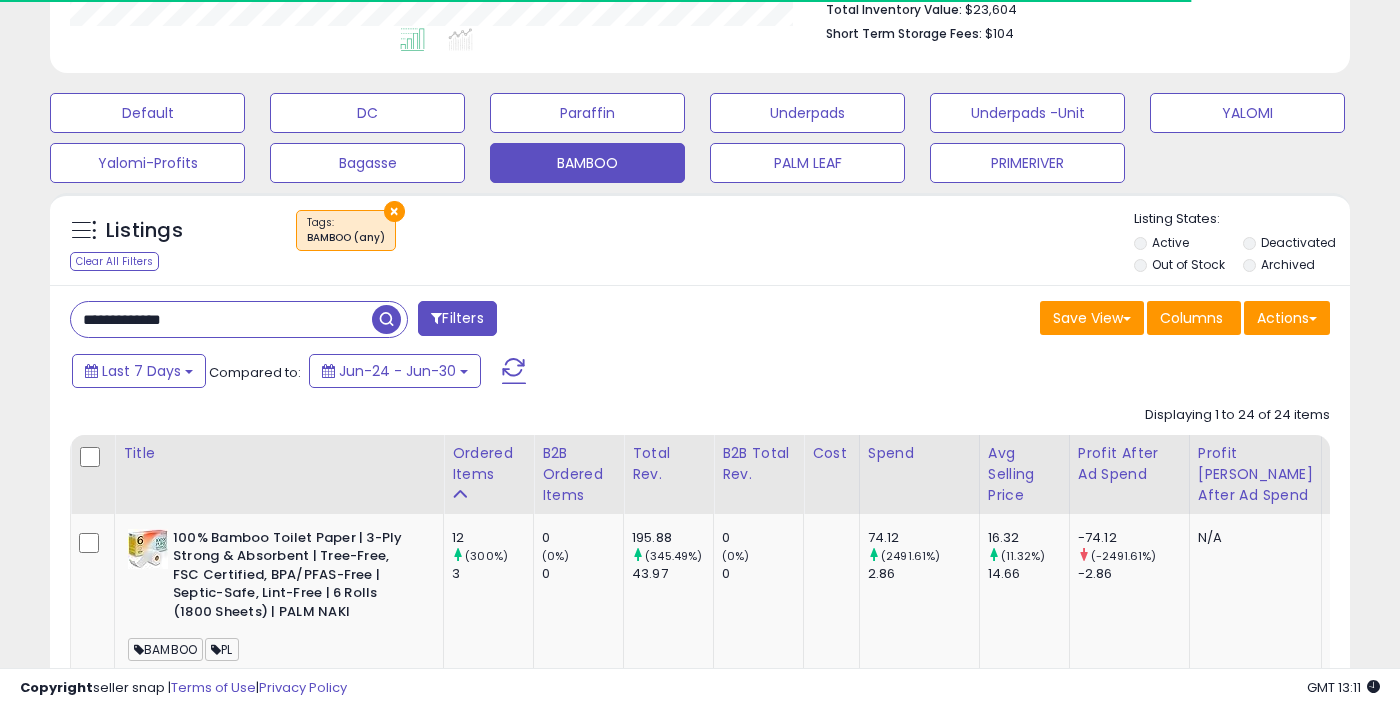 click on "Retrieving listings data.." at bounding box center (700, 2982) 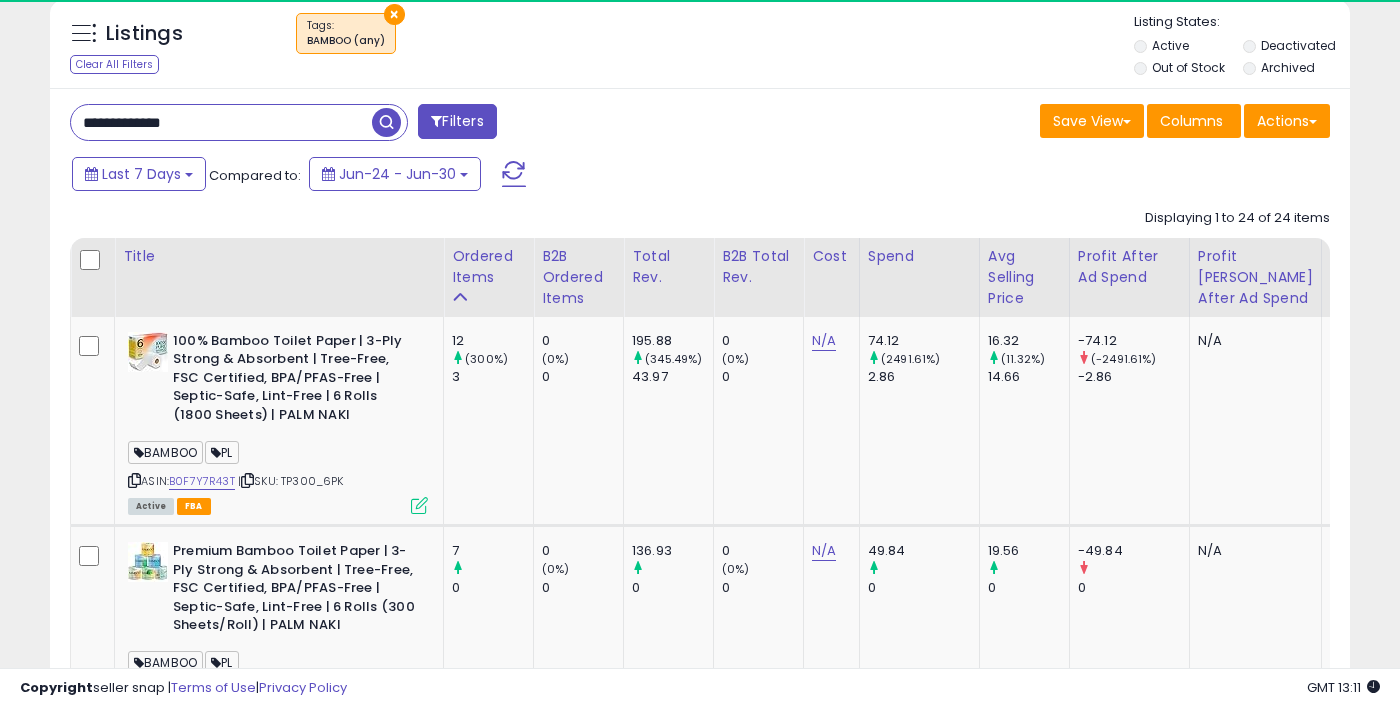 scroll, scrollTop: 999590, scrollLeft: 999247, axis: both 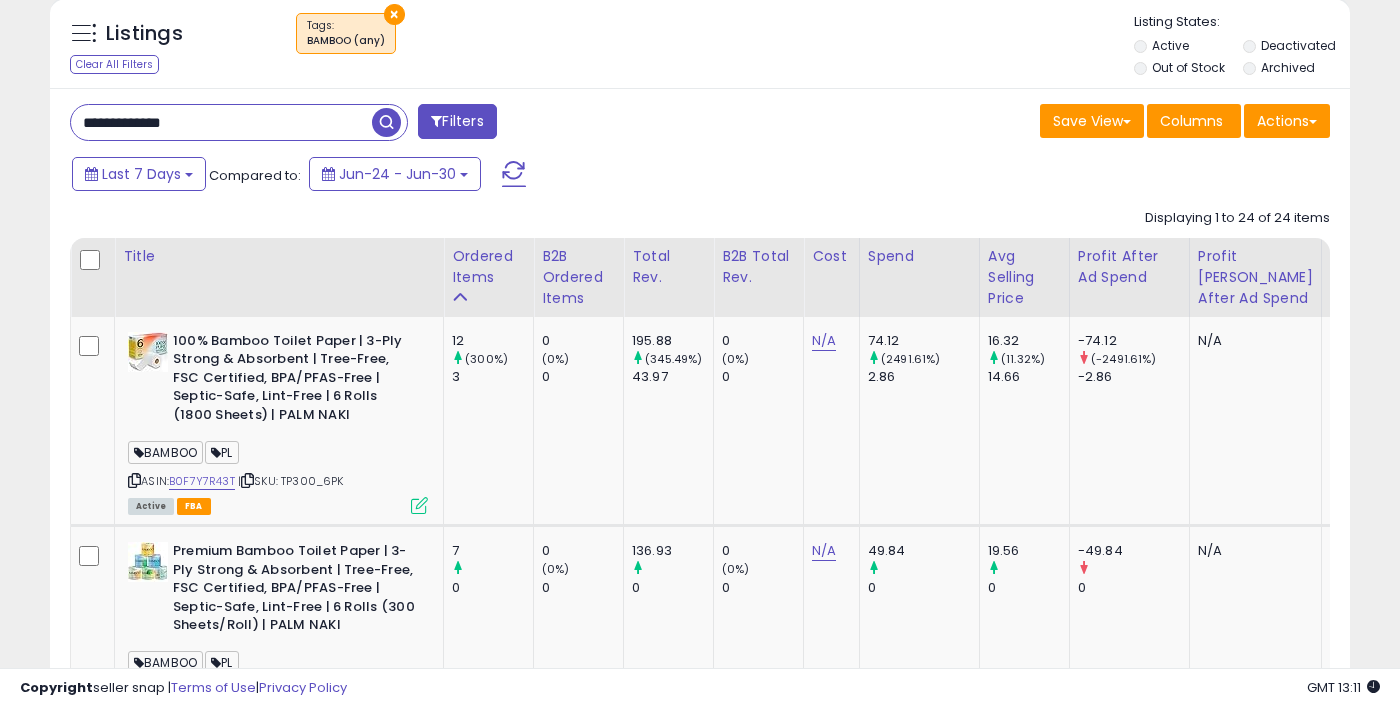 click at bounding box center [386, 122] 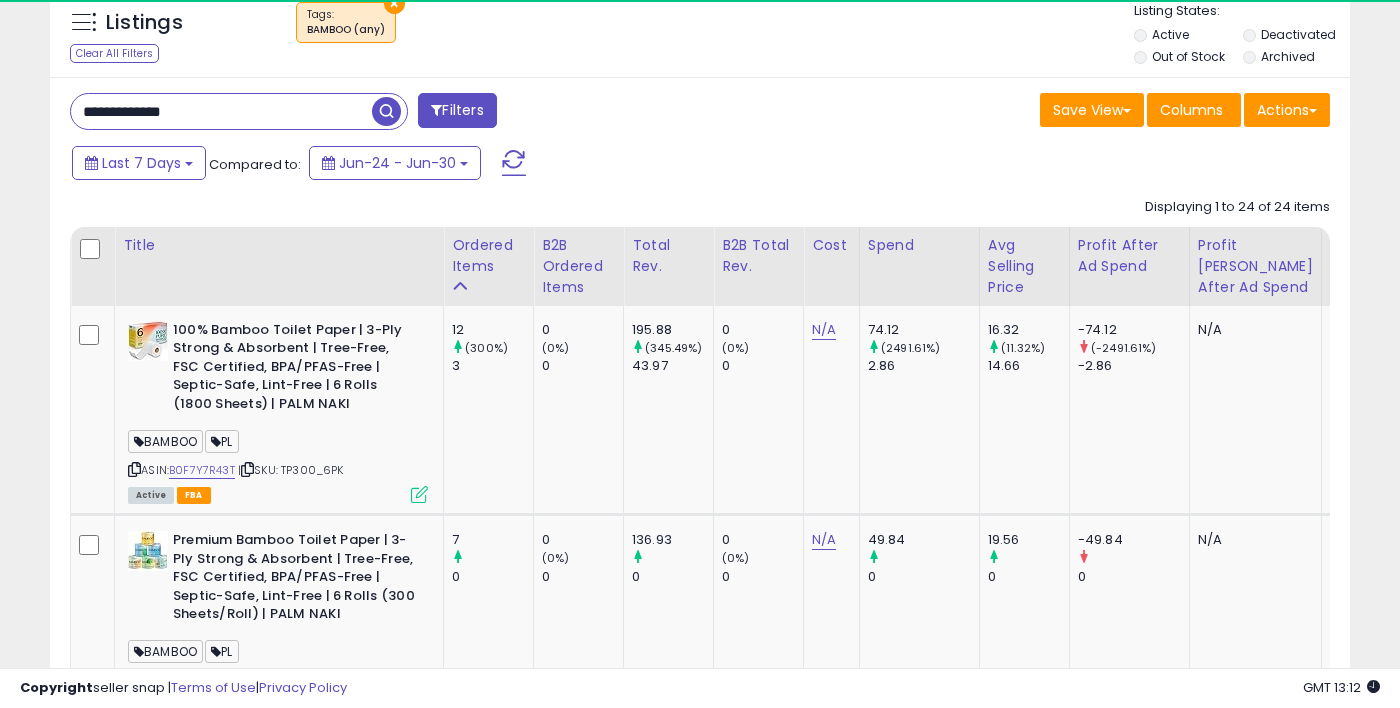 scroll, scrollTop: 811, scrollLeft: 0, axis: vertical 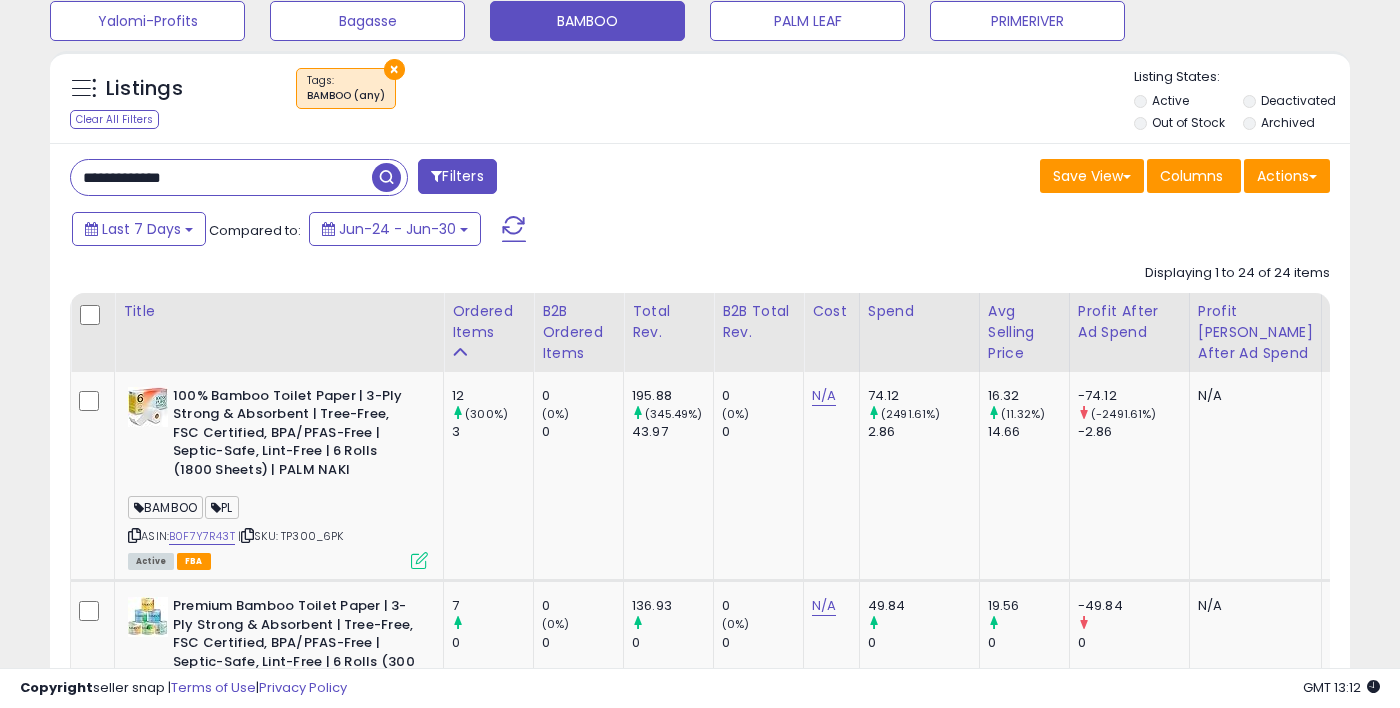 click on "**********" at bounding box center [221, 177] 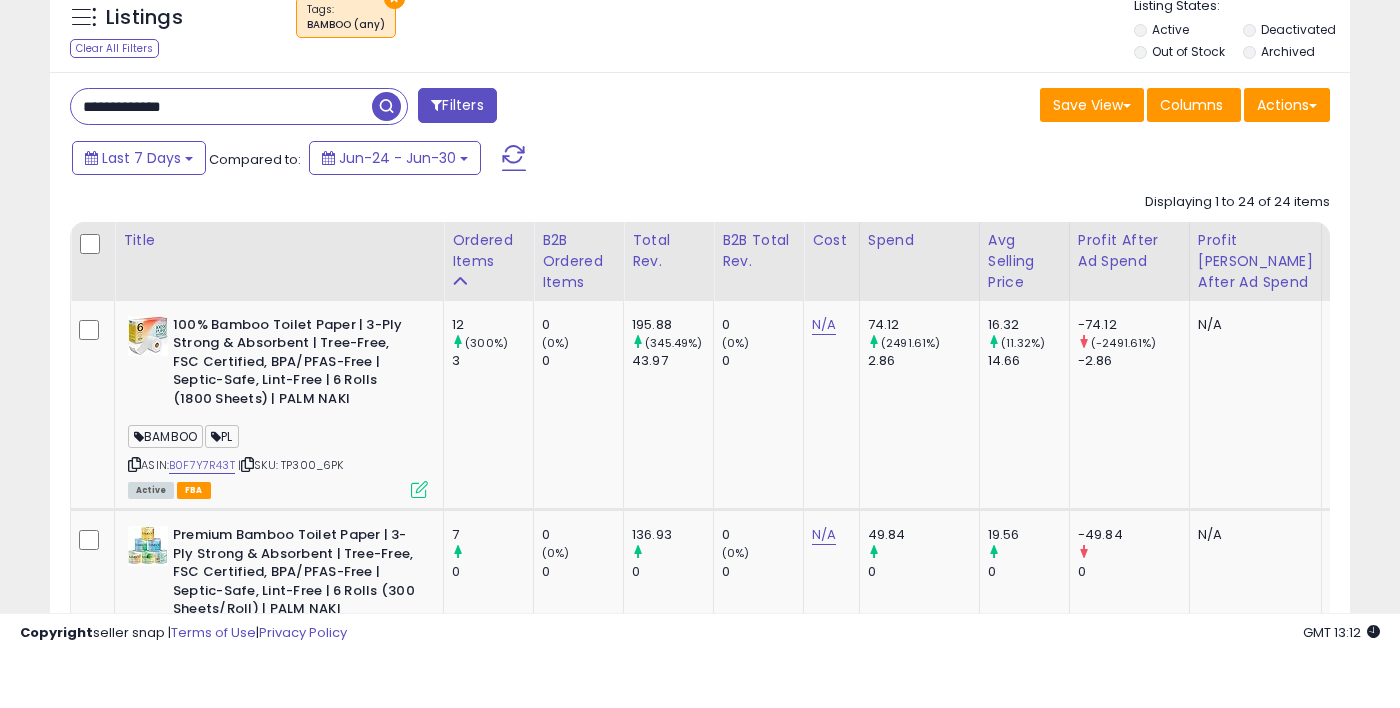 scroll, scrollTop: 764, scrollLeft: 0, axis: vertical 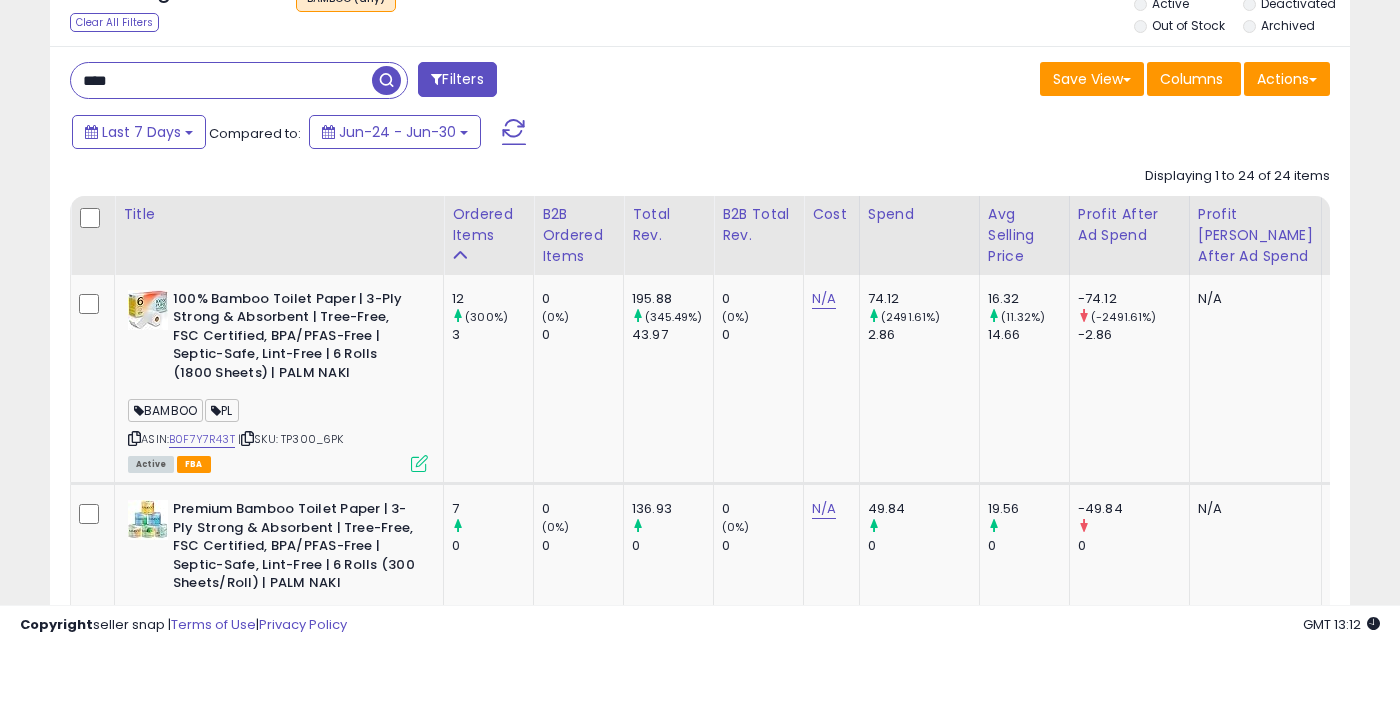 type on "***" 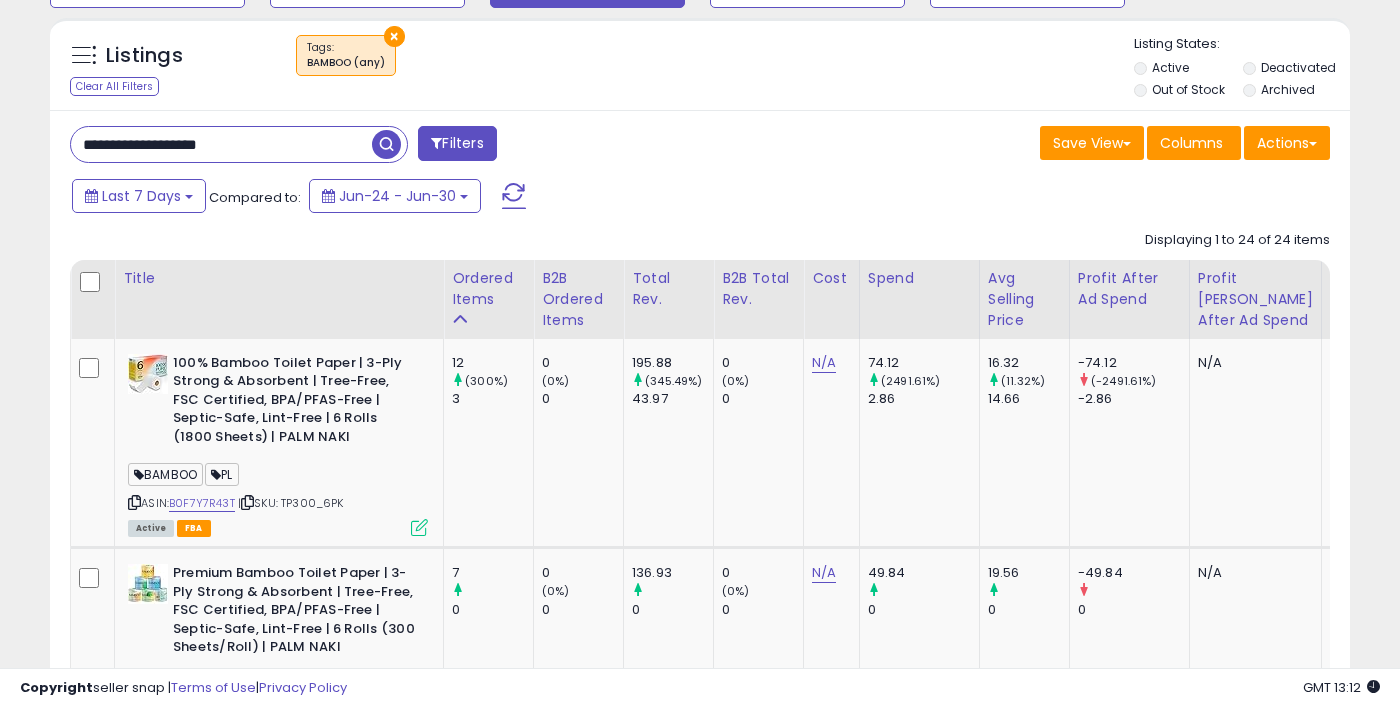 click at bounding box center (386, 144) 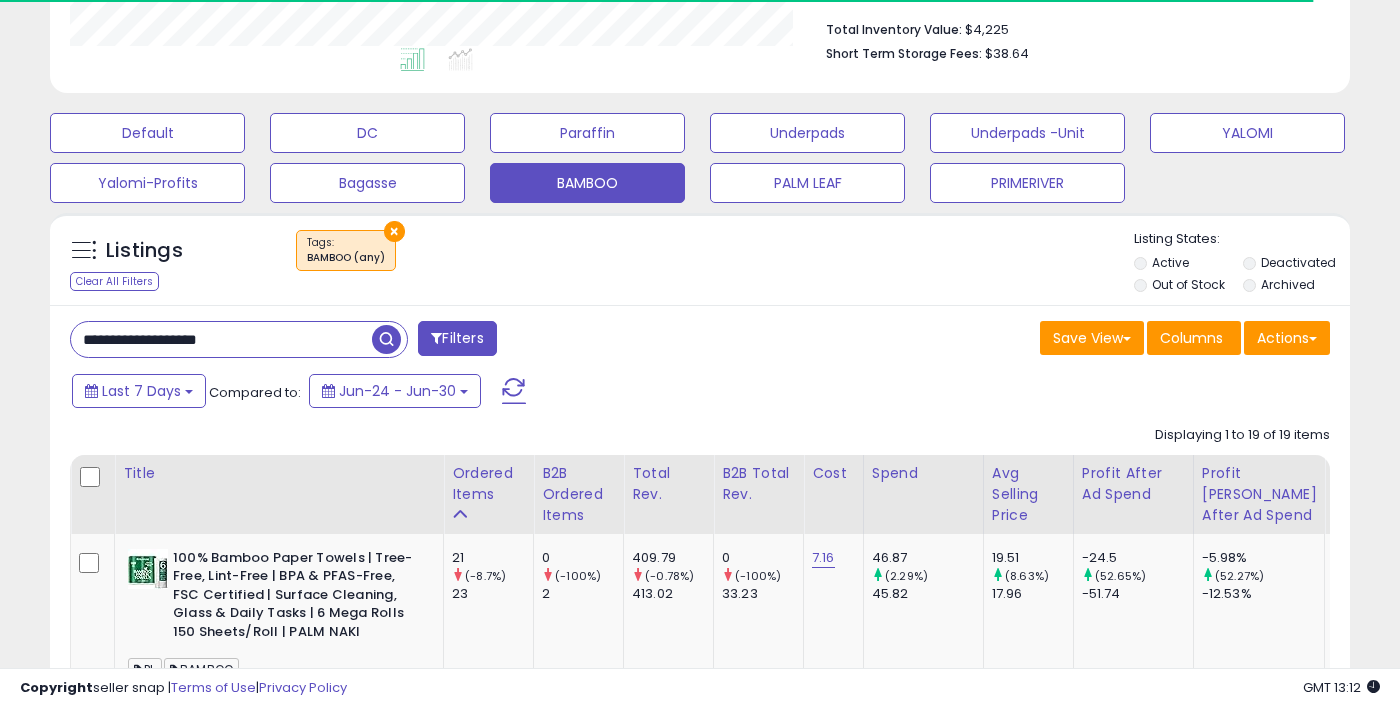 scroll, scrollTop: 764, scrollLeft: 0, axis: vertical 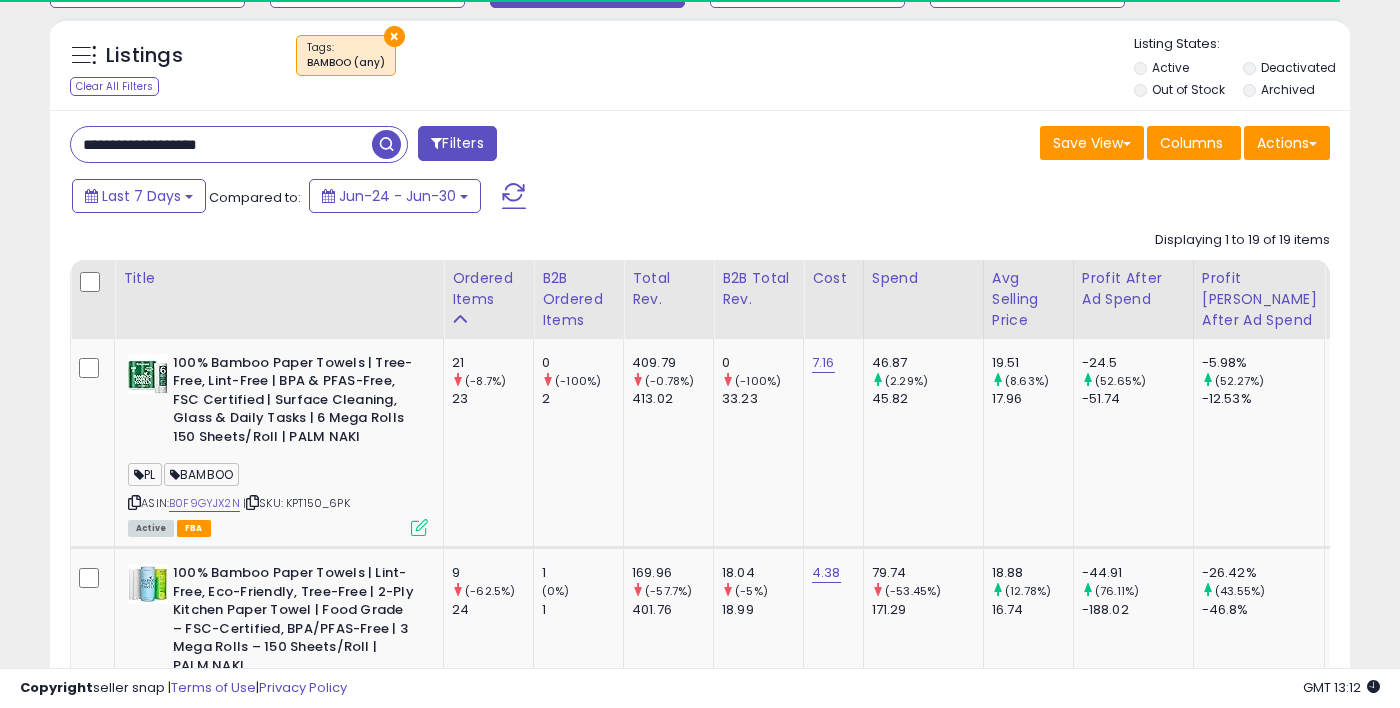 click on "×" at bounding box center [394, 36] 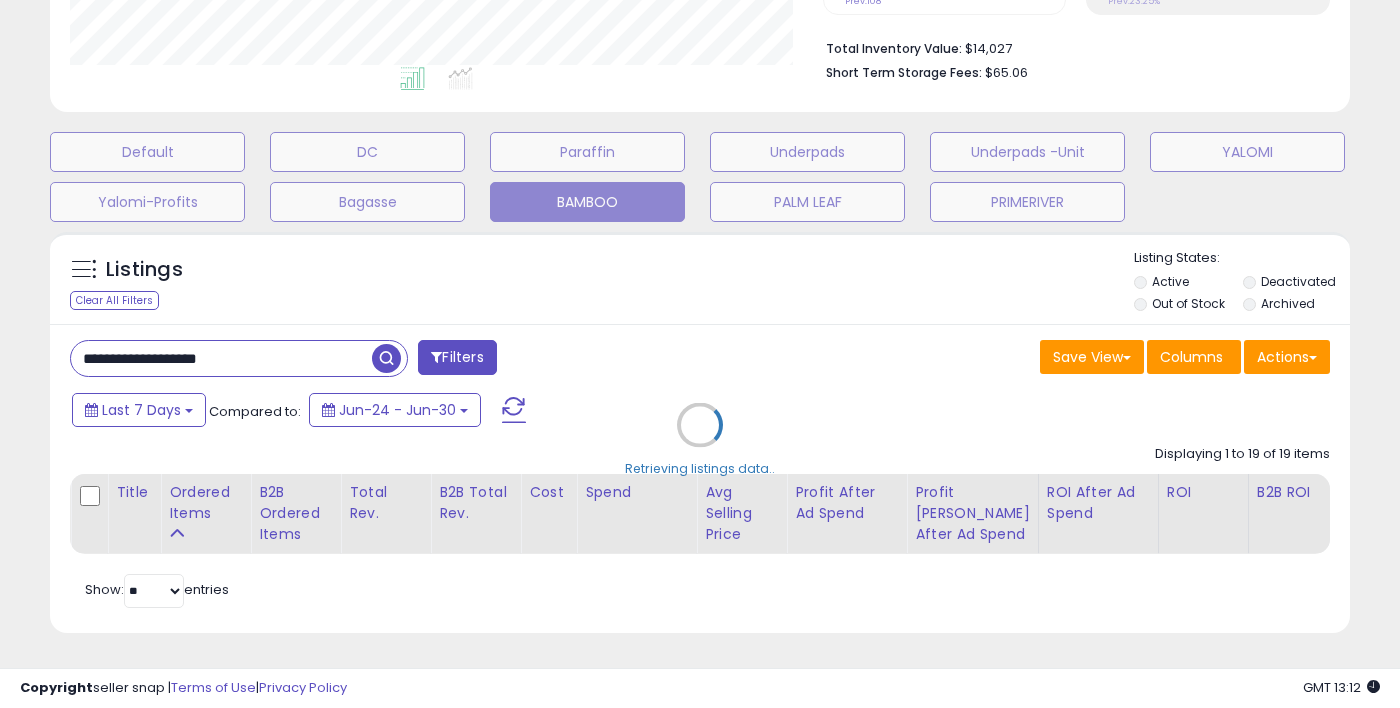 scroll, scrollTop: 569, scrollLeft: 0, axis: vertical 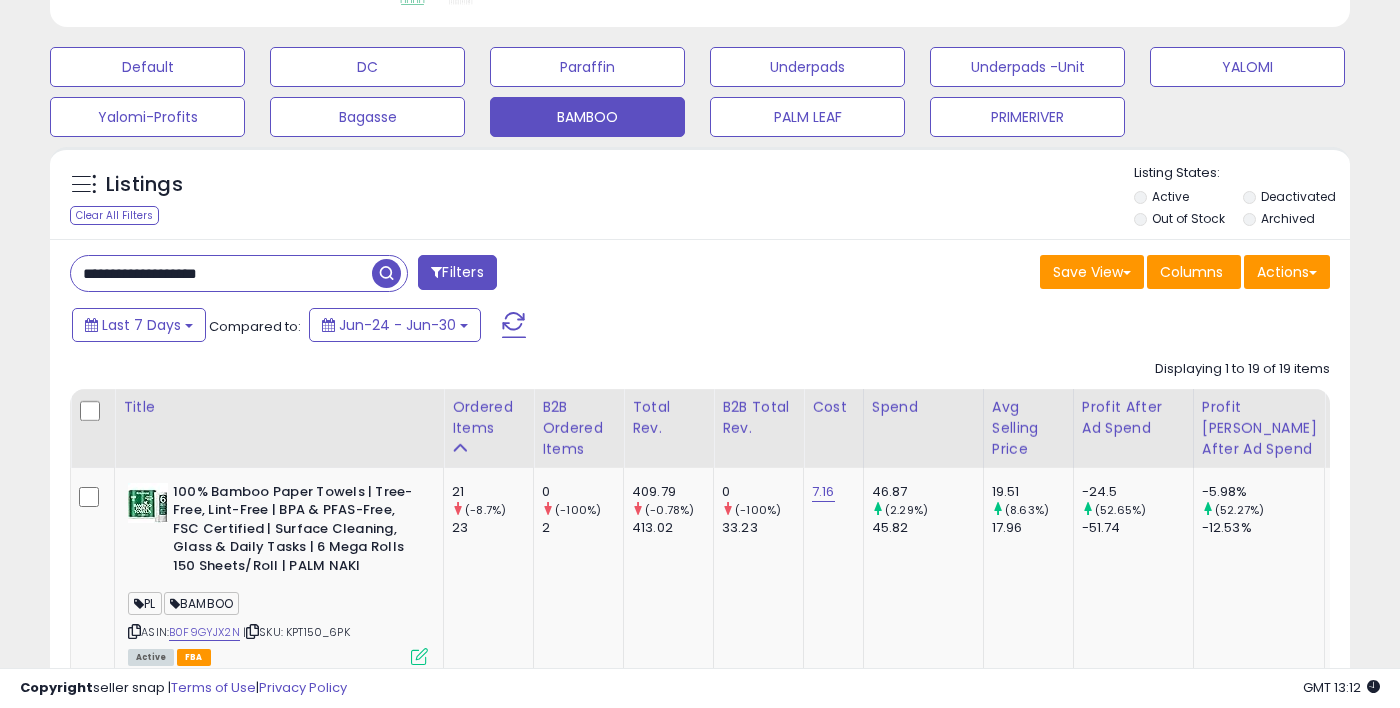 click on "**********" at bounding box center (221, 273) 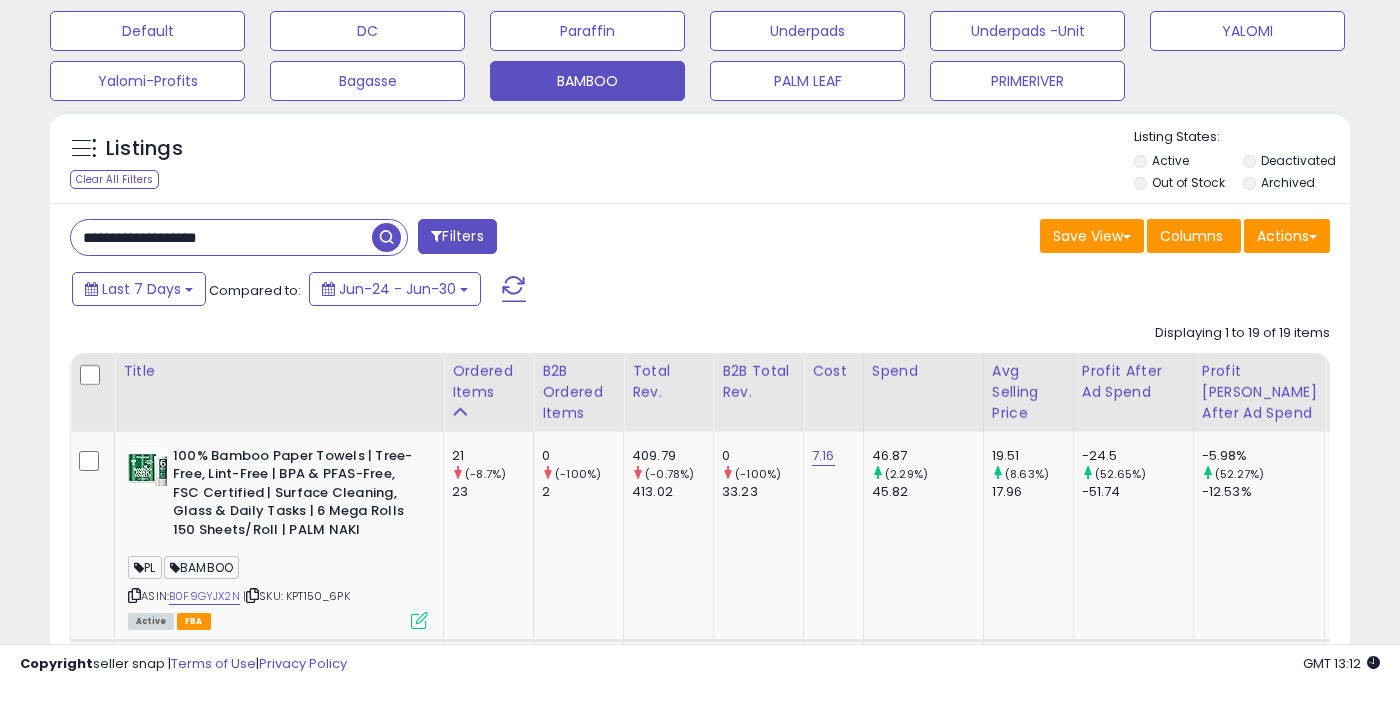scroll, scrollTop: 660, scrollLeft: 0, axis: vertical 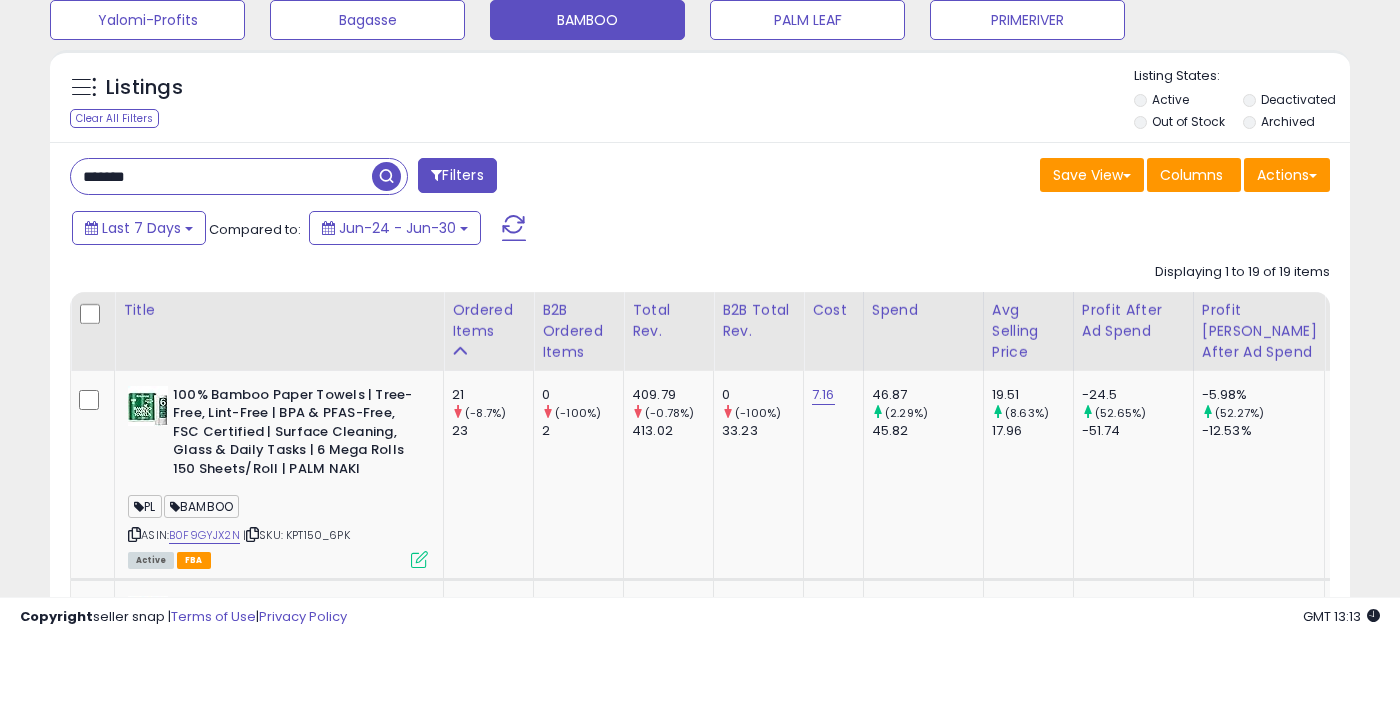 type on "**********" 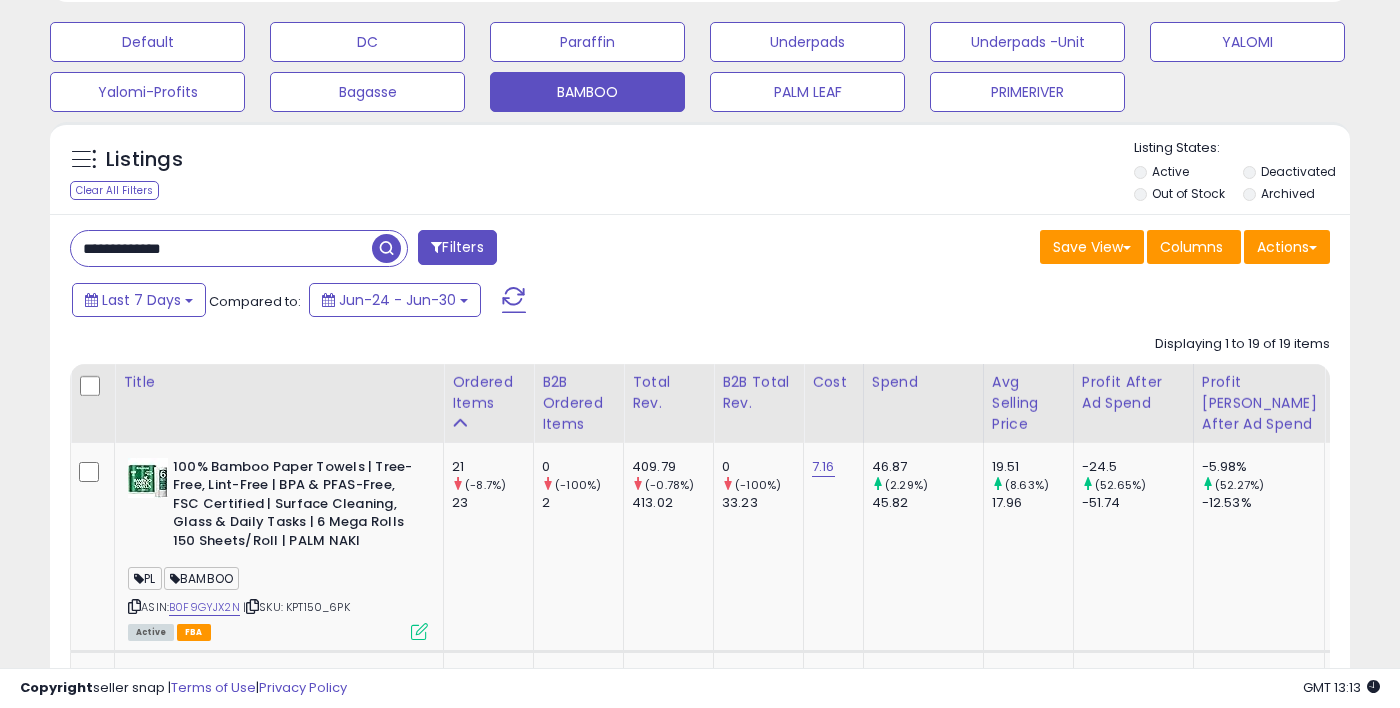 click at bounding box center [386, 248] 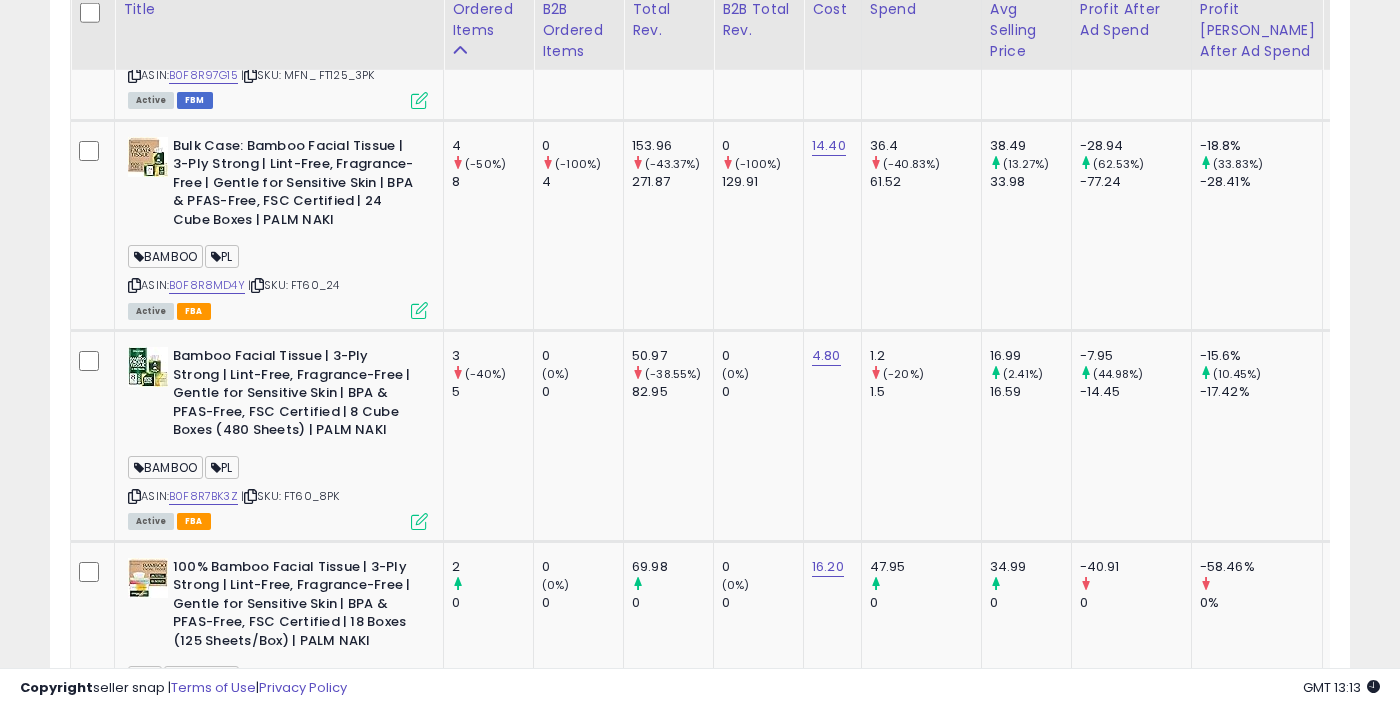 scroll, scrollTop: 1839, scrollLeft: 0, axis: vertical 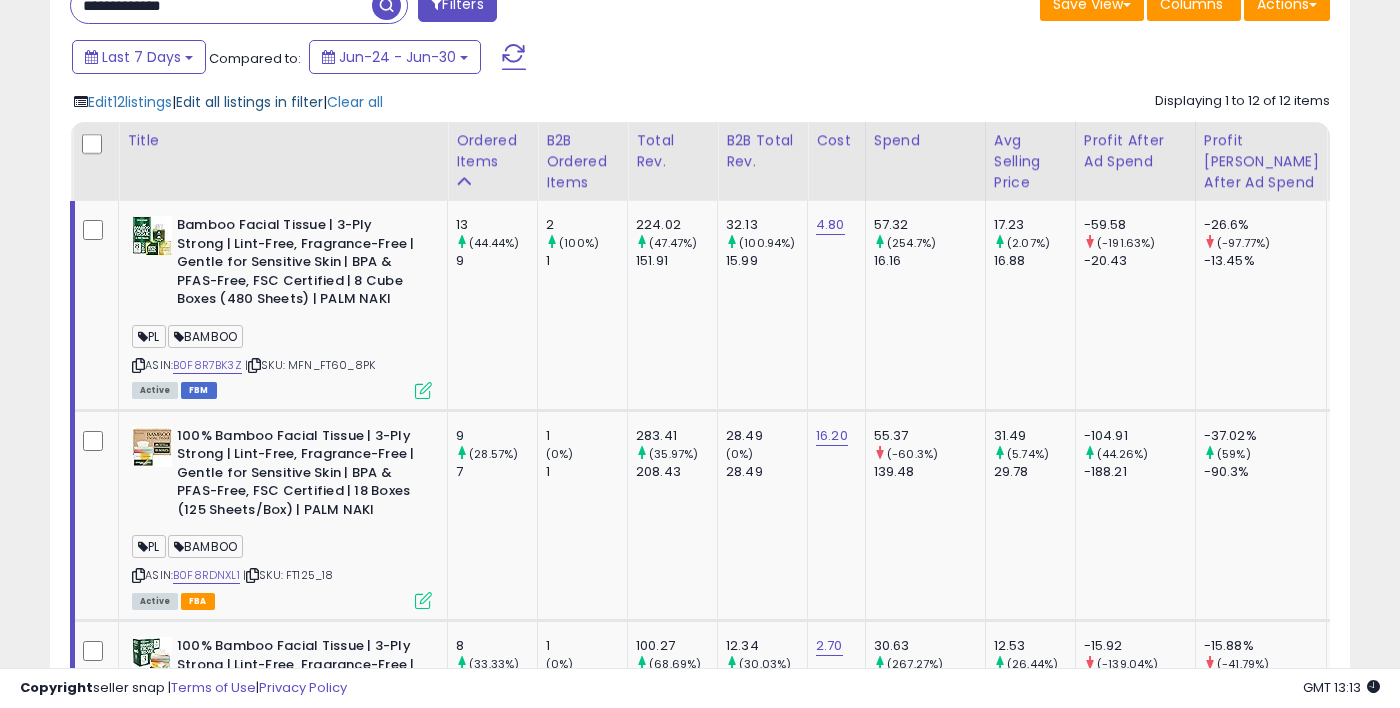 click on "Edit all listings in filter" at bounding box center [249, 102] 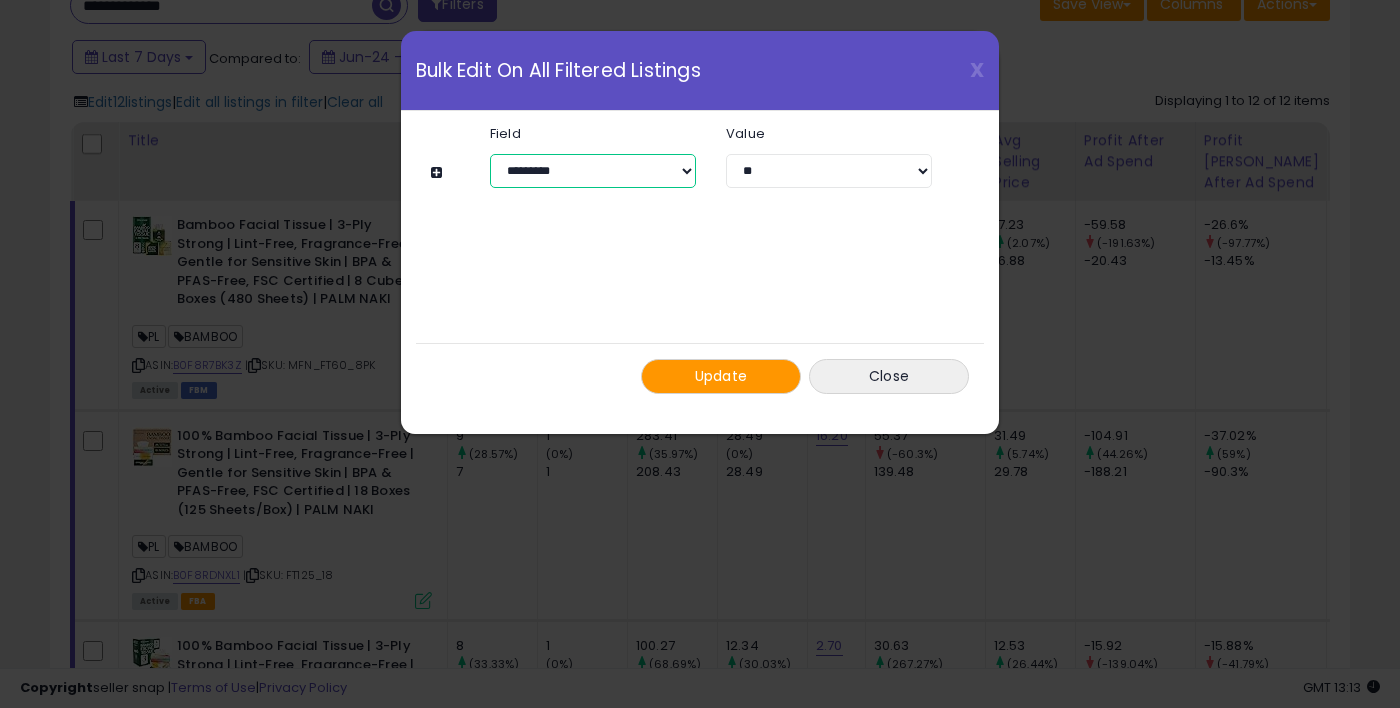click on "**********" at bounding box center [593, 171] 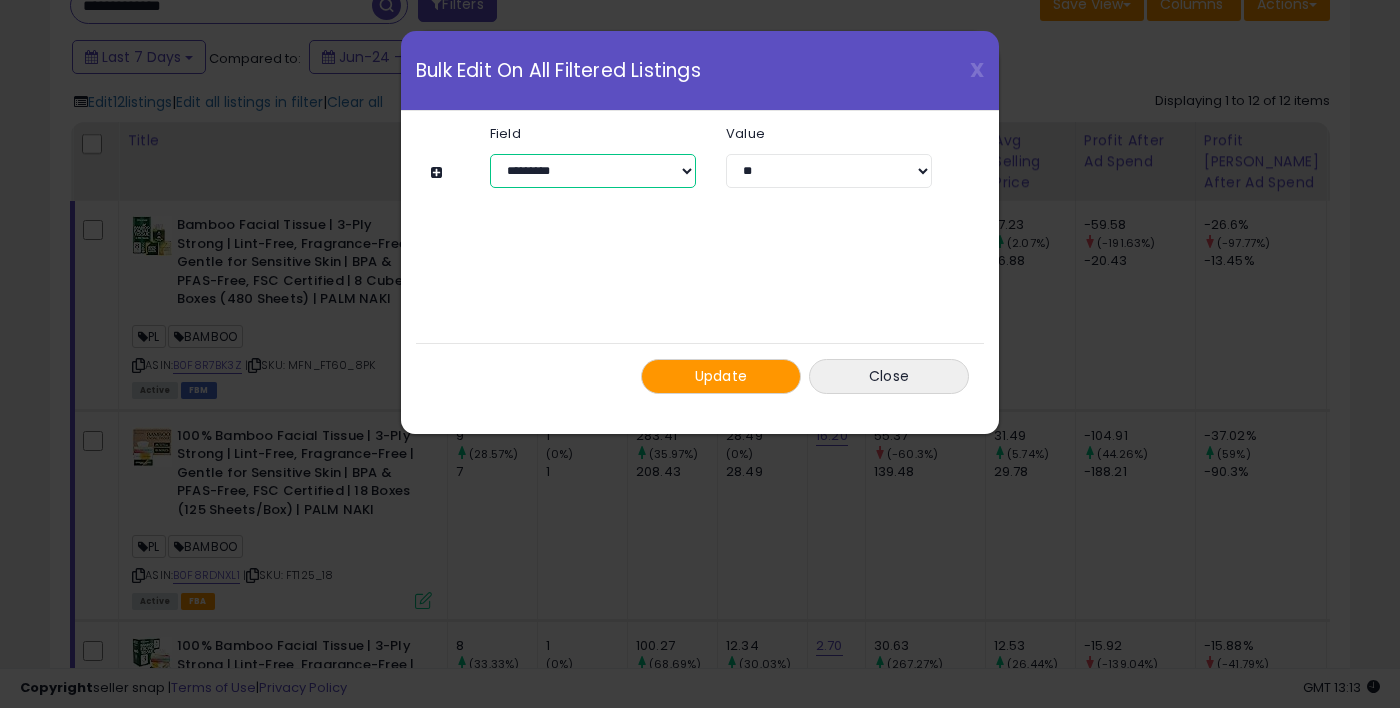 select on "*******" 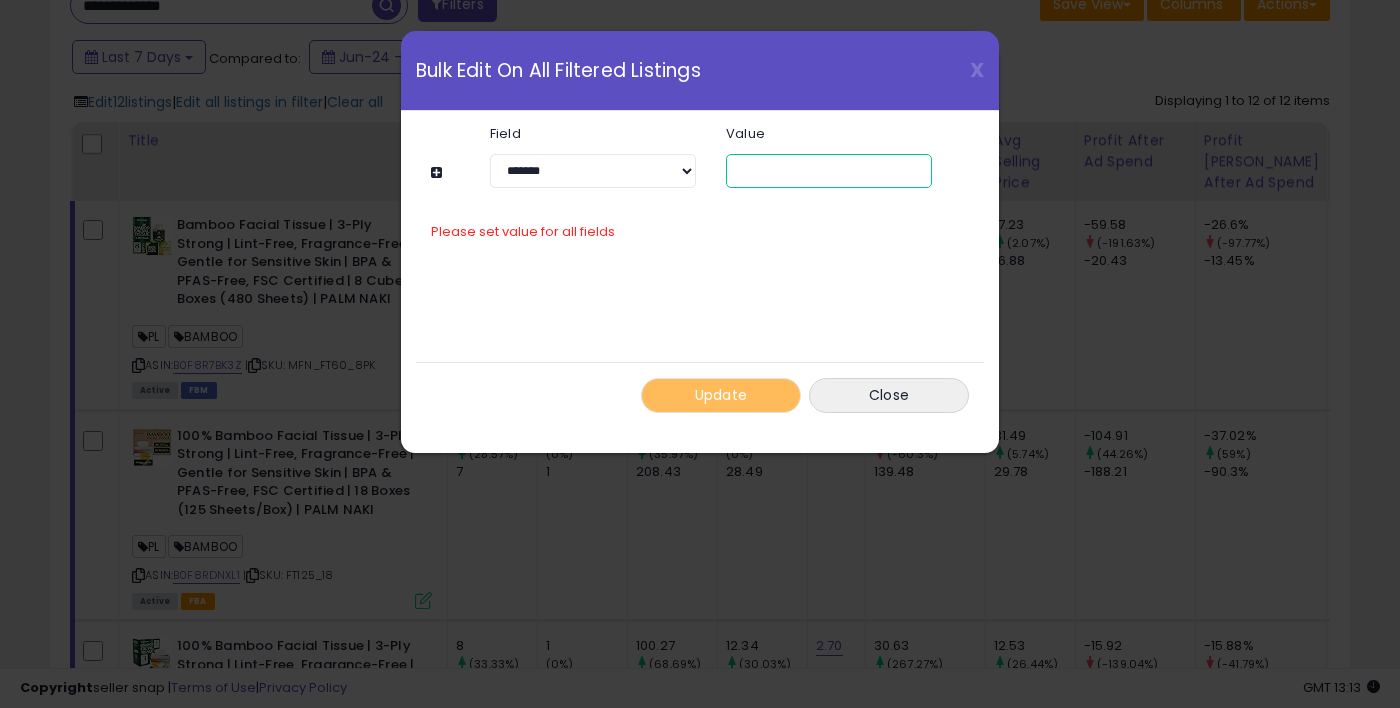 click at bounding box center [829, 171] 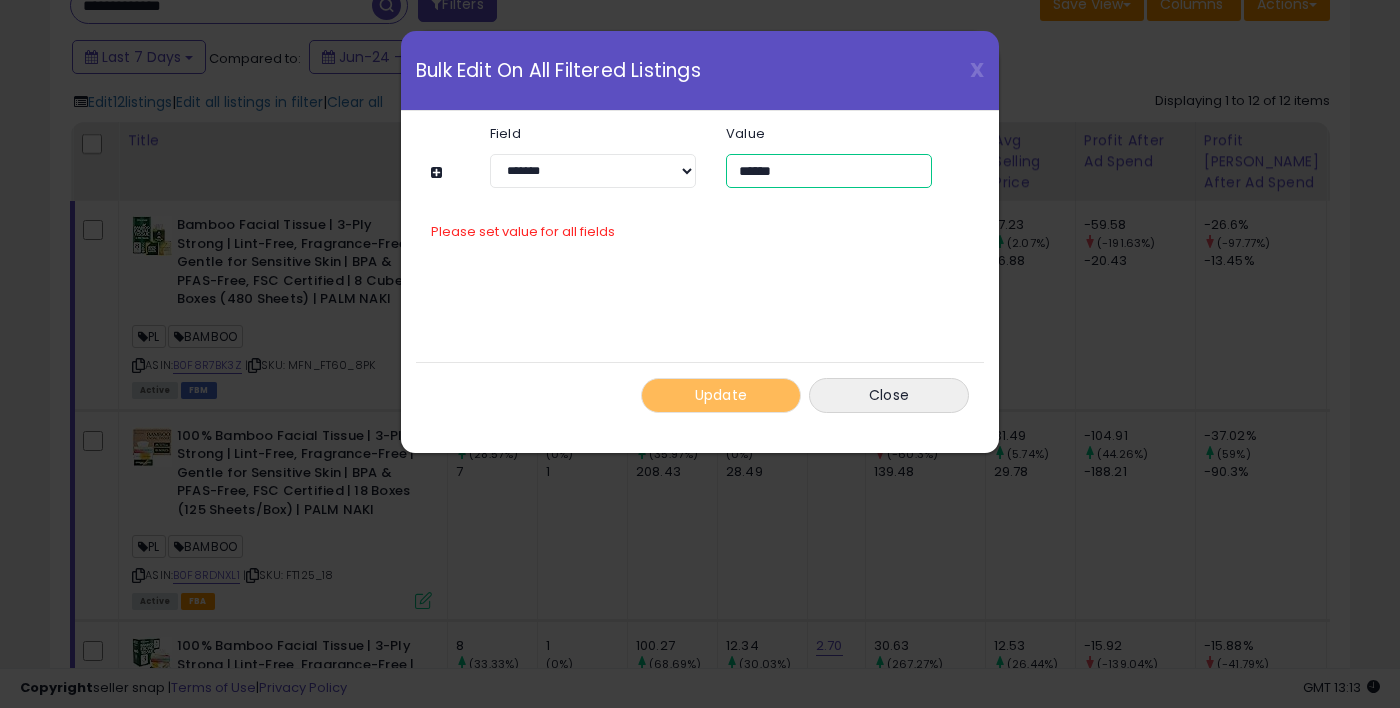 type on "******" 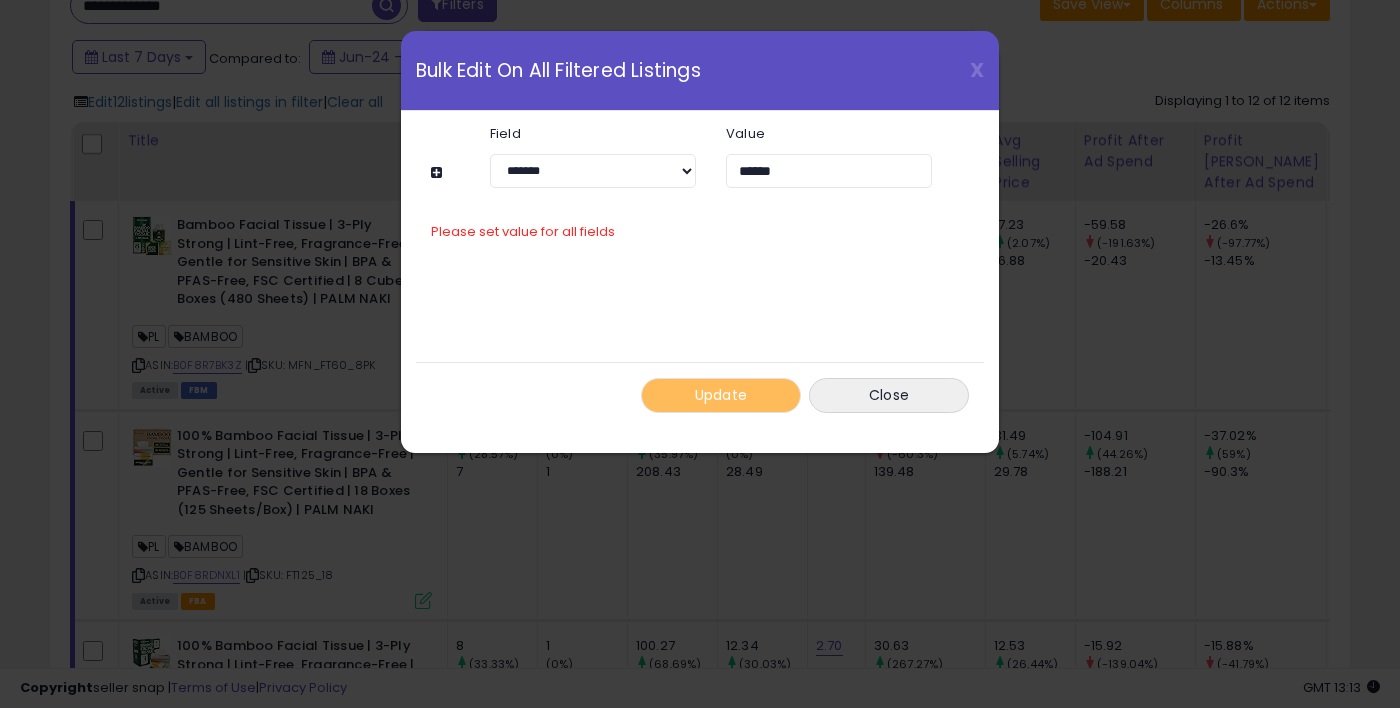 click on "Update" at bounding box center (721, 395) 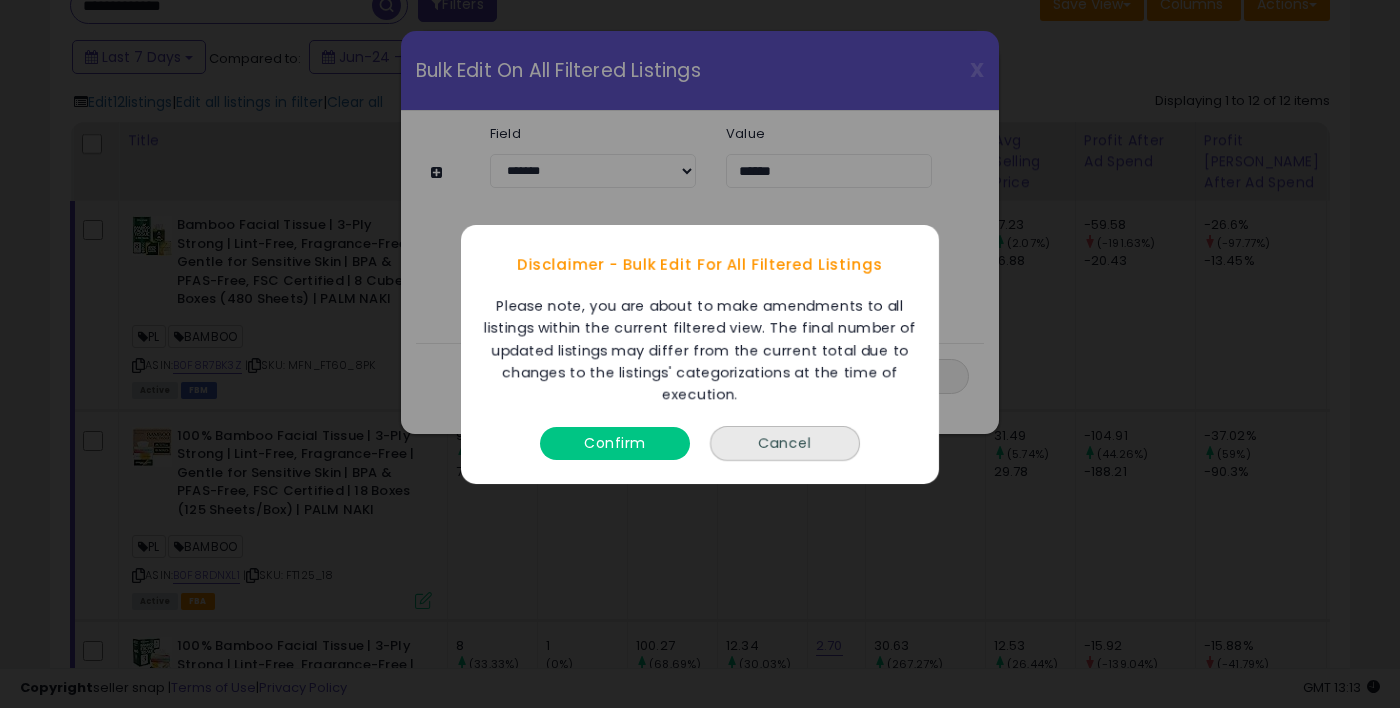 click on "Confirm" at bounding box center [615, 442] 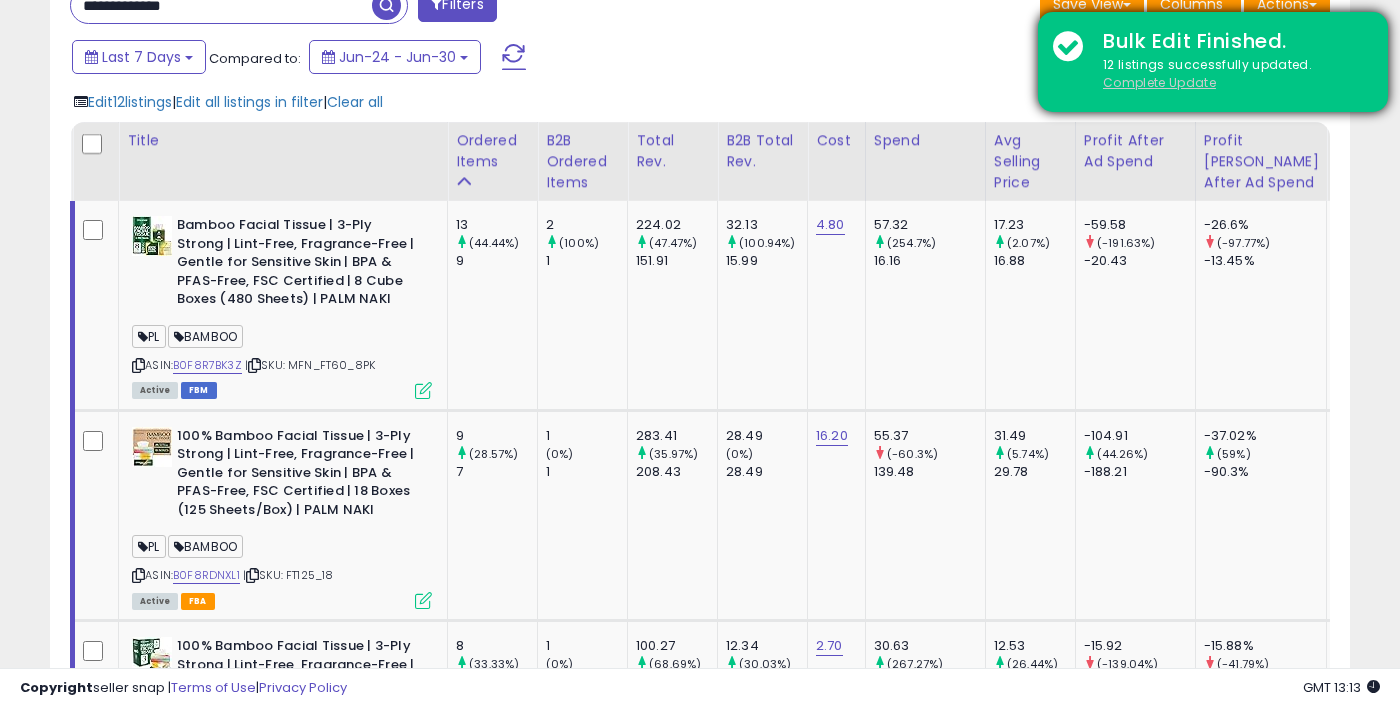 click on "Complete Update" at bounding box center (1159, 82) 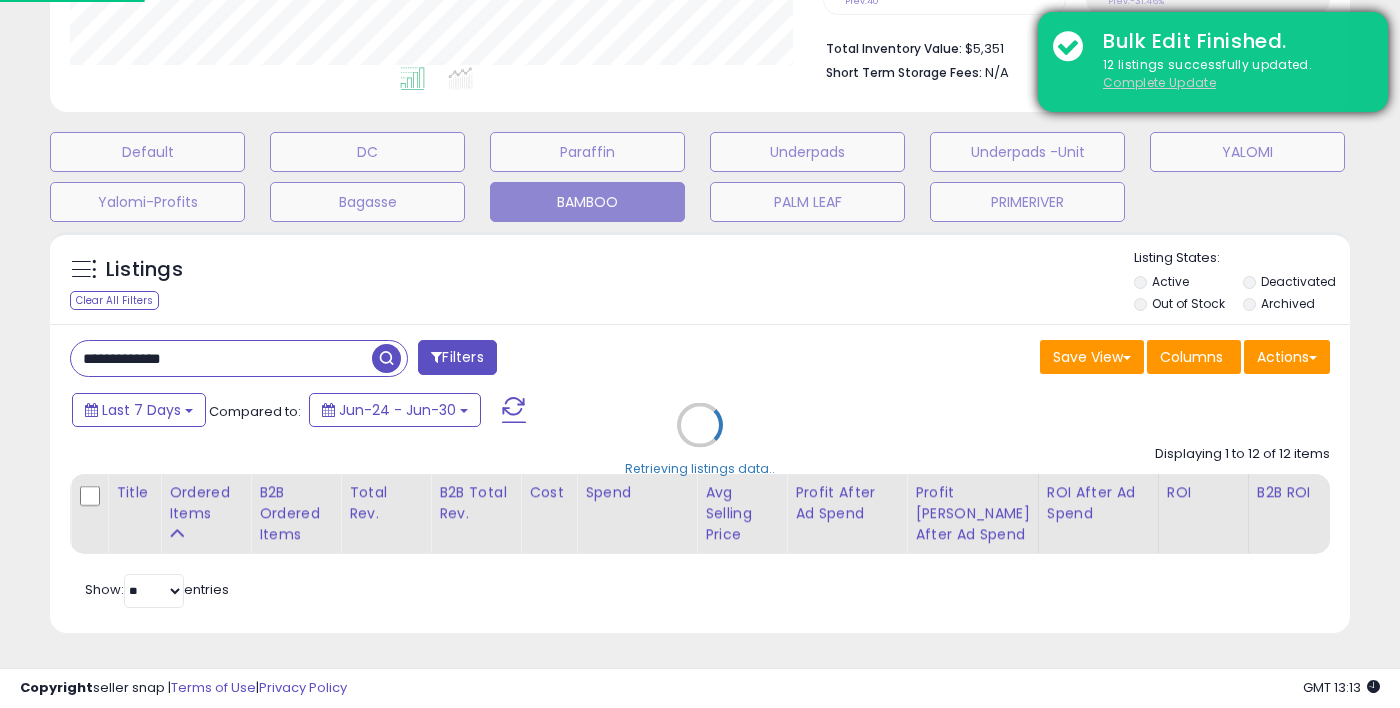 scroll, scrollTop: 569, scrollLeft: 0, axis: vertical 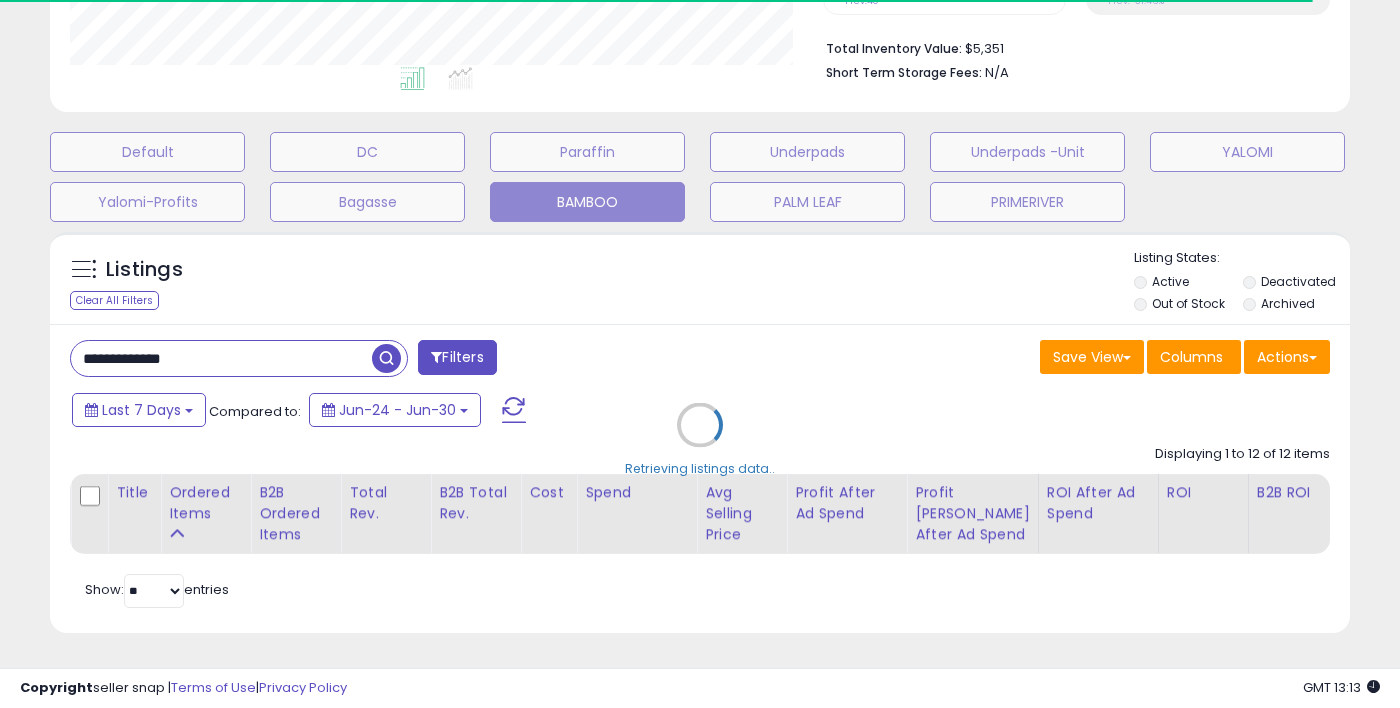 click on "Retrieving listings data.." at bounding box center (700, 439) 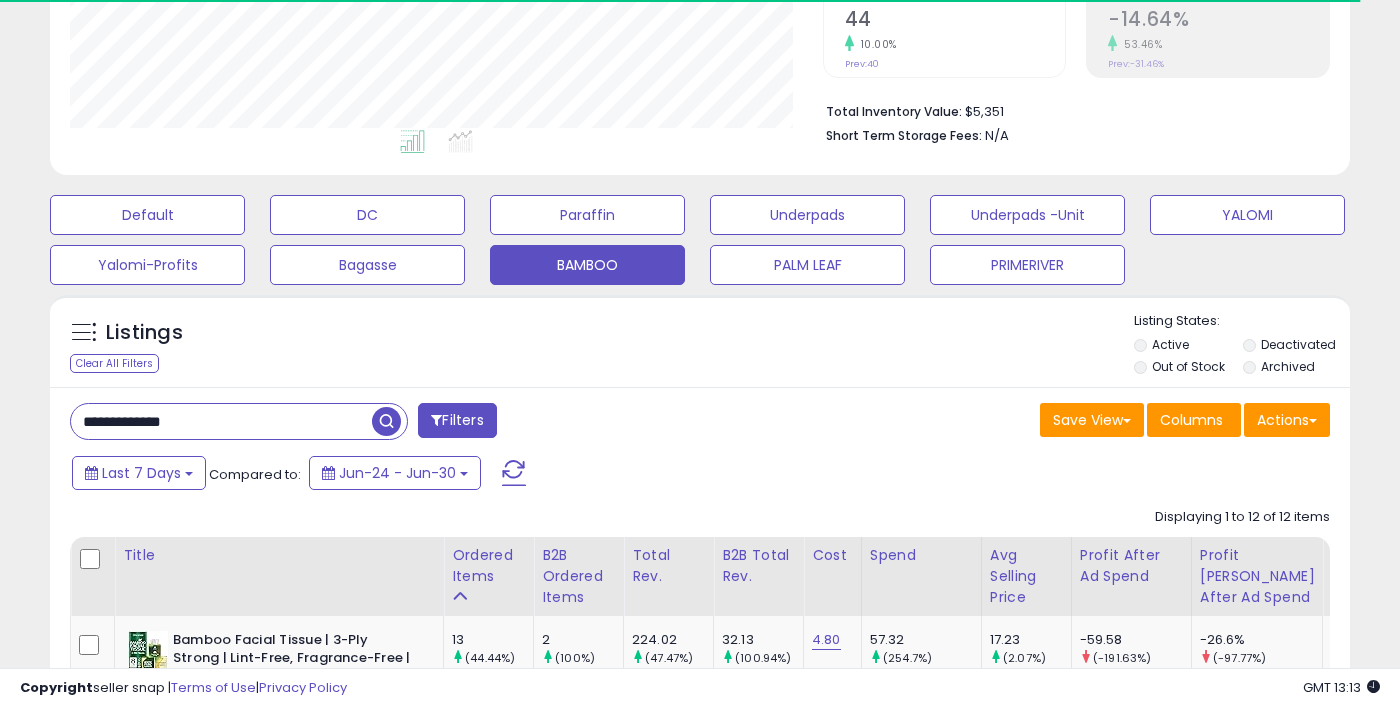 scroll, scrollTop: 481, scrollLeft: 0, axis: vertical 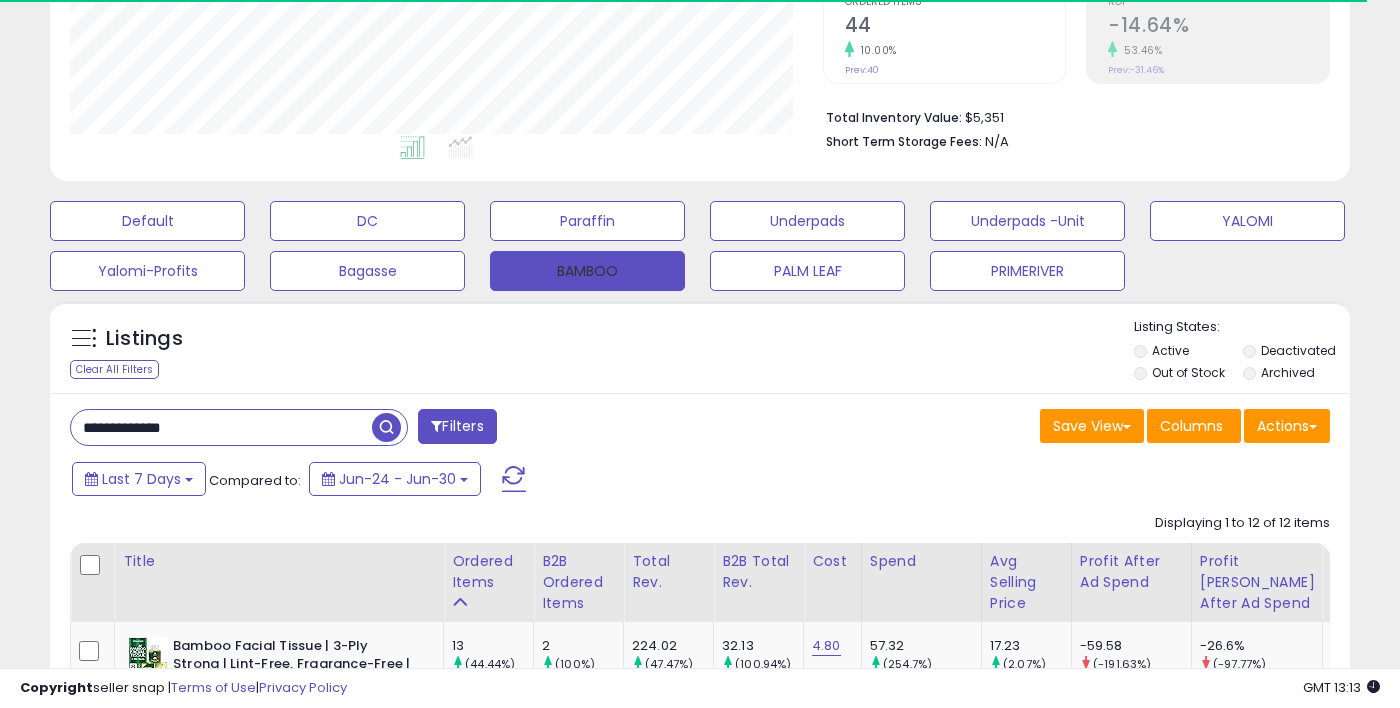 click on "BAMBOO" at bounding box center [587, 271] 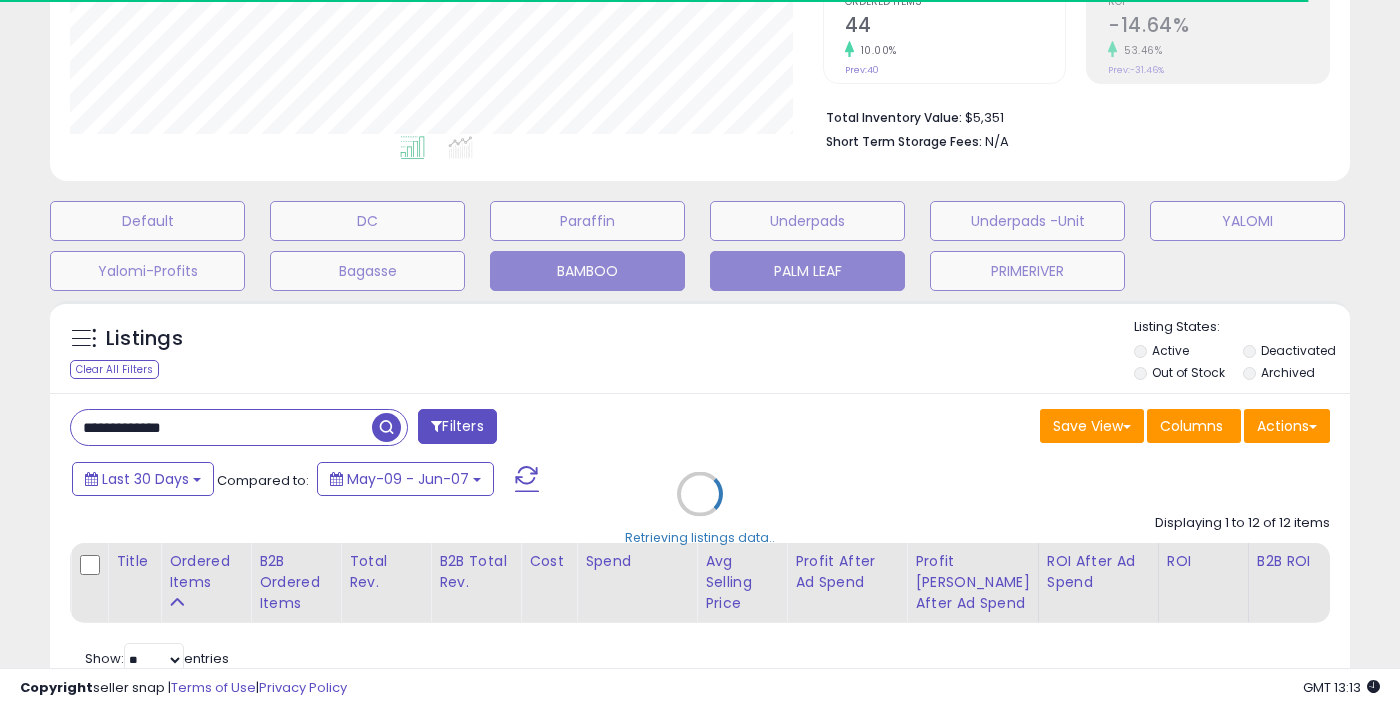 scroll, scrollTop: 999590, scrollLeft: 999247, axis: both 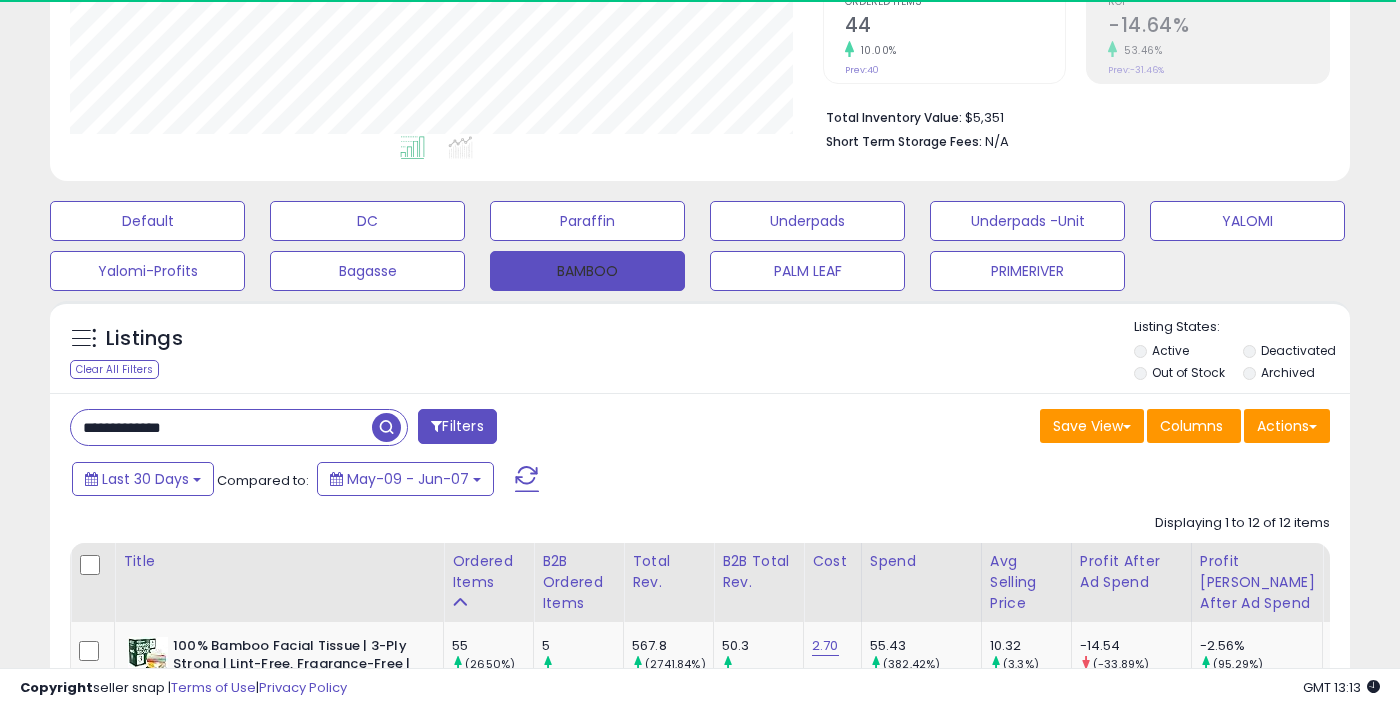 click on "BAMBOO" at bounding box center (587, 271) 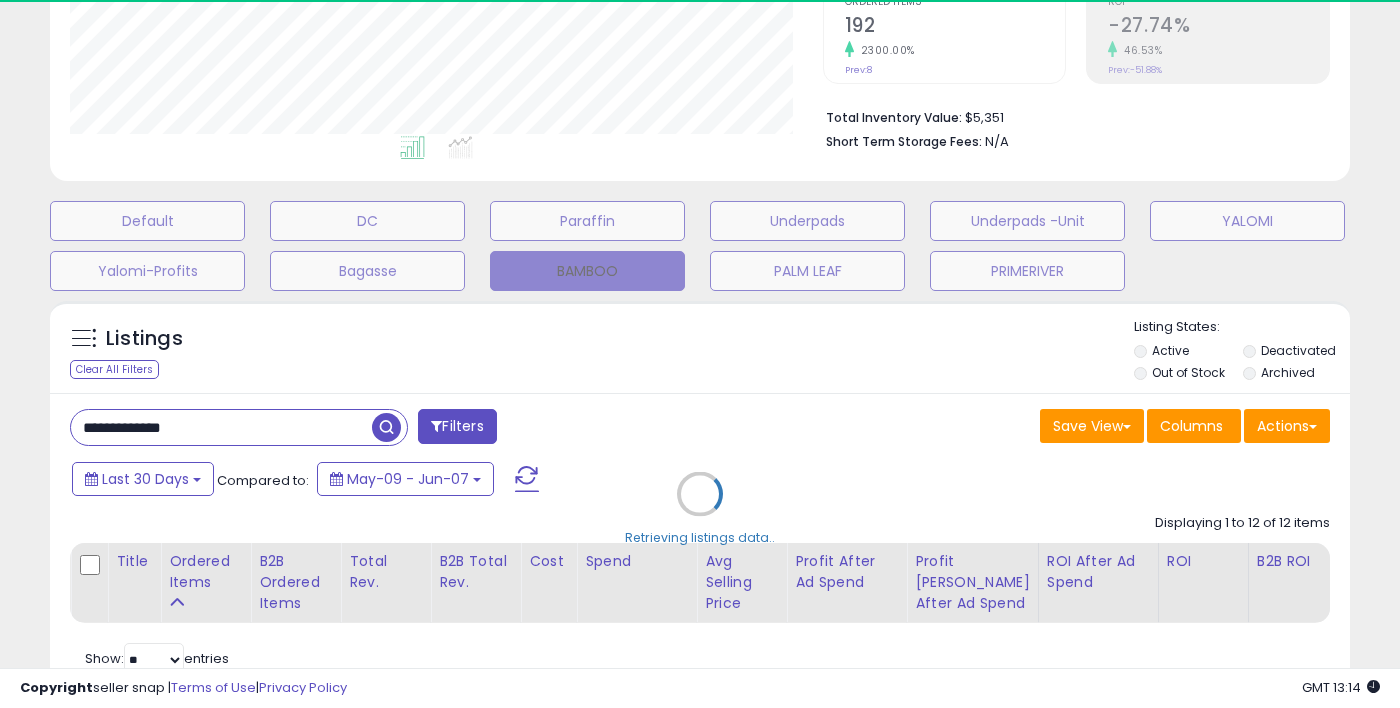 type 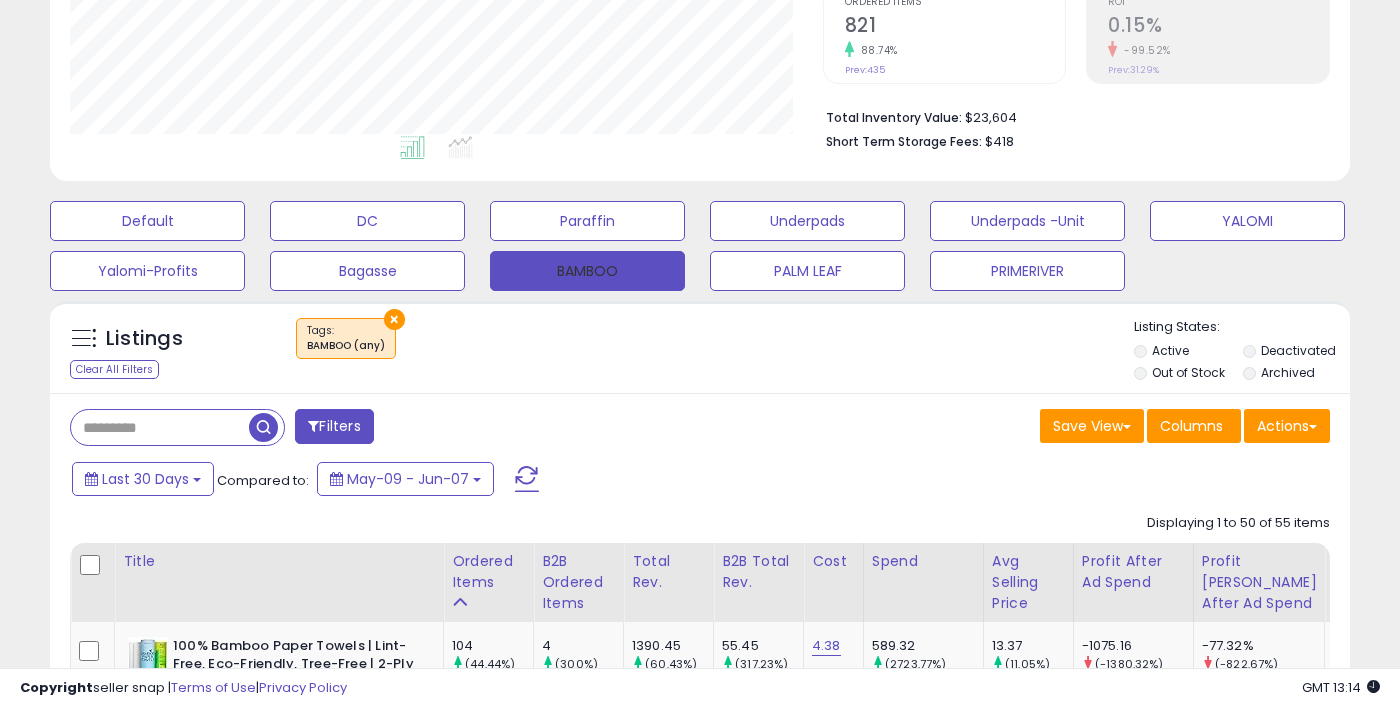 scroll, scrollTop: 999590, scrollLeft: 999247, axis: both 